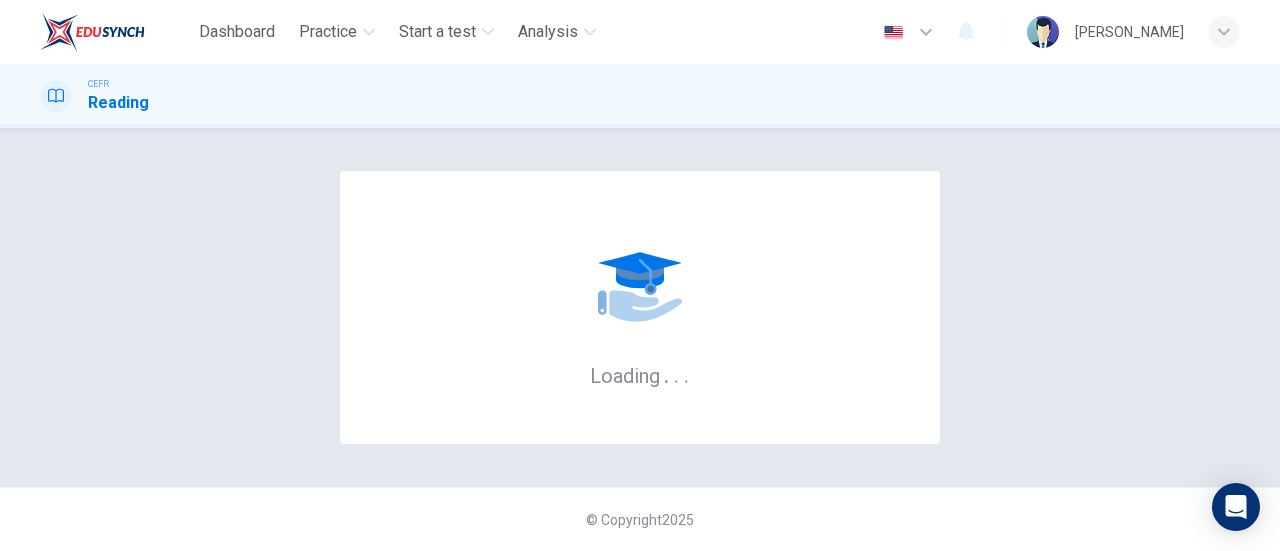 scroll, scrollTop: 0, scrollLeft: 0, axis: both 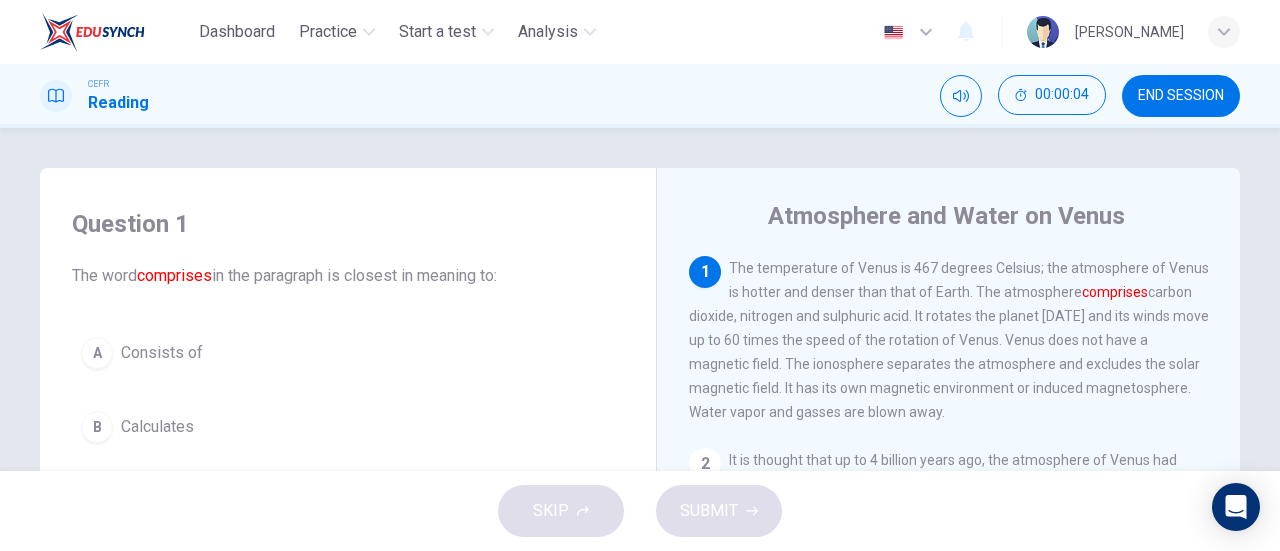 click on "CEFR Reading 00:00:04 END SESSION" at bounding box center (640, 96) 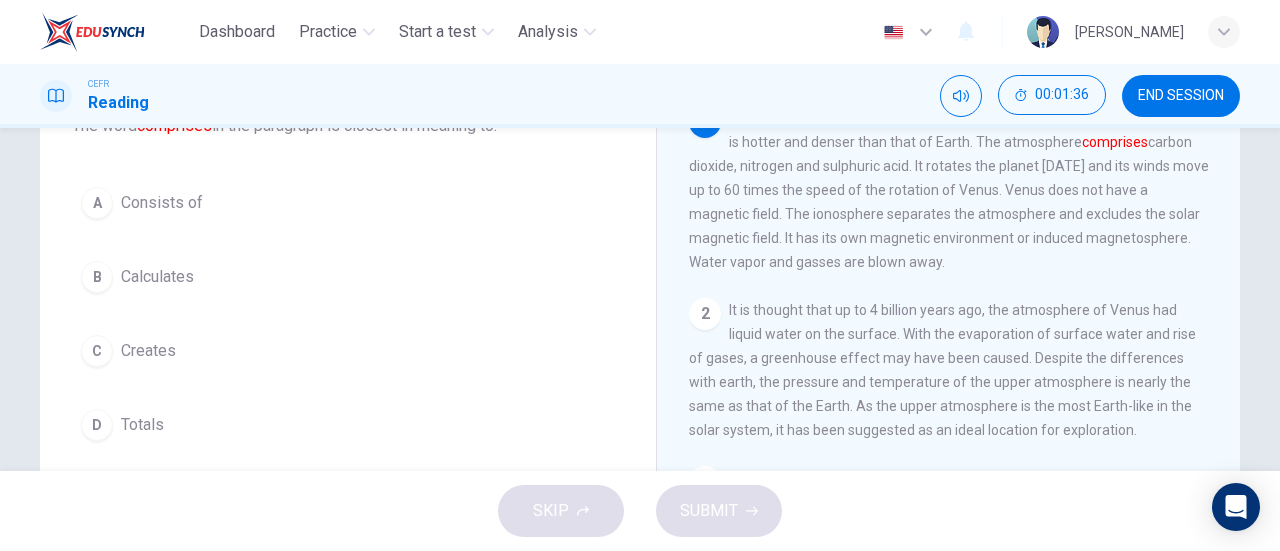 scroll, scrollTop: 151, scrollLeft: 0, axis: vertical 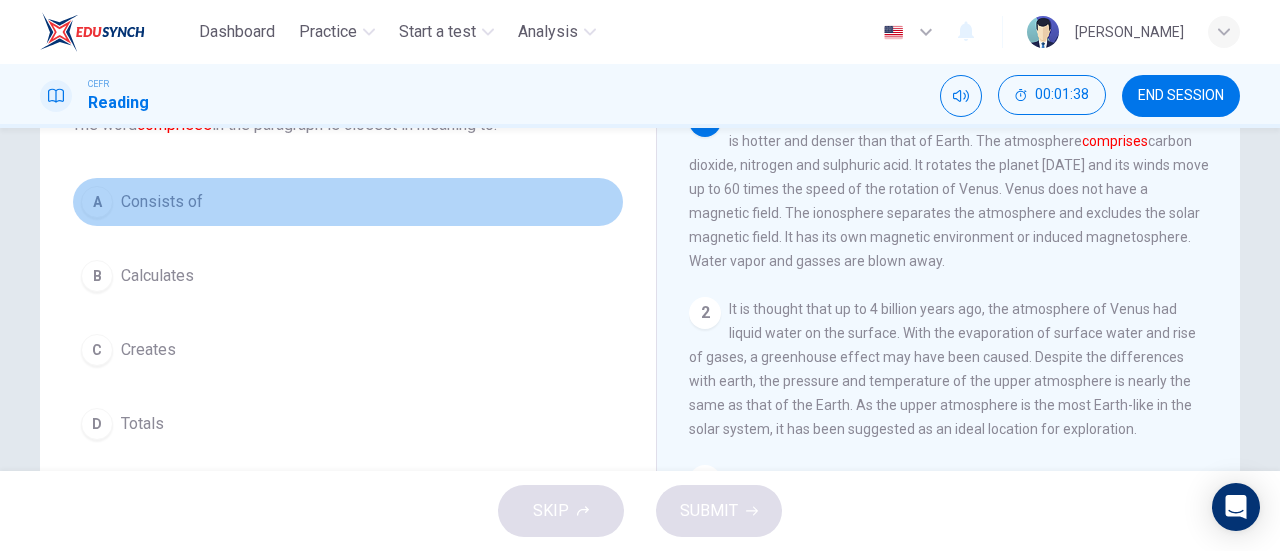 click on "Consists of" at bounding box center [162, 202] 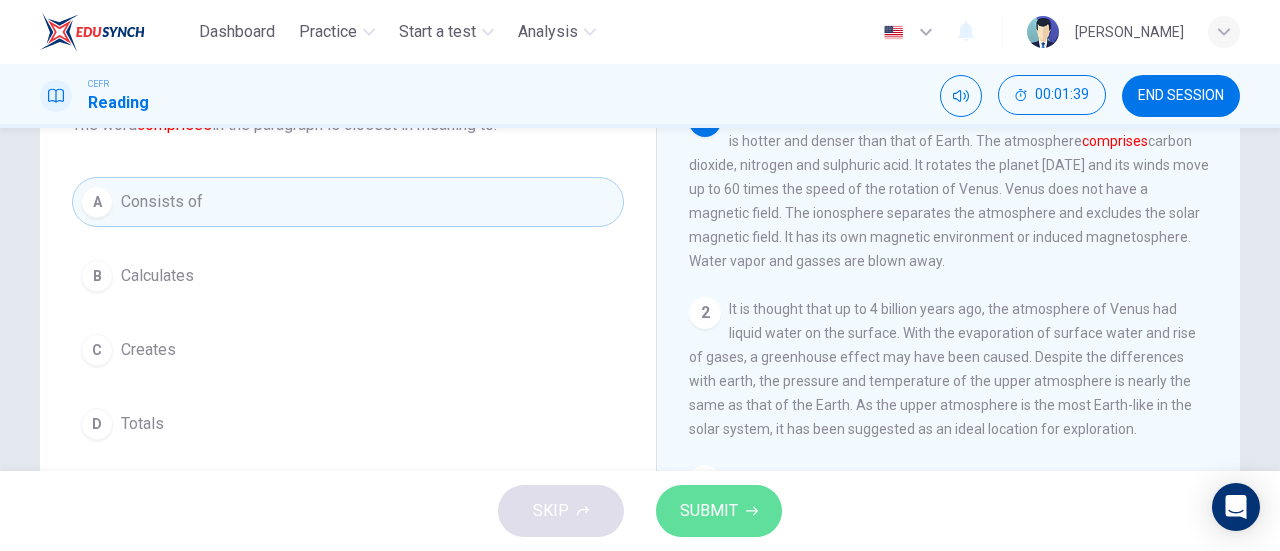 click on "SUBMIT" at bounding box center (719, 511) 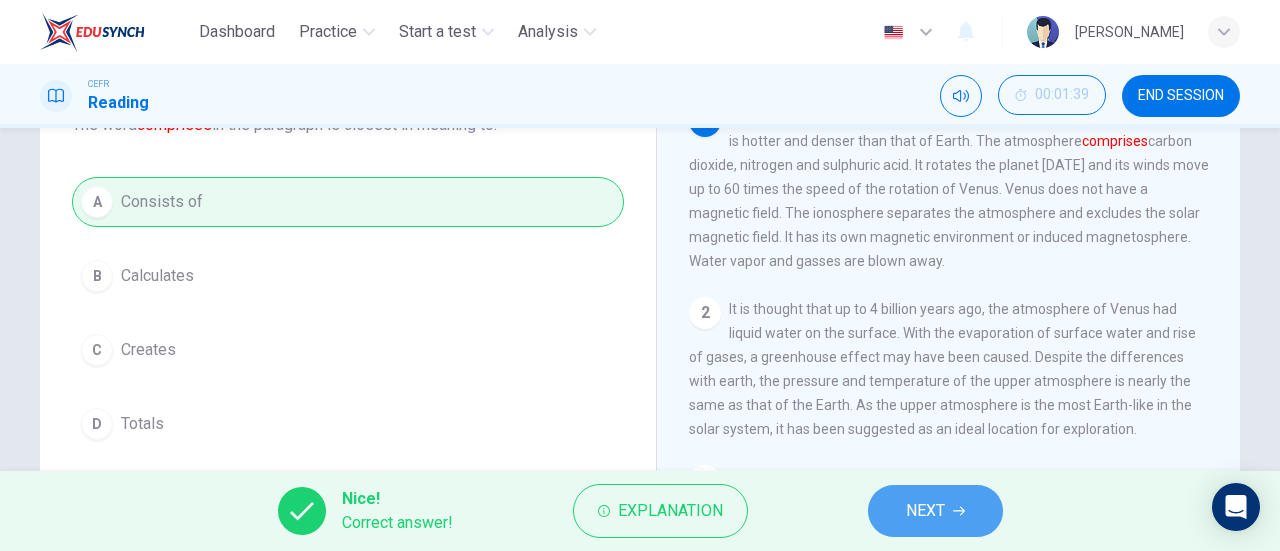 click on "NEXT" at bounding box center (925, 511) 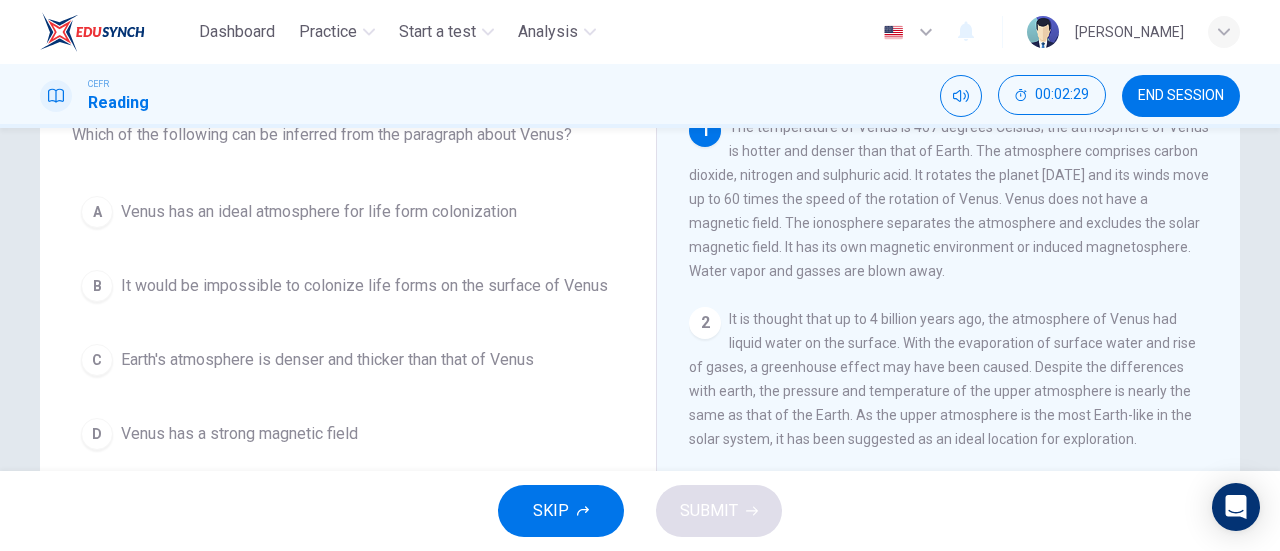 scroll, scrollTop: 142, scrollLeft: 0, axis: vertical 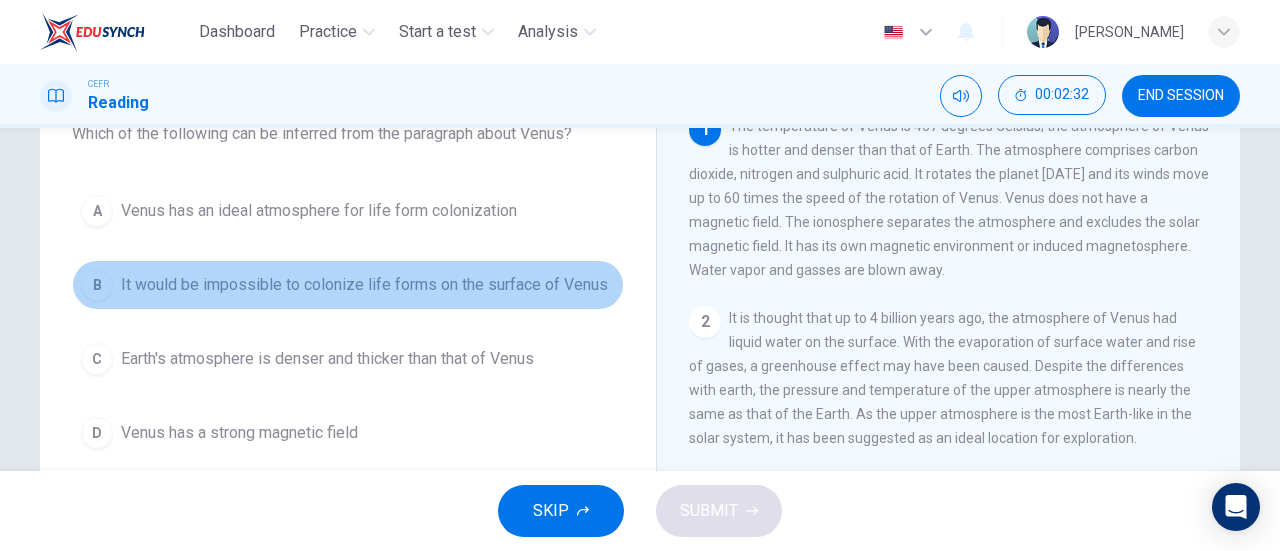 click on "B It would be impossible to colonize life forms on the surface of Venus" at bounding box center (348, 285) 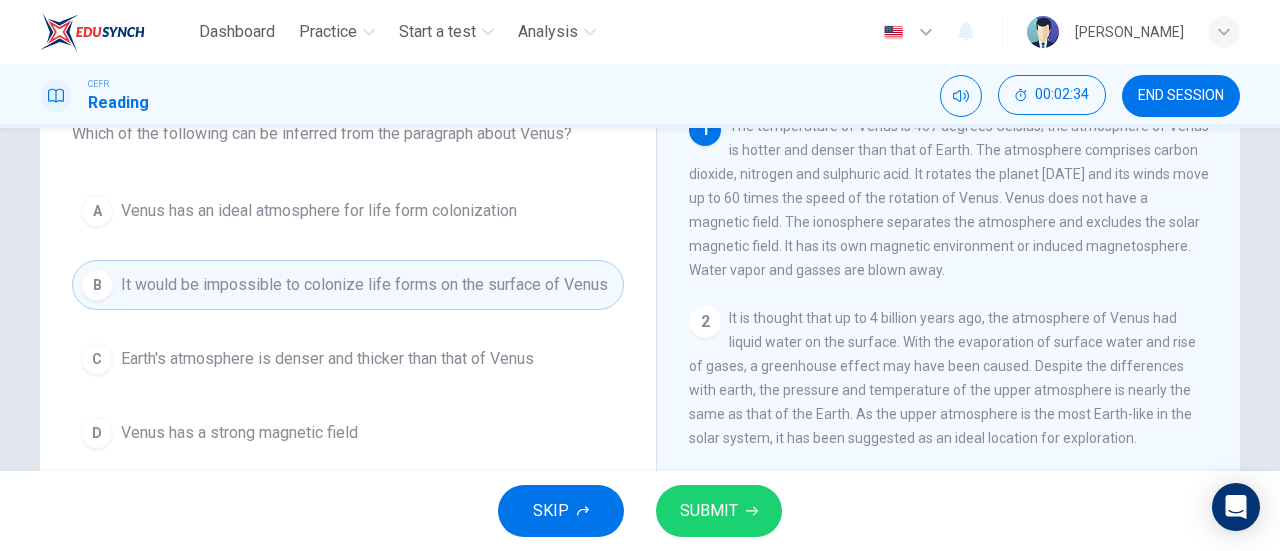 click on "SUBMIT" at bounding box center (709, 511) 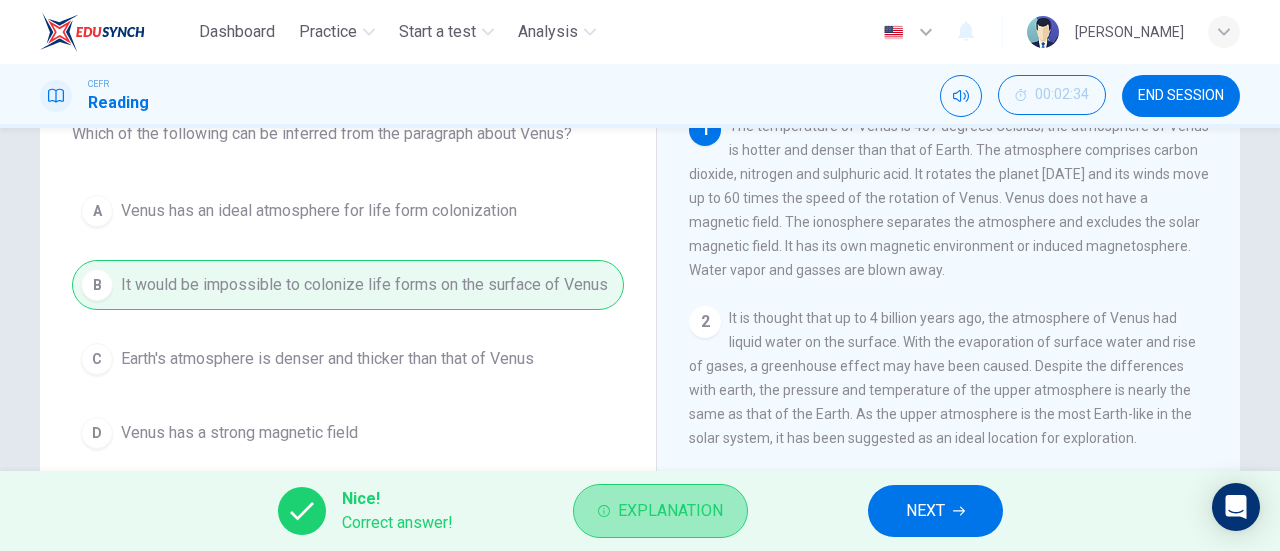 click on "Explanation" at bounding box center [670, 511] 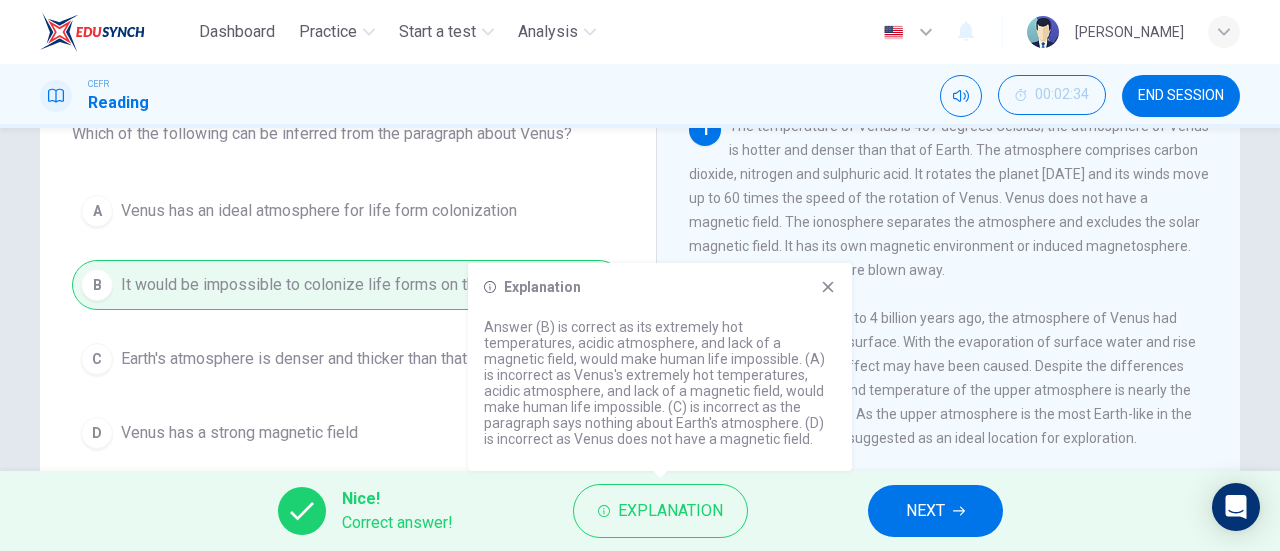 click on "NEXT" at bounding box center [935, 511] 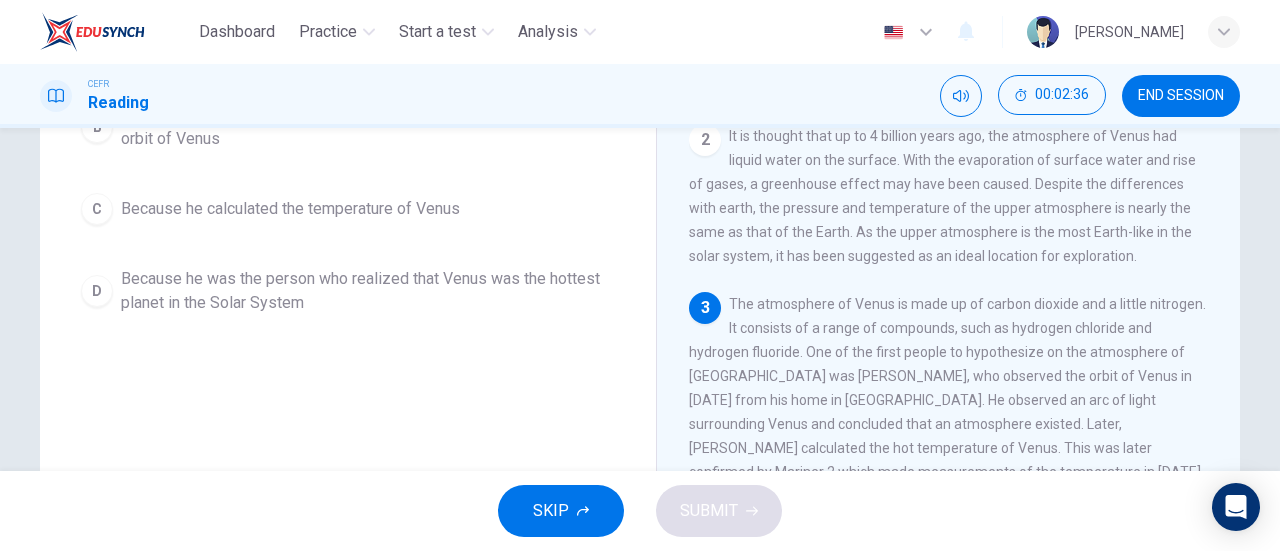 scroll, scrollTop: 325, scrollLeft: 0, axis: vertical 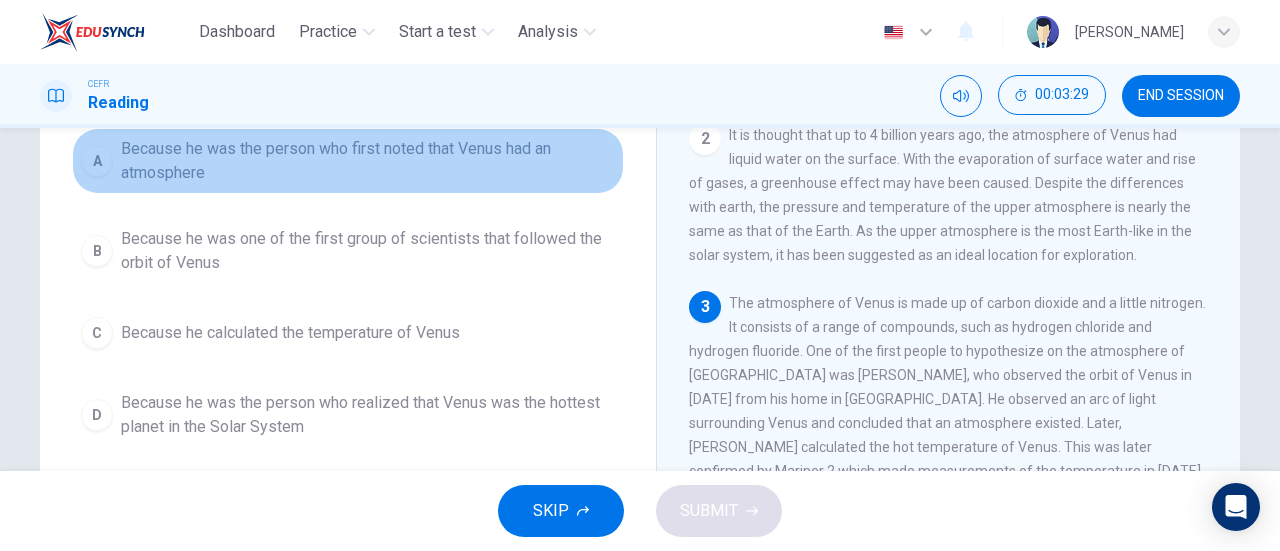 click on "Because he was the person who first noted that Venus had an atmosphere" at bounding box center [368, 161] 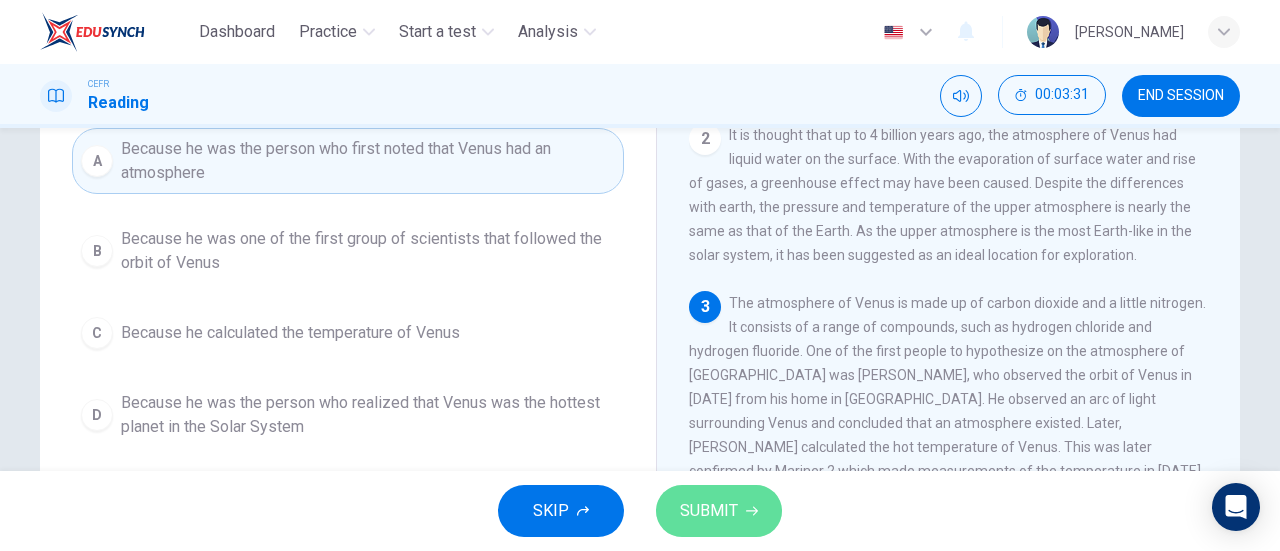 click on "SUBMIT" at bounding box center (719, 511) 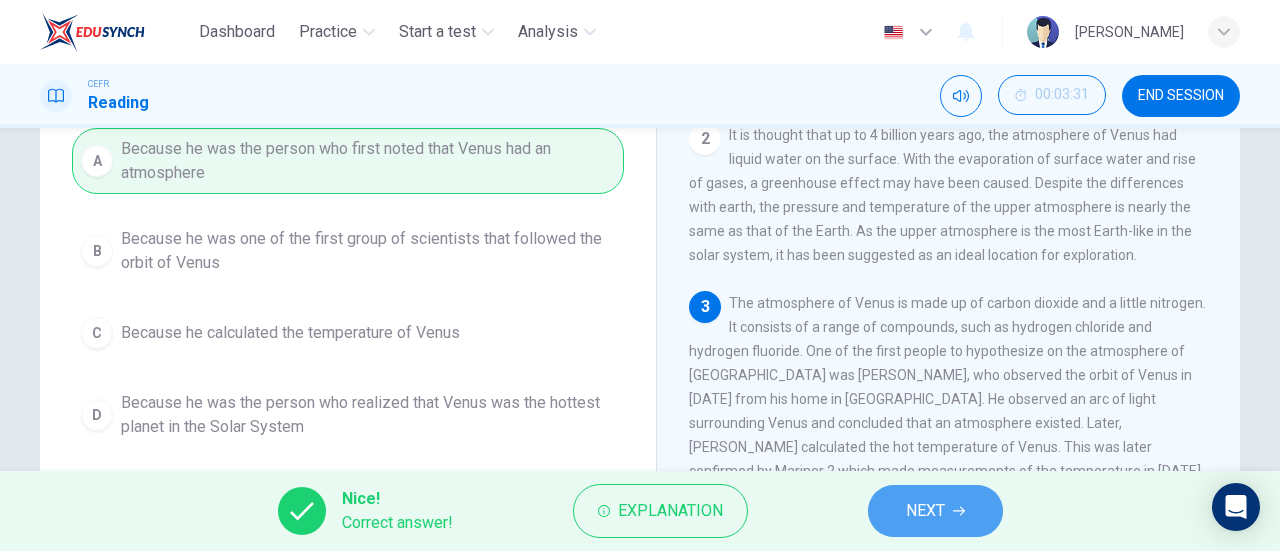 click on "NEXT" at bounding box center (925, 511) 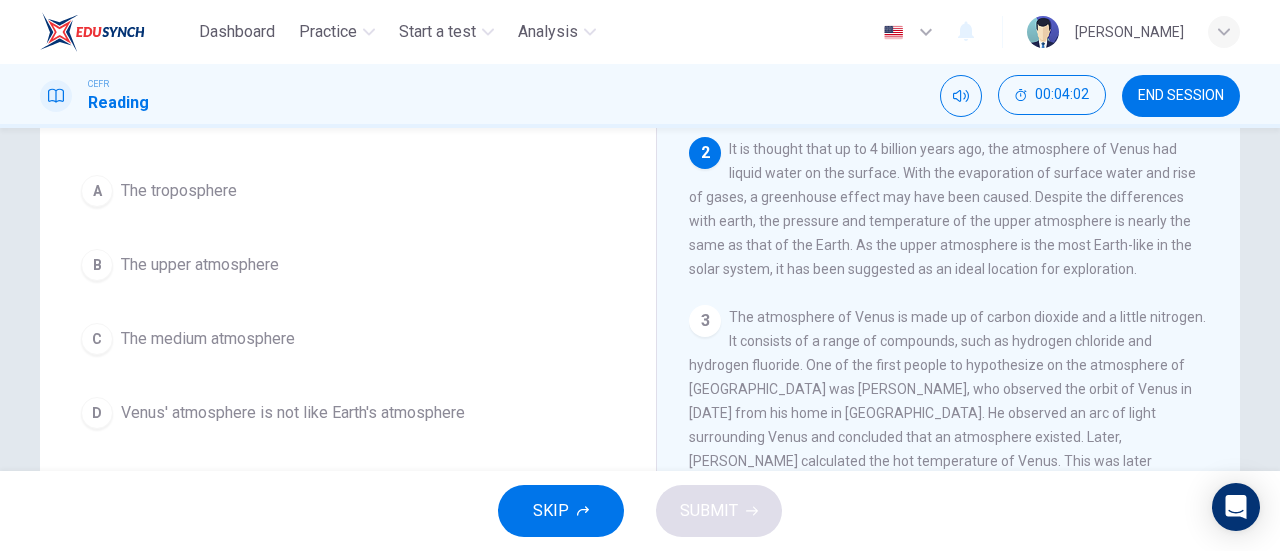 scroll, scrollTop: 191, scrollLeft: 0, axis: vertical 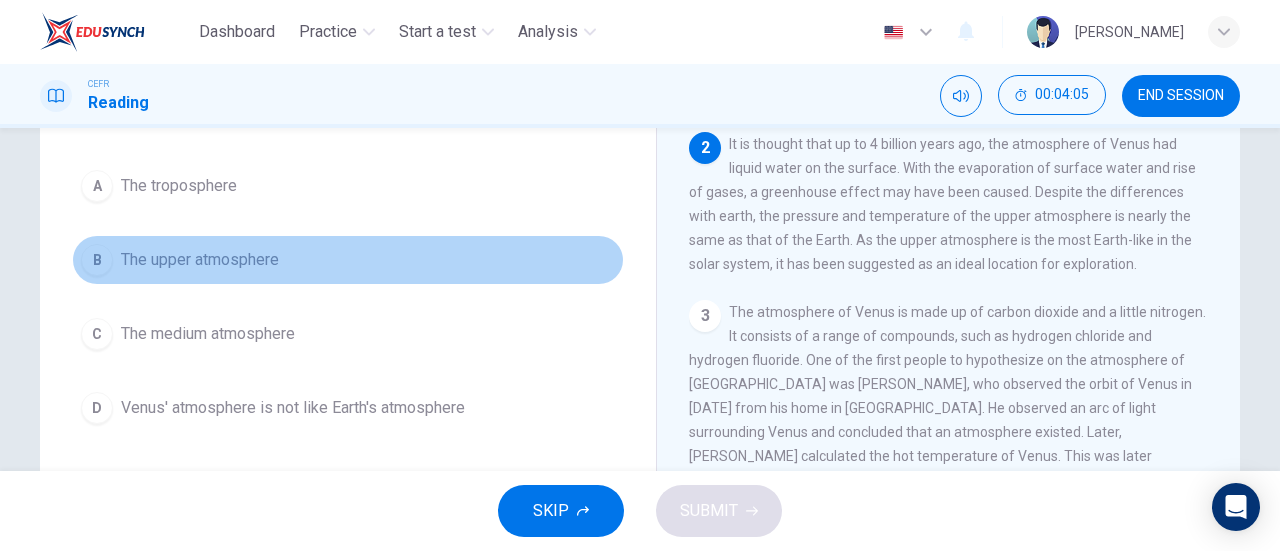 click on "The upper atmosphere" at bounding box center [200, 260] 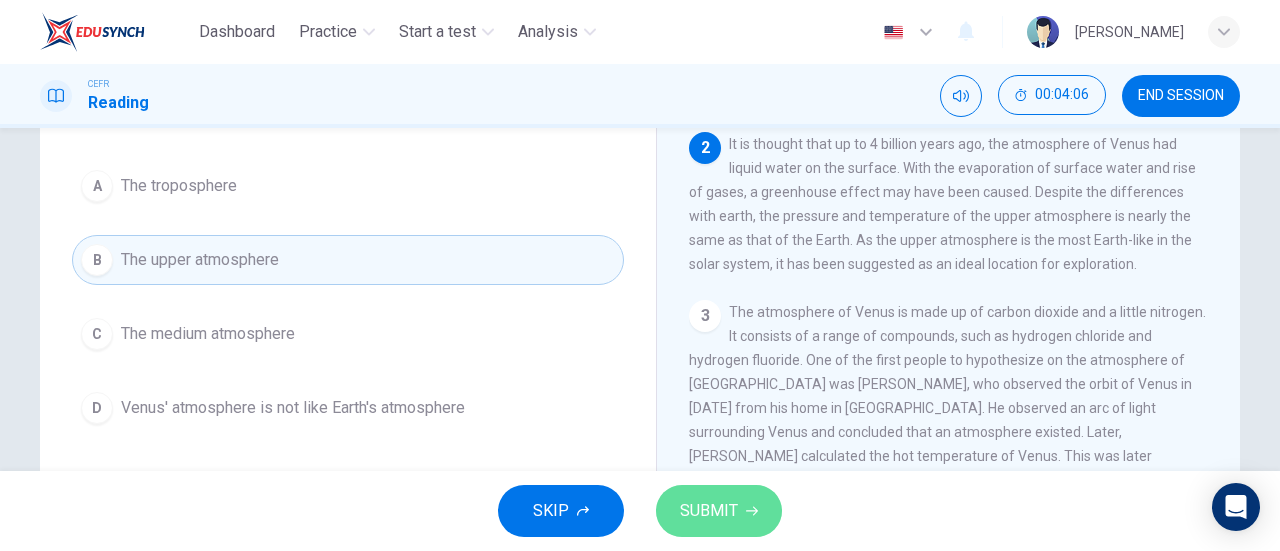 click on "SUBMIT" at bounding box center [709, 511] 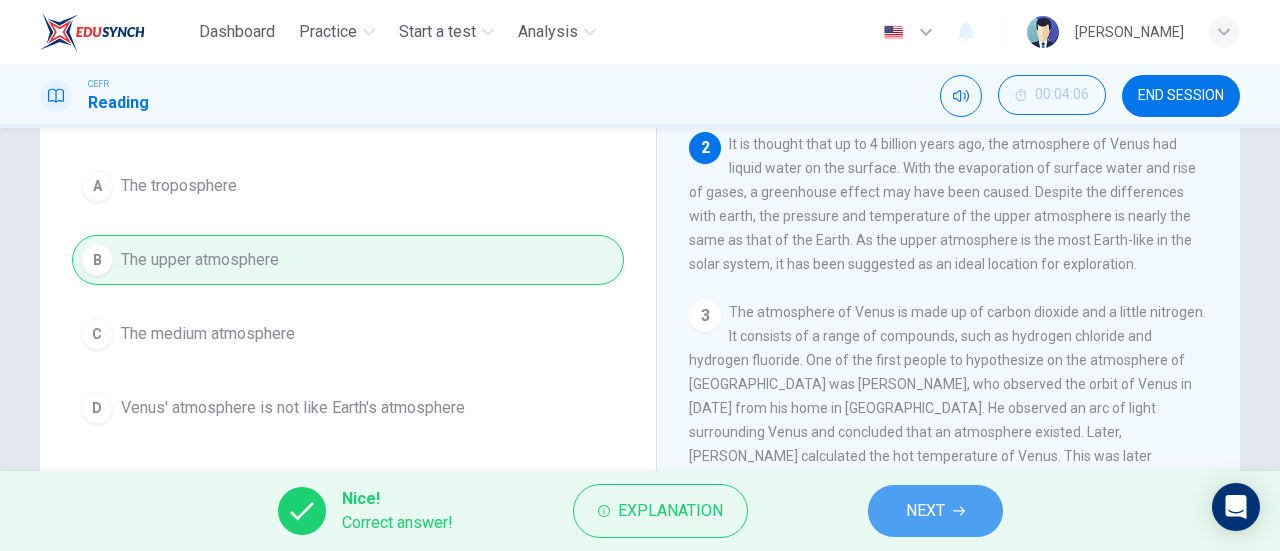 click on "NEXT" at bounding box center [935, 511] 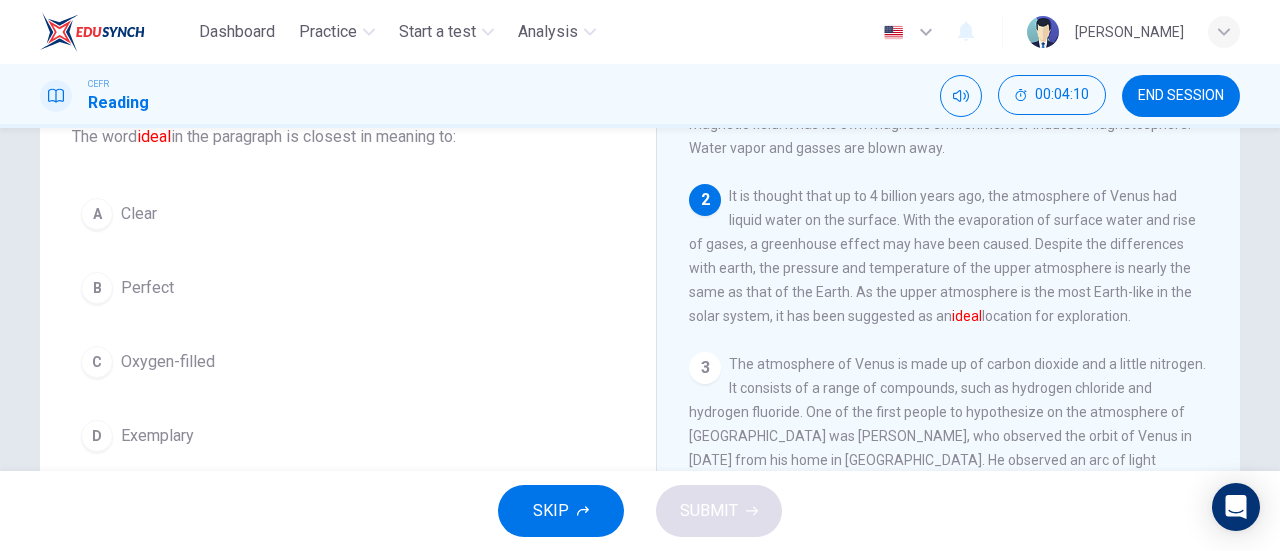 scroll, scrollTop: 153, scrollLeft: 0, axis: vertical 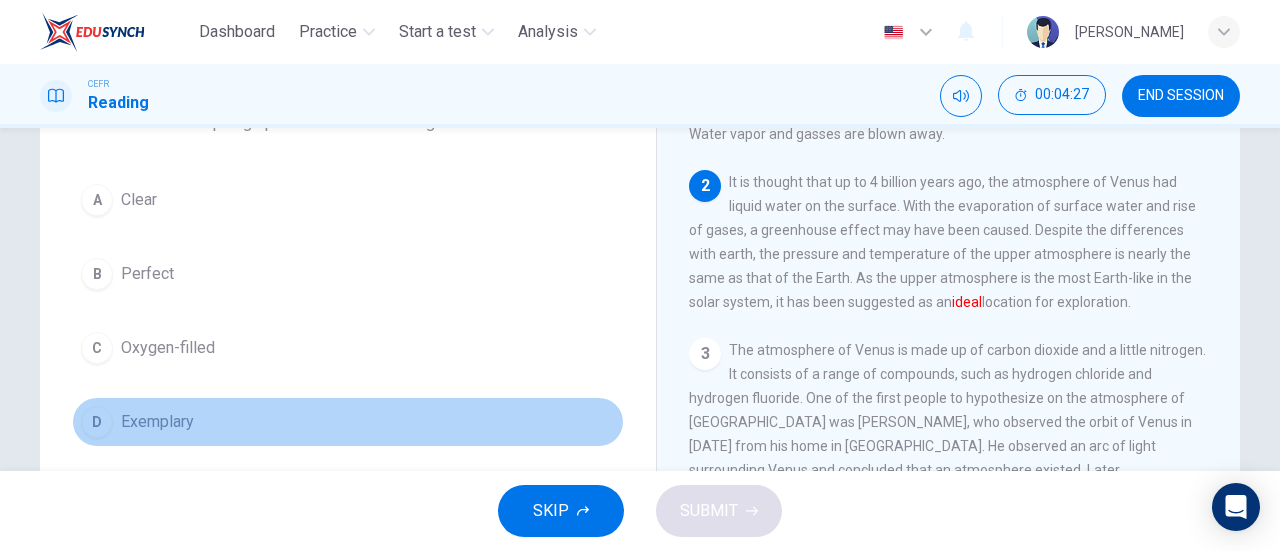 click on "Exemplary" at bounding box center (157, 422) 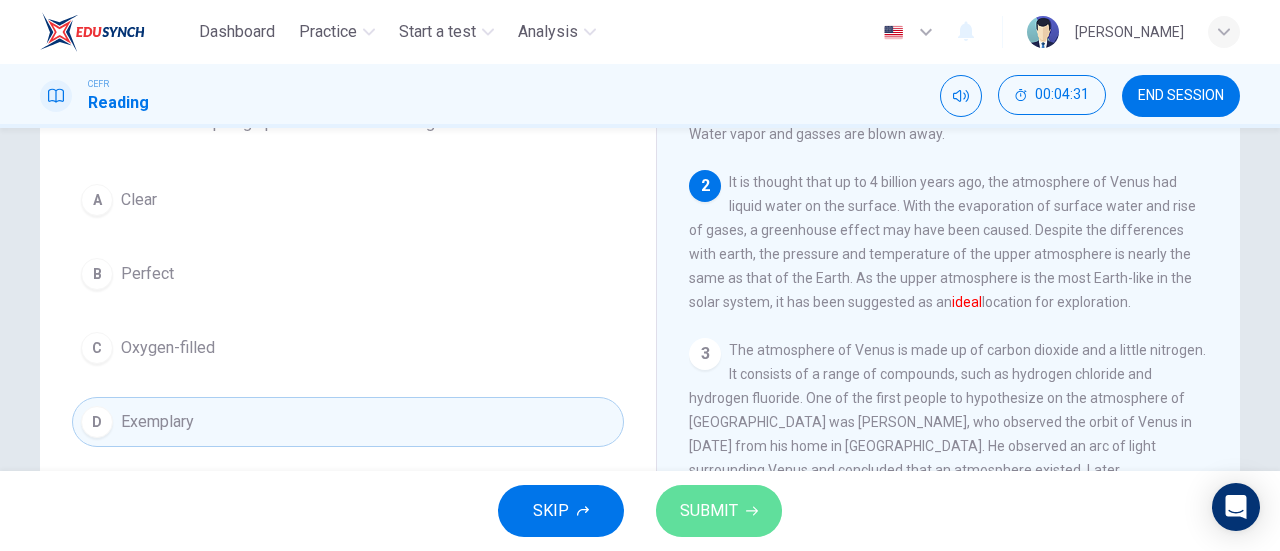 click on "SUBMIT" at bounding box center (709, 511) 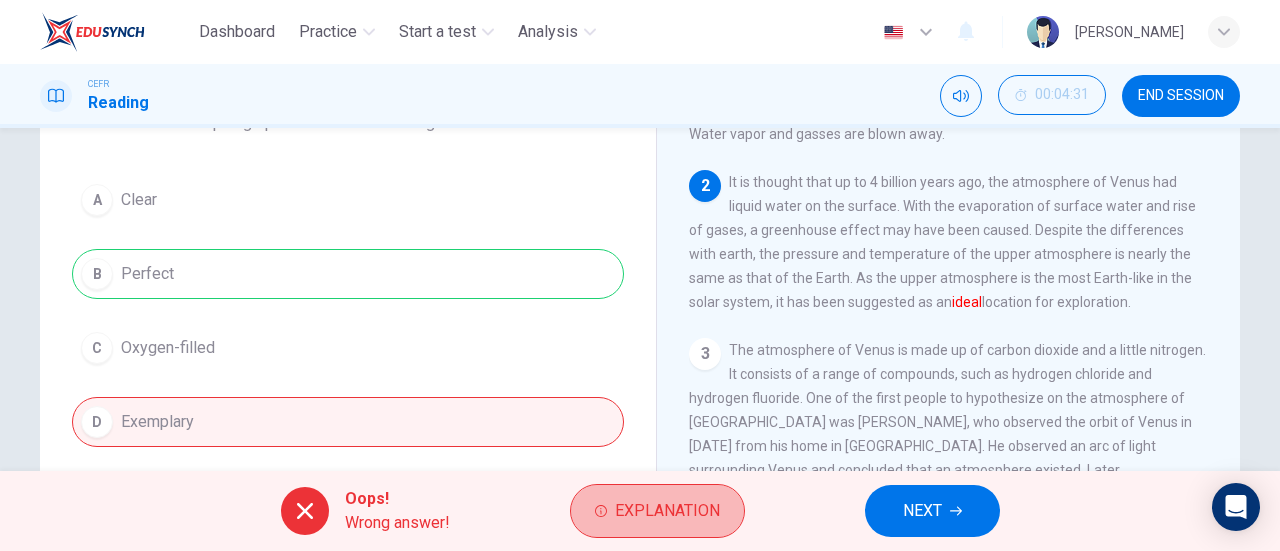 click on "Explanation" at bounding box center [667, 511] 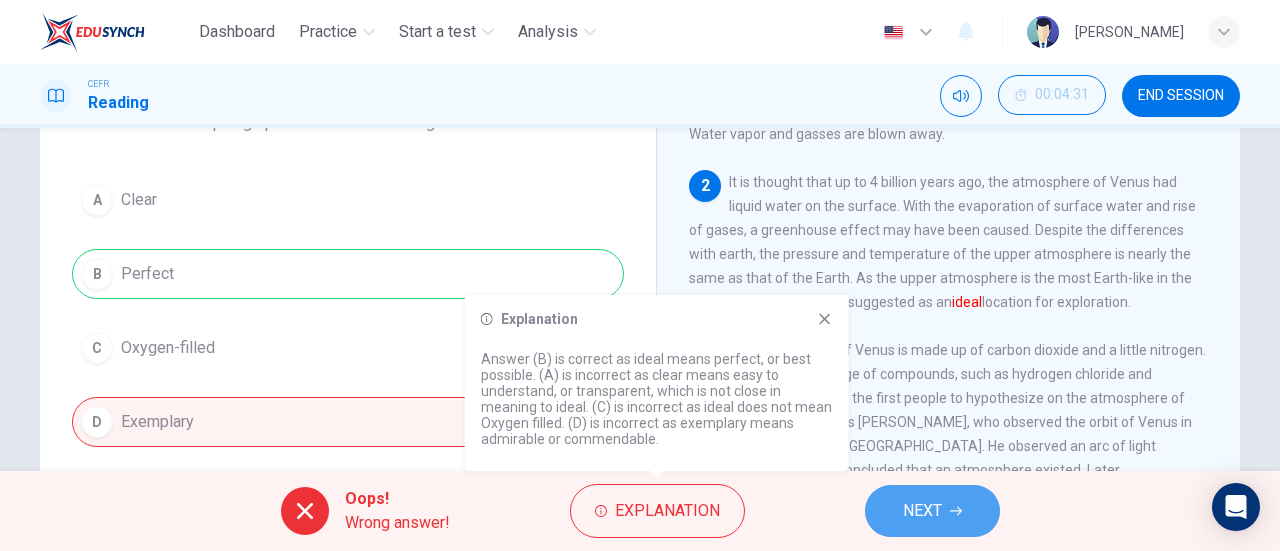 click on "NEXT" at bounding box center [922, 511] 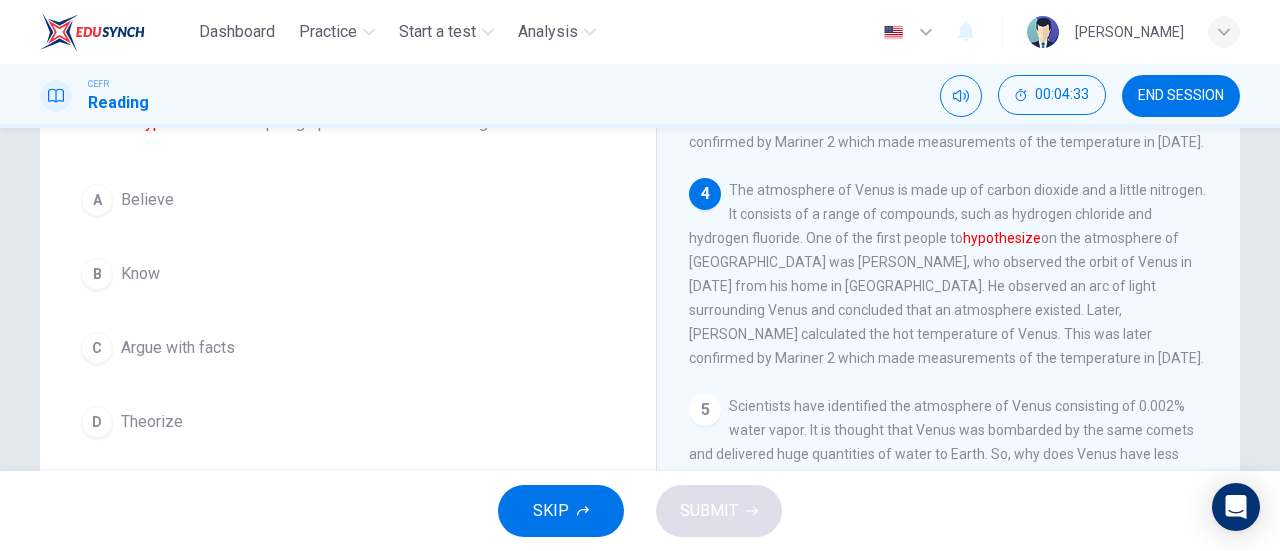 scroll, scrollTop: 505, scrollLeft: 0, axis: vertical 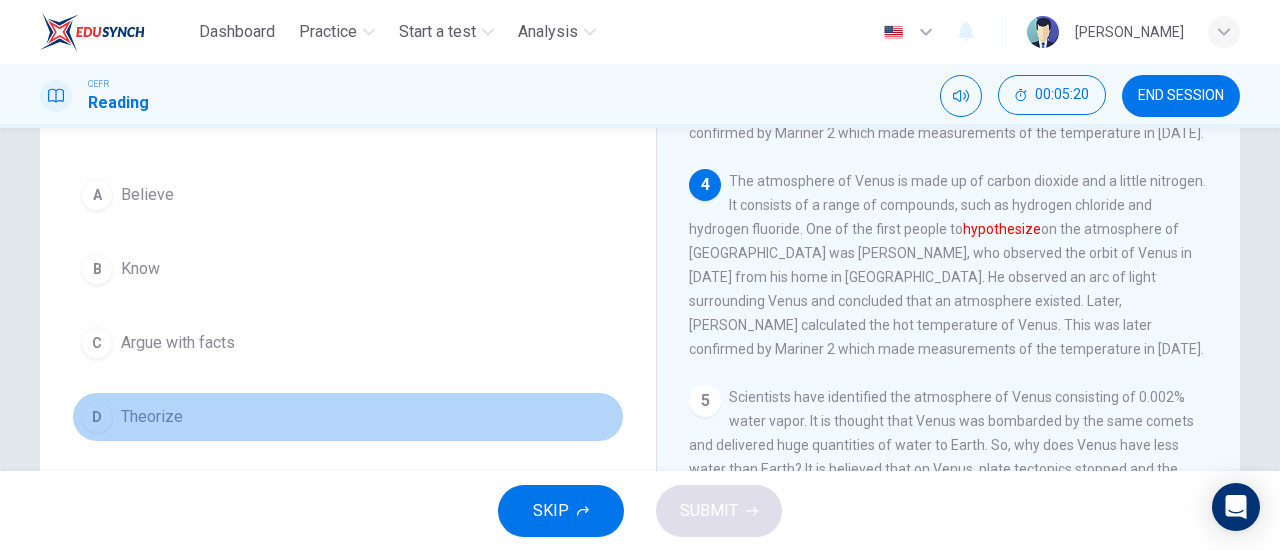 click on "Theorize" at bounding box center (152, 417) 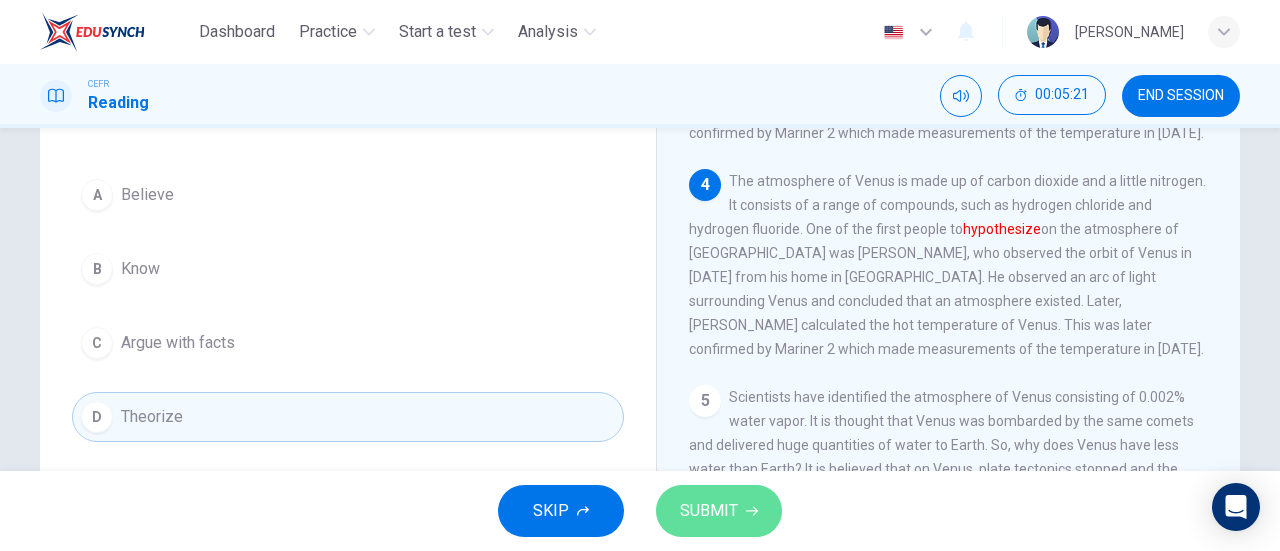 click on "SUBMIT" at bounding box center [709, 511] 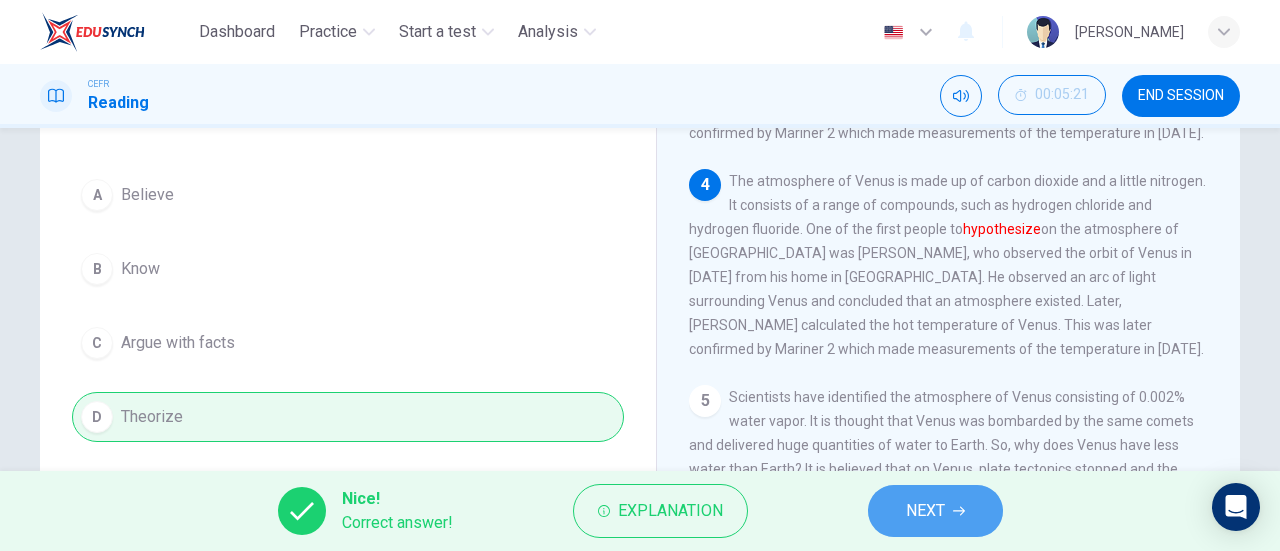 click 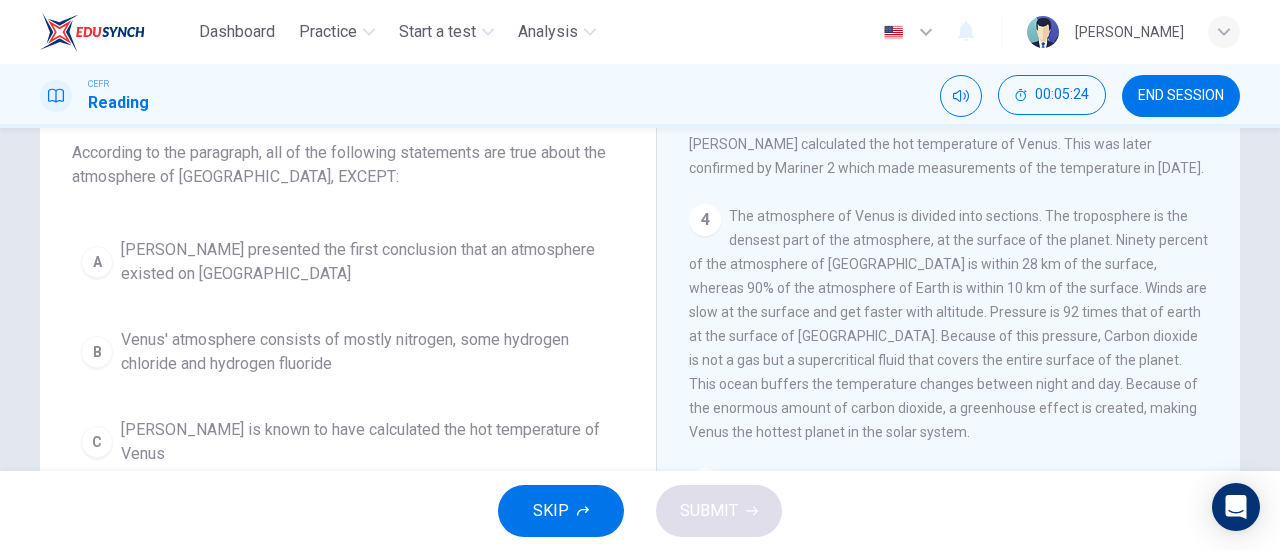 scroll, scrollTop: 133, scrollLeft: 0, axis: vertical 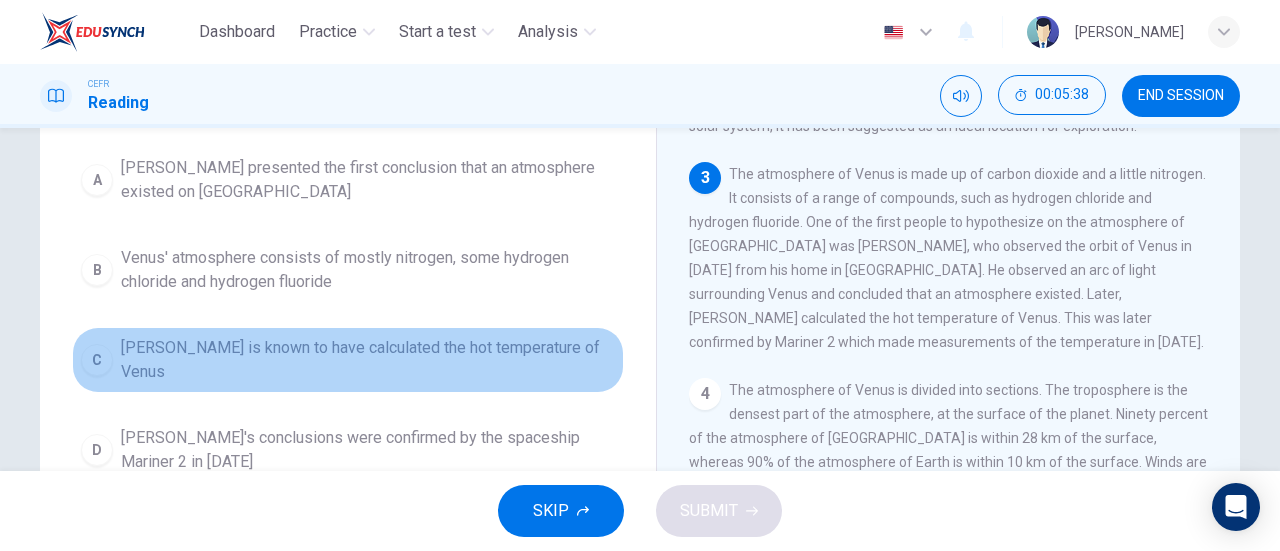 click on "C Rupert Sildt is known to have calculated the hot temperature of Venus" at bounding box center [348, 360] 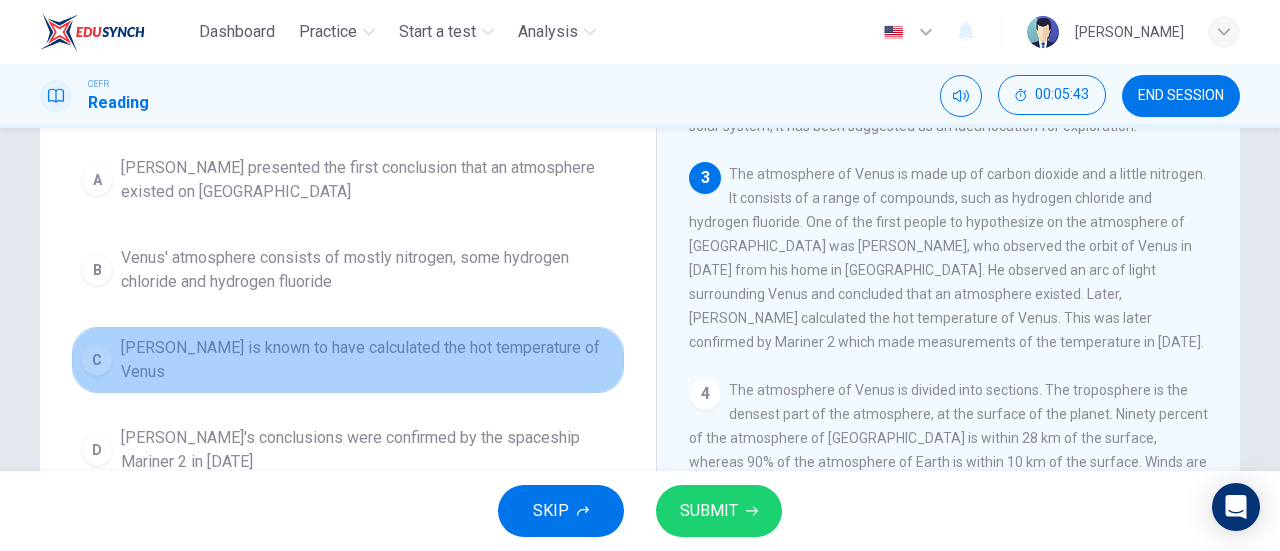 click on "C Rupert Sildt is known to have calculated the hot temperature of Venus" at bounding box center [348, 360] 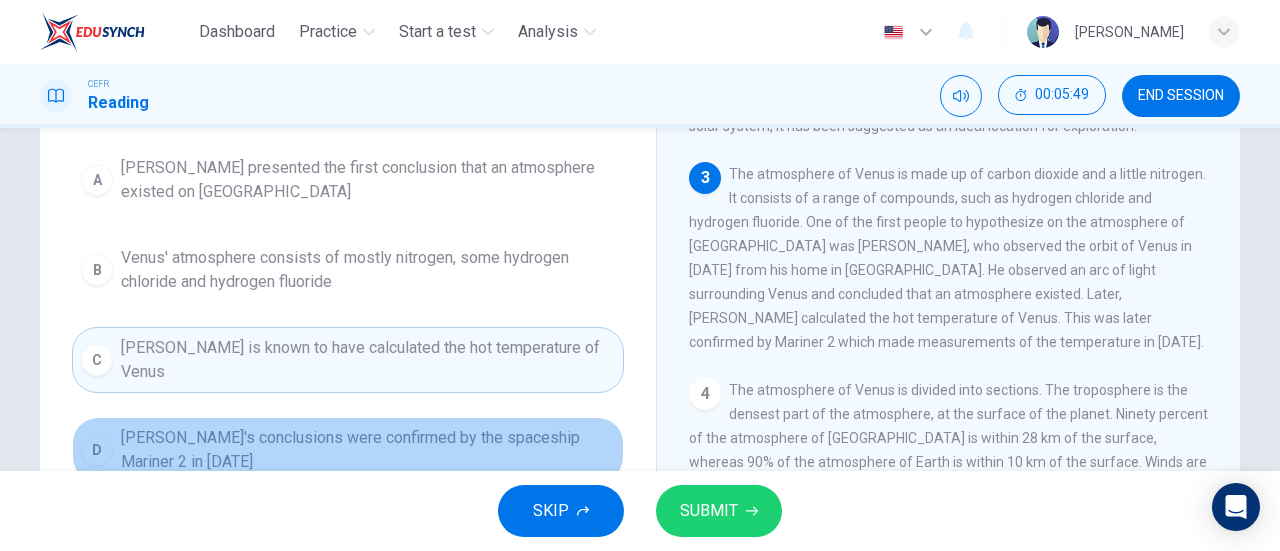 click on "Sildt's conclusions were confirmed by the spaceship Mariner 2 in 1962" at bounding box center [368, 450] 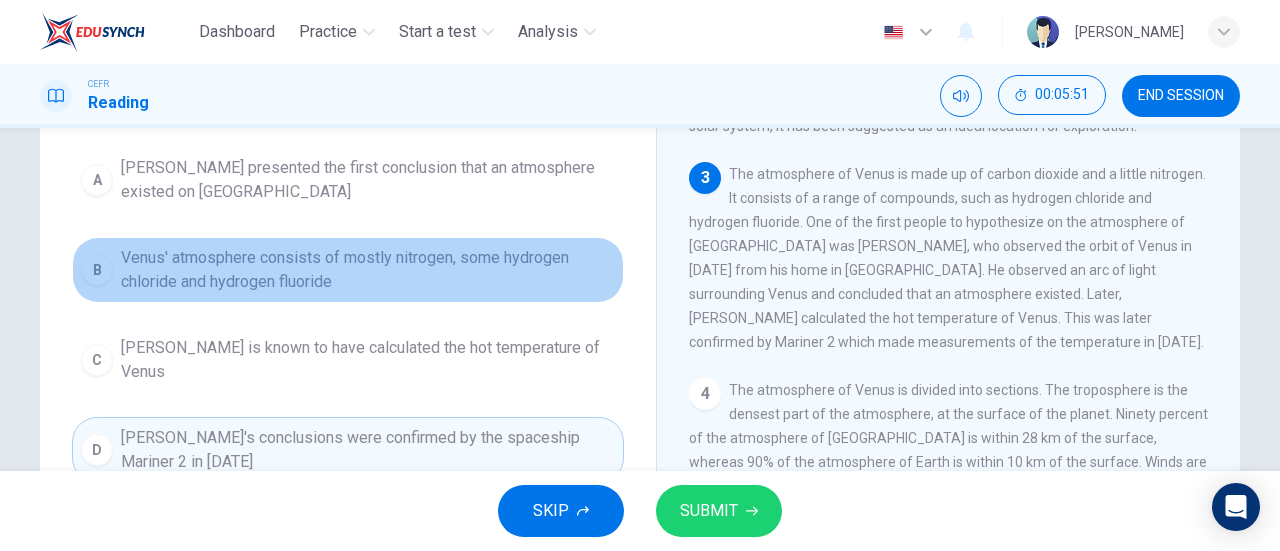 click on "Venus' atmosphere consists of mostly nitrogen, some hydrogen chloride and hydrogen fluoride" at bounding box center (368, 270) 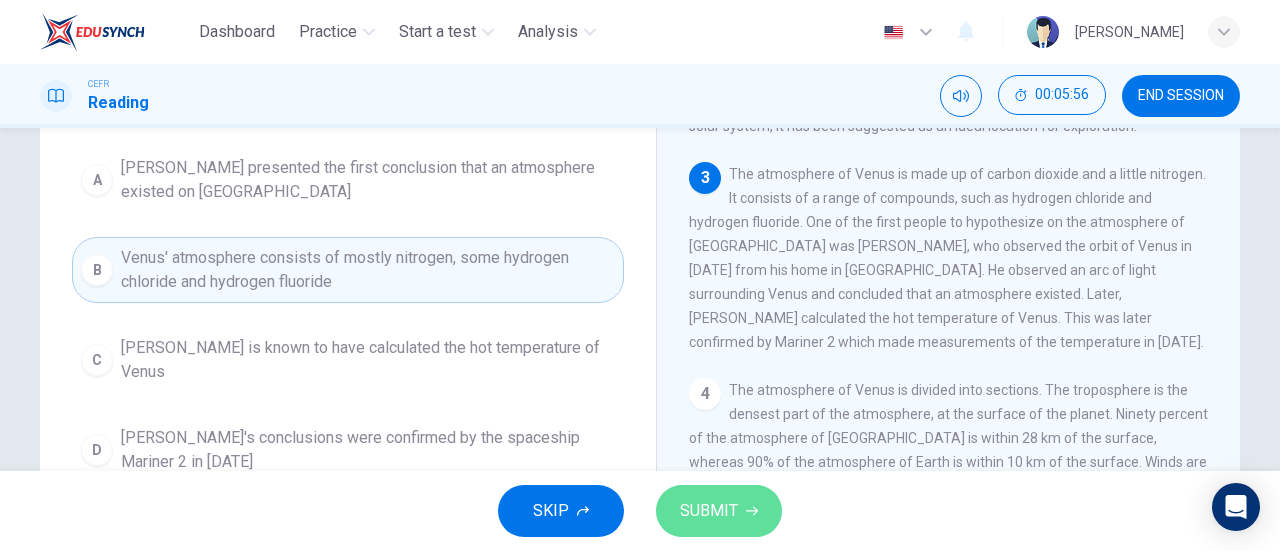 click on "SUBMIT" at bounding box center [719, 511] 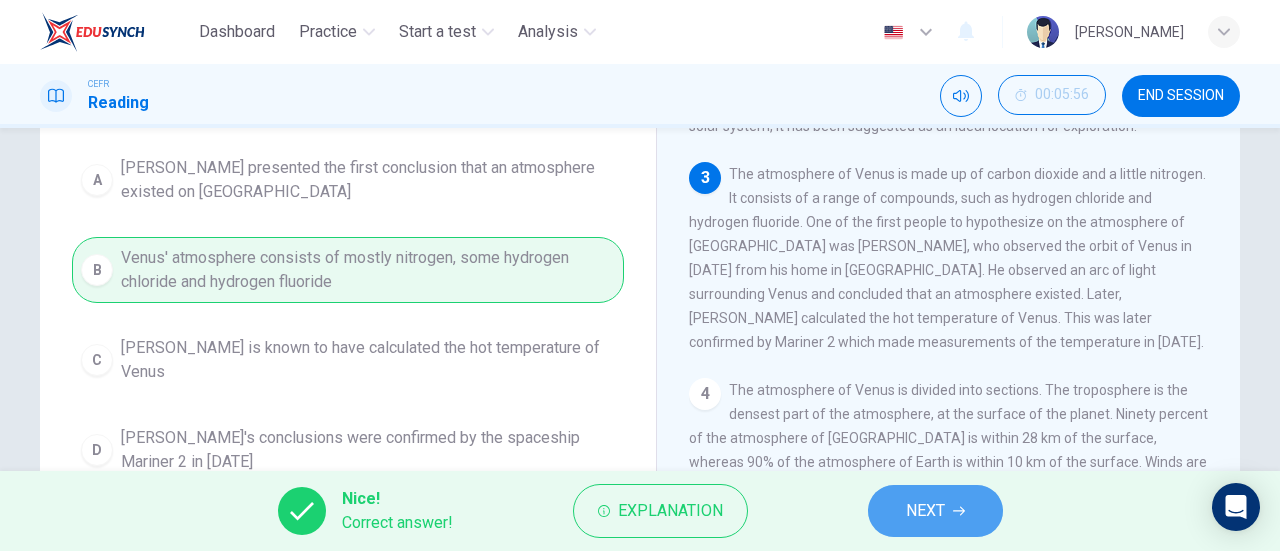 click on "NEXT" at bounding box center [925, 511] 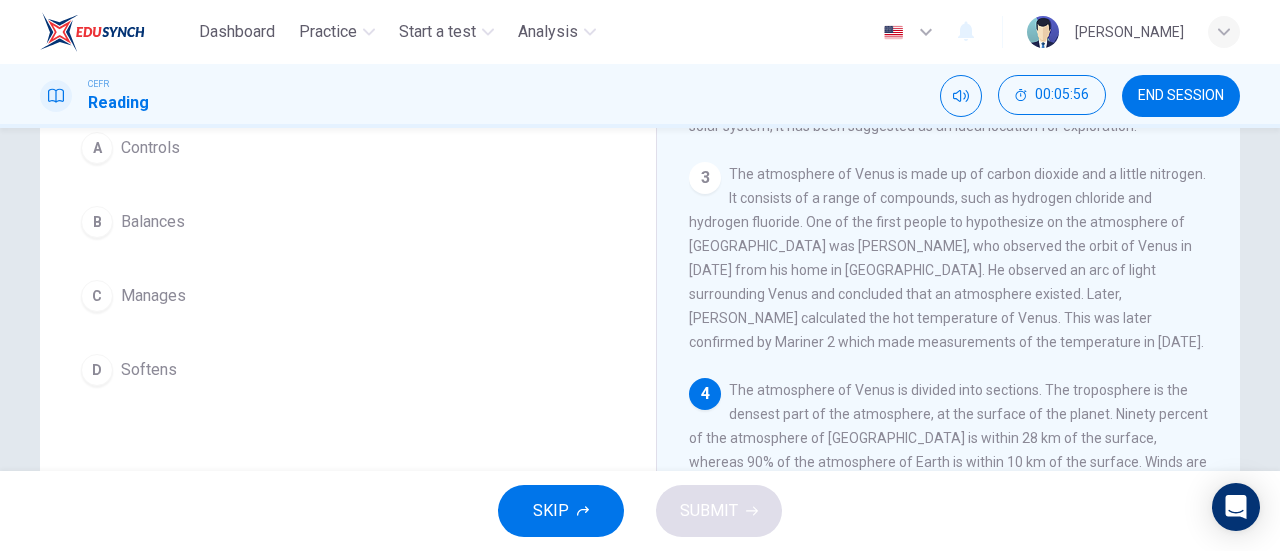 scroll, scrollTop: 181, scrollLeft: 0, axis: vertical 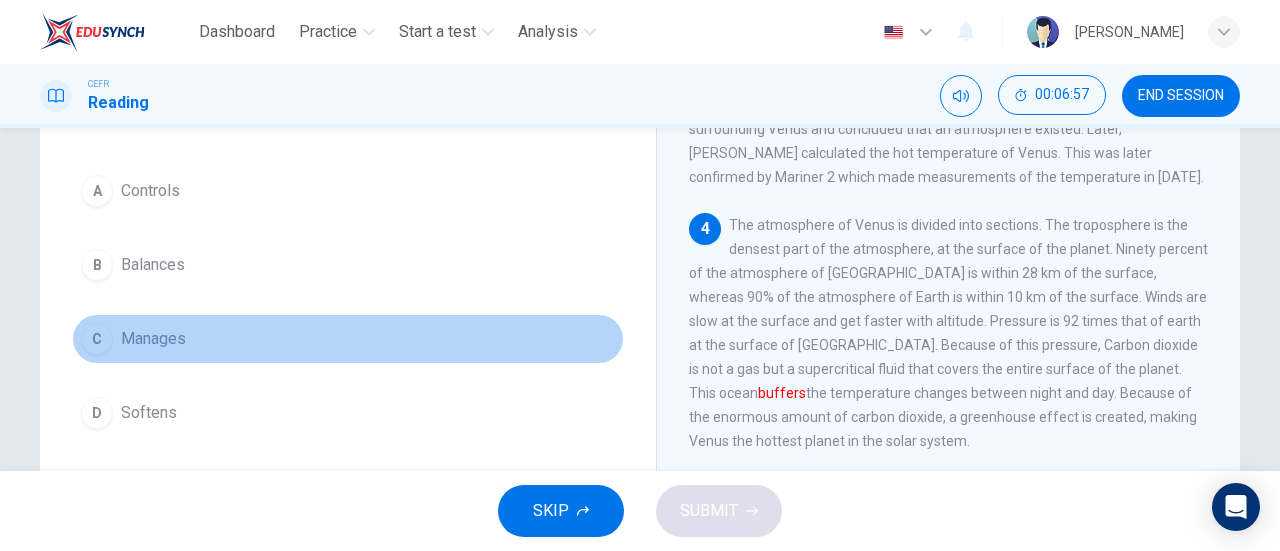click on "Manages" at bounding box center (153, 339) 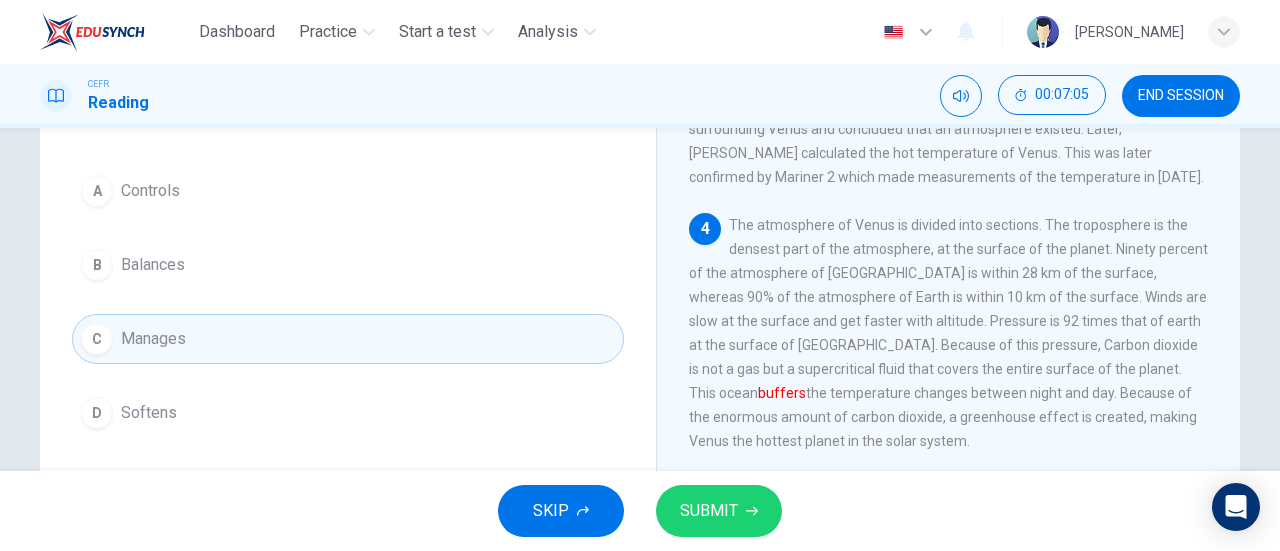 click on "SKIP SUBMIT" at bounding box center [640, 511] 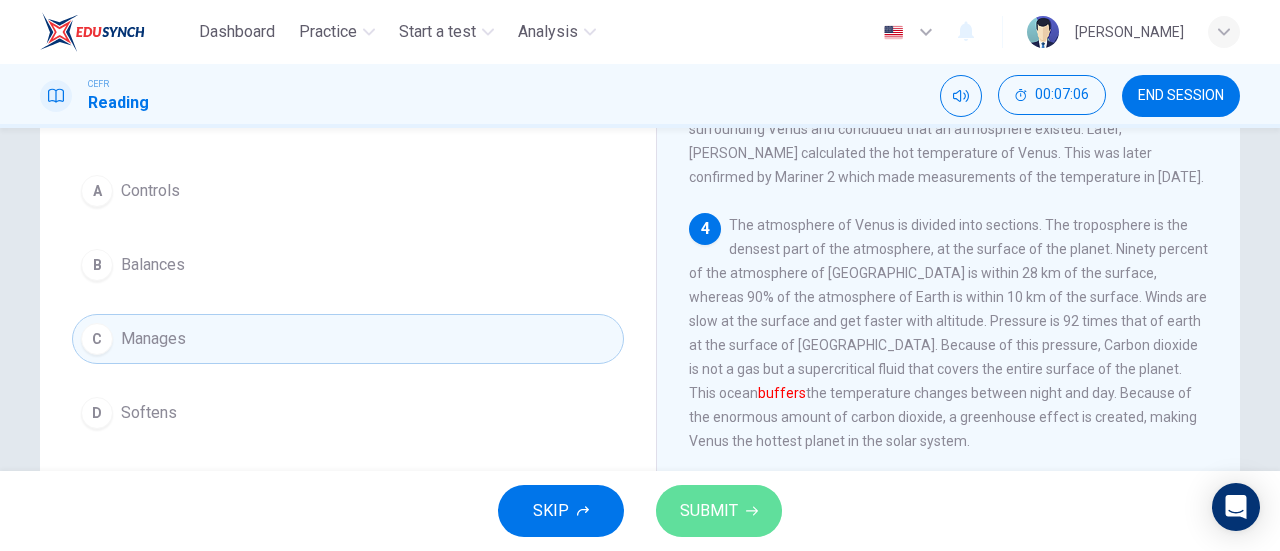 click on "SUBMIT" at bounding box center (719, 511) 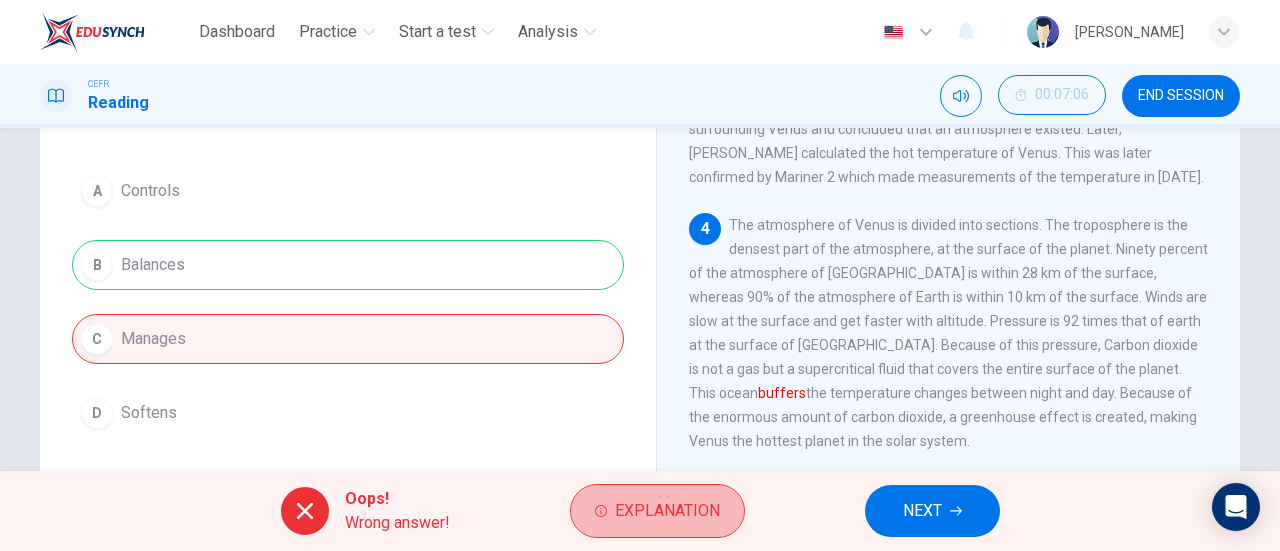 click on "Explanation" at bounding box center [657, 511] 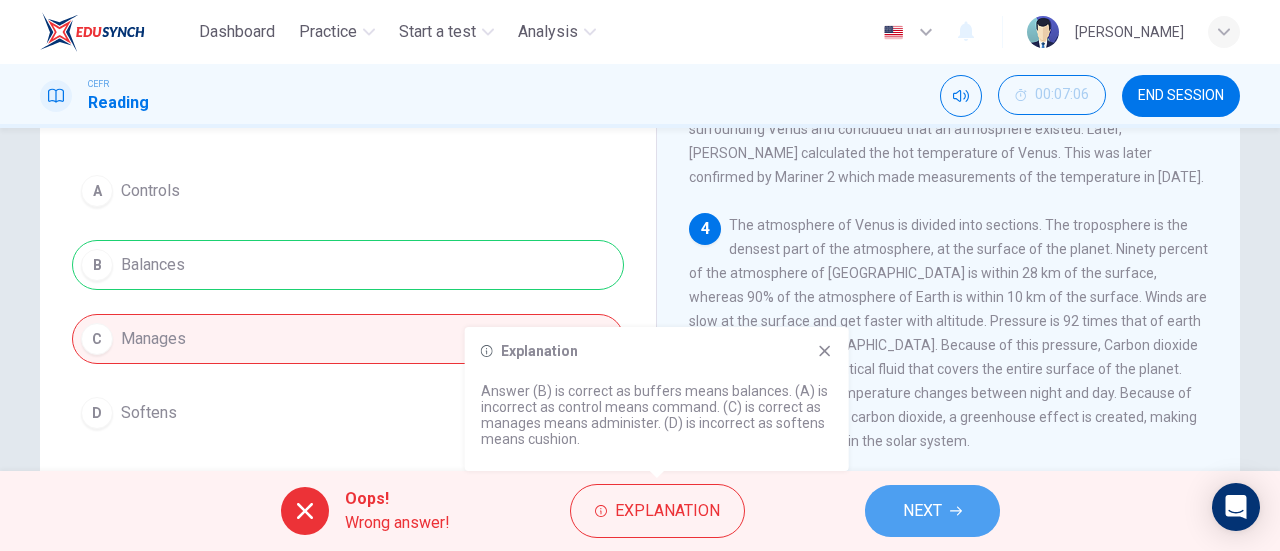 click on "NEXT" at bounding box center [922, 511] 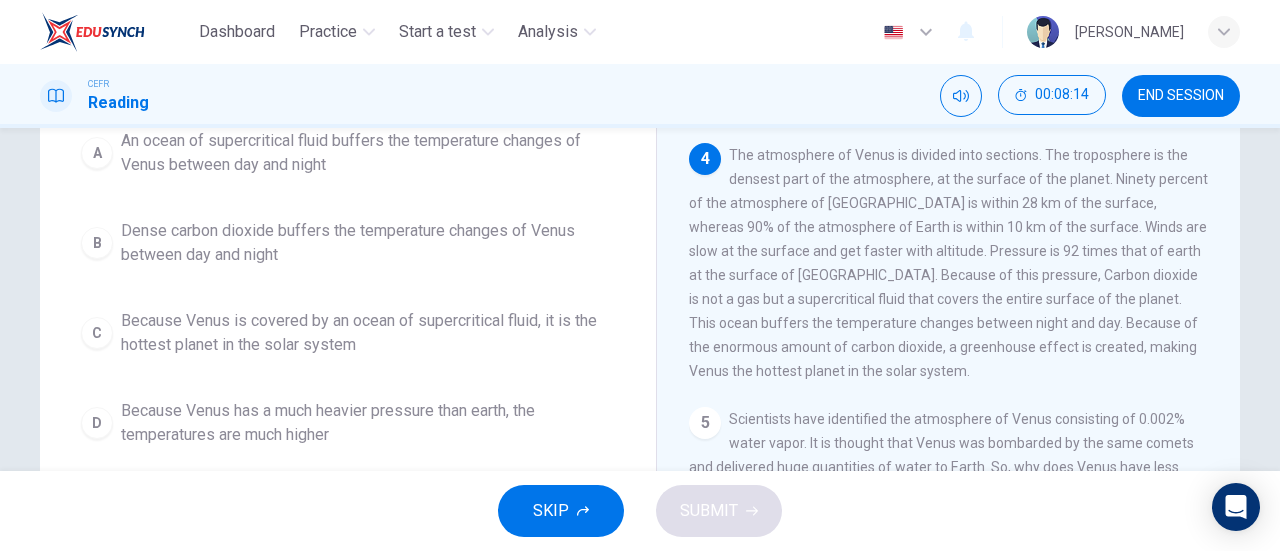 scroll, scrollTop: 227, scrollLeft: 0, axis: vertical 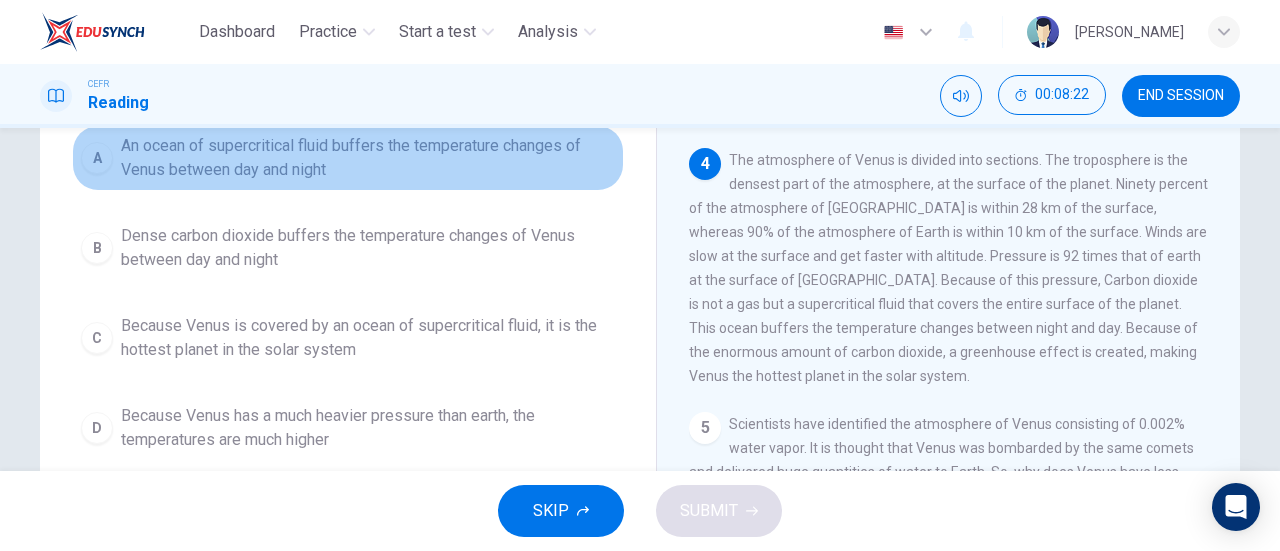 click on "An ocean of supercritical fluid buffers the temperature changes of Venus between day and night" at bounding box center (368, 158) 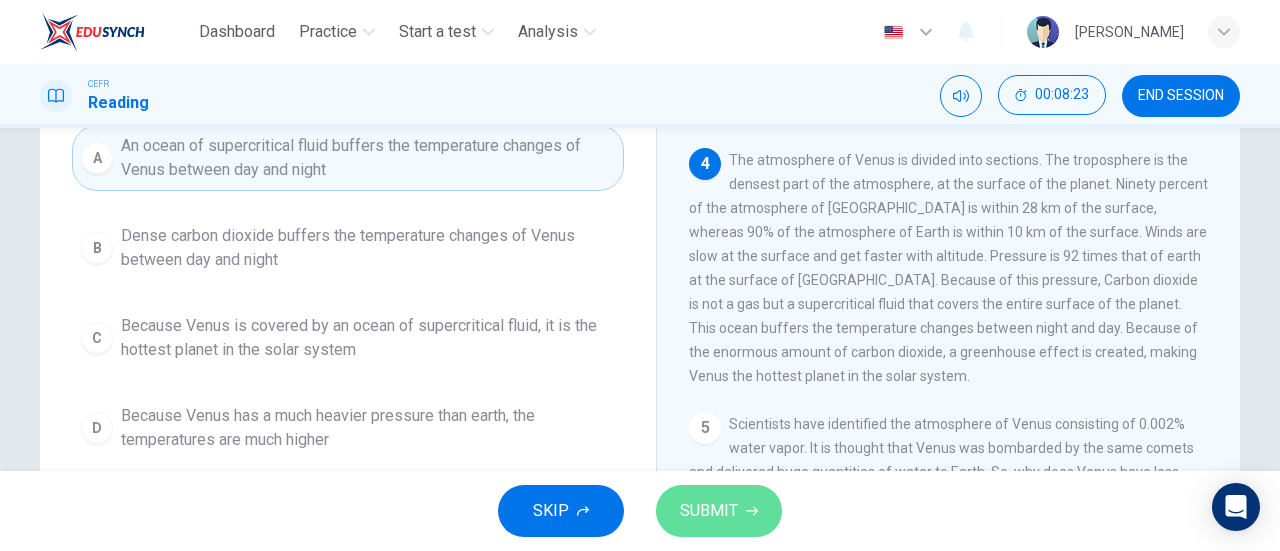 click on "SUBMIT" at bounding box center [719, 511] 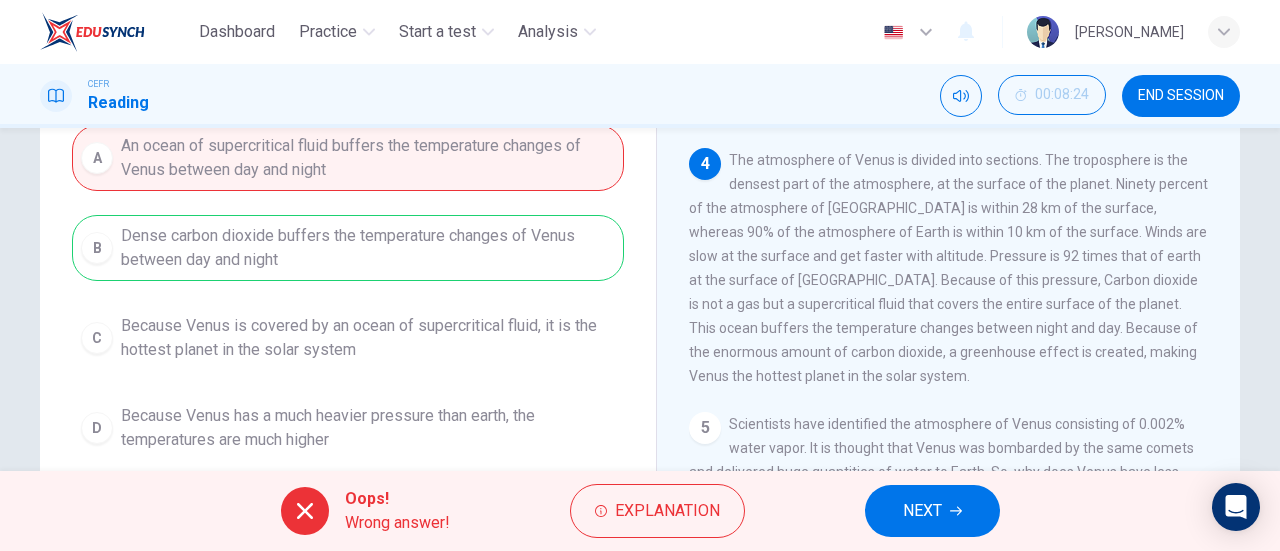 click on "Explanation" at bounding box center [657, 511] 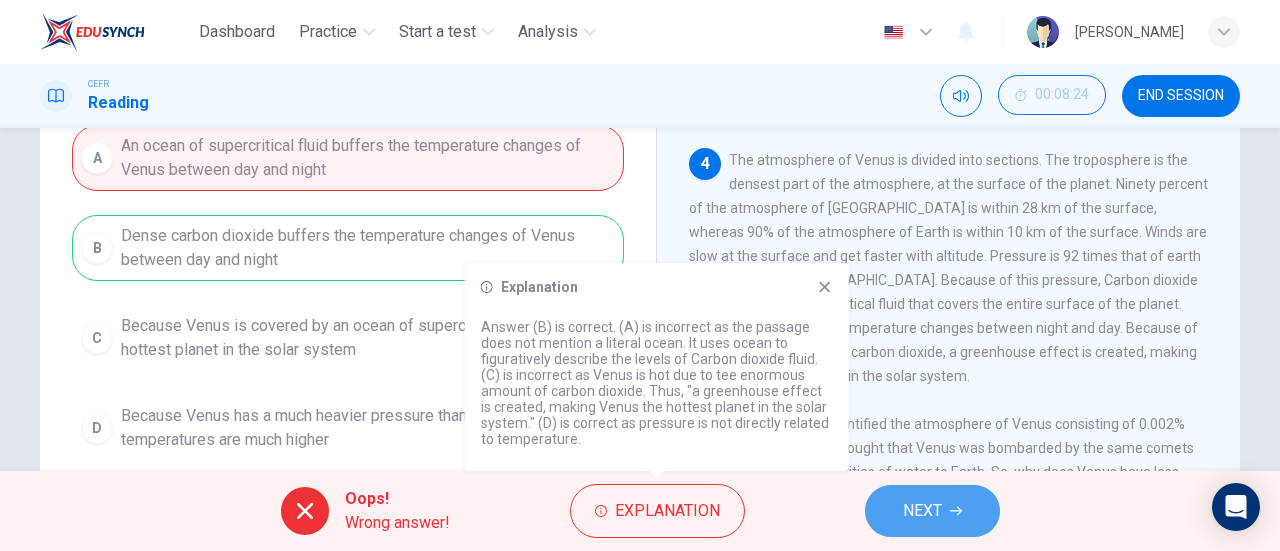 click on "NEXT" at bounding box center [922, 511] 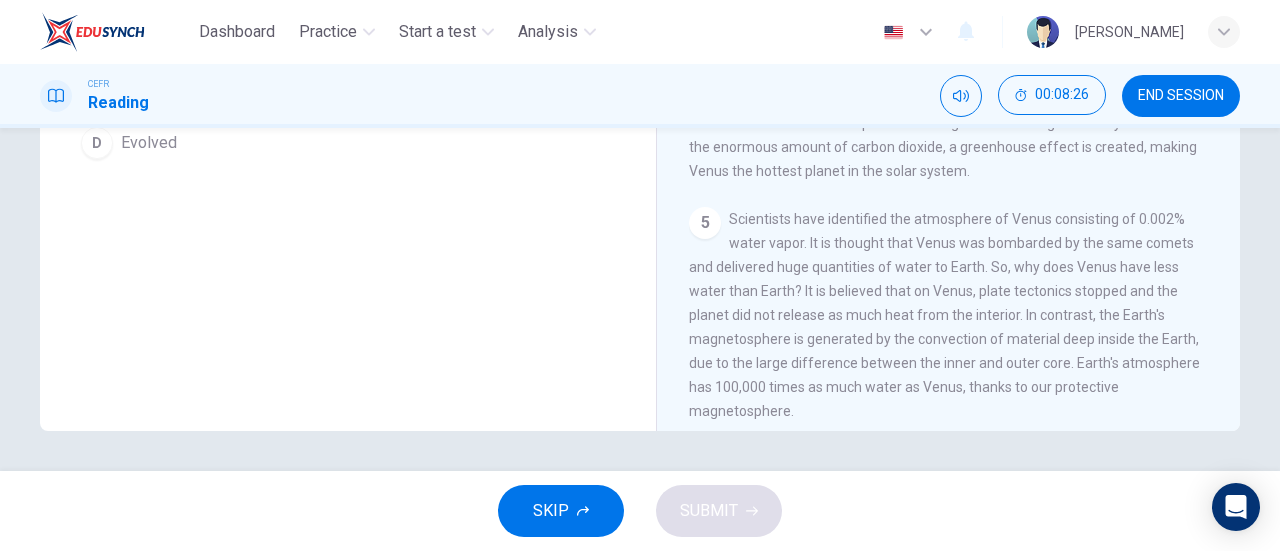 scroll, scrollTop: 432, scrollLeft: 0, axis: vertical 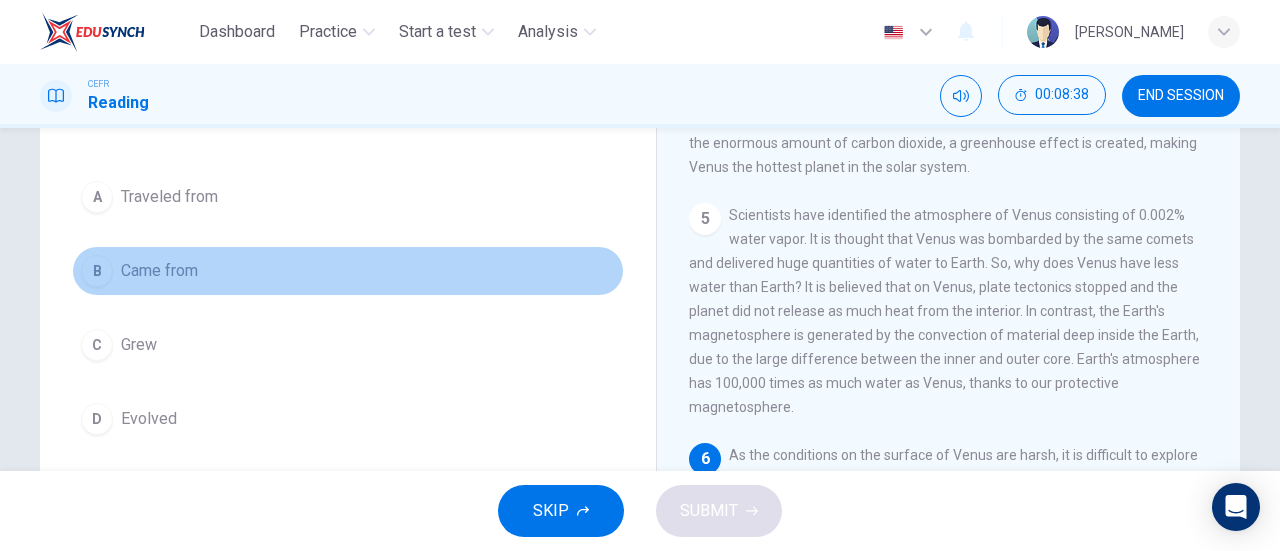 click on "B Came from" at bounding box center [348, 271] 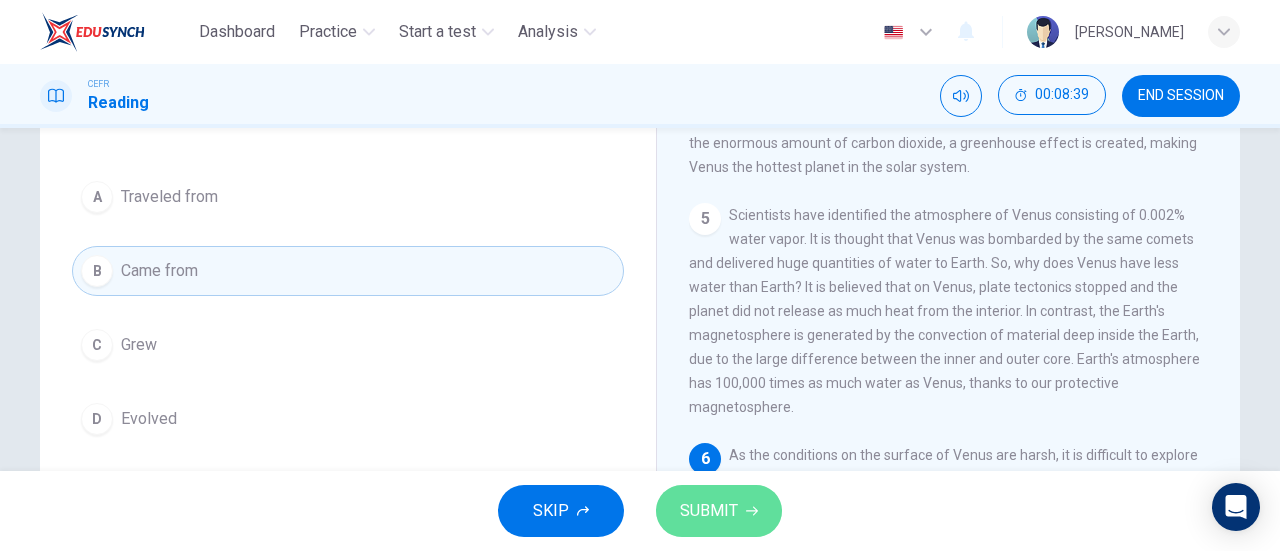 click on "SUBMIT" at bounding box center [719, 511] 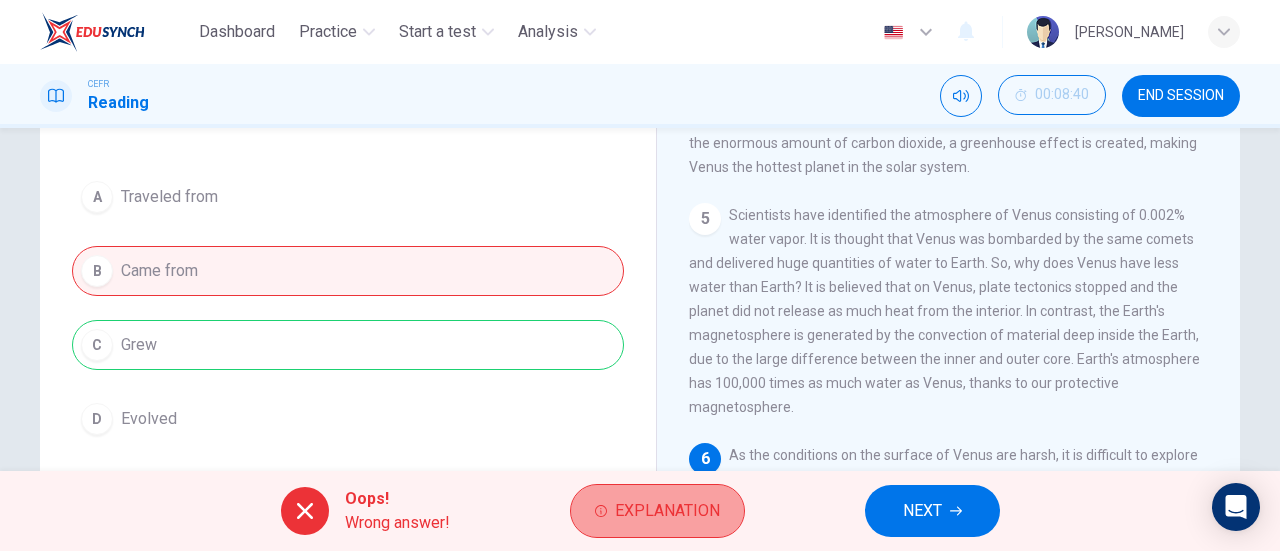 click on "Explanation" at bounding box center (657, 511) 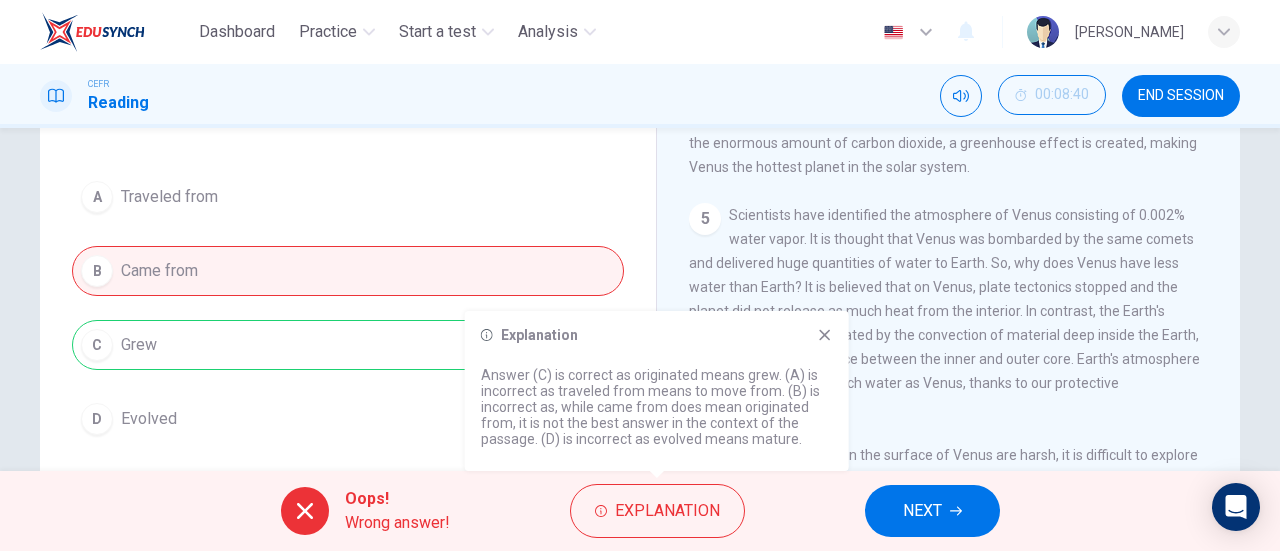 click 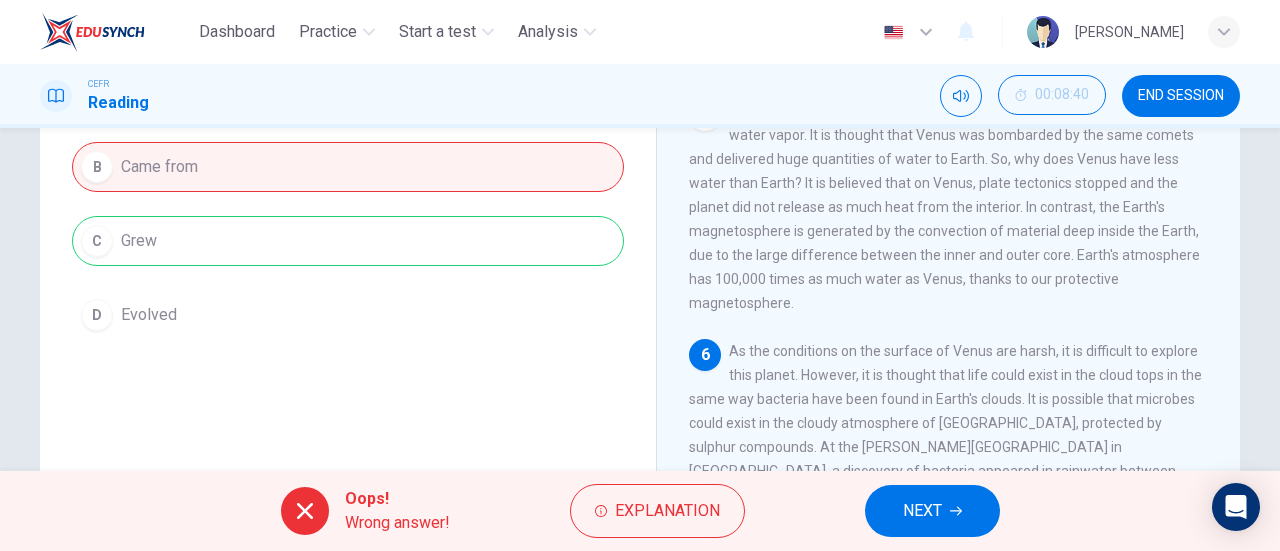 scroll, scrollTop: 432, scrollLeft: 0, axis: vertical 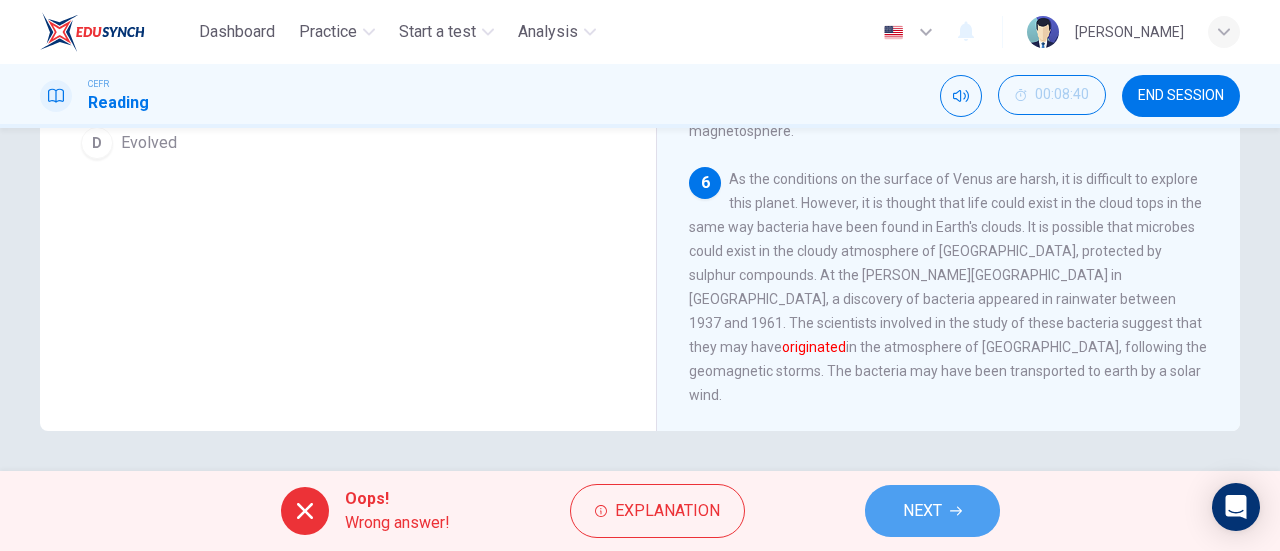 click on "NEXT" at bounding box center [932, 511] 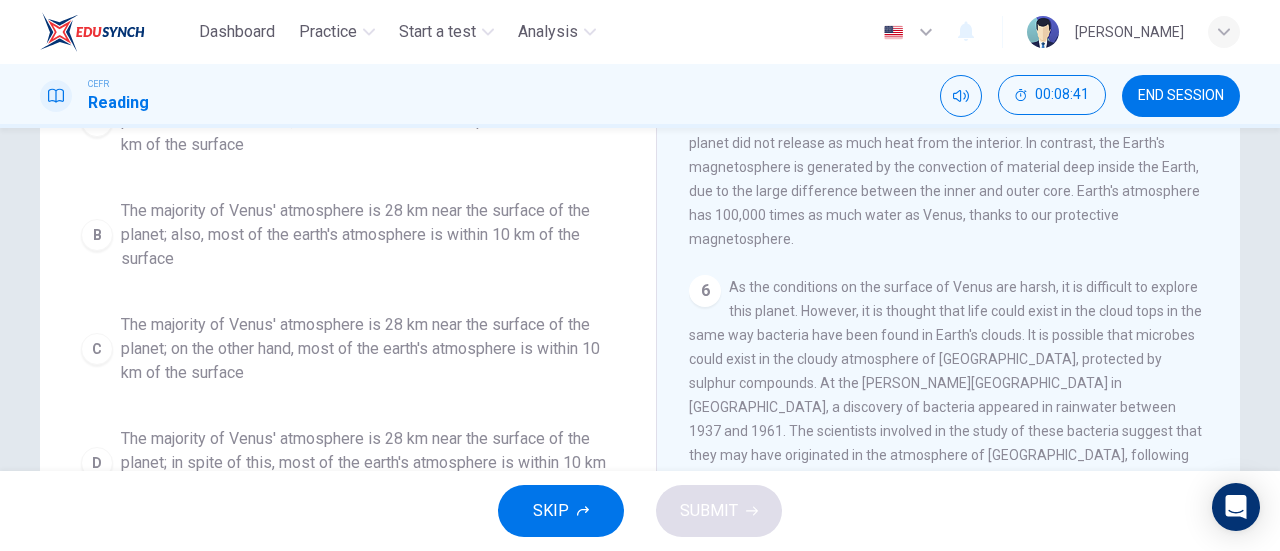 scroll, scrollTop: 432, scrollLeft: 0, axis: vertical 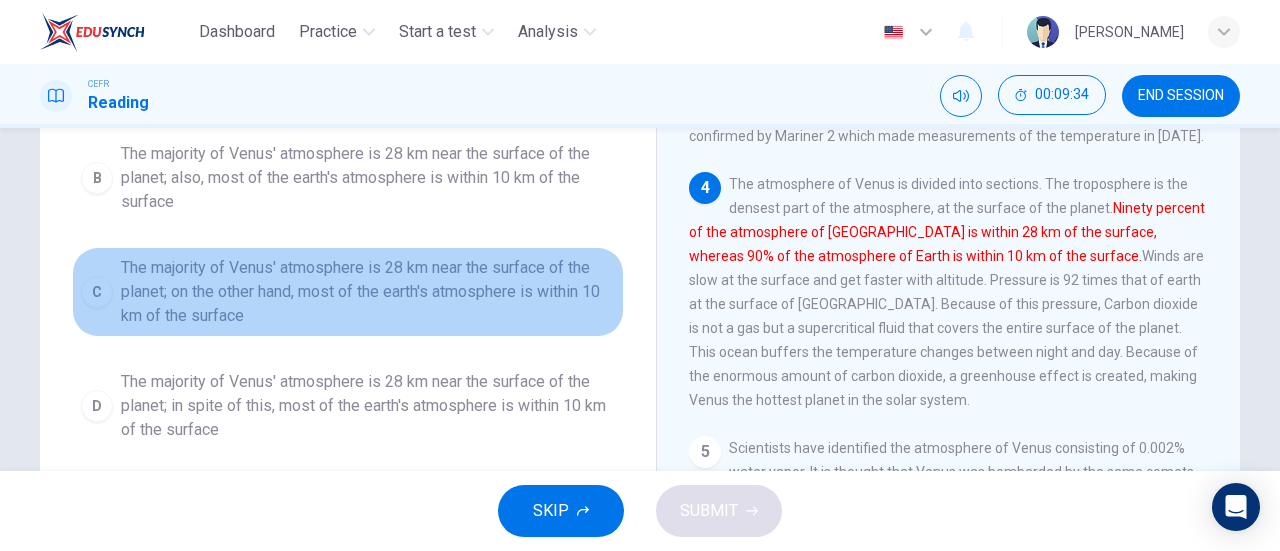 click on "The majority of Venus' atmosphere is 28 km near the surface of the planet; on the other hand, most of the earth's atmosphere is within 10 km of the surface" at bounding box center (368, 292) 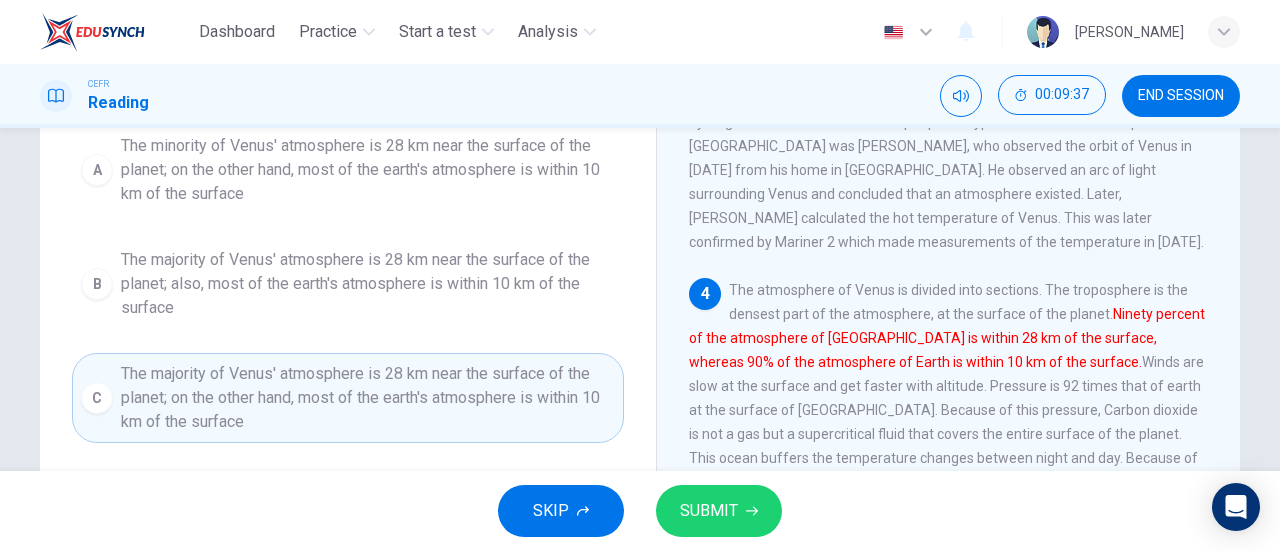 scroll, scrollTop: 274, scrollLeft: 0, axis: vertical 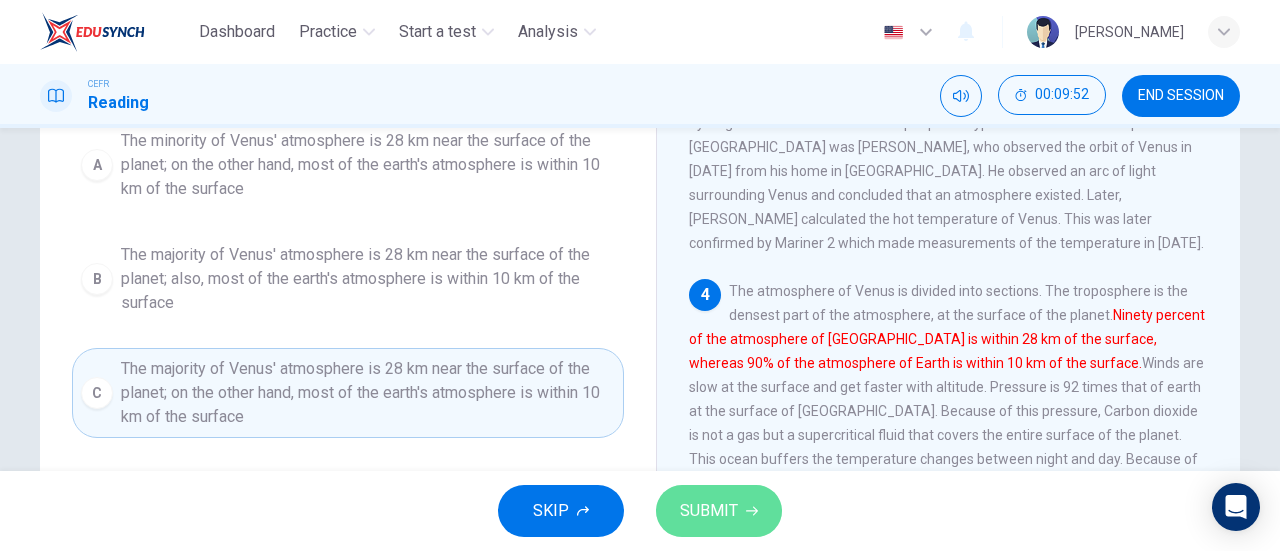 click on "SUBMIT" at bounding box center (709, 511) 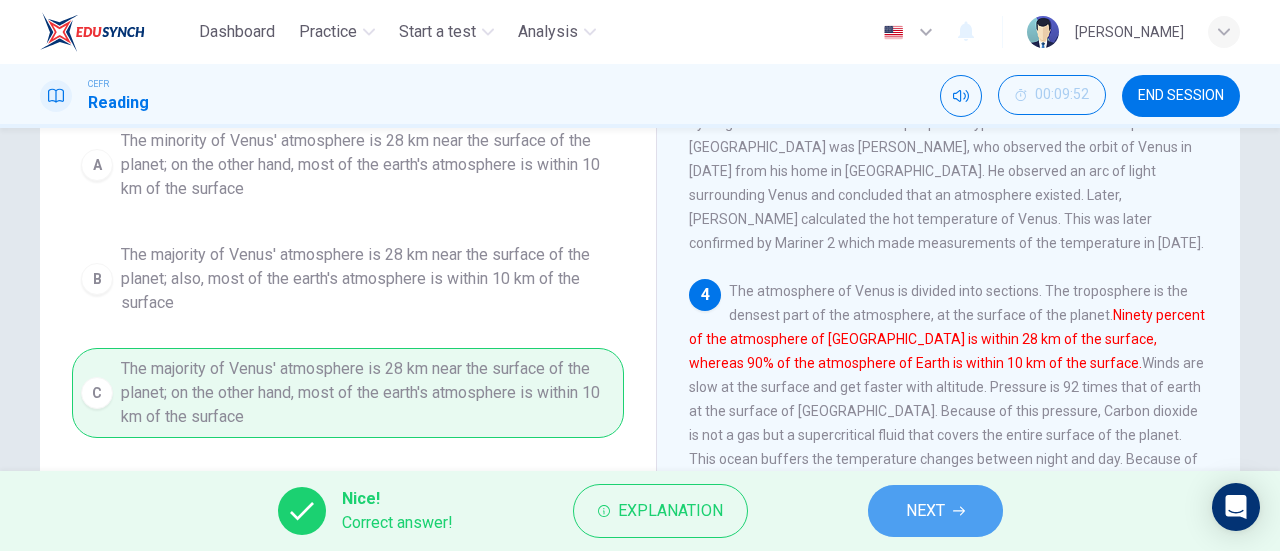 click on "NEXT" at bounding box center [925, 511] 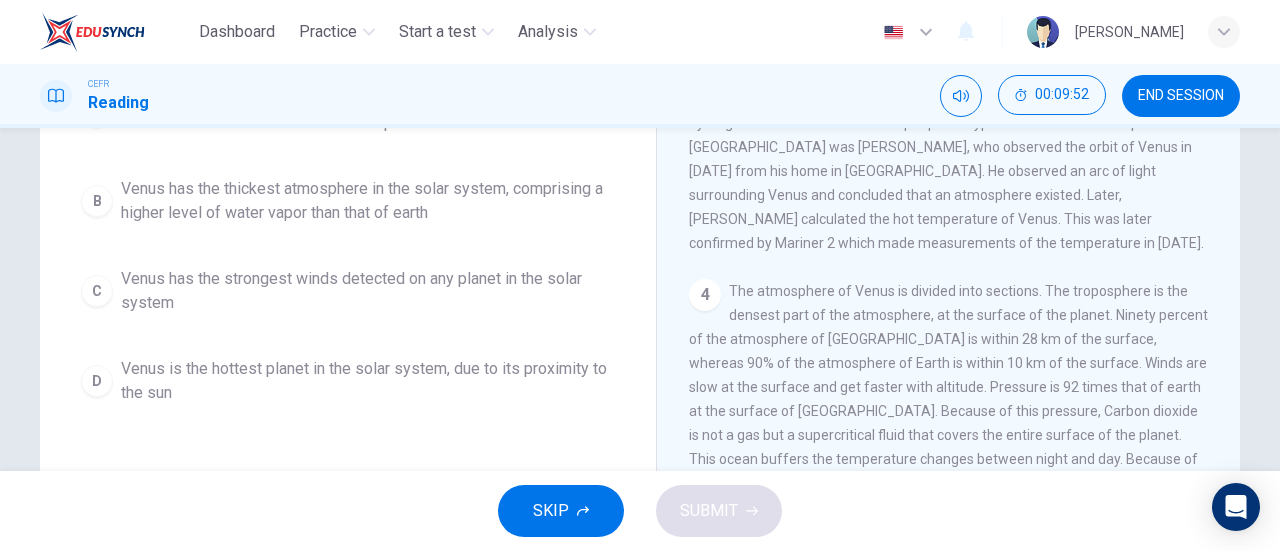 scroll, scrollTop: 0, scrollLeft: 0, axis: both 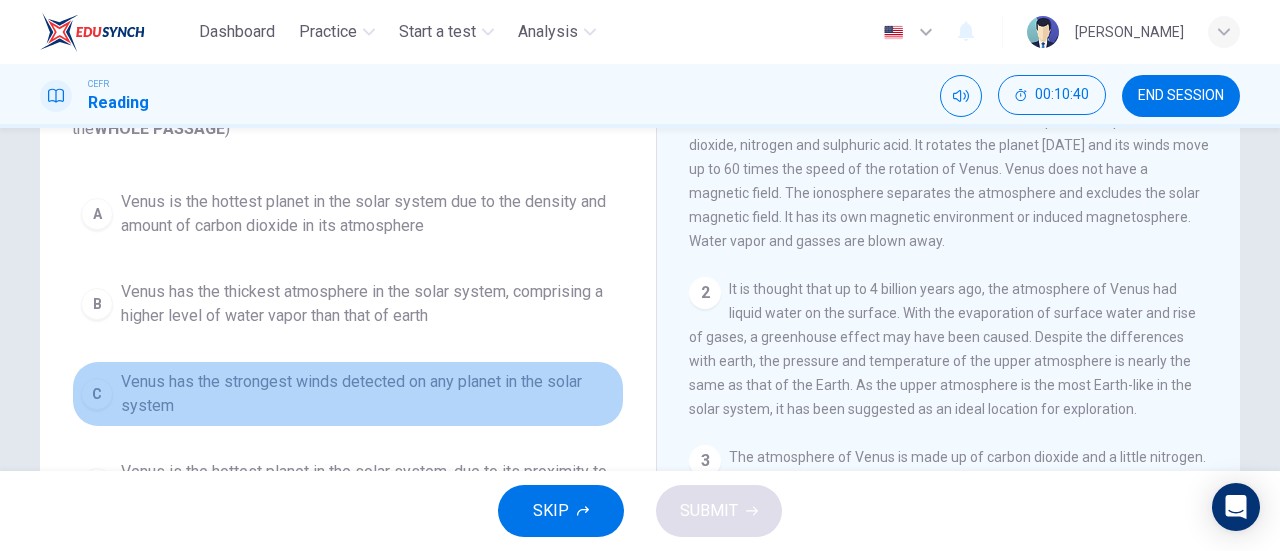click on "Venus has the strongest winds detected on any planet in the solar system" at bounding box center [368, 394] 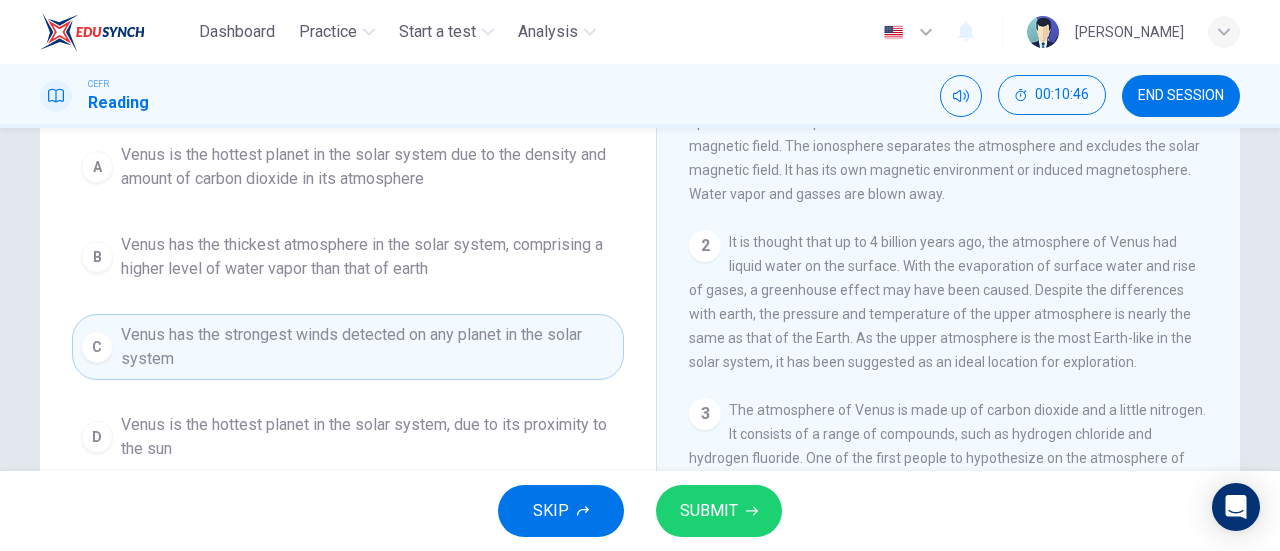 scroll, scrollTop: 215, scrollLeft: 0, axis: vertical 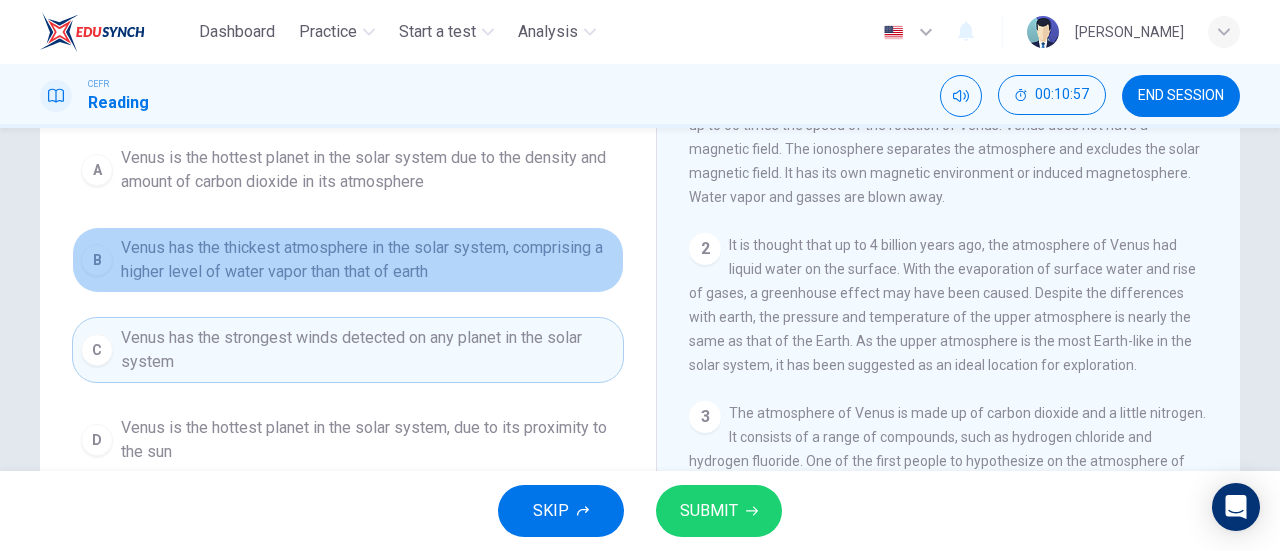 click on "B Venus has the thickest atmosphere in the solar system, comprising a higher level of water vapor than that of earth" at bounding box center [348, 260] 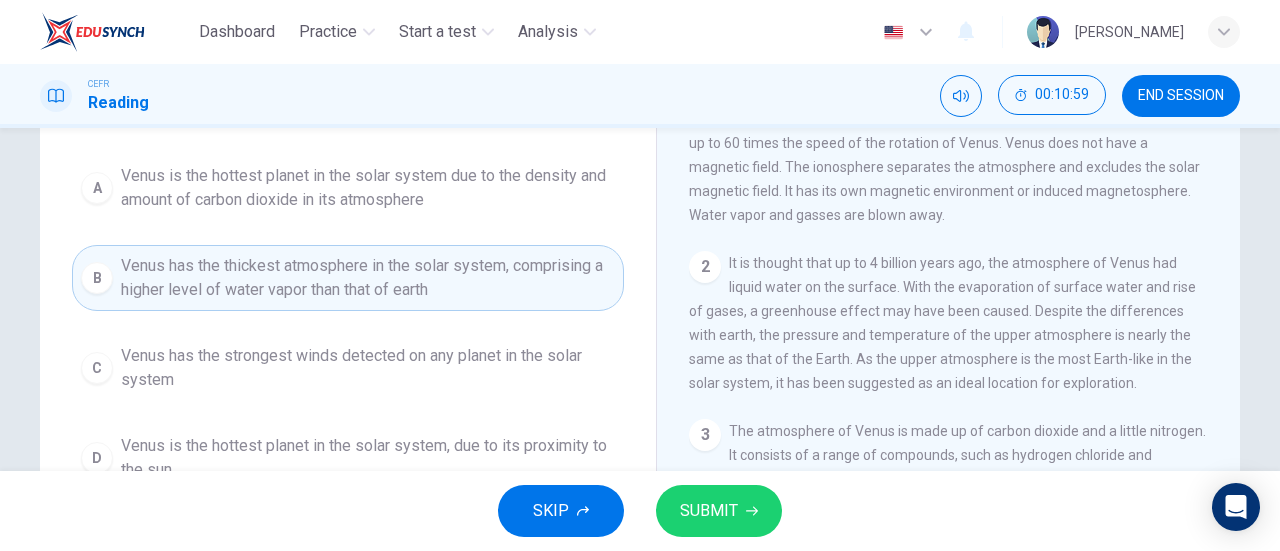 scroll, scrollTop: 196, scrollLeft: 0, axis: vertical 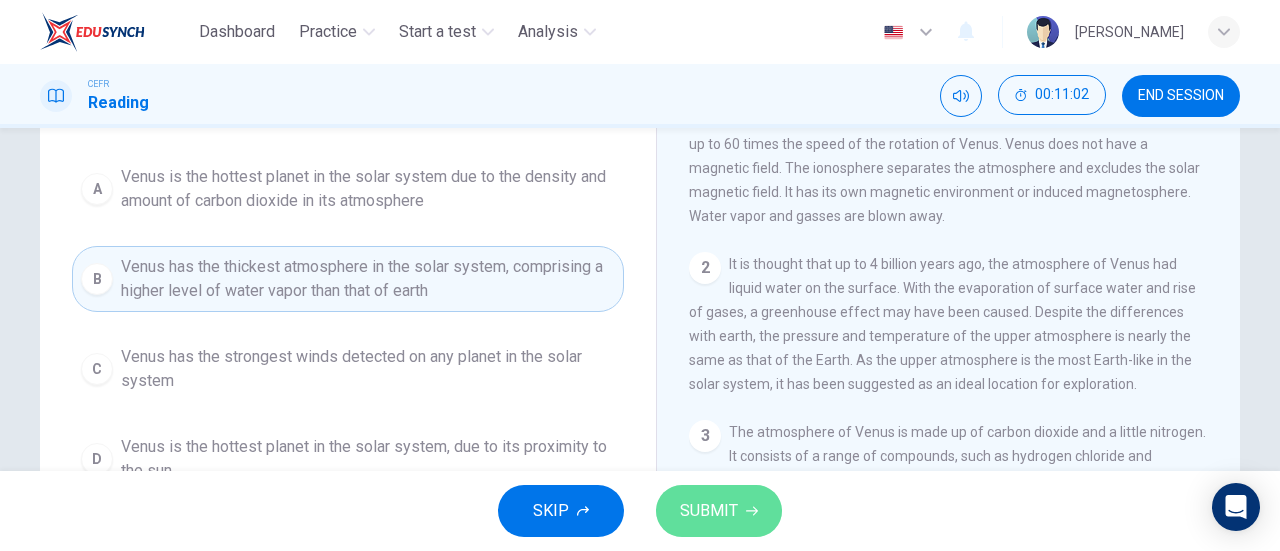 click on "SUBMIT" at bounding box center [709, 511] 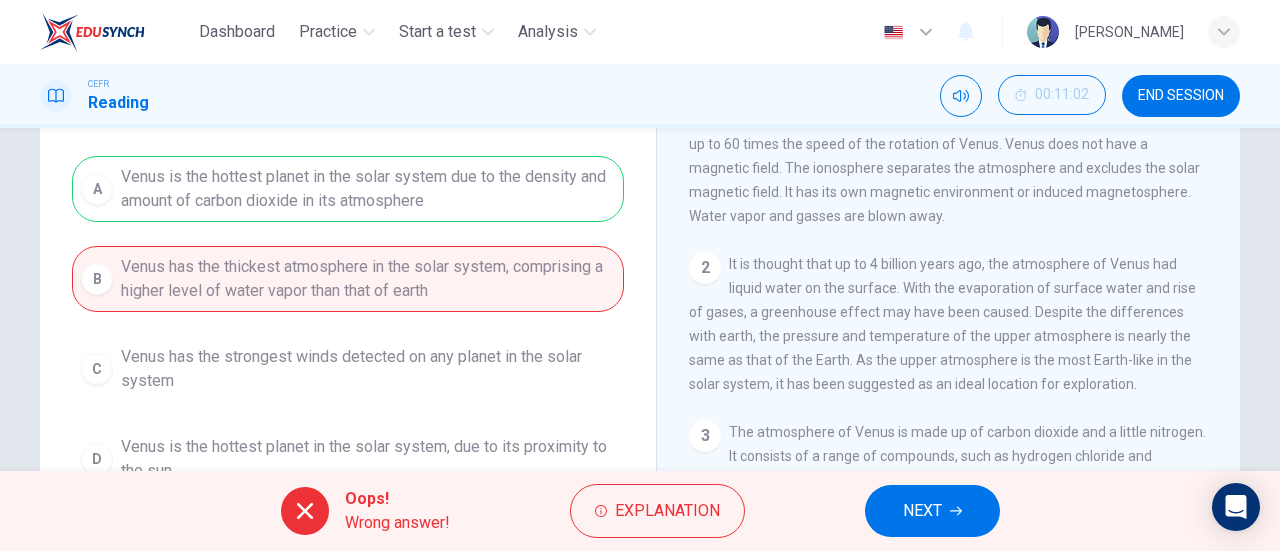 click on "Explanation" at bounding box center [667, 511] 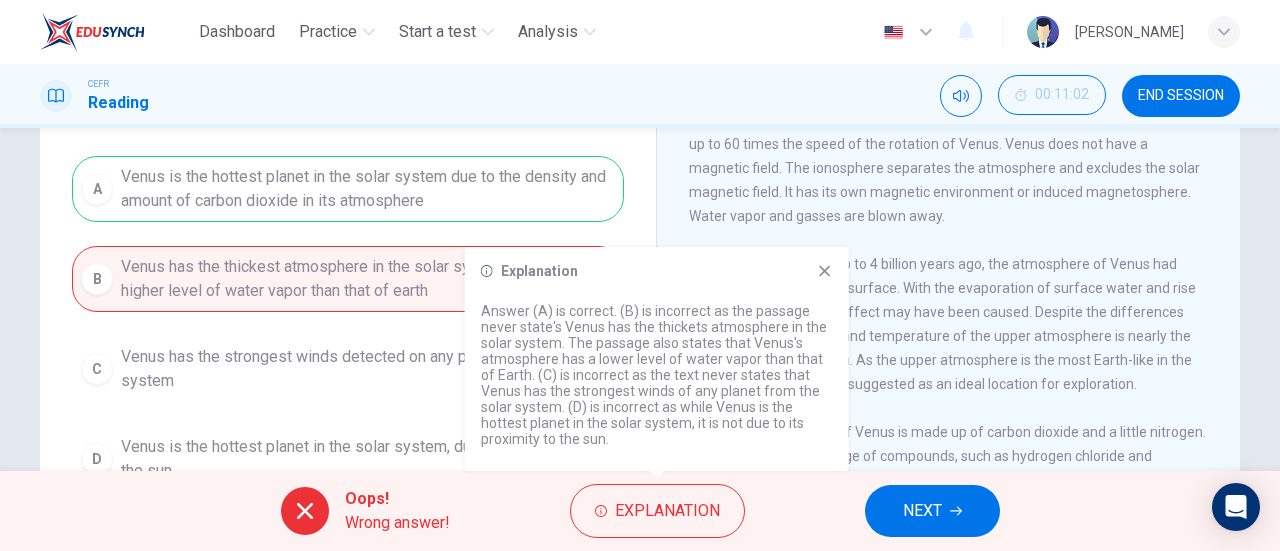 click on "Explanation Answer (A) is correct. (B) is incorrect as the passage never state's Venus has the thickets atmosphere in the solar system. The passage also states that Venus's atmosphere has a lower level of water vapor than that of Earth. (C) is incorrect as the text never states that Venus has the strongest winds of any planet from the solar system. (D) is incorrect as while Venus is the hottest planet in the solar system, it is not due to its proximity to the sun." at bounding box center (657, 359) 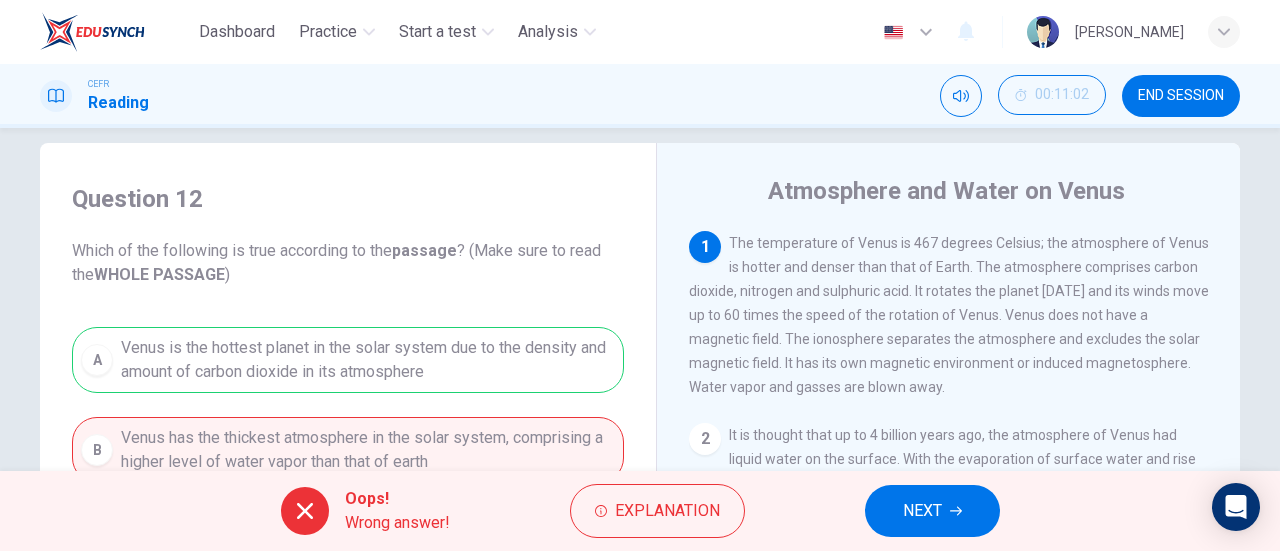scroll, scrollTop: 24, scrollLeft: 0, axis: vertical 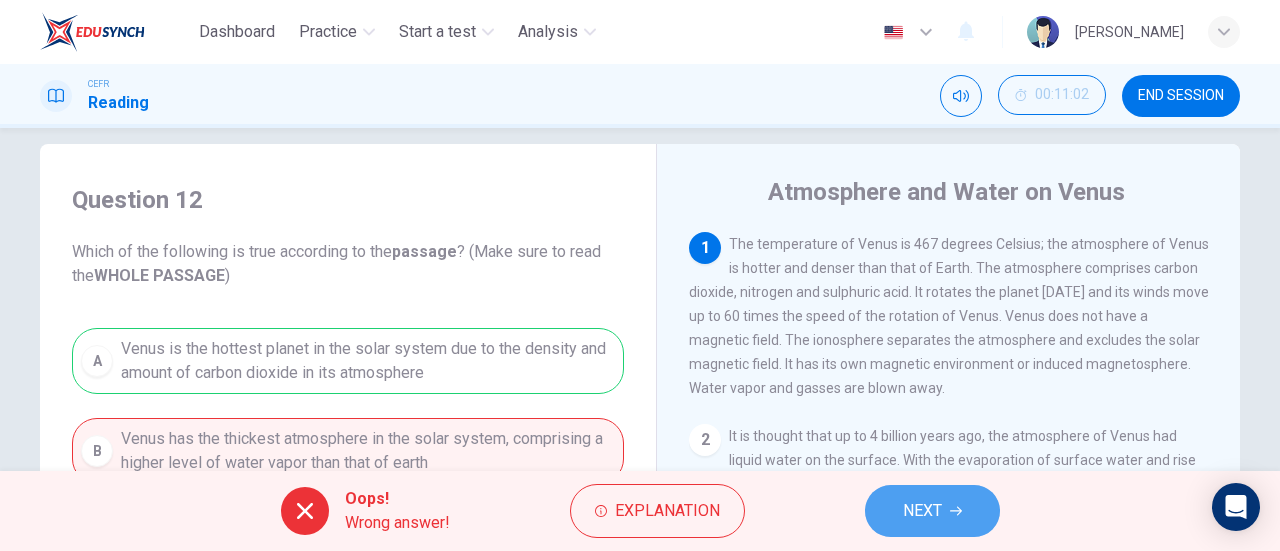 click on "NEXT" at bounding box center (922, 511) 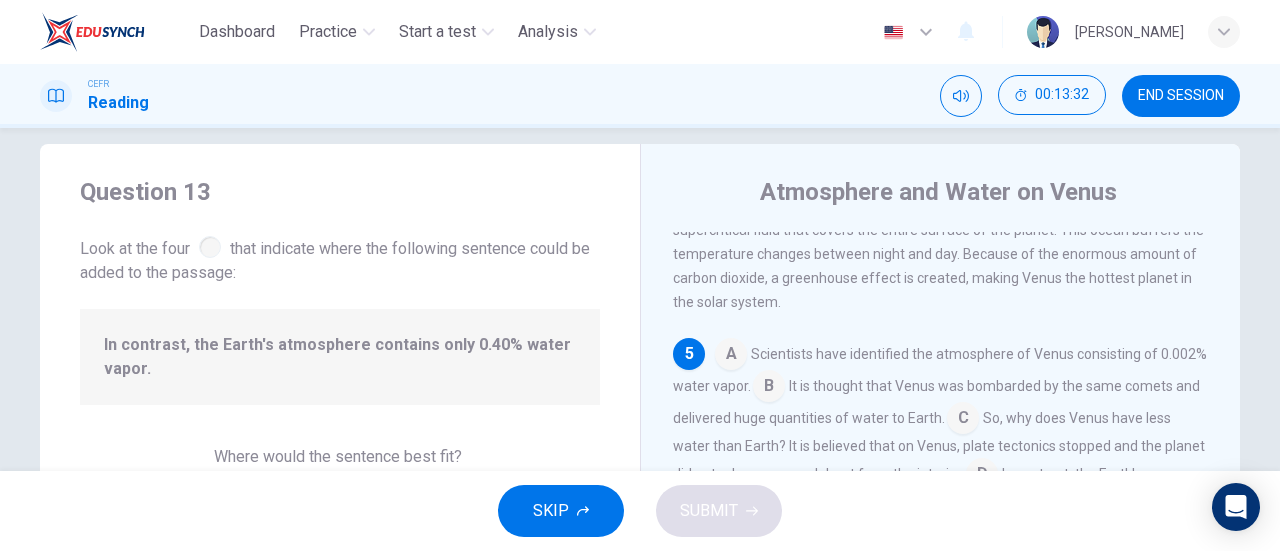 scroll, scrollTop: 803, scrollLeft: 0, axis: vertical 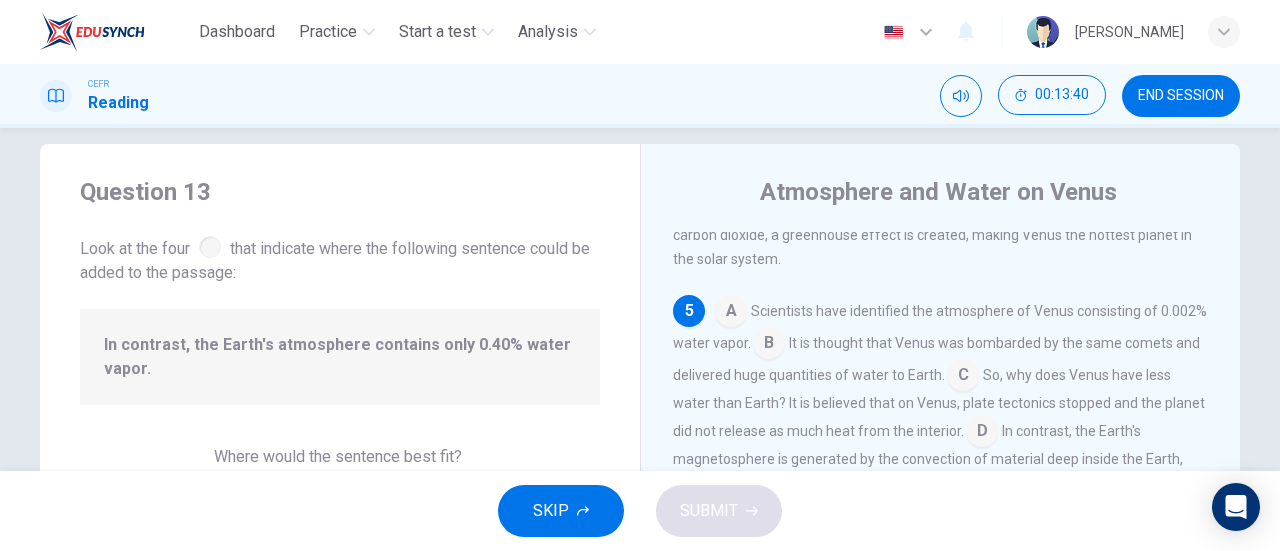 click at bounding box center [769, 345] 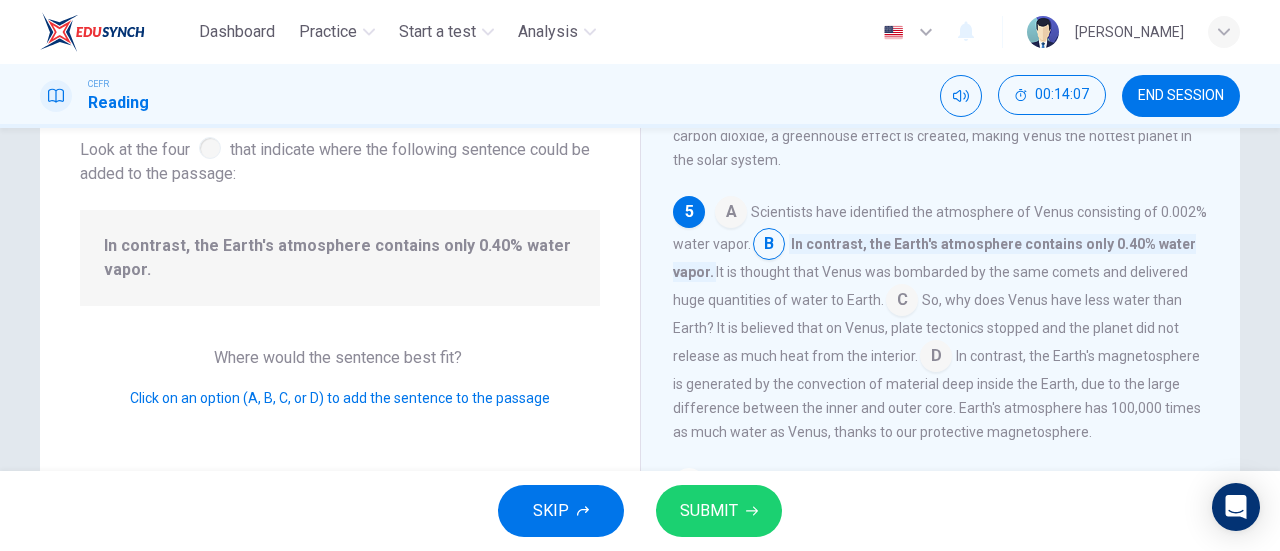 scroll, scrollTop: 122, scrollLeft: 0, axis: vertical 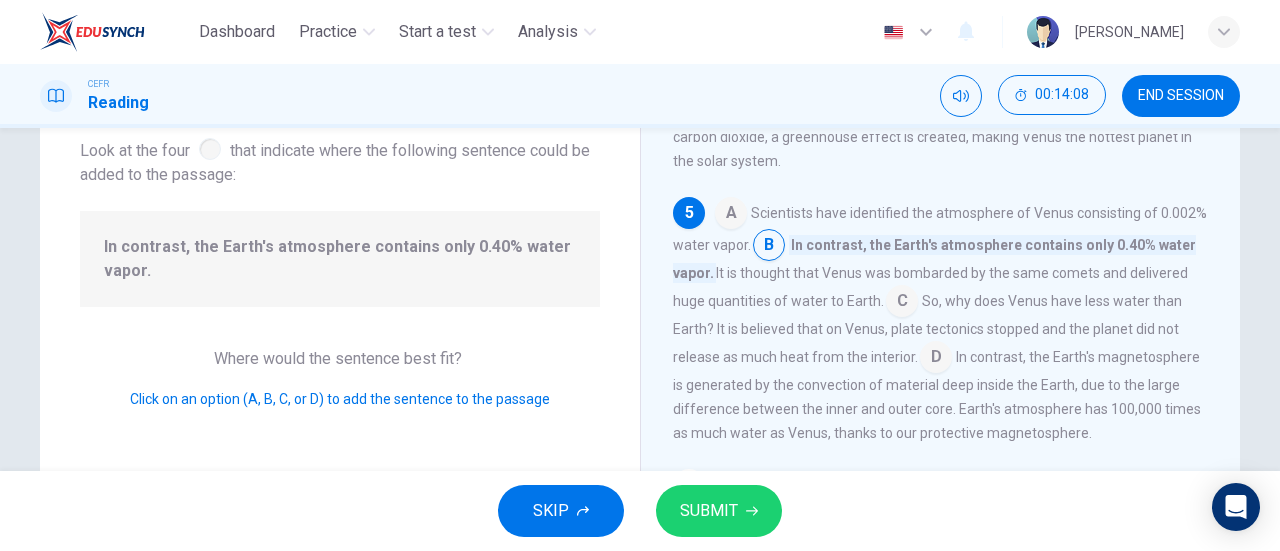 click at bounding box center [936, 359] 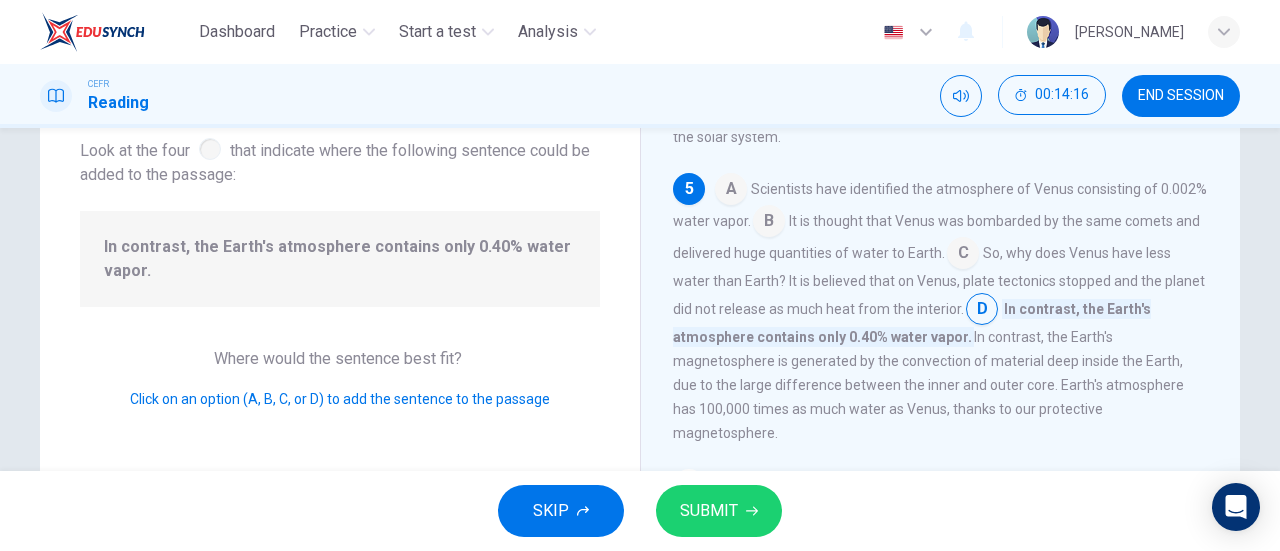 click at bounding box center (769, 223) 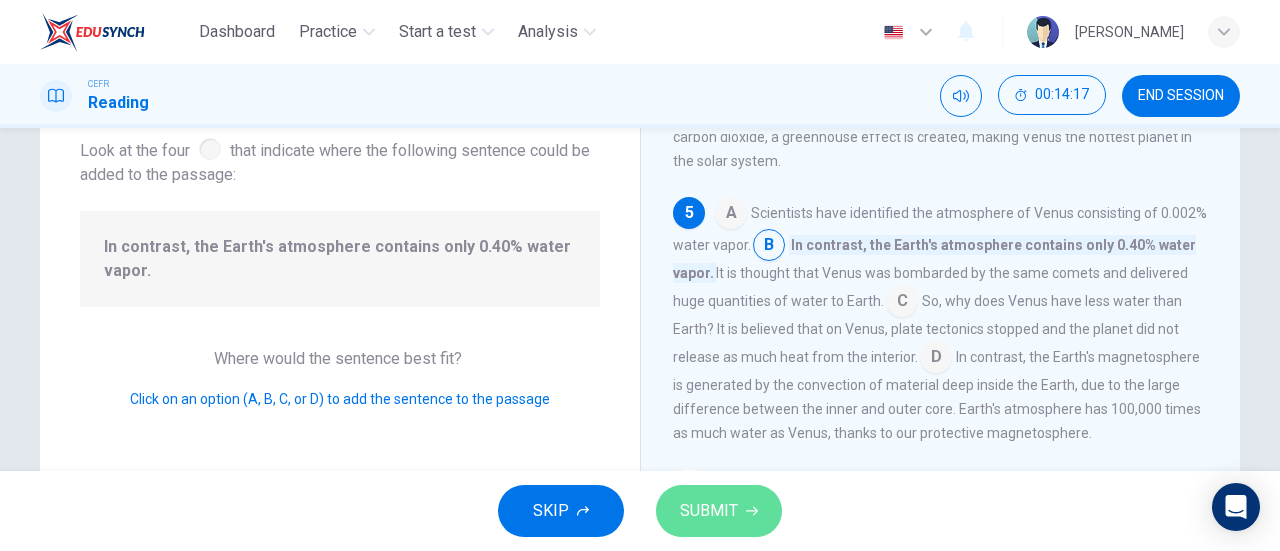click on "SUBMIT" at bounding box center [719, 511] 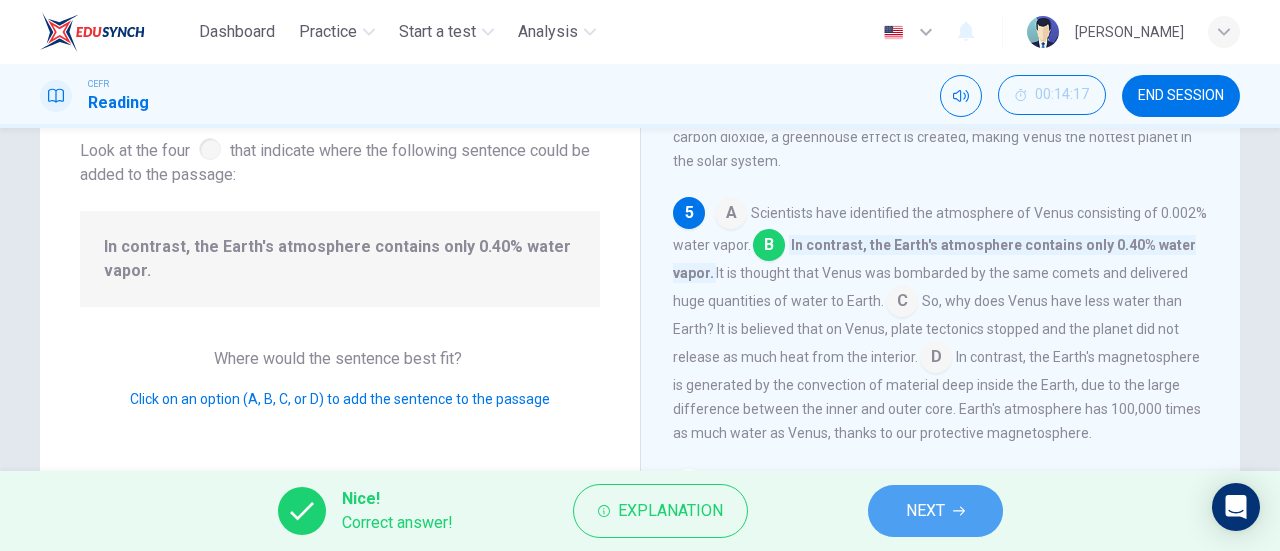 click on "NEXT" at bounding box center [935, 511] 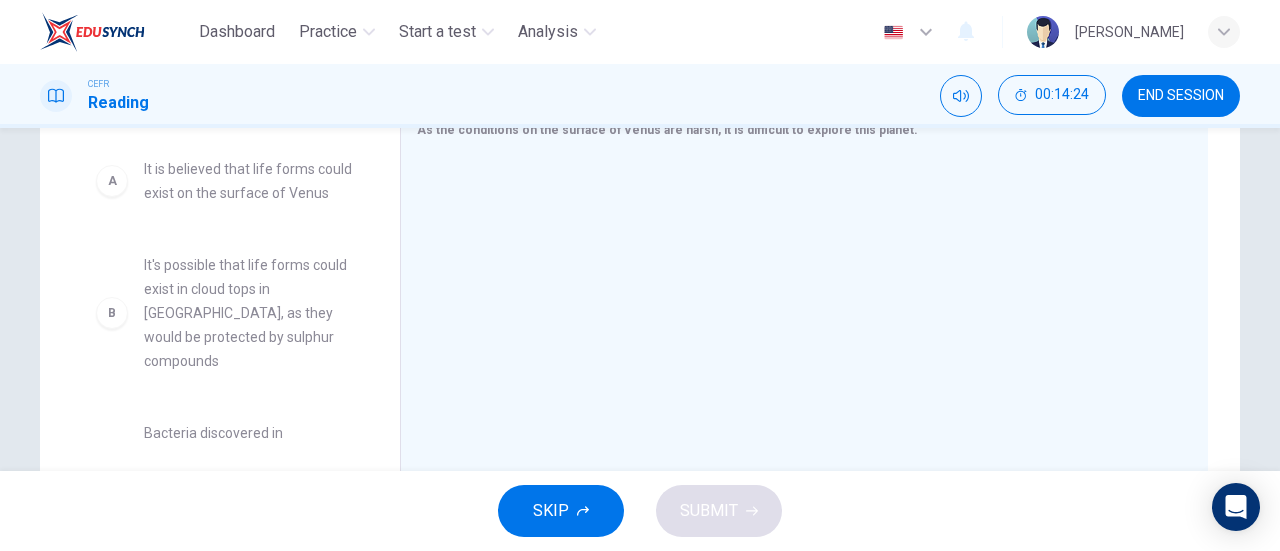 scroll, scrollTop: 373, scrollLeft: 0, axis: vertical 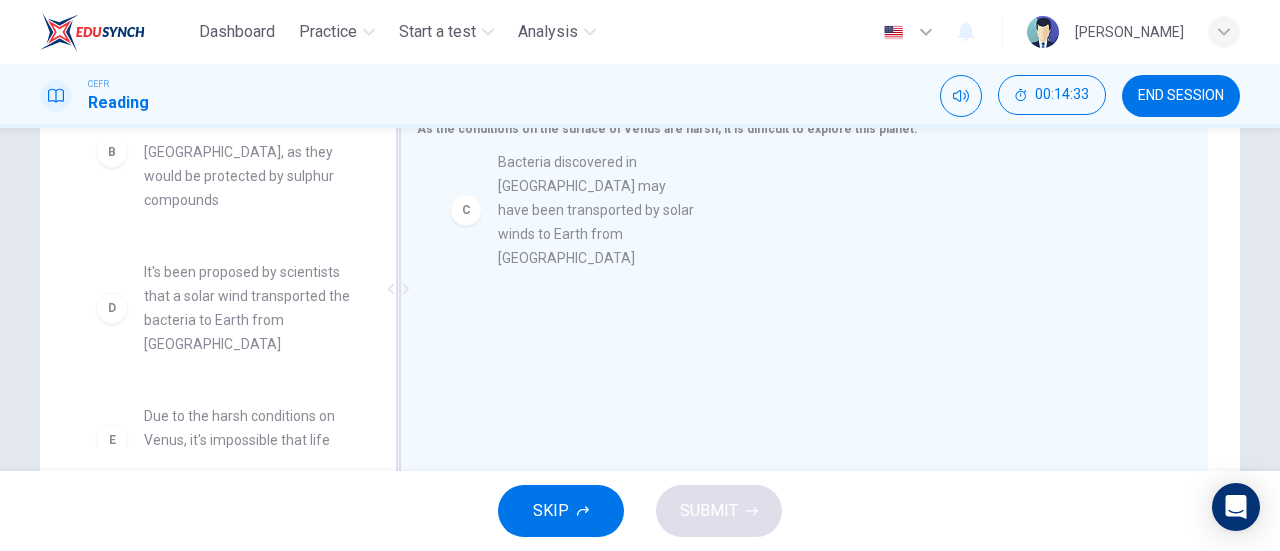 drag, startPoint x: 238, startPoint y: 353, endPoint x: 574, endPoint y: 235, distance: 356.11795 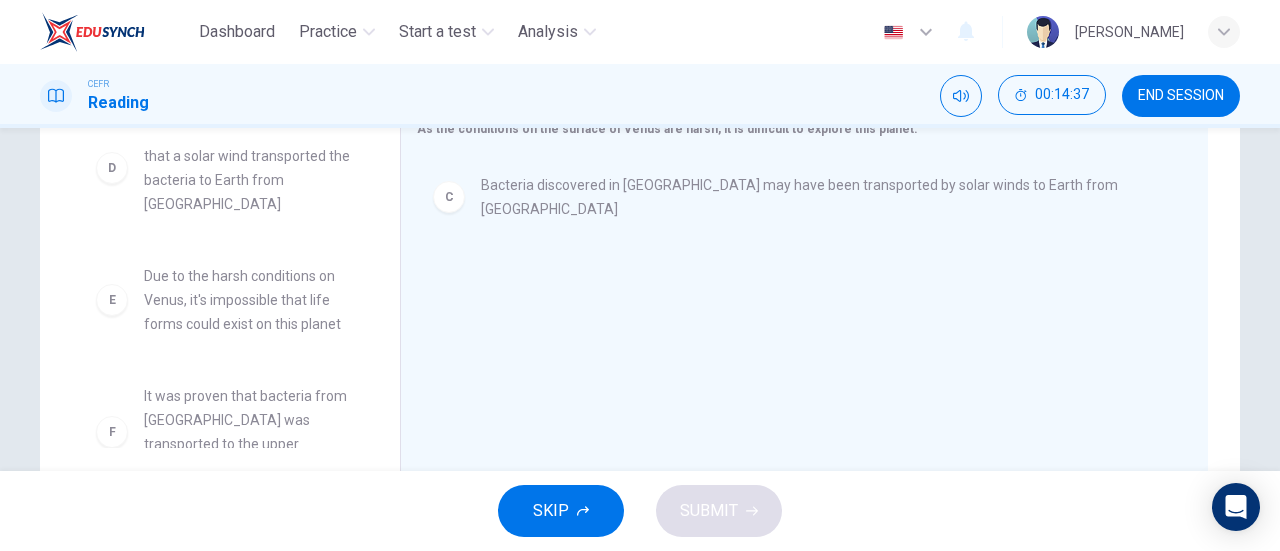 scroll, scrollTop: 348, scrollLeft: 0, axis: vertical 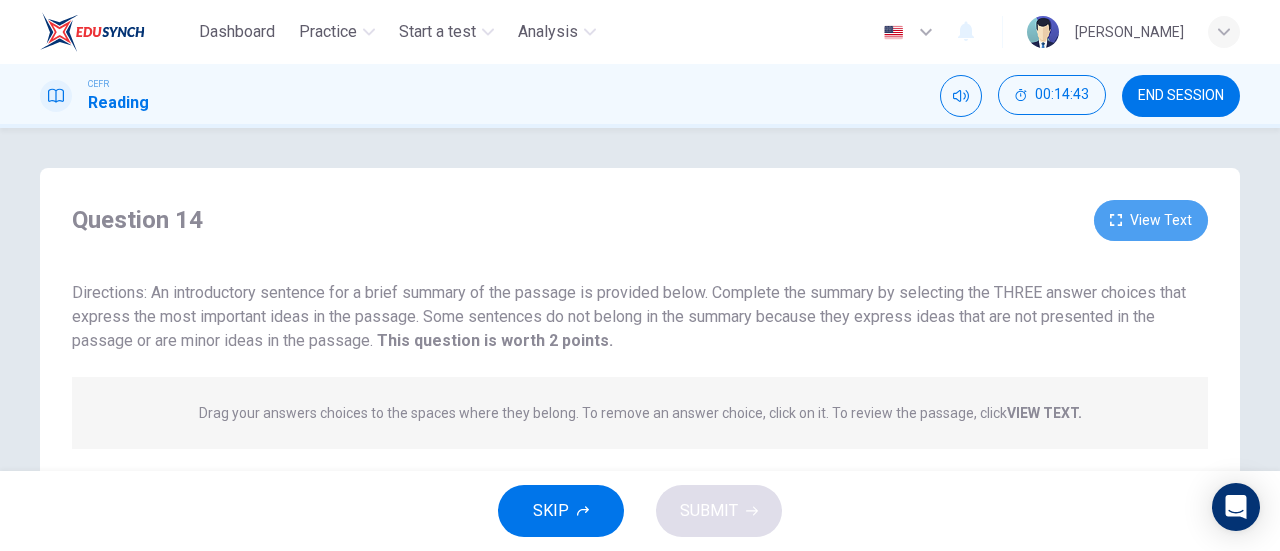 click on "View Text" at bounding box center [1151, 220] 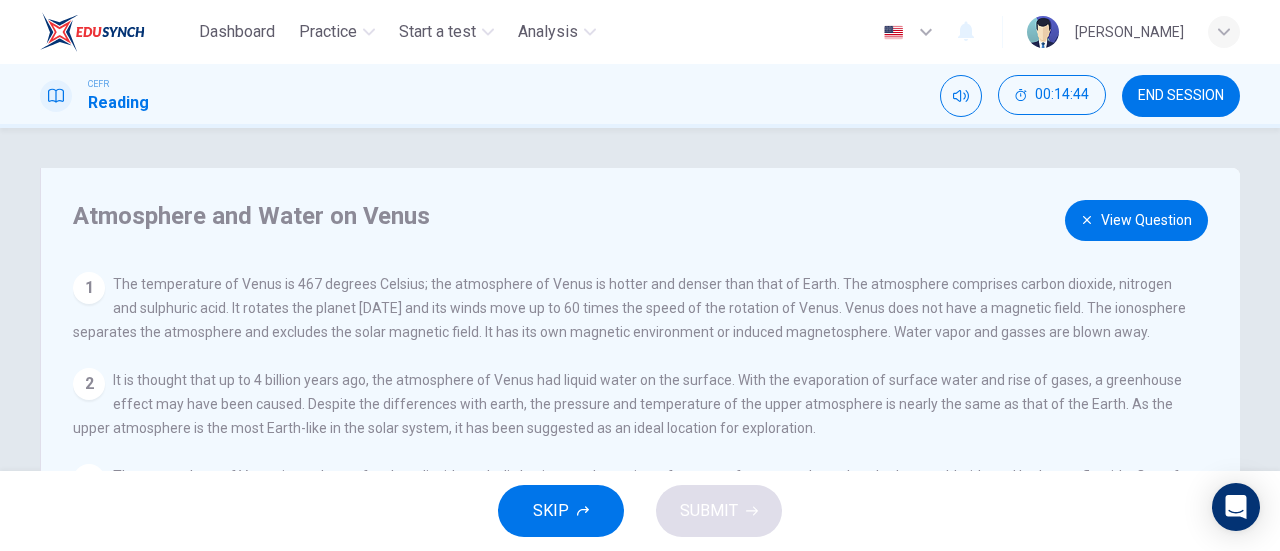 scroll, scrollTop: 136, scrollLeft: 0, axis: vertical 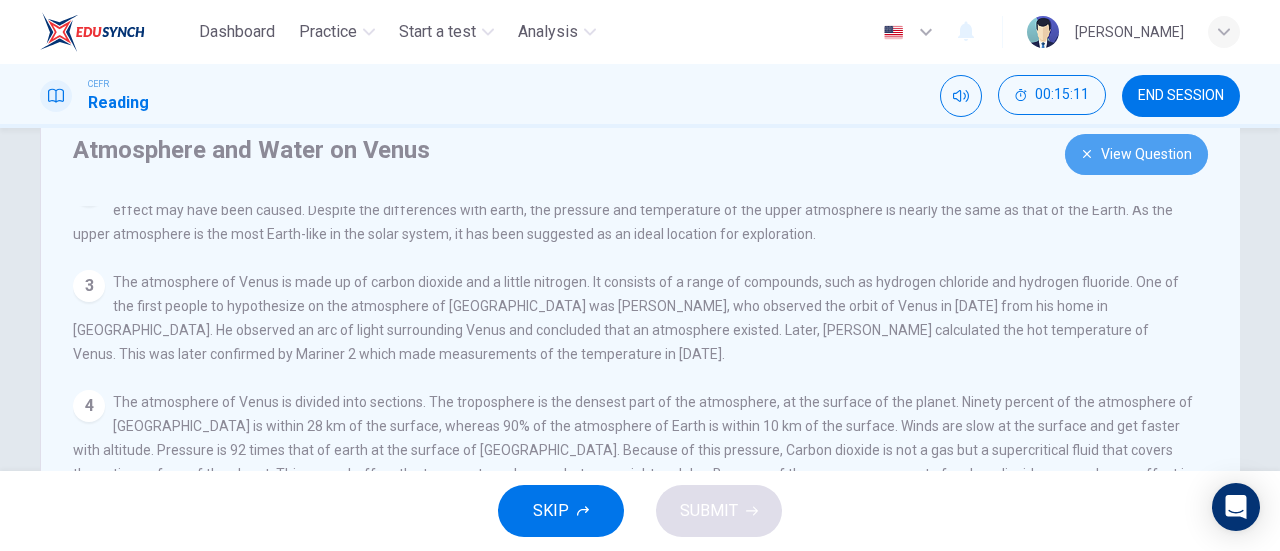 click on "View Question" at bounding box center [1136, 154] 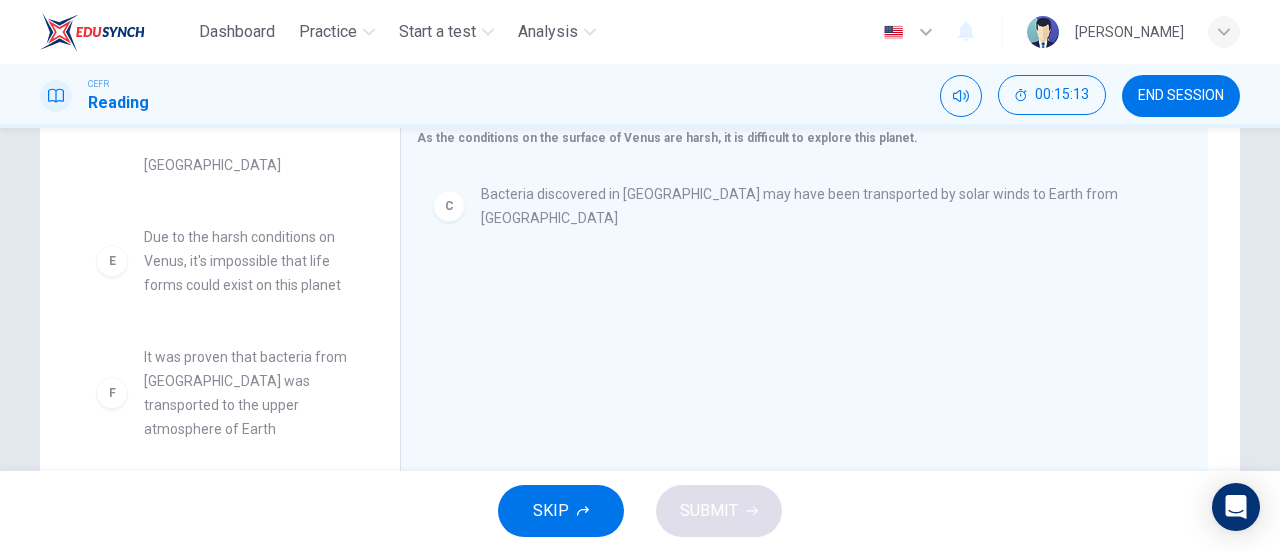 scroll, scrollTop: 365, scrollLeft: 0, axis: vertical 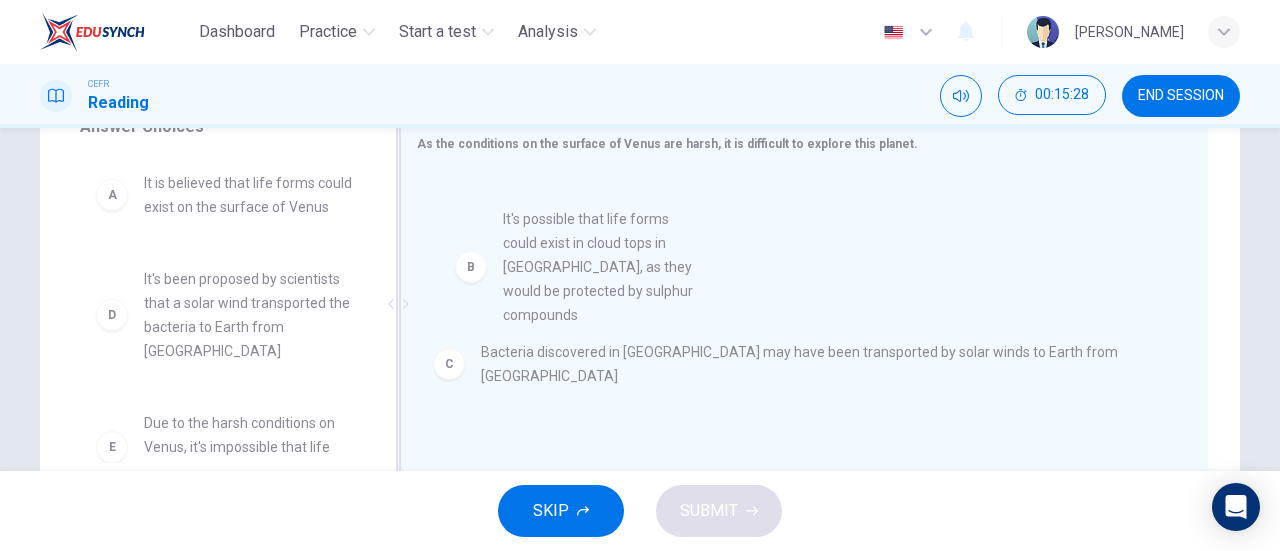 drag, startPoint x: 267, startPoint y: 330, endPoint x: 538, endPoint y: 285, distance: 274.71075 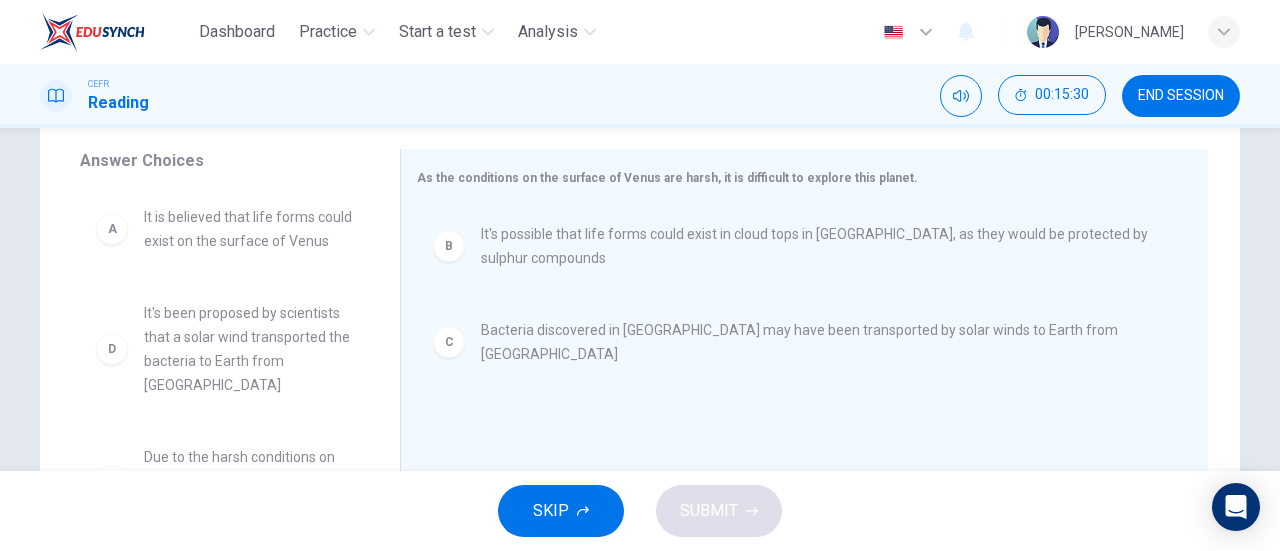 scroll, scrollTop: 324, scrollLeft: 0, axis: vertical 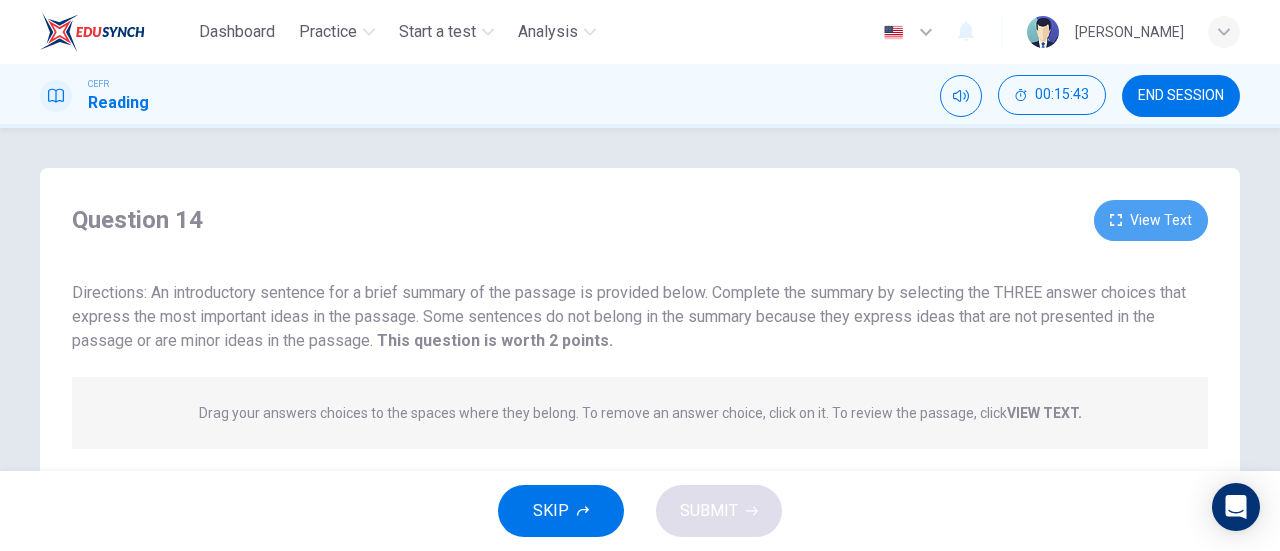 click on "View Text" at bounding box center (1151, 220) 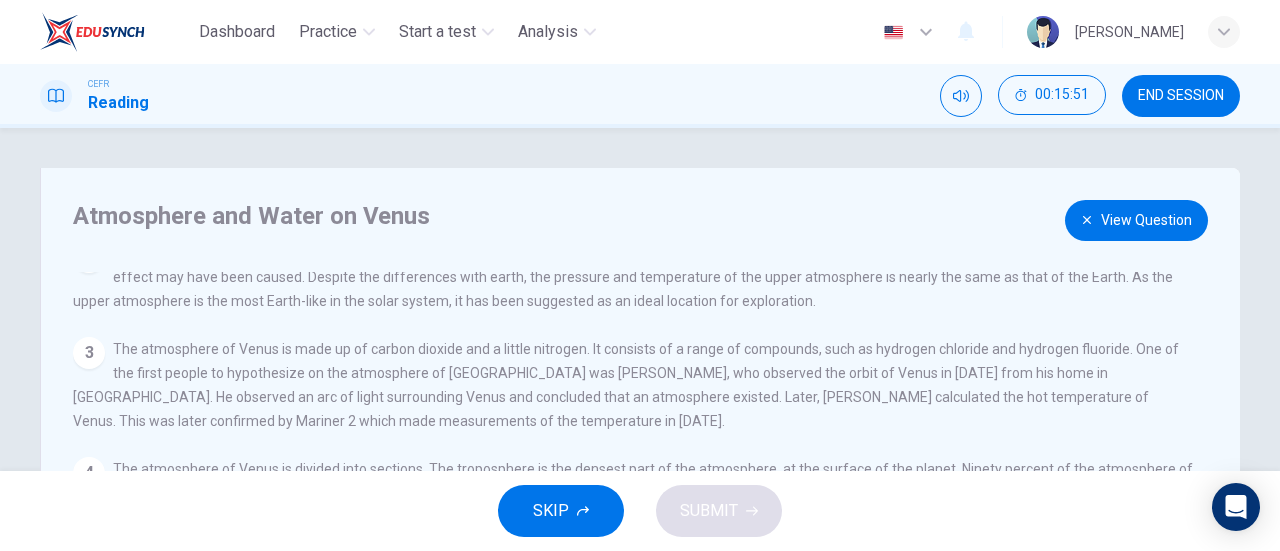 scroll, scrollTop: 136, scrollLeft: 0, axis: vertical 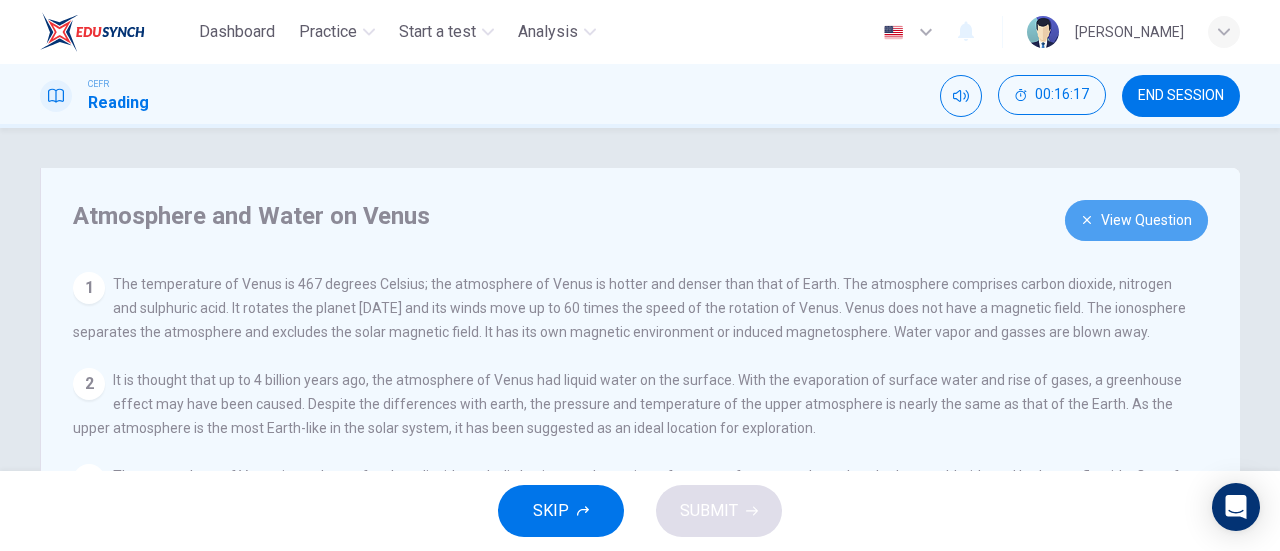 click on "View Question" at bounding box center [1136, 220] 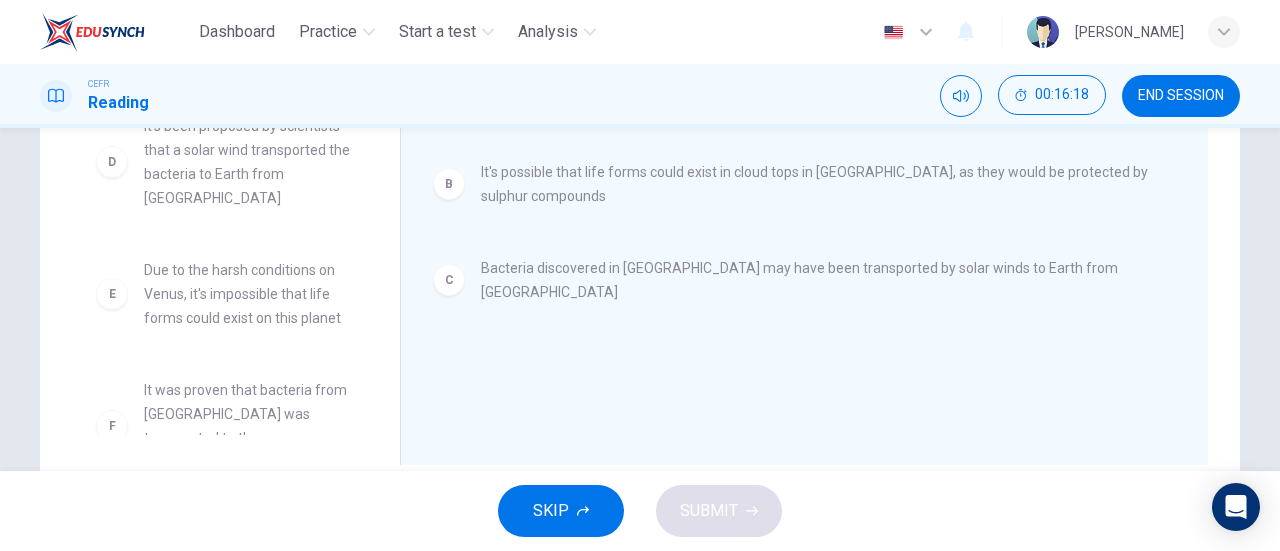 scroll, scrollTop: 406, scrollLeft: 0, axis: vertical 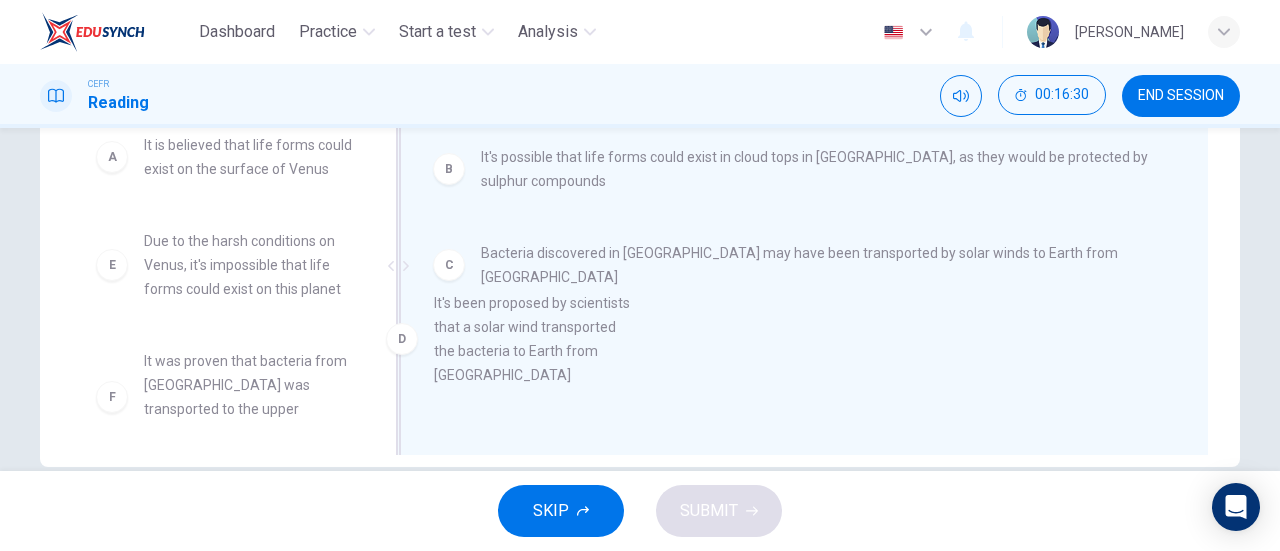 drag, startPoint x: 268, startPoint y: 314, endPoint x: 589, endPoint y: 355, distance: 323.6078 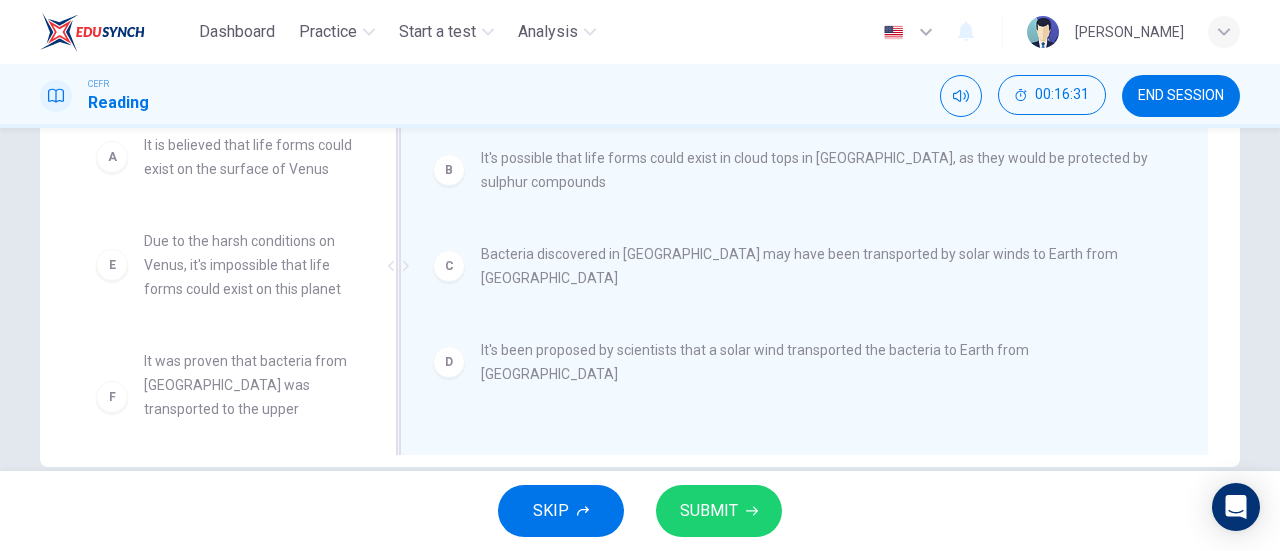 scroll, scrollTop: 0, scrollLeft: 0, axis: both 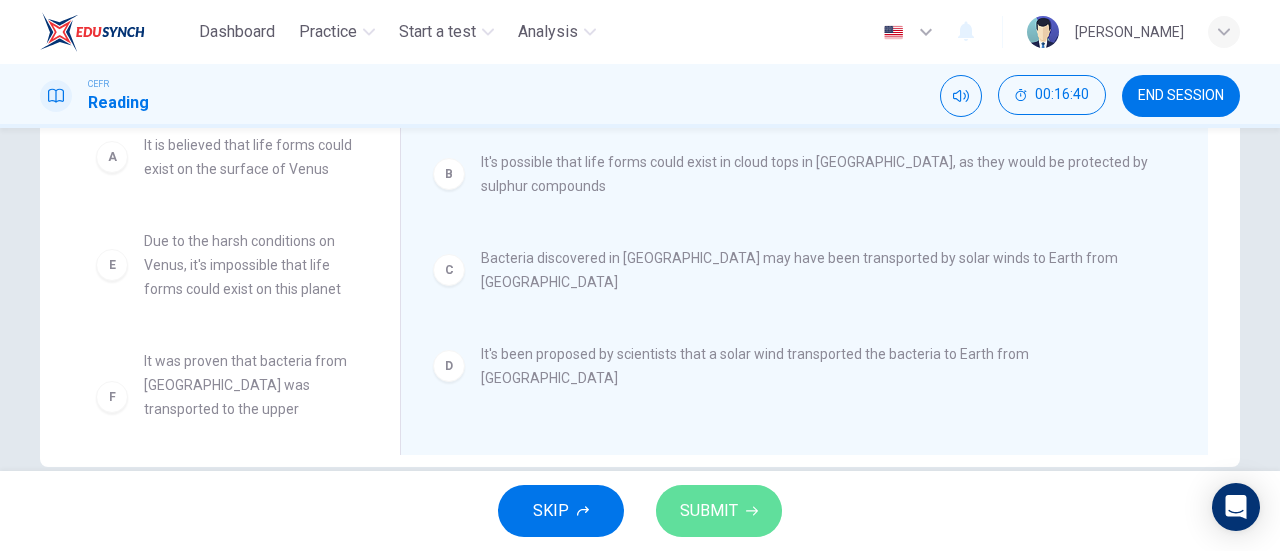 click on "SUBMIT" at bounding box center [709, 511] 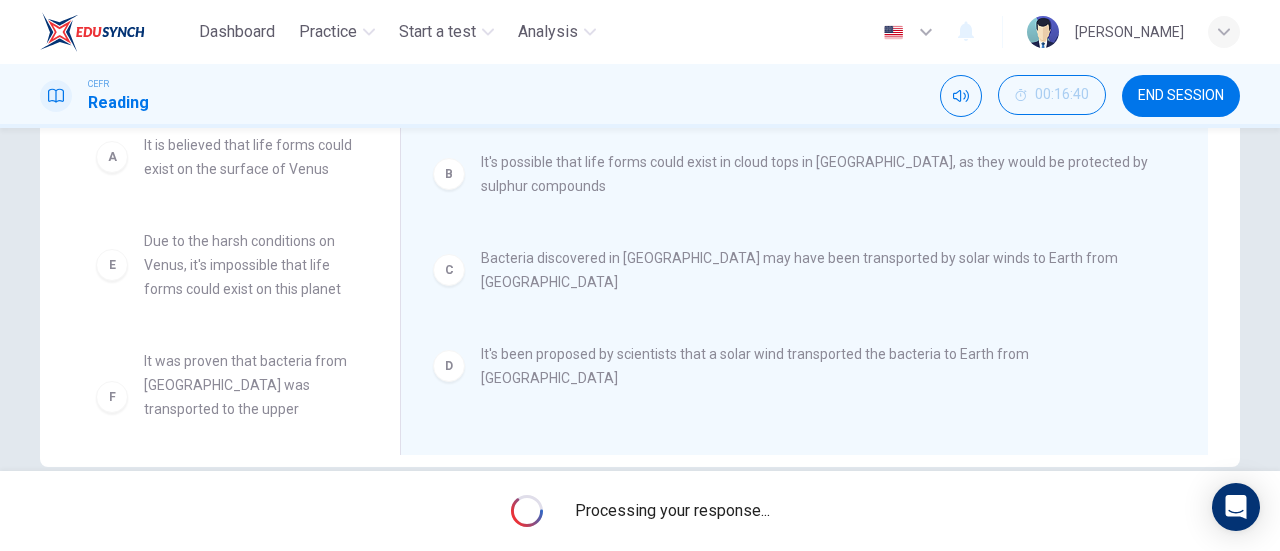 click on "Processing your response..." at bounding box center (672, 511) 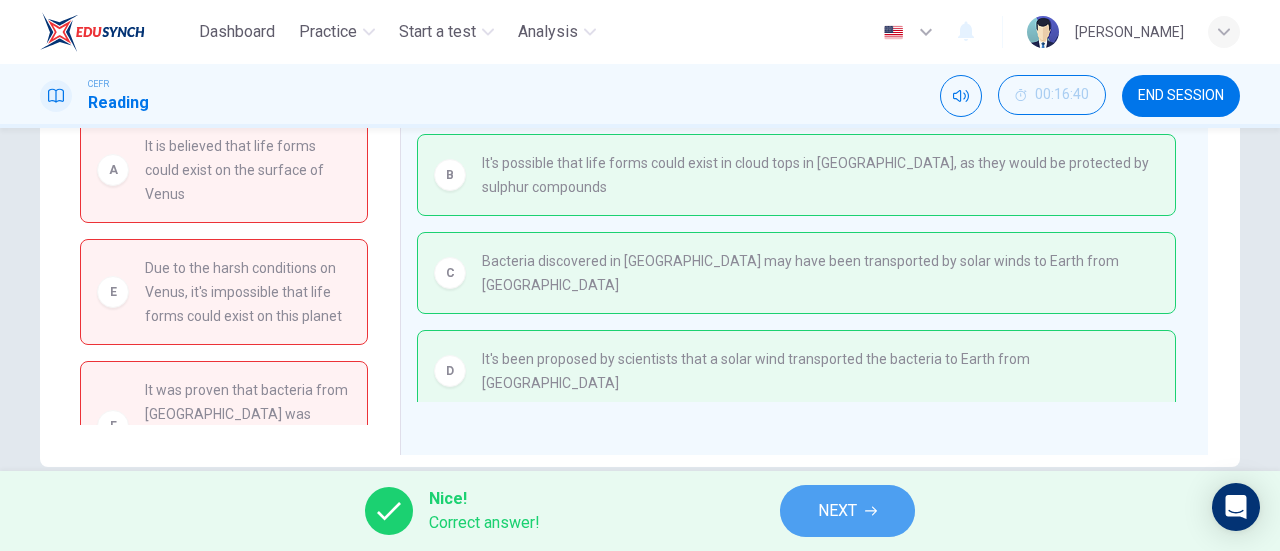 click on "NEXT" at bounding box center (837, 511) 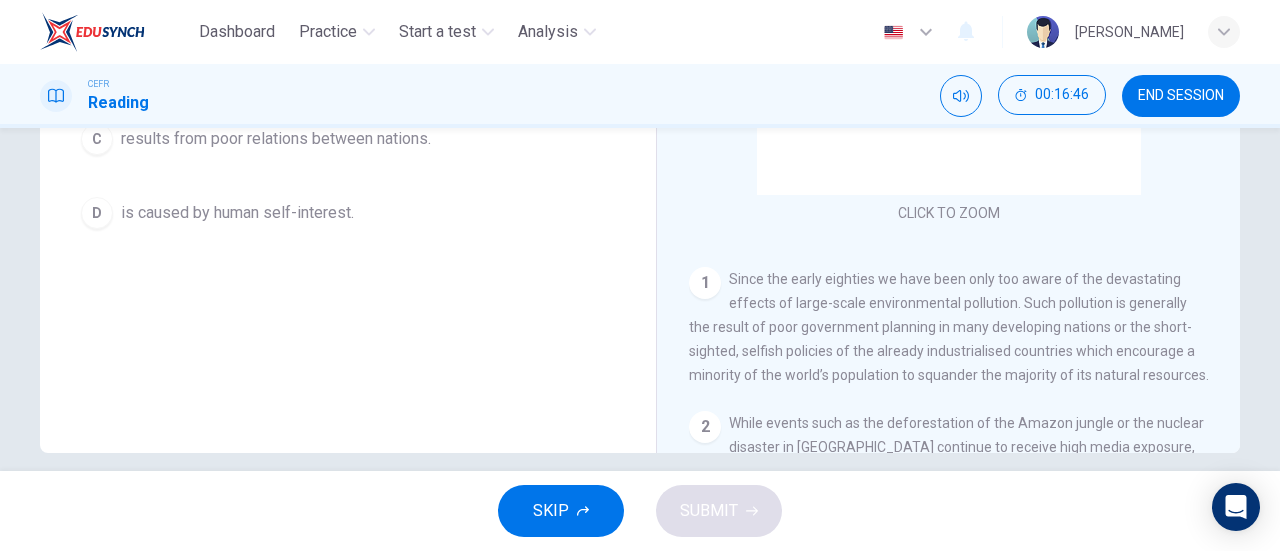 scroll, scrollTop: 411, scrollLeft: 0, axis: vertical 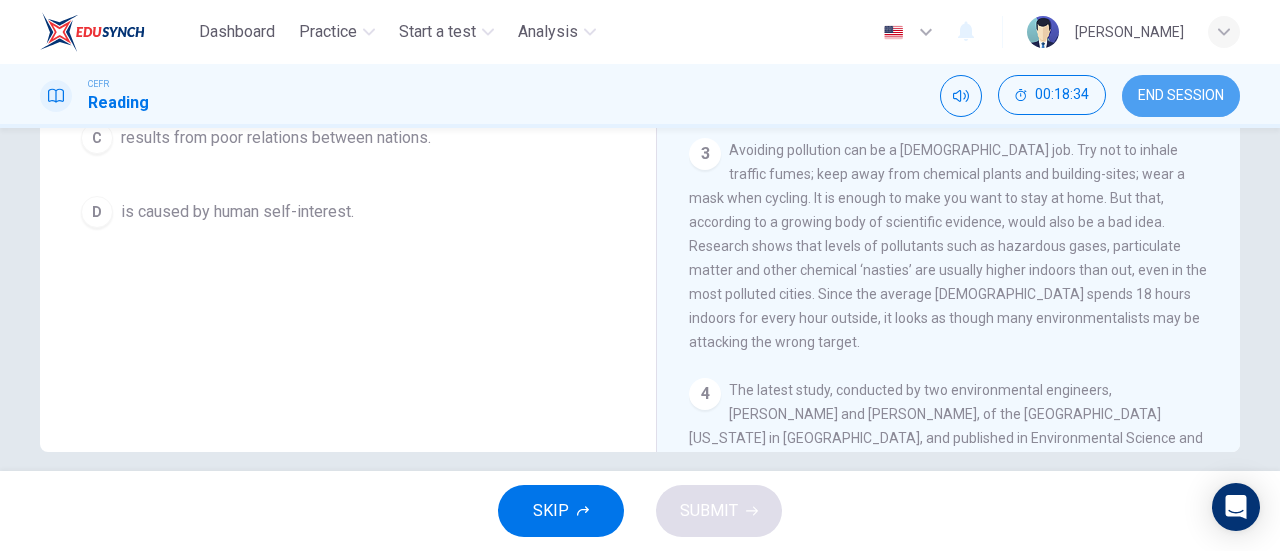 click on "END SESSION" at bounding box center (1181, 96) 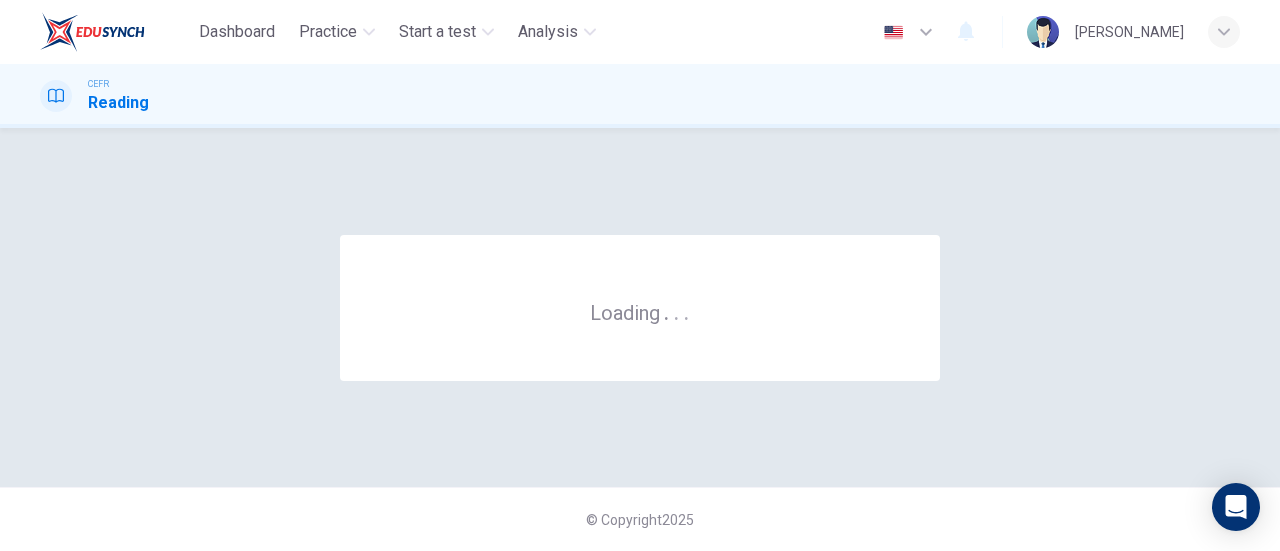 scroll, scrollTop: 0, scrollLeft: 0, axis: both 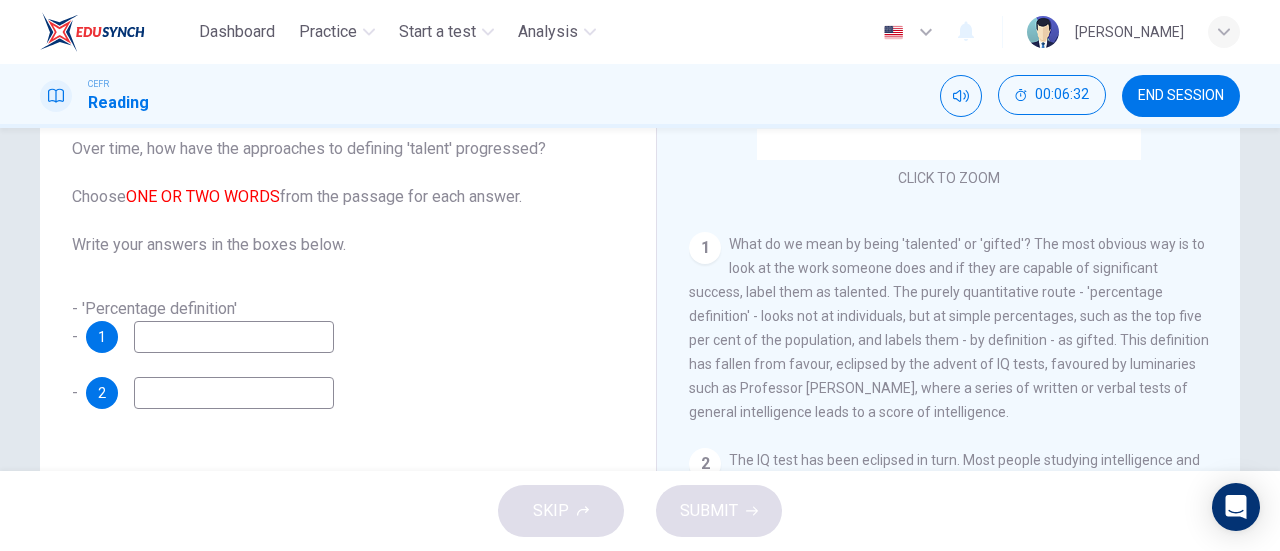 click at bounding box center [234, 337] 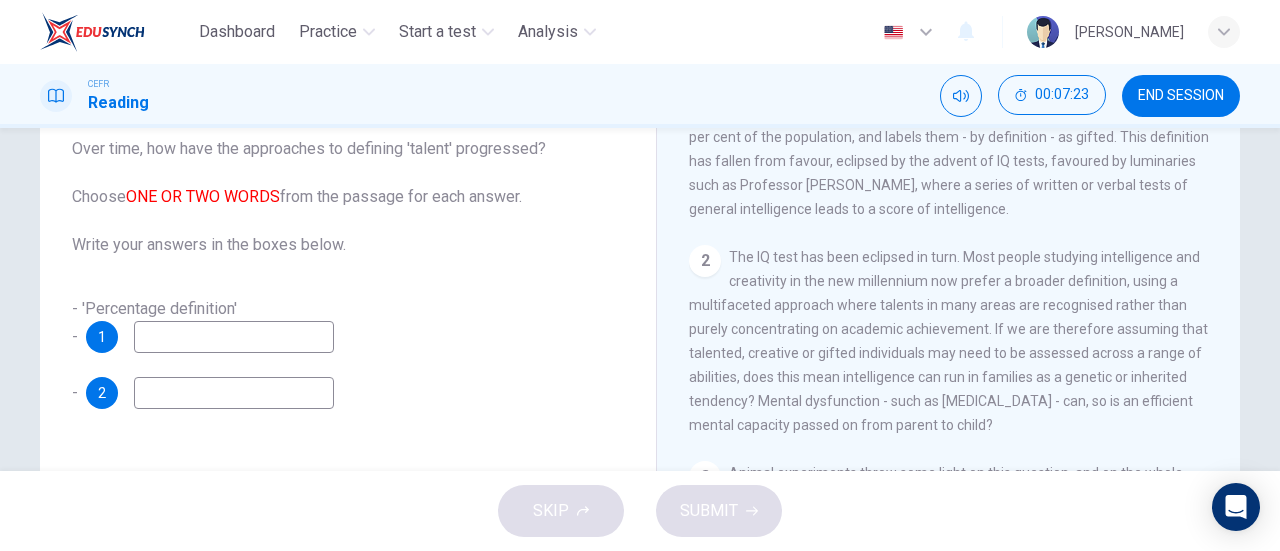 scroll, scrollTop: 522, scrollLeft: 0, axis: vertical 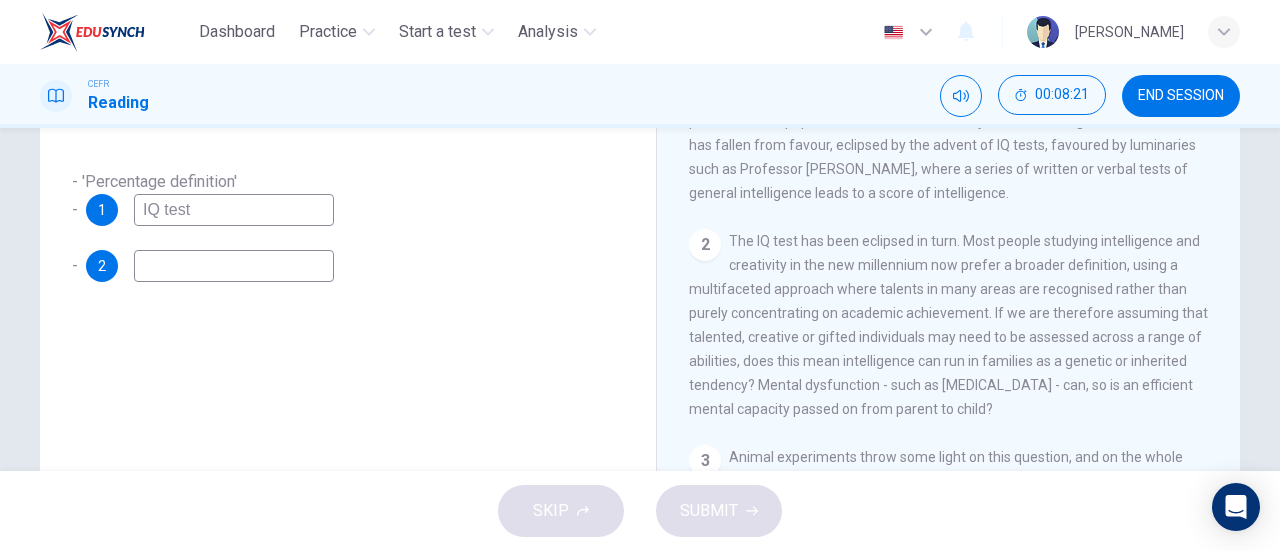 type on "IQ test" 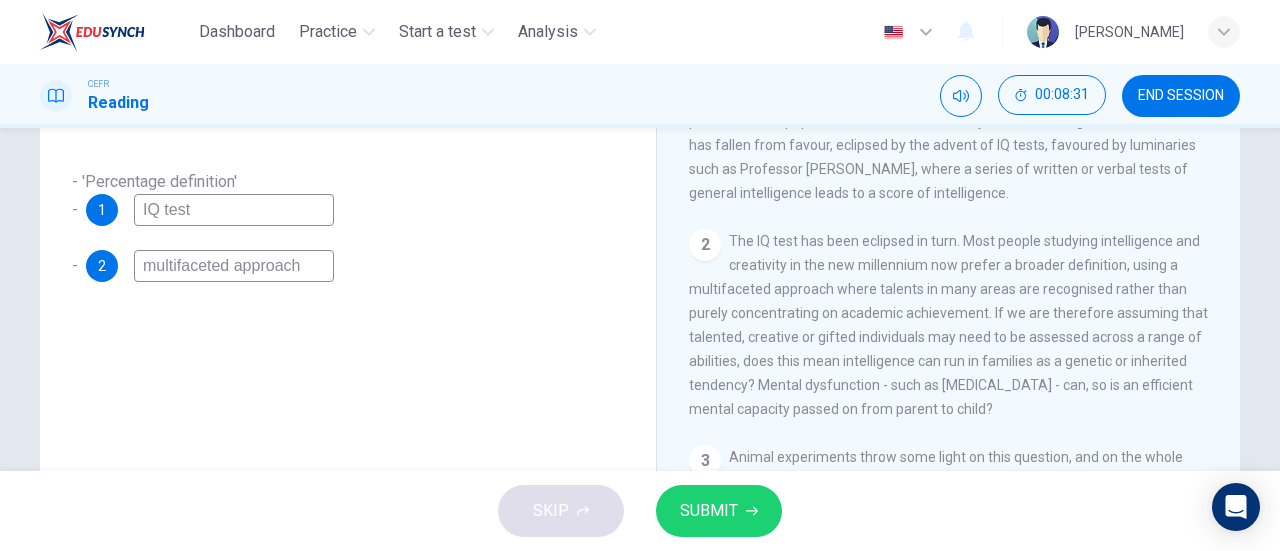 type on "multifaceted approach" 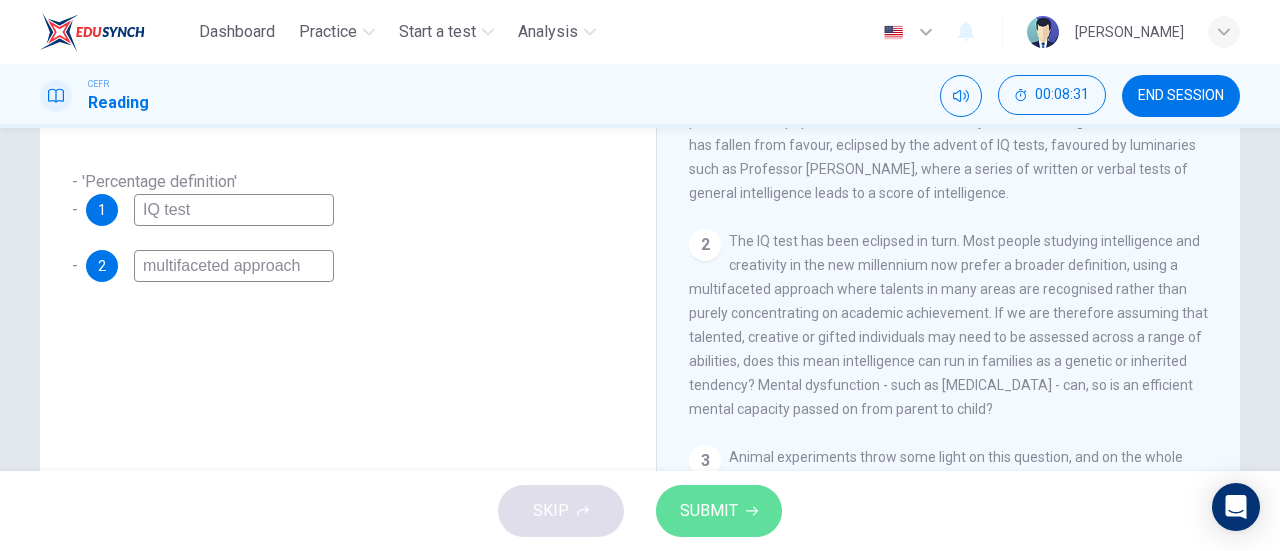 click on "SUBMIT" at bounding box center (709, 511) 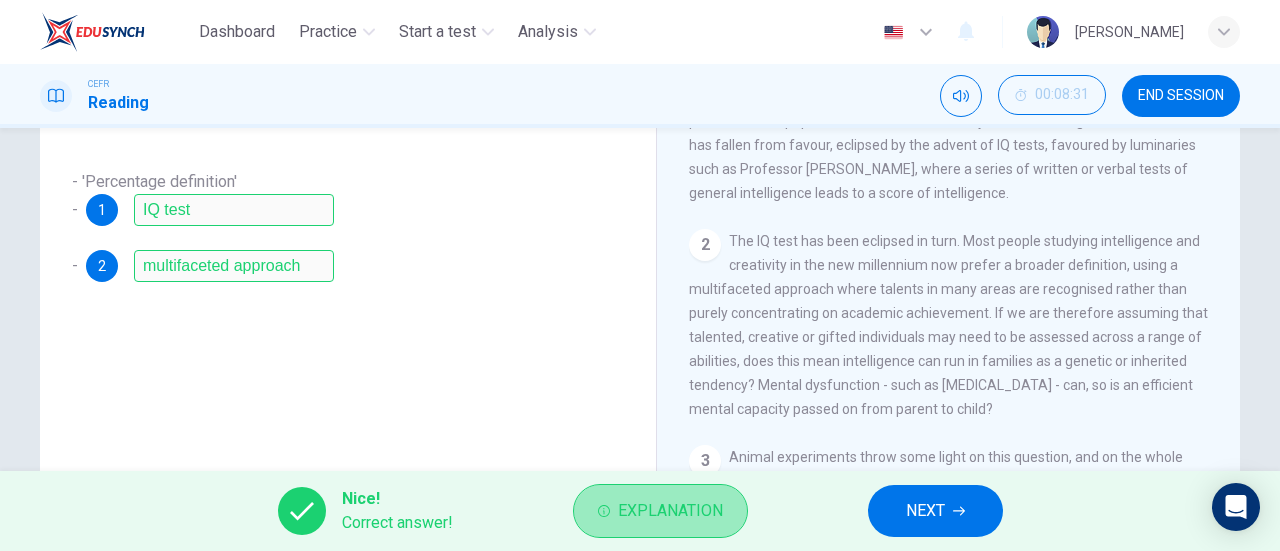 click on "Explanation" at bounding box center [660, 511] 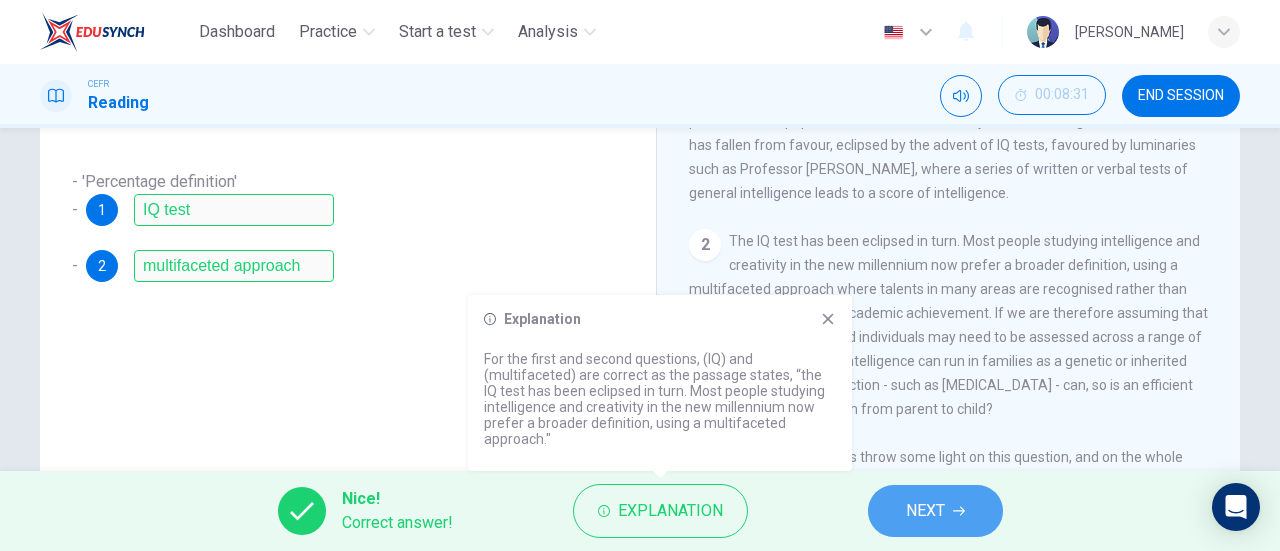 click on "NEXT" at bounding box center [935, 511] 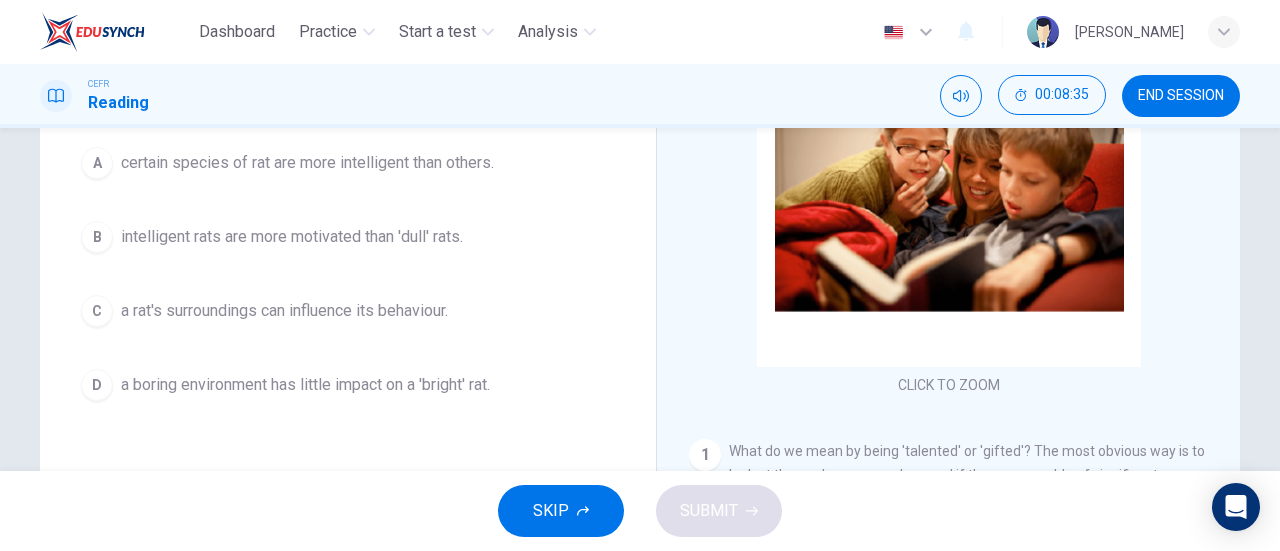 scroll, scrollTop: 239, scrollLeft: 0, axis: vertical 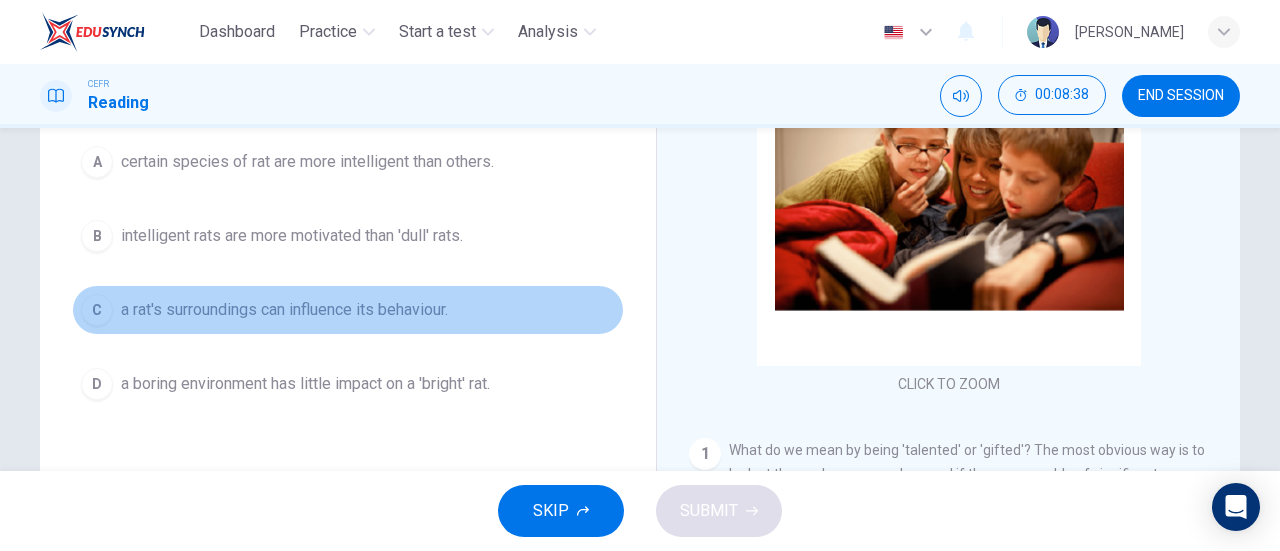 click on "a rat's surroundings can influence its behaviour." at bounding box center [284, 310] 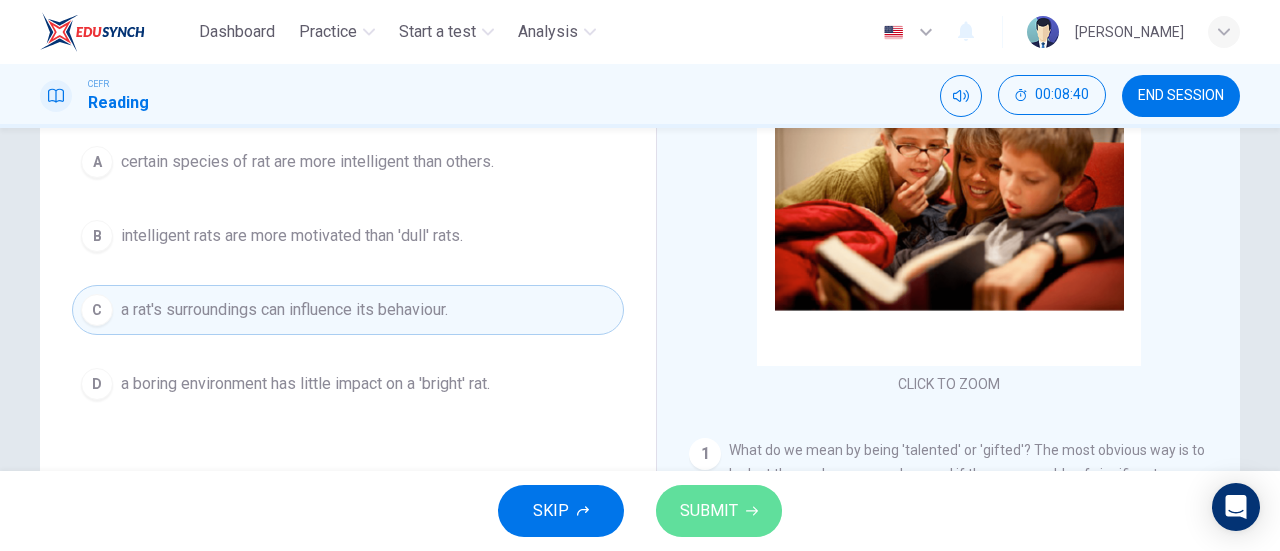 click on "SUBMIT" at bounding box center [709, 511] 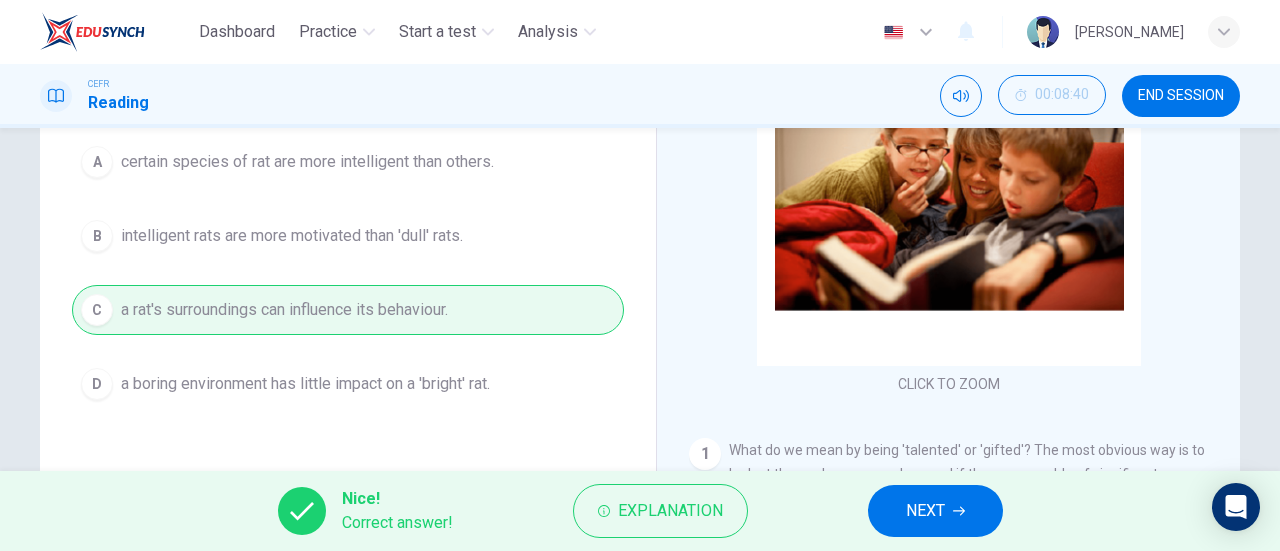 click on "NEXT" at bounding box center [935, 511] 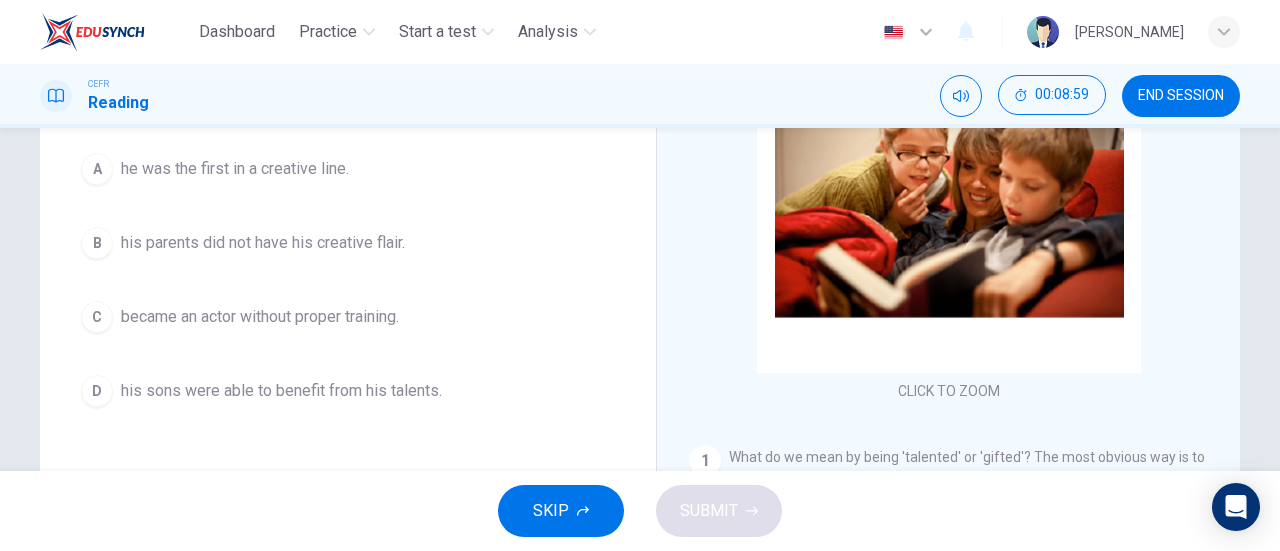 scroll, scrollTop: 233, scrollLeft: 0, axis: vertical 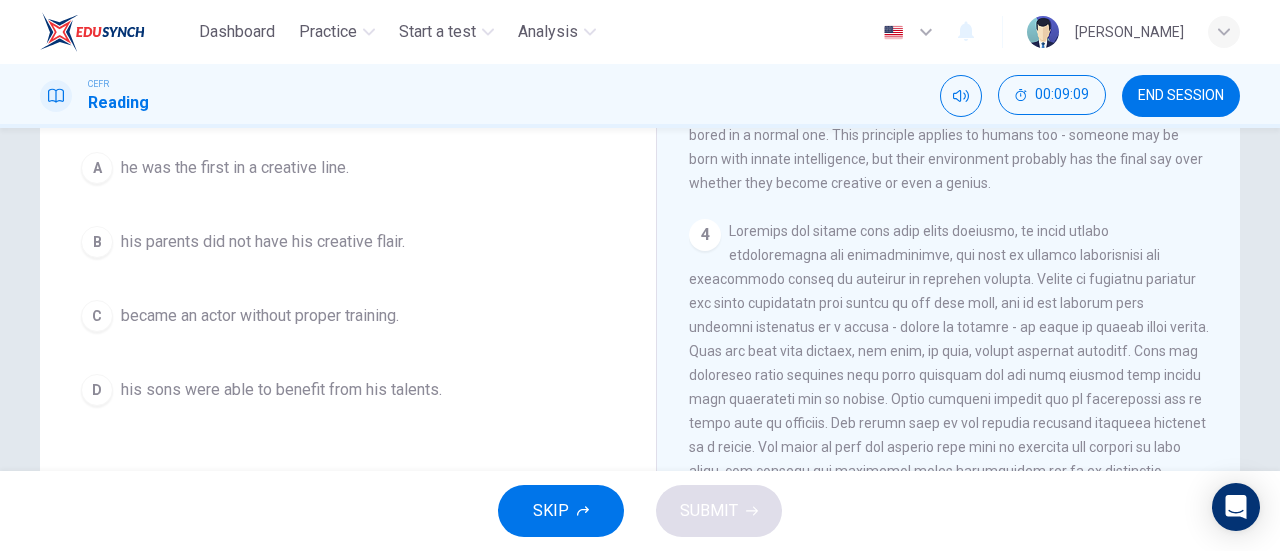 click at bounding box center (949, 423) 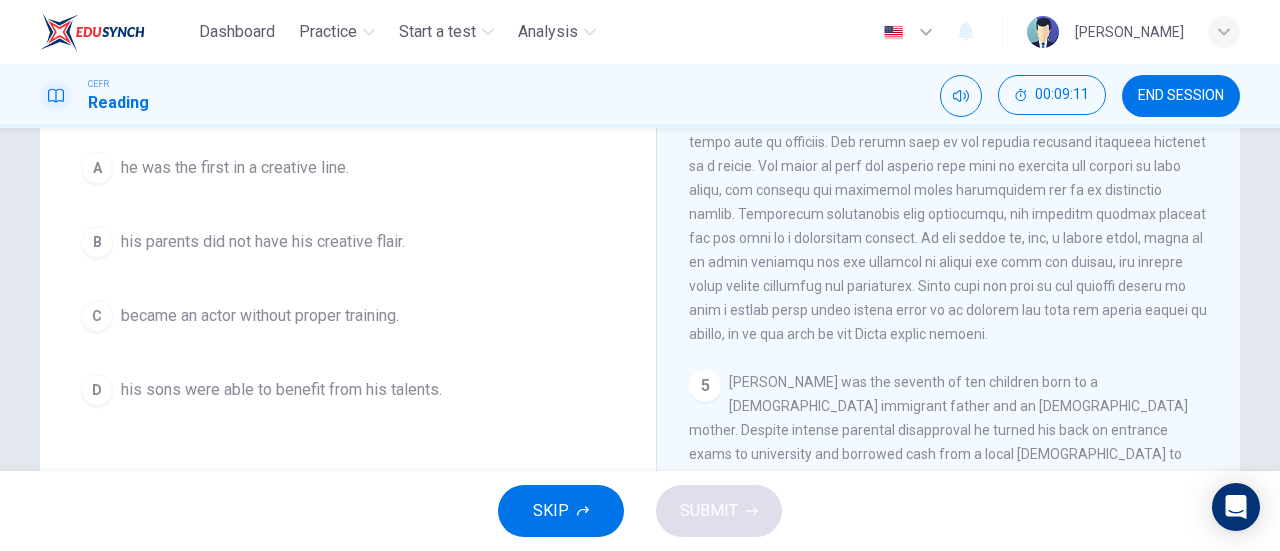 scroll, scrollTop: 1249, scrollLeft: 0, axis: vertical 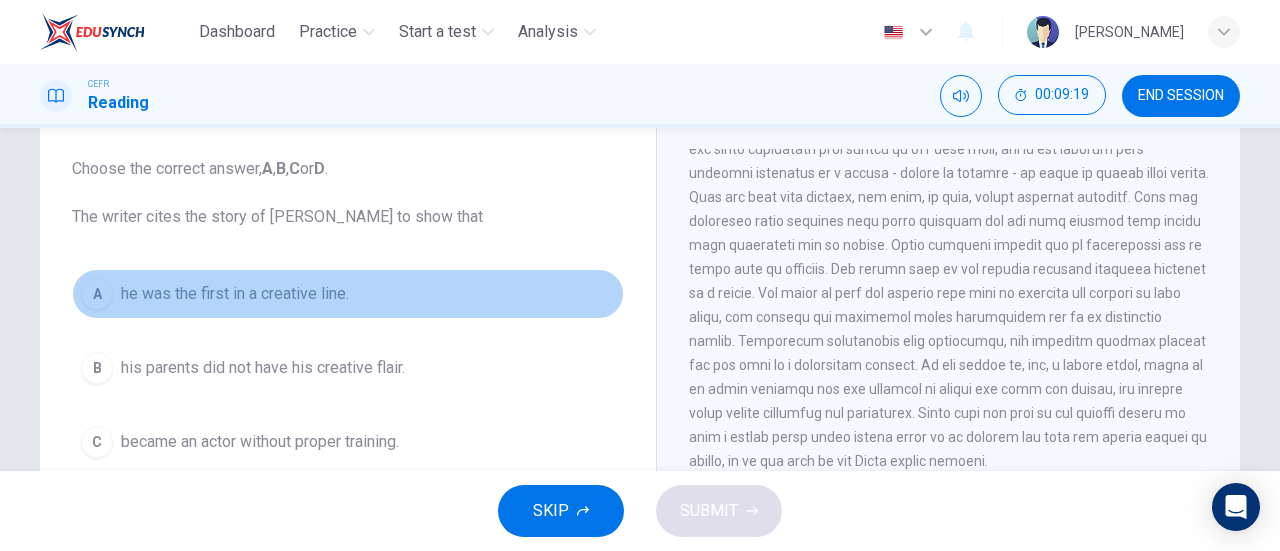 click on "he was the first in a creative line." at bounding box center [235, 294] 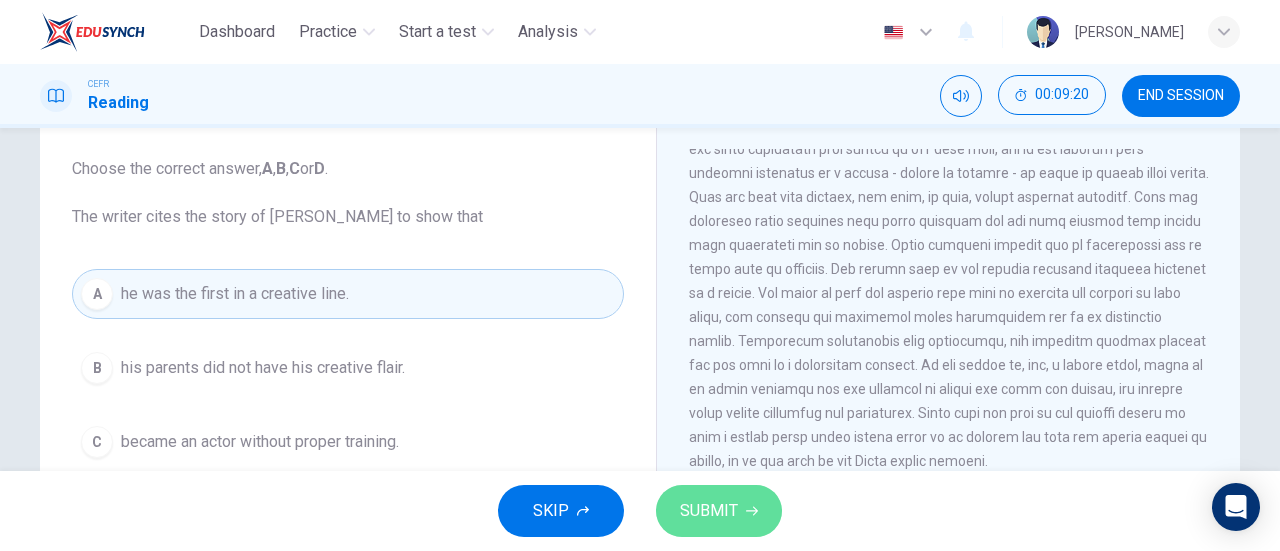 click on "SUBMIT" at bounding box center (709, 511) 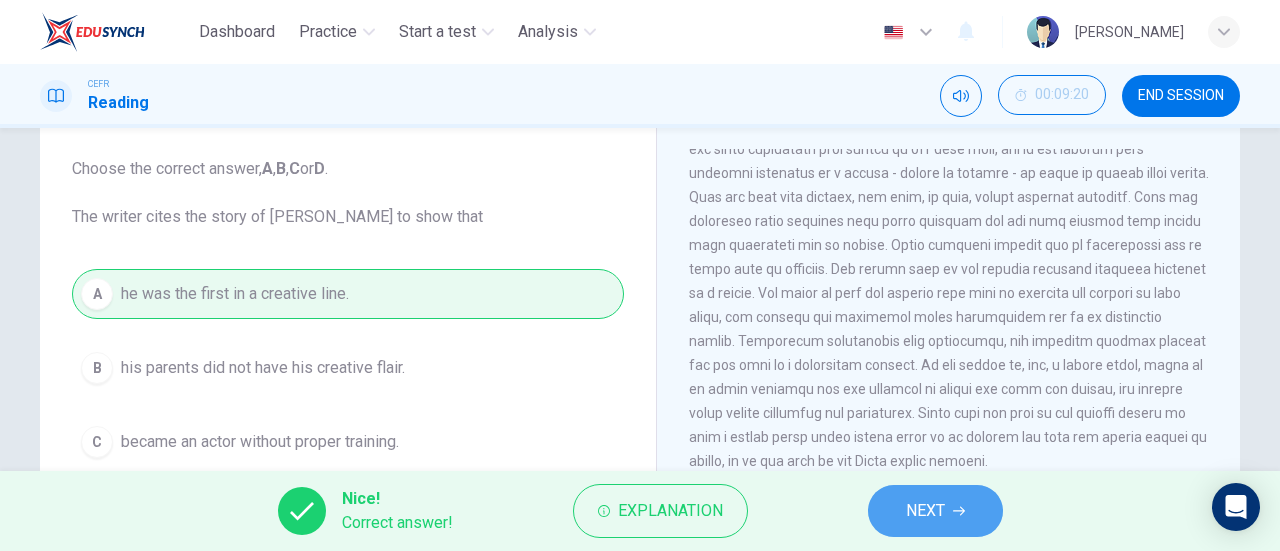 click on "NEXT" at bounding box center (925, 511) 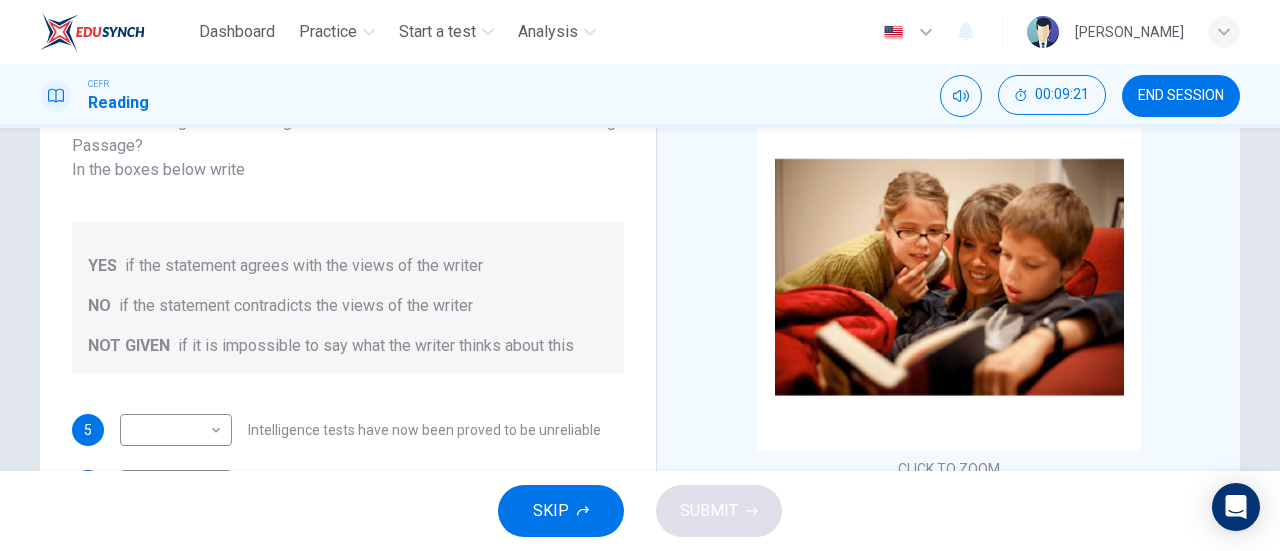 scroll, scrollTop: 185, scrollLeft: 0, axis: vertical 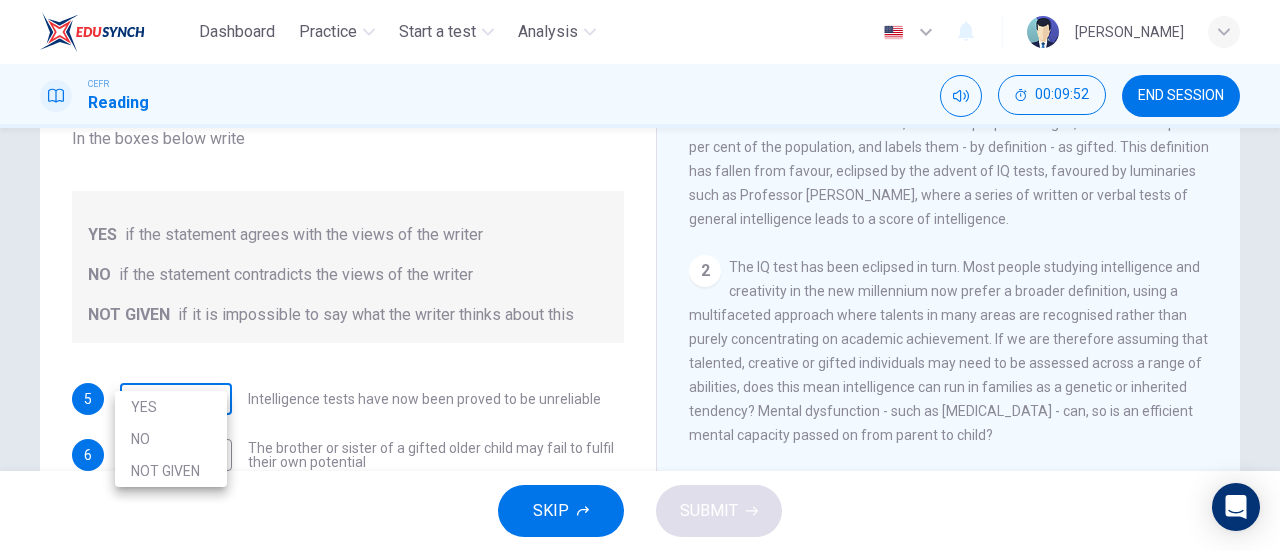 click on "Dashboard Practice Start a test Analysis English en ​ [PERSON_NAME] CEFR Reading 00:09:52 END SESSION Questions 5 - 9 Do the following statements agree with the claims of the writer in the Reading Passage?
In the boxes below write YES if the statement agrees with the views of the writer NO if the statement contradicts the views of the writer NOT GIVEN if it is impossible to say what the writer thinks about this 5 ​ ​ Intelligence tests have now been proved to be unreliable 6 ​ ​ The brother or sister of a gifted older child may fail to fulfil their own potential 7 ​ ​ The importance of luck in the genius equation tends to be ignored 8 ​ ​ [PERSON_NAME] was acutely aware of his own remarkable talent 9 ​ ​ [PERSON_NAME] and [PERSON_NAME] would have achieved success in any era Nurturing Talent within the Family CLICK TO ZOOM Click to Zoom 1 2 3 4 5 6 7 8 SKIP SUBMIT EduSynch - Online Language Proficiency Testing
Dashboard Practice Start a test Analysis Notifications © Copyright  2025" at bounding box center [640, 275] 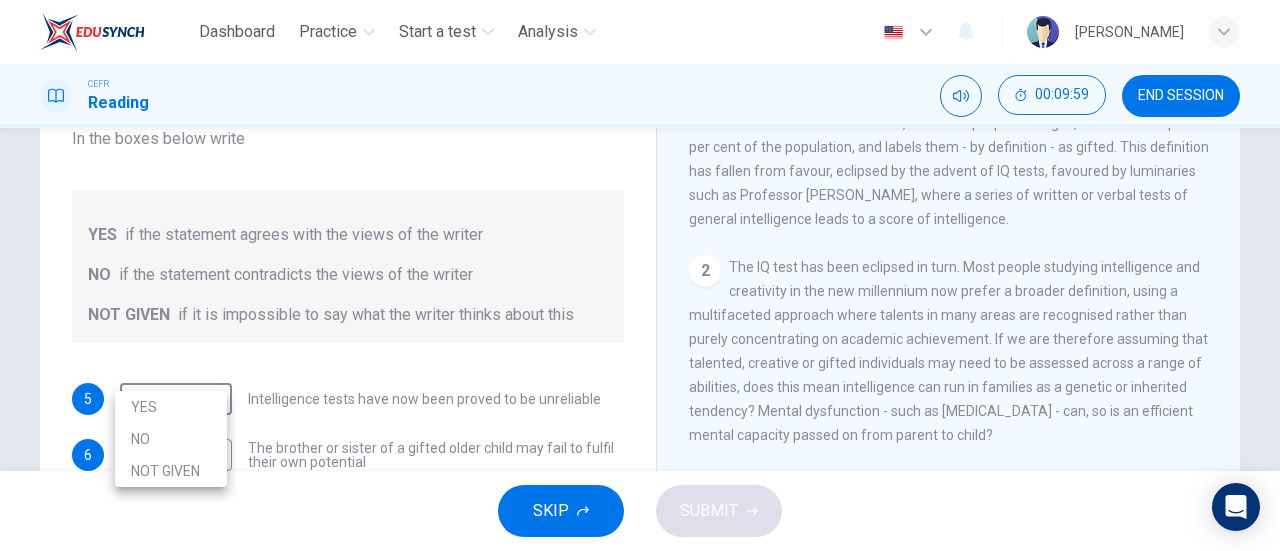 click on "NOT GIVEN" at bounding box center [171, 471] 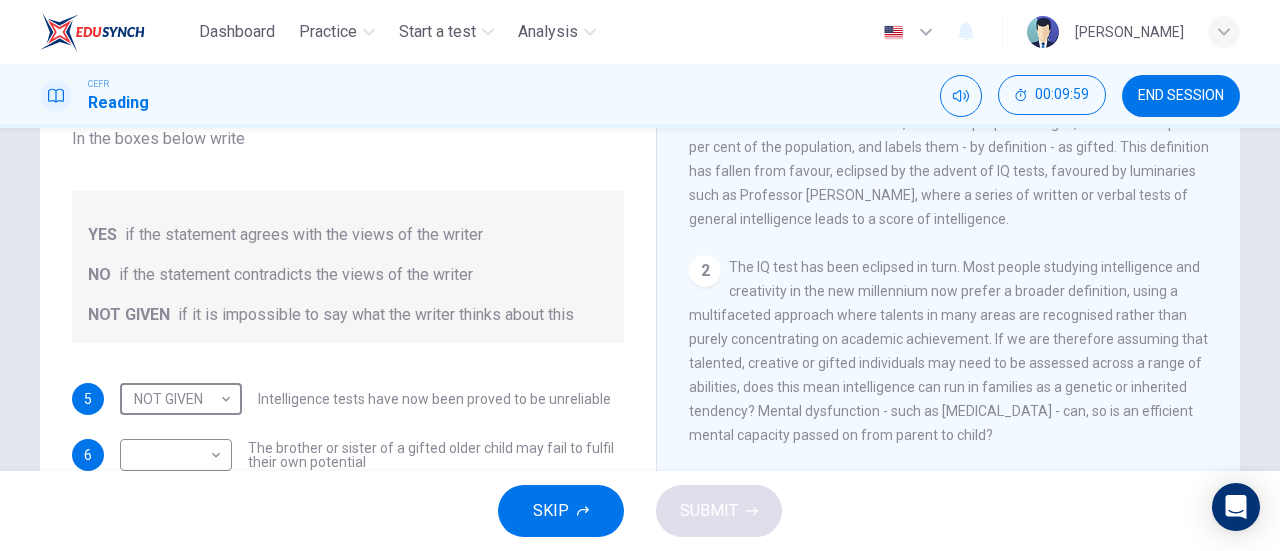 type on "NOT GIVEN" 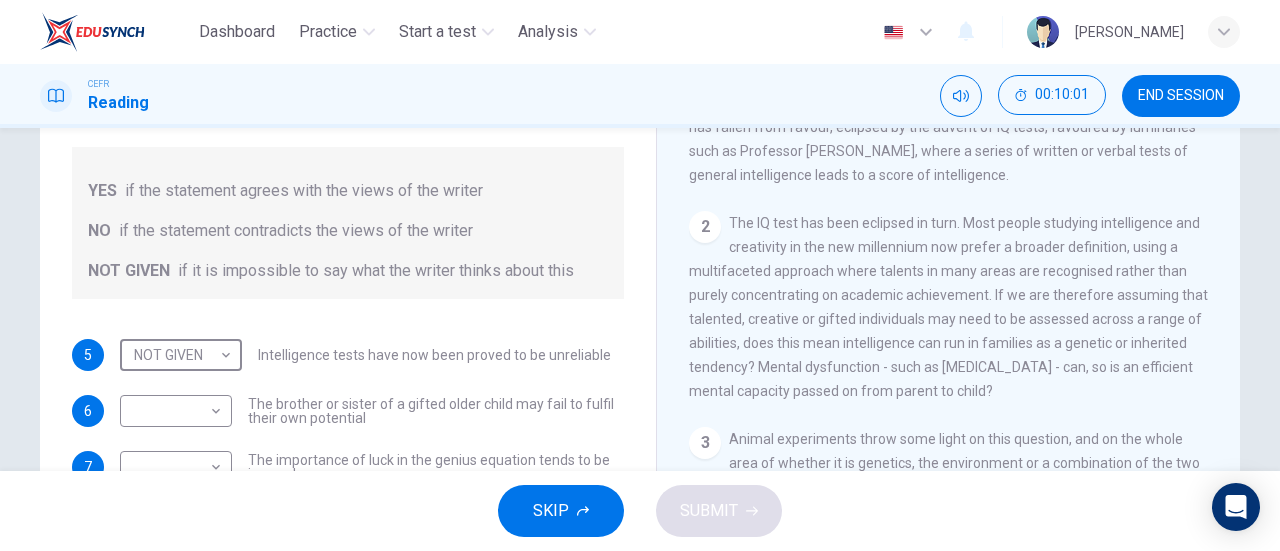 scroll, scrollTop: 231, scrollLeft: 0, axis: vertical 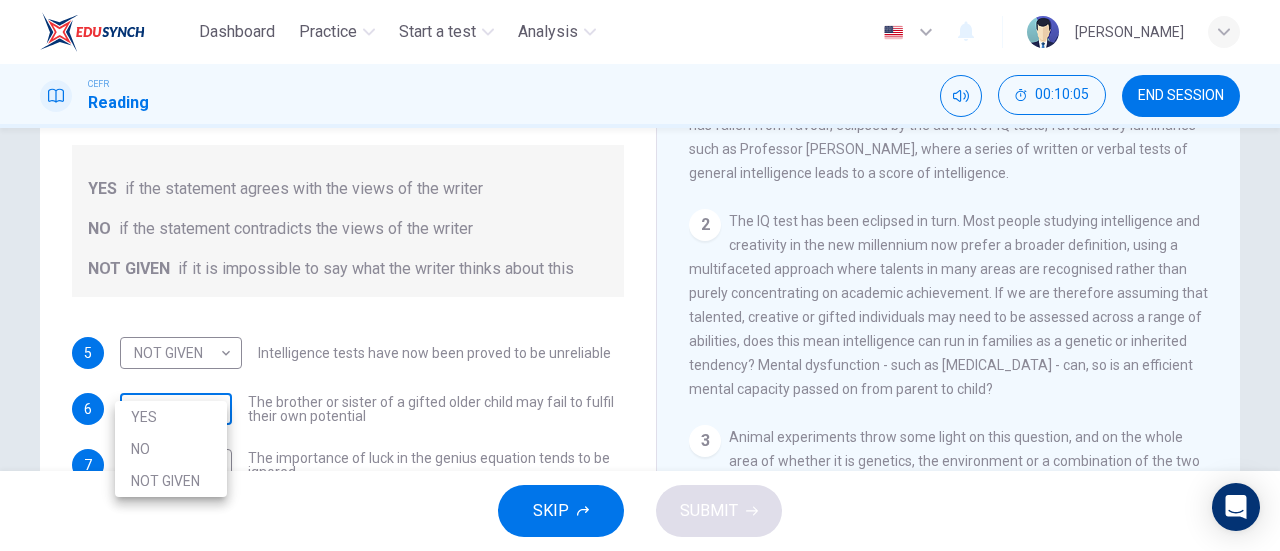 click on "Dashboard Practice Start a test Analysis English en ​ [PERSON_NAME] CEFR Reading 00:10:05 END SESSION Questions 5 - 9 Do the following statements agree with the claims of the writer in the Reading Passage?
In the boxes below write YES if the statement agrees with the views of the writer NO if the statement contradicts the views of the writer NOT GIVEN if it is impossible to say what the writer thinks about this 5 NOT GIVEN NOT GIVEN ​ Intelligence tests have now been proved to be unreliable 6 ​ ​ The brother or sister of a gifted older child may fail to fulfil their own potential 7 ​ ​ The importance of luck in the genius equation tends to be ignored 8 ​ ​ [PERSON_NAME] was acutely aware of his own remarkable talent 9 ​ ​ [PERSON_NAME] and [PERSON_NAME] would have achieved success in any era Nurturing Talent within the Family CLICK TO ZOOM Click to Zoom 1 2 3 4 5 6 7 8 SKIP SUBMIT EduSynch - Online Language Proficiency Testing
Dashboard Practice Start a test Analysis Notifications YES" at bounding box center [640, 275] 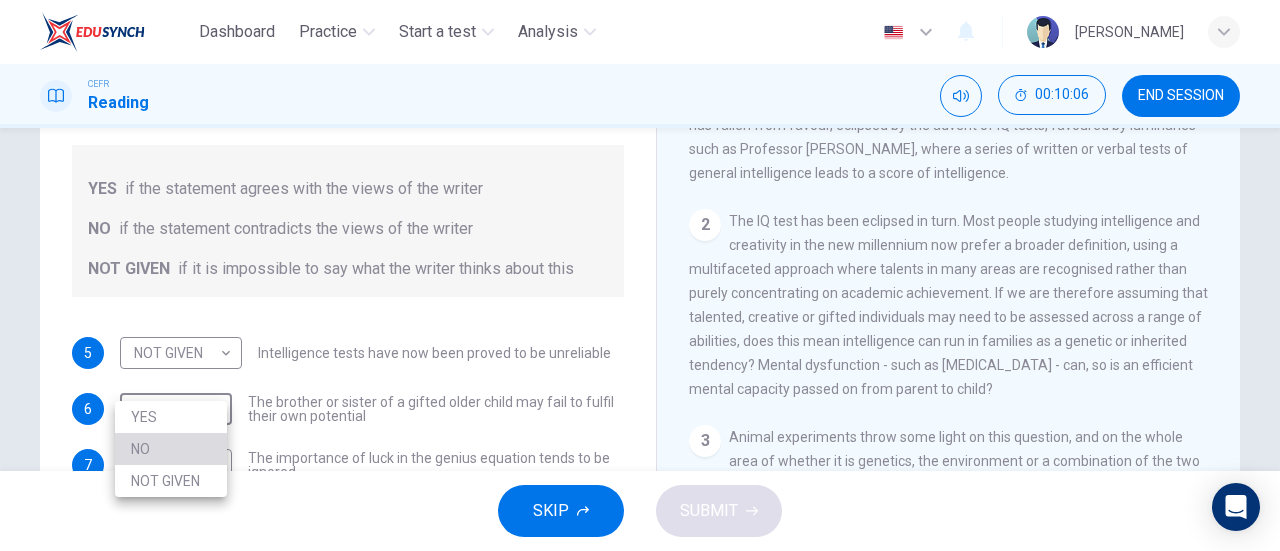 click on "NO" at bounding box center (171, 449) 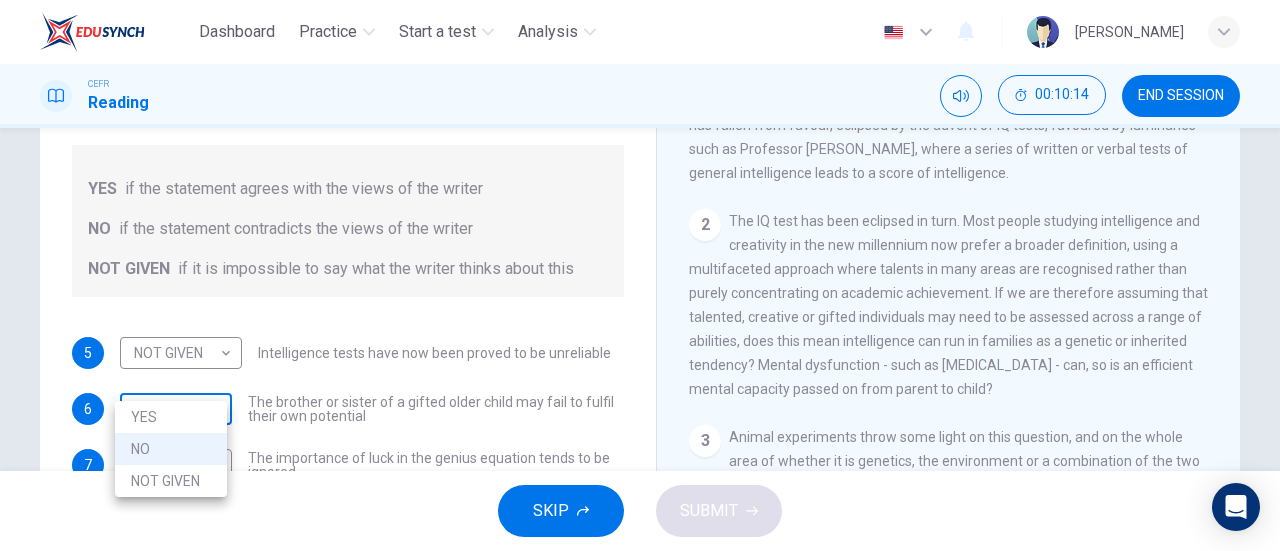 click on "Dashboard Practice Start a test Analysis English en ​ [PERSON_NAME] CEFR Reading 00:10:14 END SESSION Questions 5 - 9 Do the following statements agree with the claims of the writer in the Reading Passage?
In the boxes below write YES if the statement agrees with the views of the writer NO if the statement contradicts the views of the writer NOT GIVEN if it is impossible to say what the writer thinks about this 5 NOT GIVEN NOT GIVEN ​ Intelligence tests have now been proved to be unreliable 6 NO NO ​ The brother or sister of a gifted older child may fail to fulfil their own potential 7 ​ ​ The importance of luck in the genius equation tends to be ignored 8 ​ ​ [PERSON_NAME] was acutely aware of his own remarkable talent 9 ​ ​ [PERSON_NAME] and [PERSON_NAME] would have achieved success in any era Nurturing Talent within the Family CLICK TO ZOOM Click to Zoom 1 2 3 4 5 6 7 8 SKIP SUBMIT EduSynch - Online Language Proficiency Testing
Dashboard Practice Start a test Analysis Notifications" at bounding box center [640, 275] 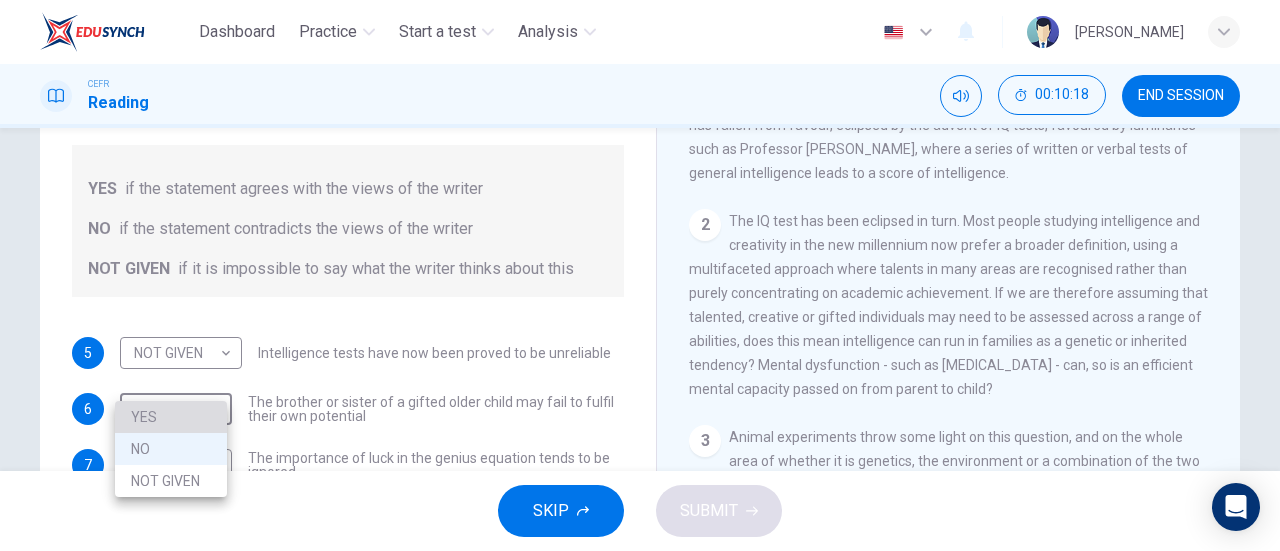click on "YES" at bounding box center [171, 417] 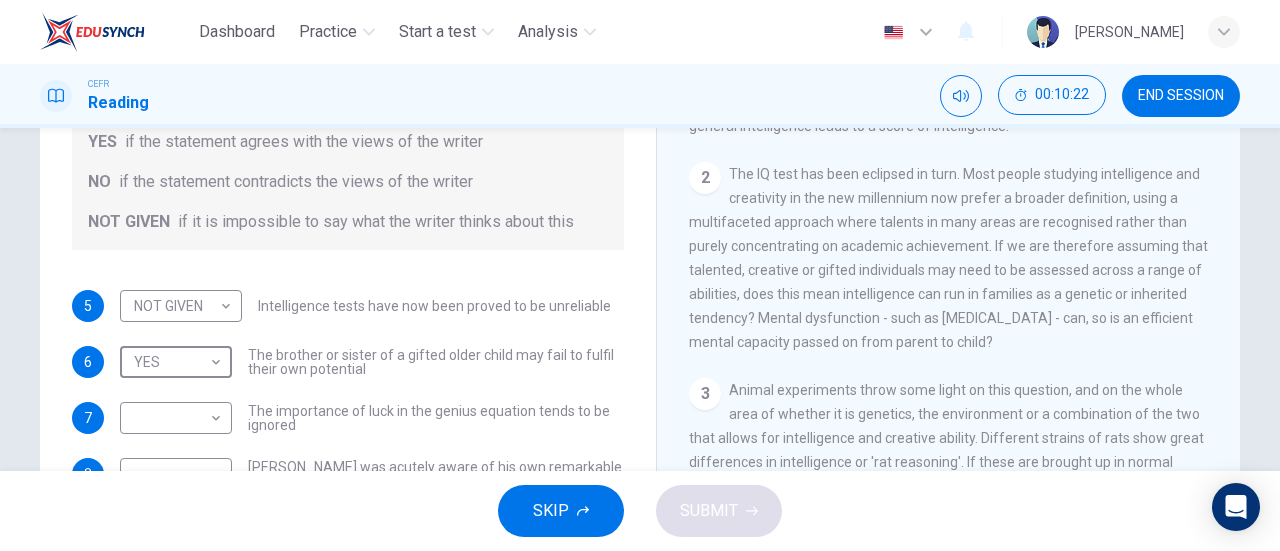 scroll, scrollTop: 280, scrollLeft: 0, axis: vertical 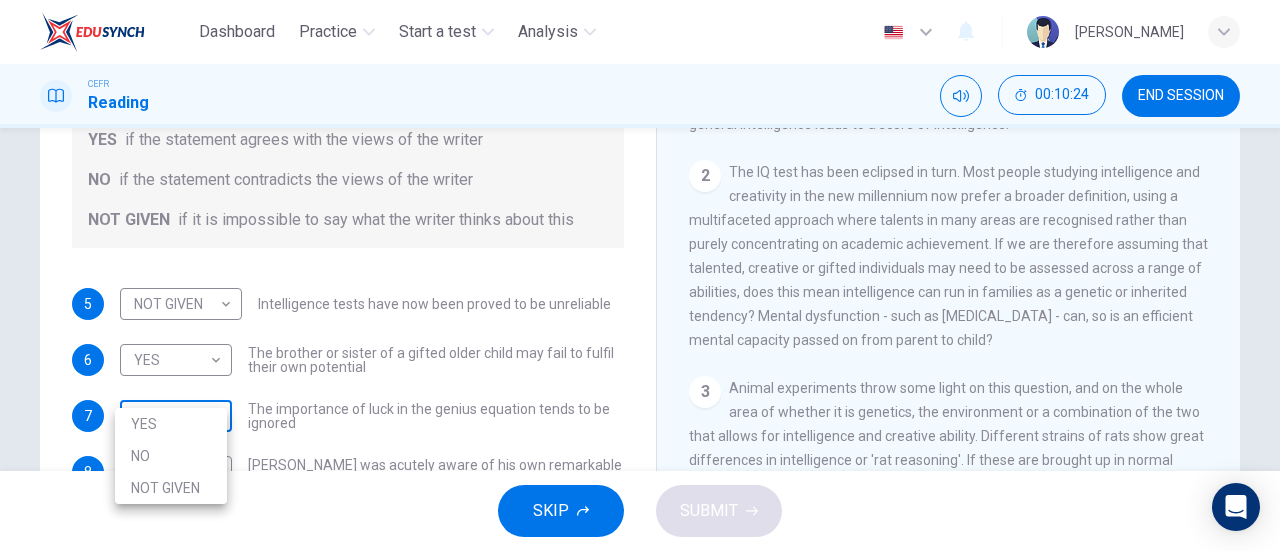 click on "Dashboard Practice Start a test Analysis English en ​ [PERSON_NAME] CEFR Reading 00:10:24 END SESSION Questions 5 - 9 Do the following statements agree with the claims of the writer in the Reading Passage?
In the boxes below write YES if the statement agrees with the views of the writer NO if the statement contradicts the views of the writer NOT GIVEN if it is impossible to say what the writer thinks about this 5 NOT GIVEN NOT GIVEN ​ Intelligence tests have now been proved to be unreliable 6 YES YES ​ The brother or sister of a gifted older child may fail to fulfil their own potential 7 ​ ​ The importance of luck in the genius equation tends to be ignored 8 ​ ​ [PERSON_NAME] was acutely aware of his own remarkable talent 9 ​ ​ [PERSON_NAME] and [PERSON_NAME] would have achieved success in any era Nurturing Talent within the Family CLICK TO ZOOM Click to Zoom 1 2 3 4 5 6 7 8 SKIP SUBMIT EduSynch - Online Language Proficiency Testing
Dashboard Practice Start a test Analysis Notifications" at bounding box center [640, 275] 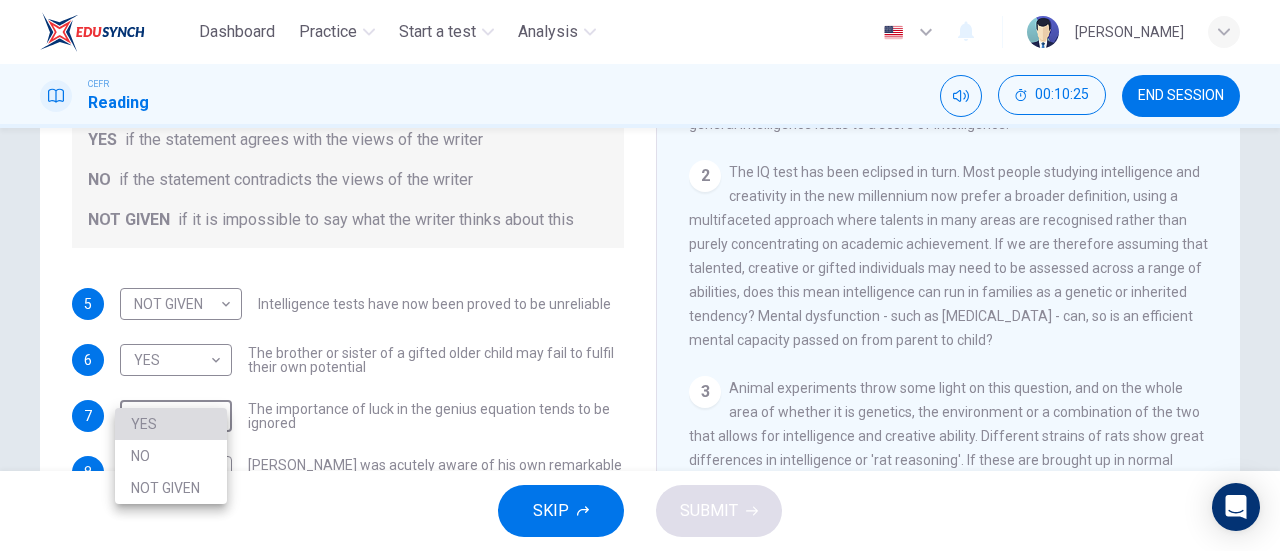 click on "YES" at bounding box center [171, 424] 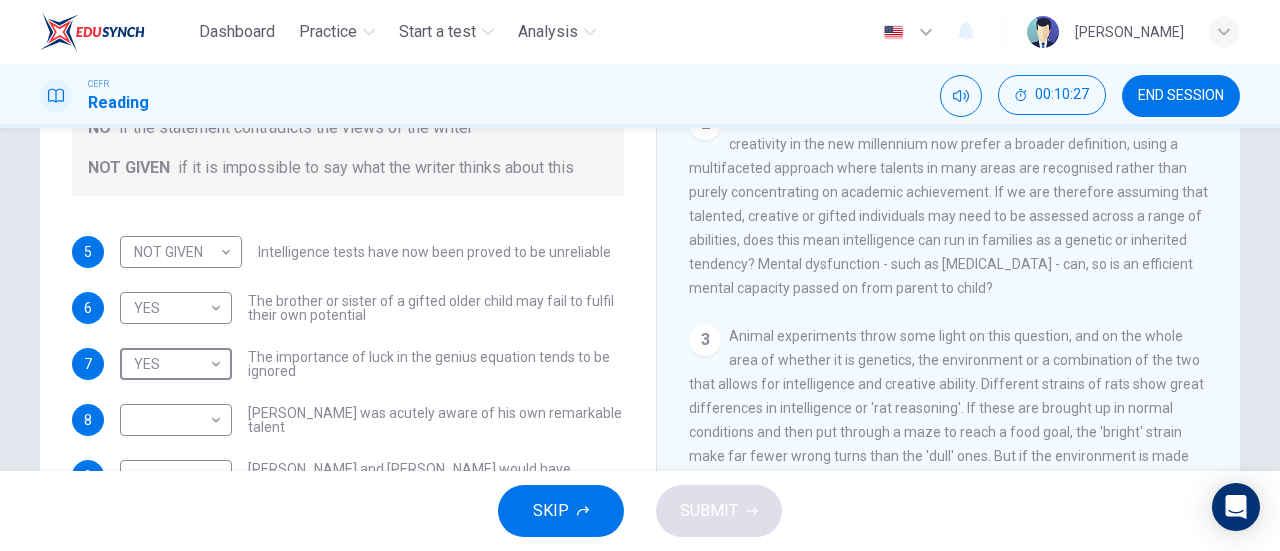 scroll, scrollTop: 339, scrollLeft: 0, axis: vertical 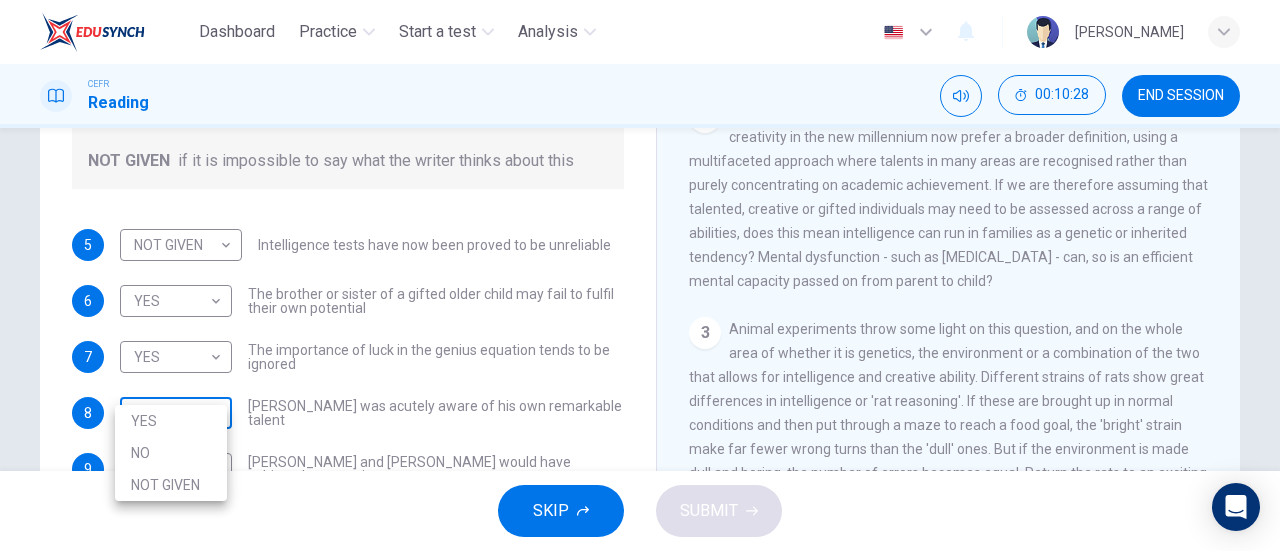 click on "Dashboard Practice Start a test Analysis English en ​ [PERSON_NAME] CEFR Reading 00:10:28 END SESSION Questions 5 - 9 Do the following statements agree with the claims of the writer in the Reading Passage?
In the boxes below write YES if the statement agrees with the views of the writer NO if the statement contradicts the views of the writer NOT GIVEN if it is impossible to say what the writer thinks about this 5 NOT GIVEN NOT GIVEN ​ Intelligence tests have now been proved to be unreliable 6 YES YES ​ The brother or sister of a gifted older child may fail to fulfil their own potential 7 YES YES ​ The importance of luck in the genius equation tends to be ignored 8 ​ ​ [PERSON_NAME] was acutely aware of his own remarkable talent 9 ​ ​ [PERSON_NAME] and [PERSON_NAME] would have achieved success in any era Nurturing Talent within the Family CLICK TO ZOOM Click to Zoom 1 2 3 4 5 6 7 8 SKIP SUBMIT EduSynch - Online Language Proficiency Testing
Dashboard Practice Start a test Analysis 2025 YES" at bounding box center (640, 275) 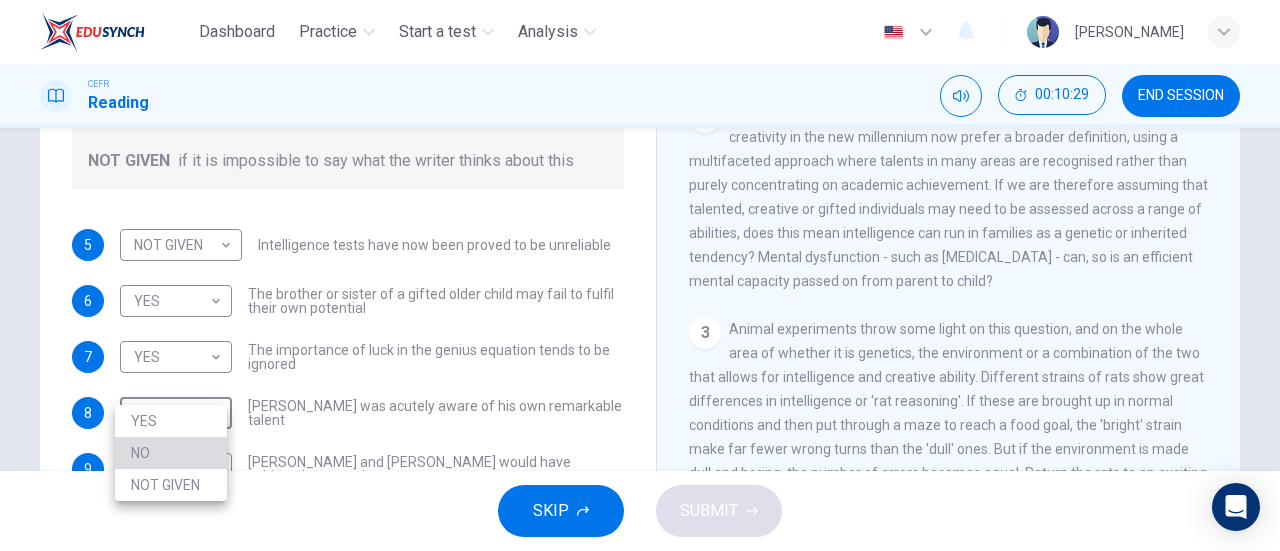 click on "NO" at bounding box center (171, 453) 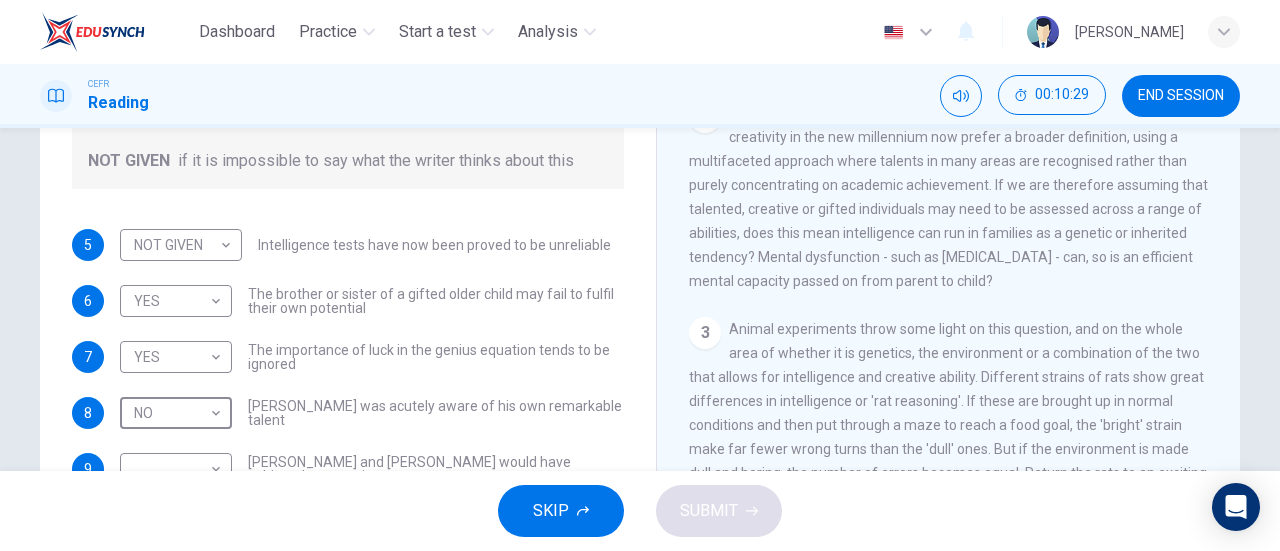 scroll, scrollTop: 432, scrollLeft: 0, axis: vertical 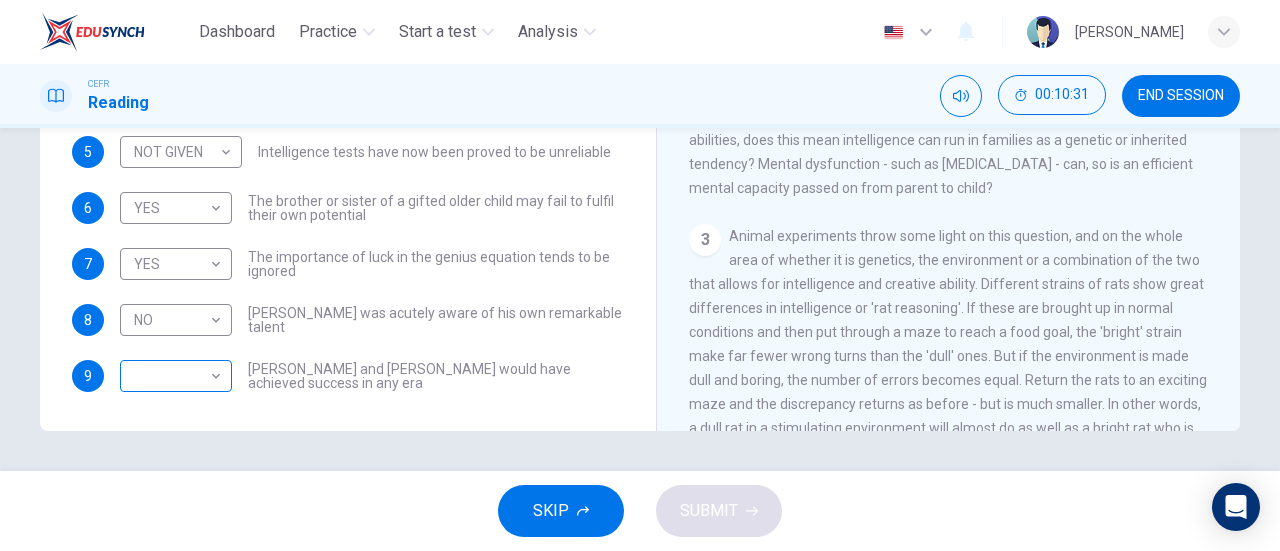 click on "​ ​" at bounding box center [176, 376] 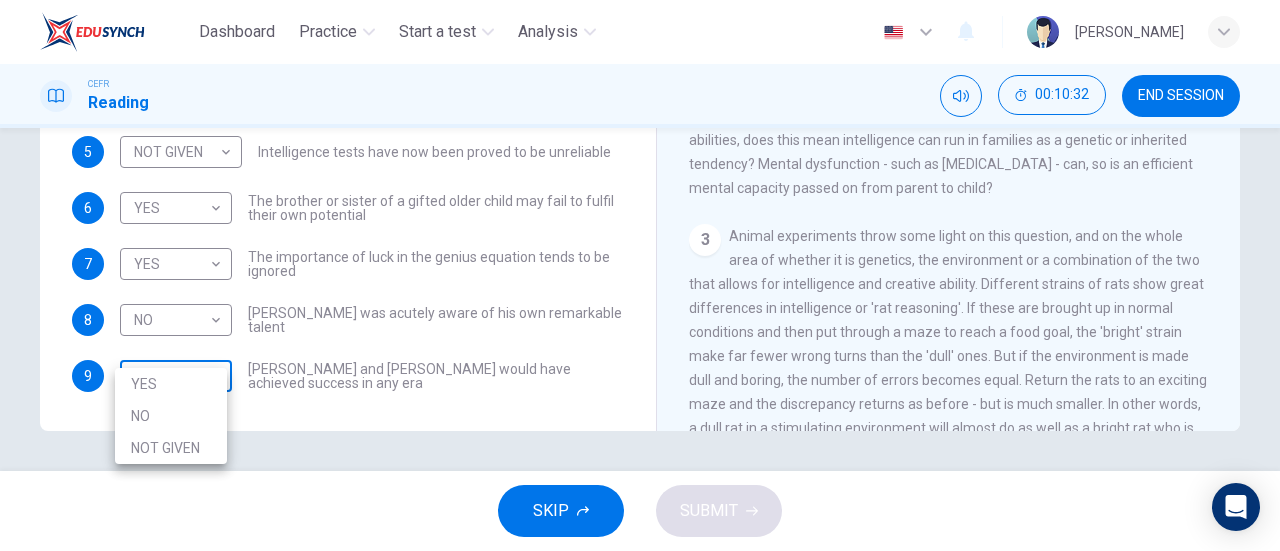 click on "Dashboard Practice Start a test Analysis English en ​ [PERSON_NAME] CEFR Reading 00:10:32 END SESSION Questions 5 - 9 Do the following statements agree with the claims of the writer in the Reading Passage?
In the boxes below write YES if the statement agrees with the views of the writer NO if the statement contradicts the views of the writer NOT GIVEN if it is impossible to say what the writer thinks about this 5 NOT GIVEN NOT GIVEN ​ Intelligence tests have now been proved to be unreliable 6 YES YES ​ The brother or sister of a gifted older child may fail to fulfil their own potential 7 YES YES ​ The importance of luck in the genius equation tends to be ignored 8 NO NO ​ [PERSON_NAME] was acutely aware of his own remarkable talent 9 ​ ​ [PERSON_NAME] and [PERSON_NAME] would have achieved success in any era Nurturing Talent within the Family CLICK TO ZOOM Click to Zoom 1 2 3 4 5 6 7 8 SKIP SUBMIT EduSynch - Online Language Proficiency Testing
Dashboard Practice Start a test Analysis 2025 NO" at bounding box center (640, 275) 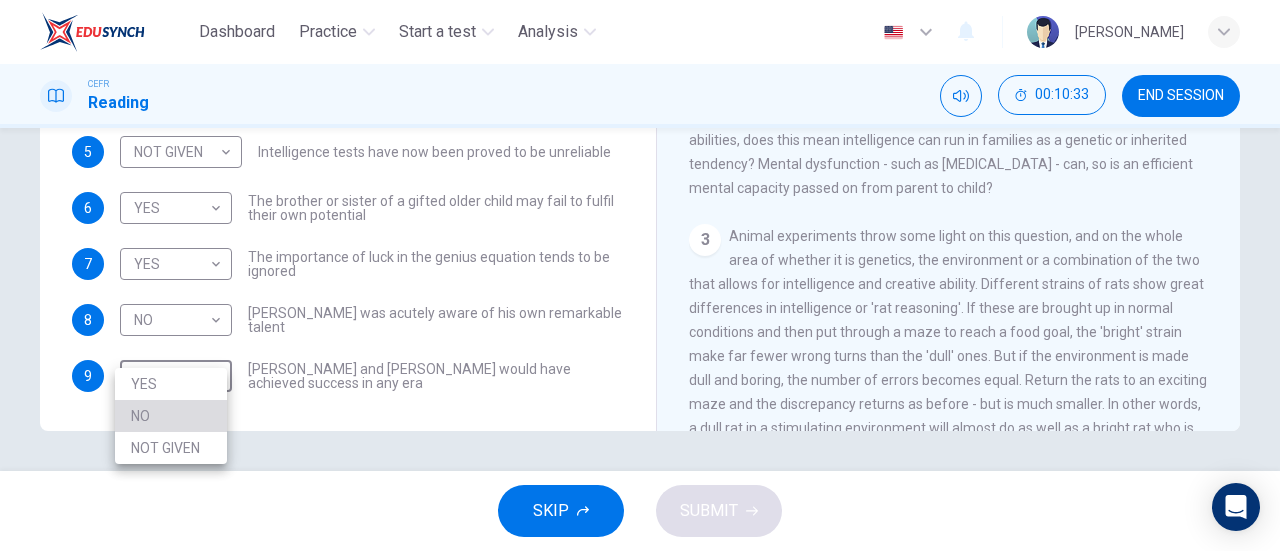 click on "NO" at bounding box center [171, 416] 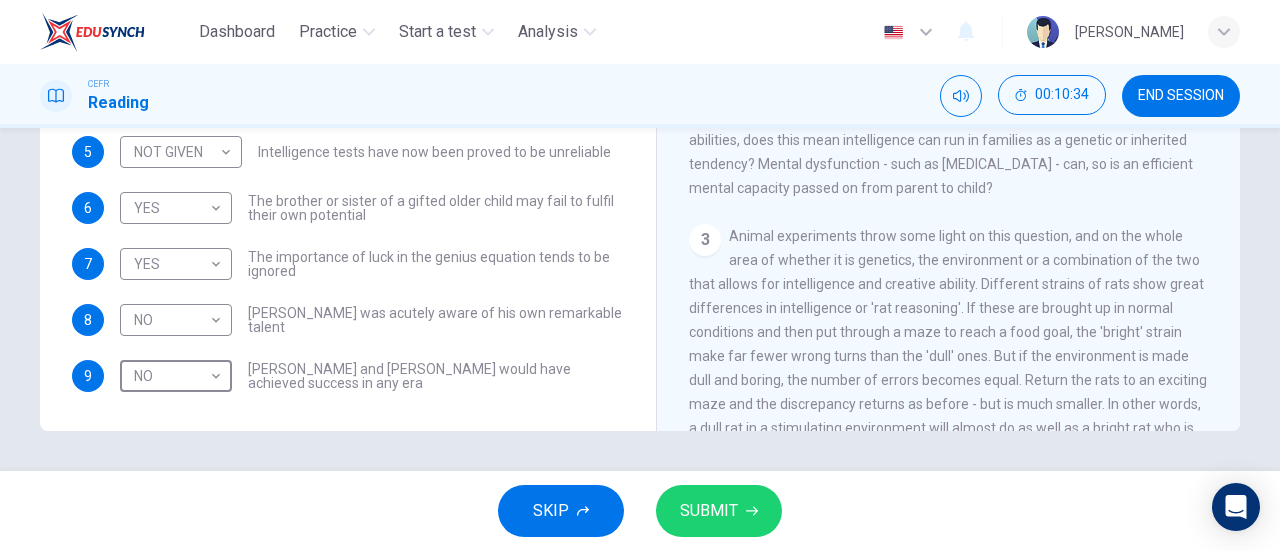 scroll, scrollTop: 384, scrollLeft: 0, axis: vertical 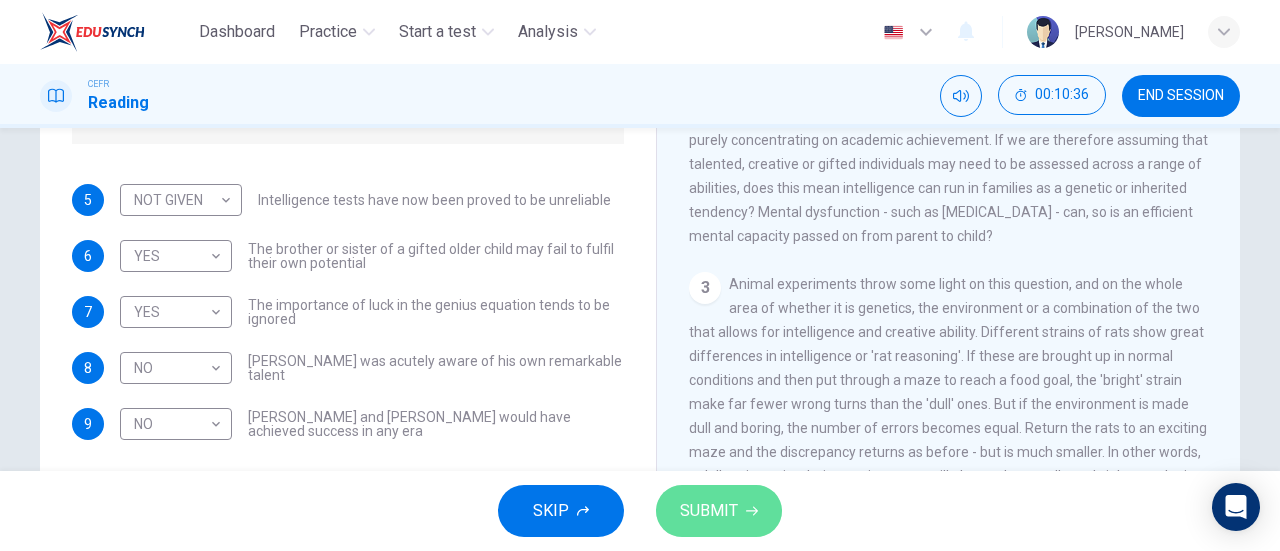 click on "SUBMIT" at bounding box center [719, 511] 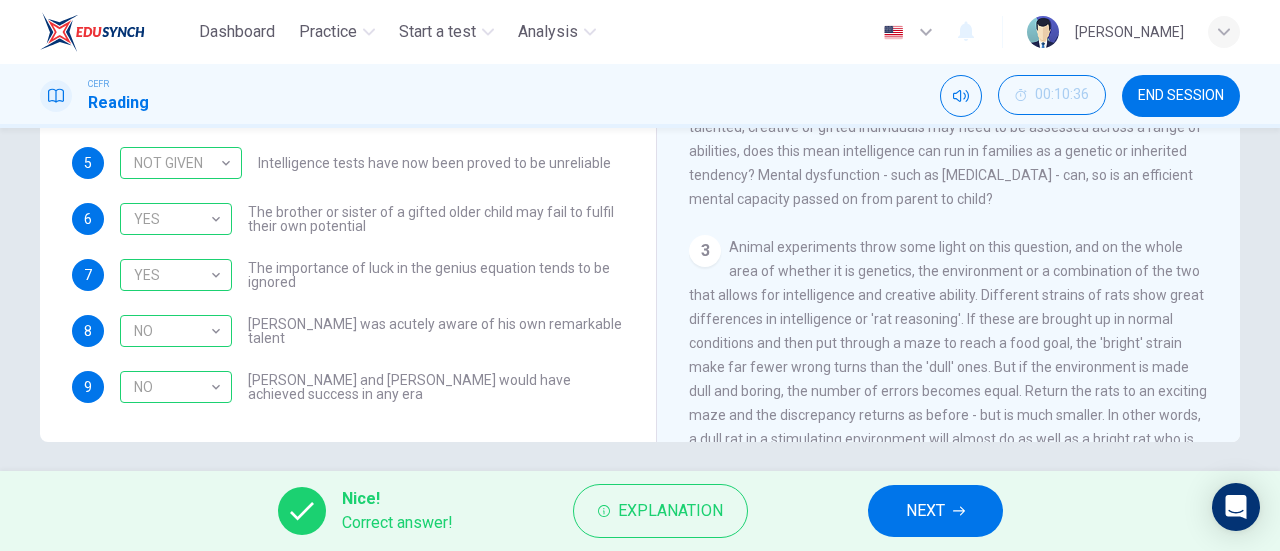 scroll, scrollTop: 298, scrollLeft: 0, axis: vertical 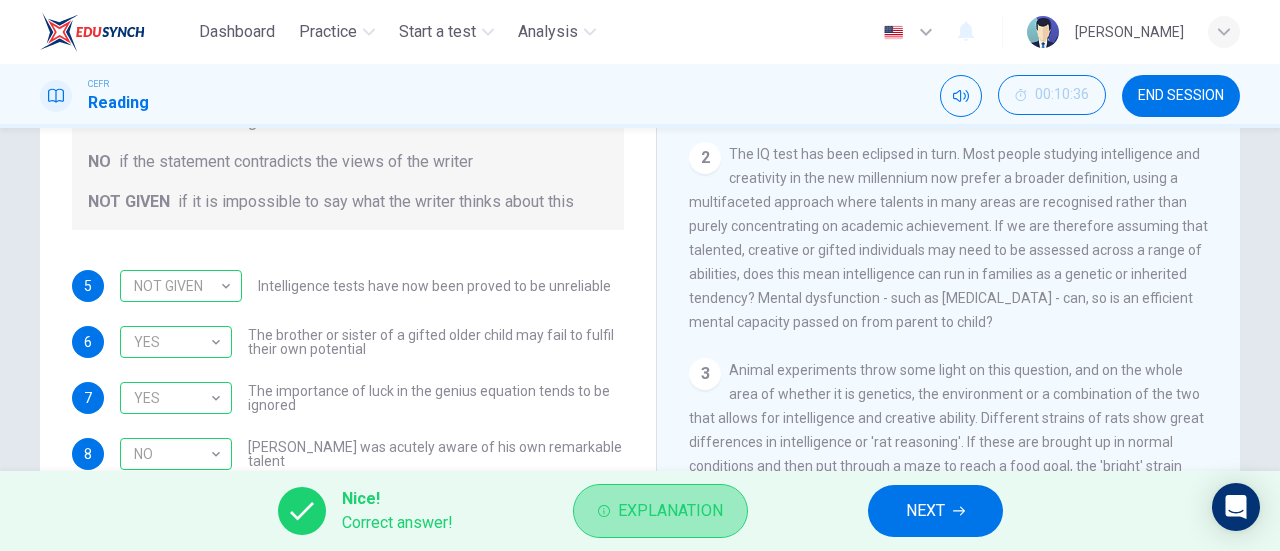 click on "Explanation" at bounding box center (670, 511) 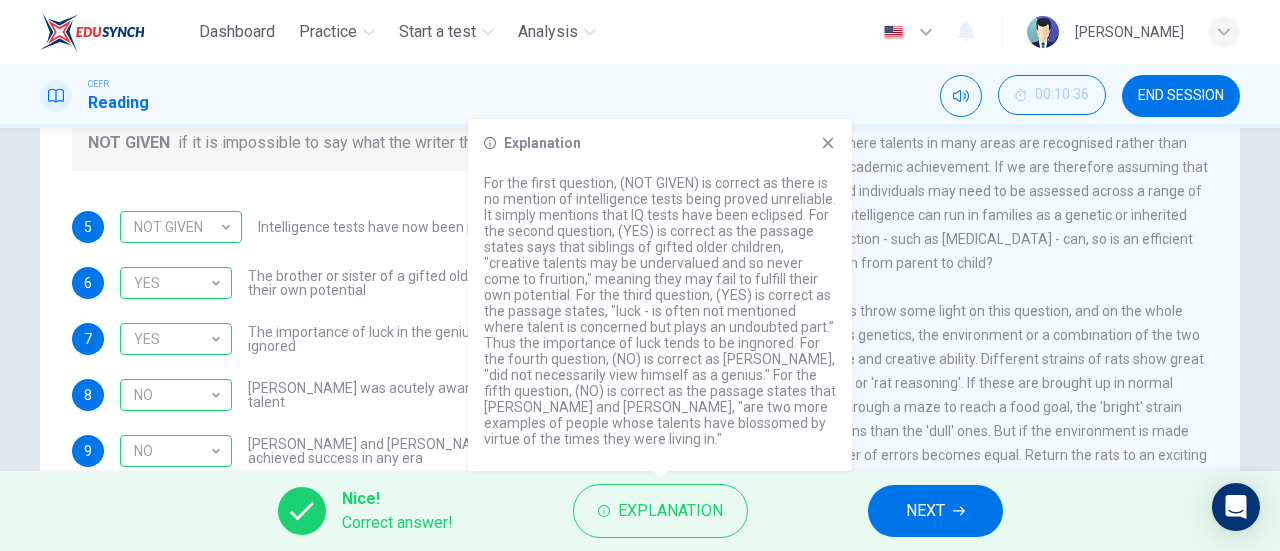 scroll, scrollTop: 359, scrollLeft: 0, axis: vertical 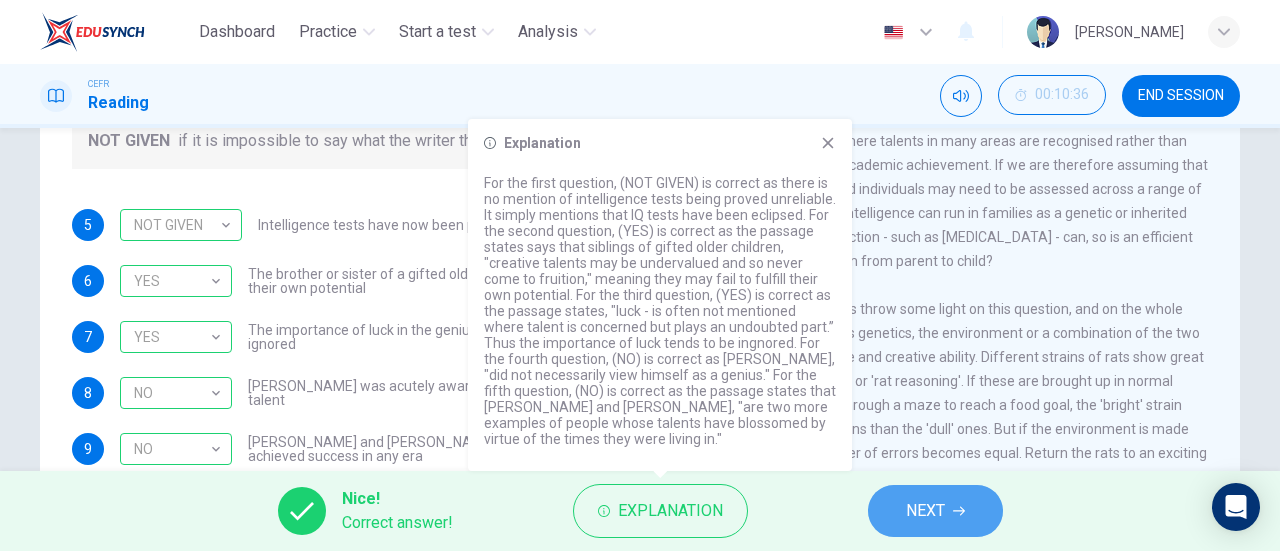 click on "NEXT" at bounding box center [935, 511] 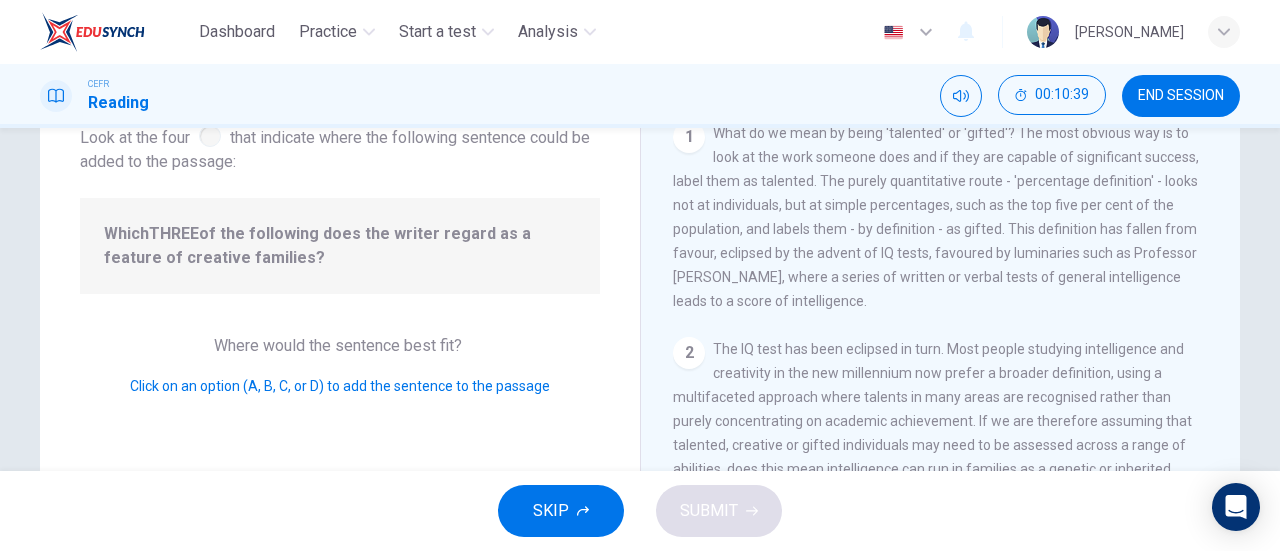 scroll, scrollTop: 110, scrollLeft: 0, axis: vertical 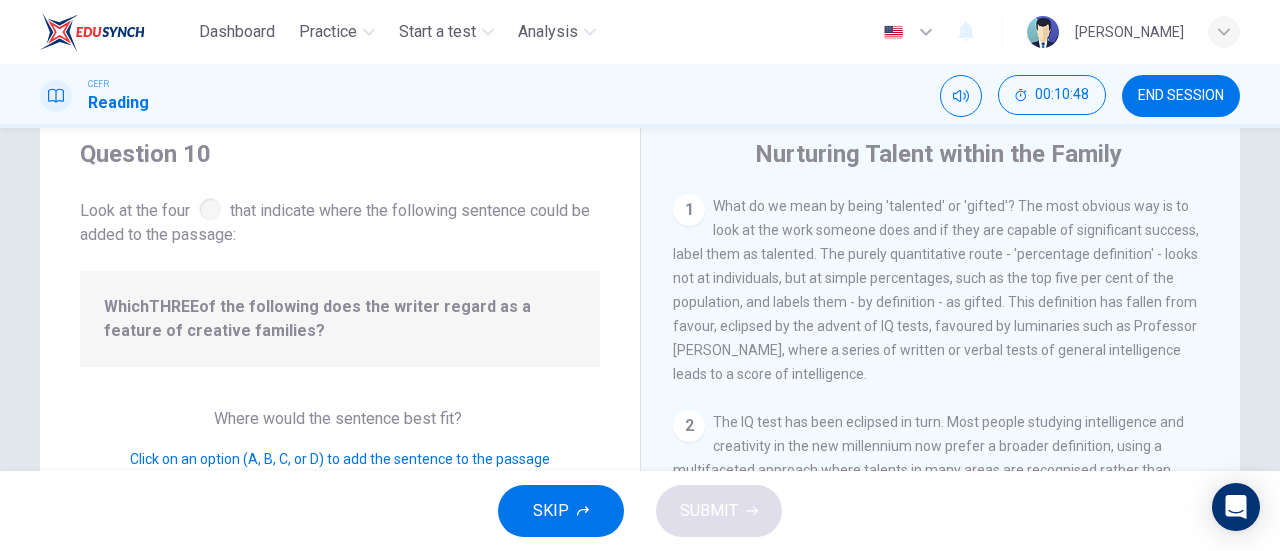 click on "SKIP" at bounding box center [551, 511] 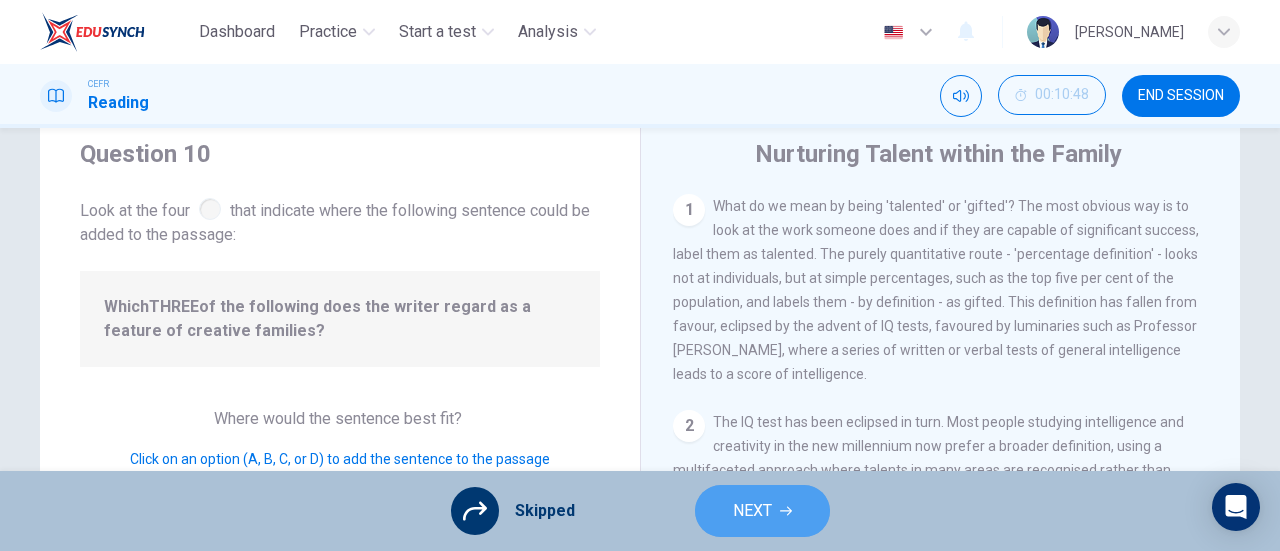 click on "NEXT" at bounding box center (752, 511) 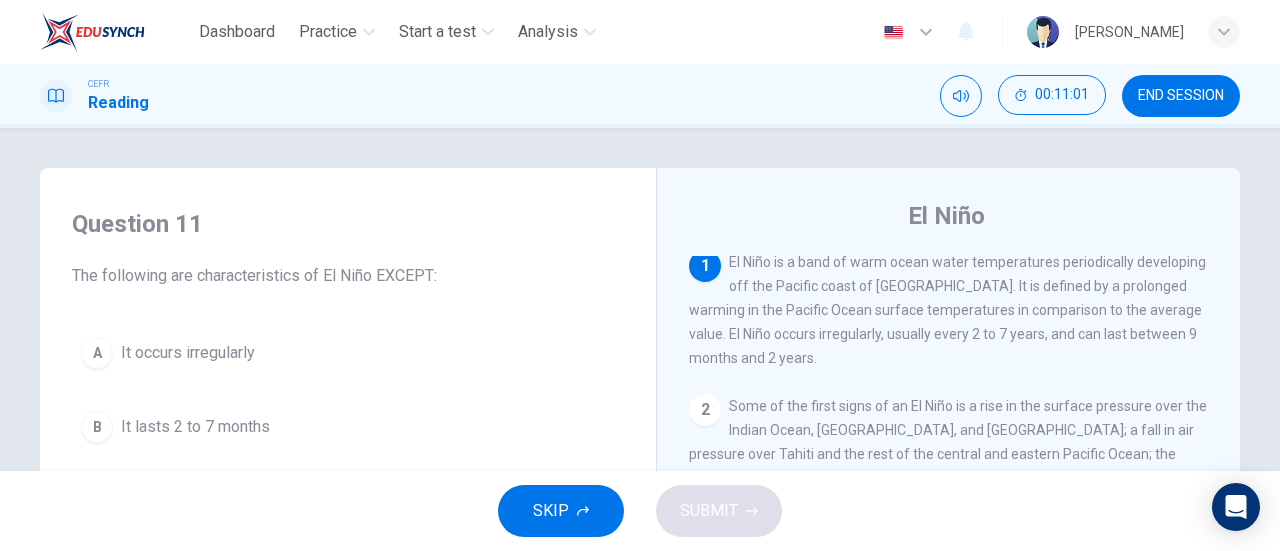 scroll, scrollTop: 0, scrollLeft: 0, axis: both 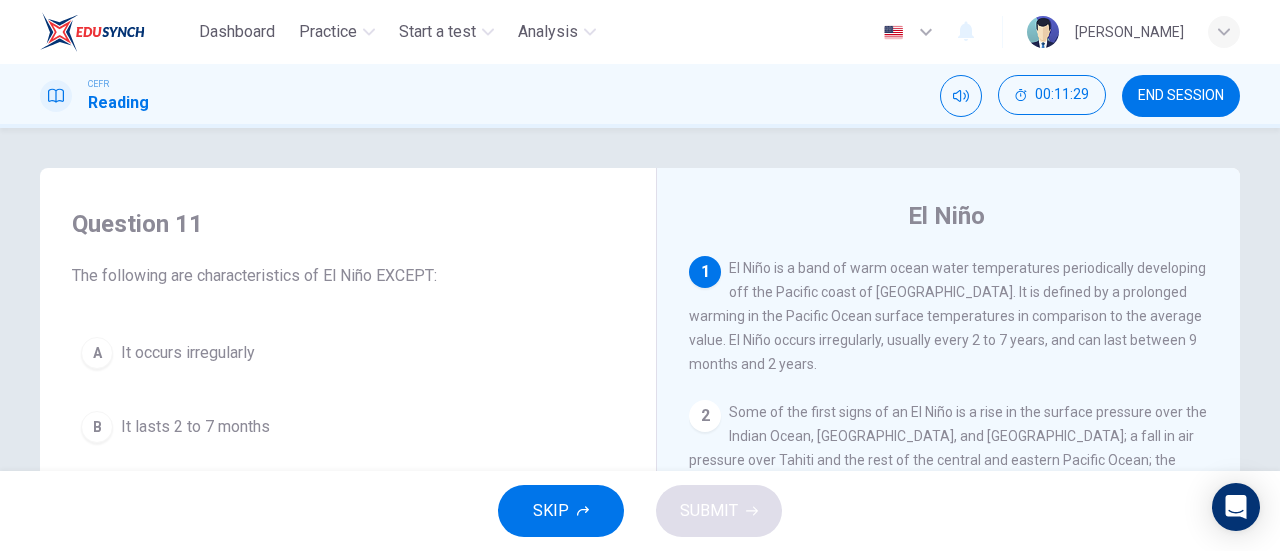 click on "It lasts 2 to 7 months" at bounding box center [195, 427] 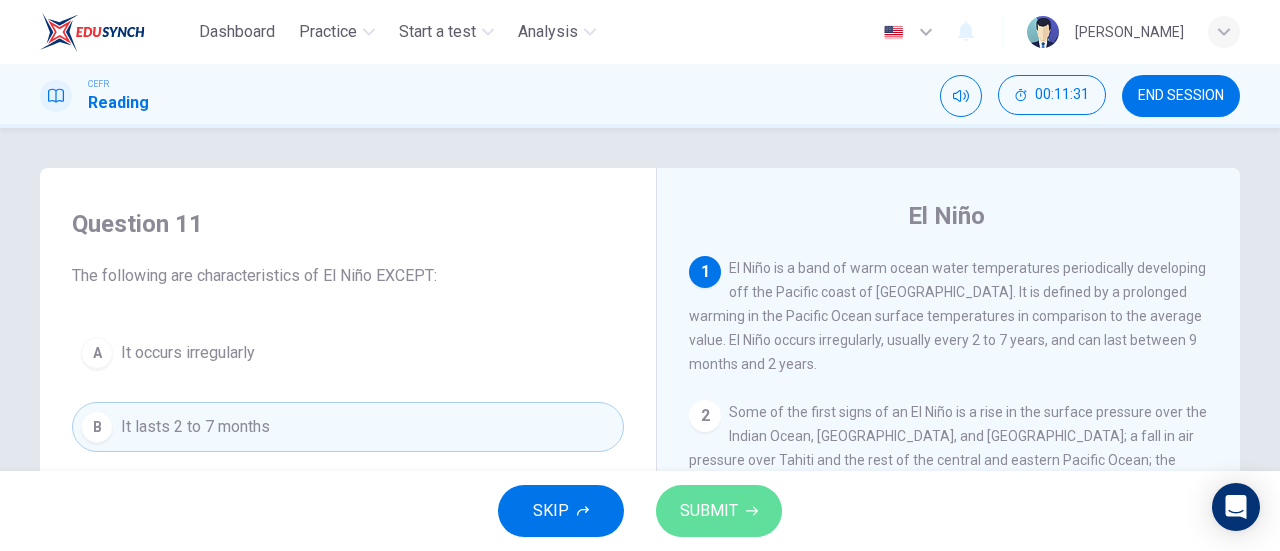 click on "SUBMIT" at bounding box center [719, 511] 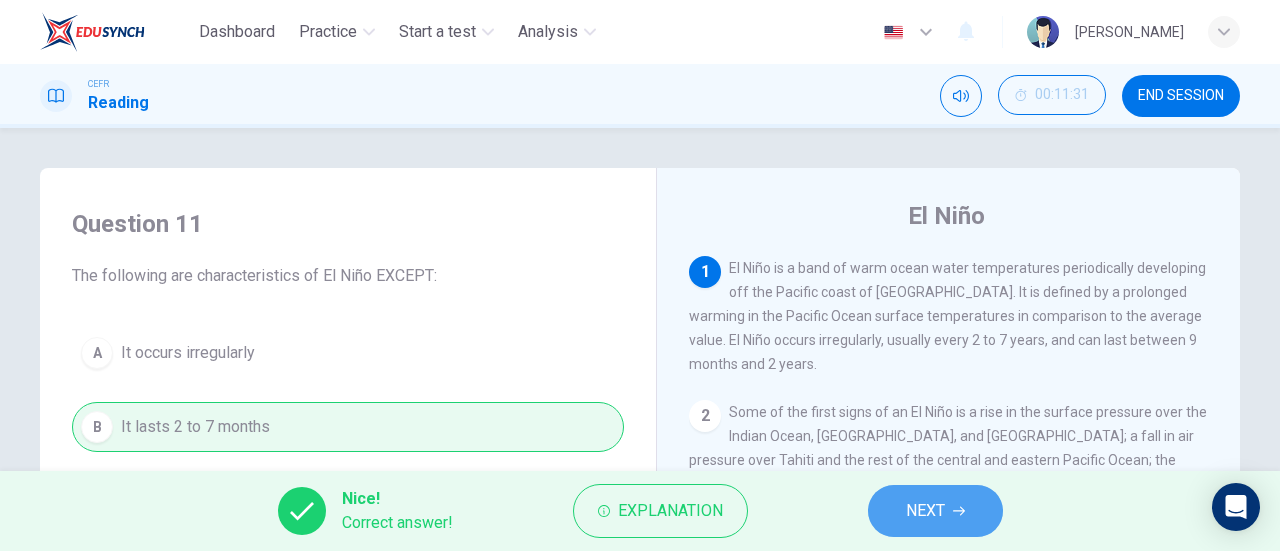 click on "NEXT" at bounding box center (935, 511) 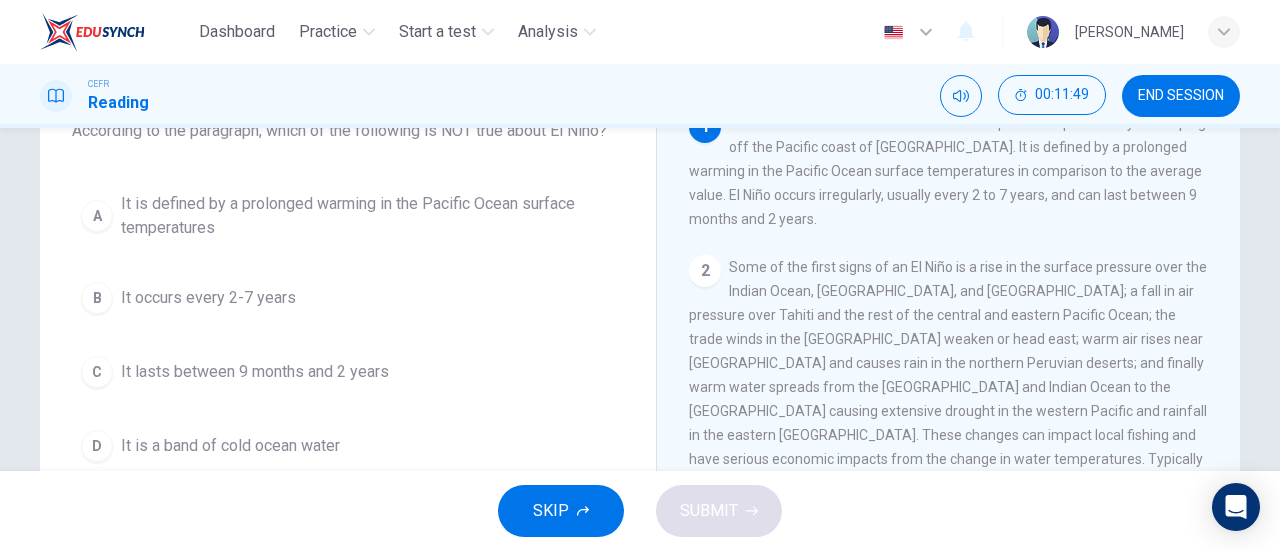 scroll, scrollTop: 150, scrollLeft: 0, axis: vertical 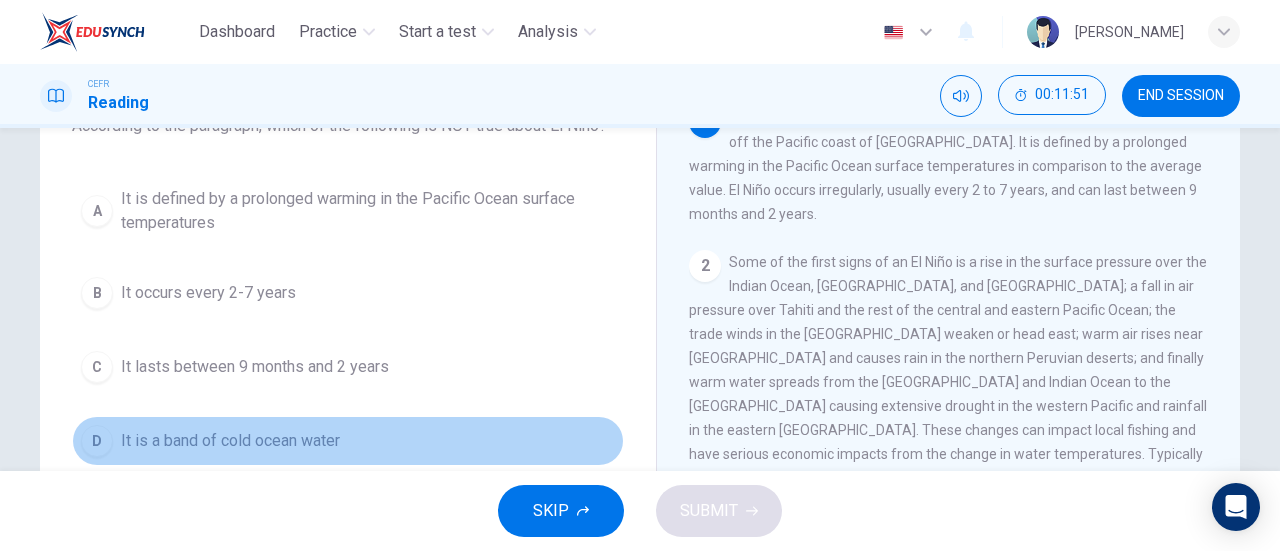 click on "It is a band of cold ocean water" at bounding box center (230, 441) 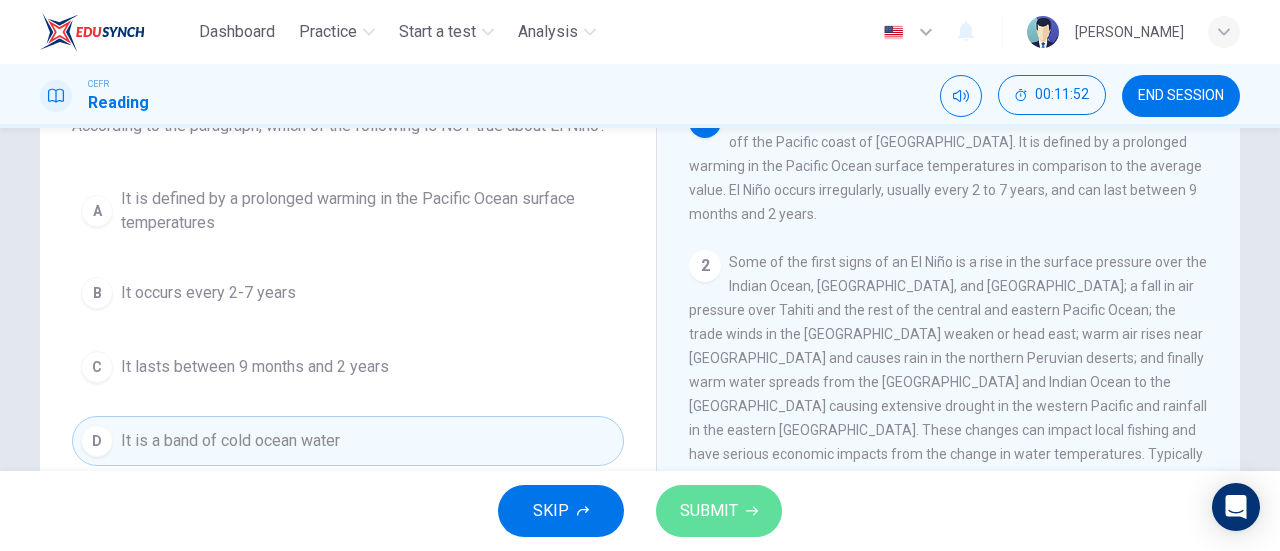 click on "SUBMIT" at bounding box center (719, 511) 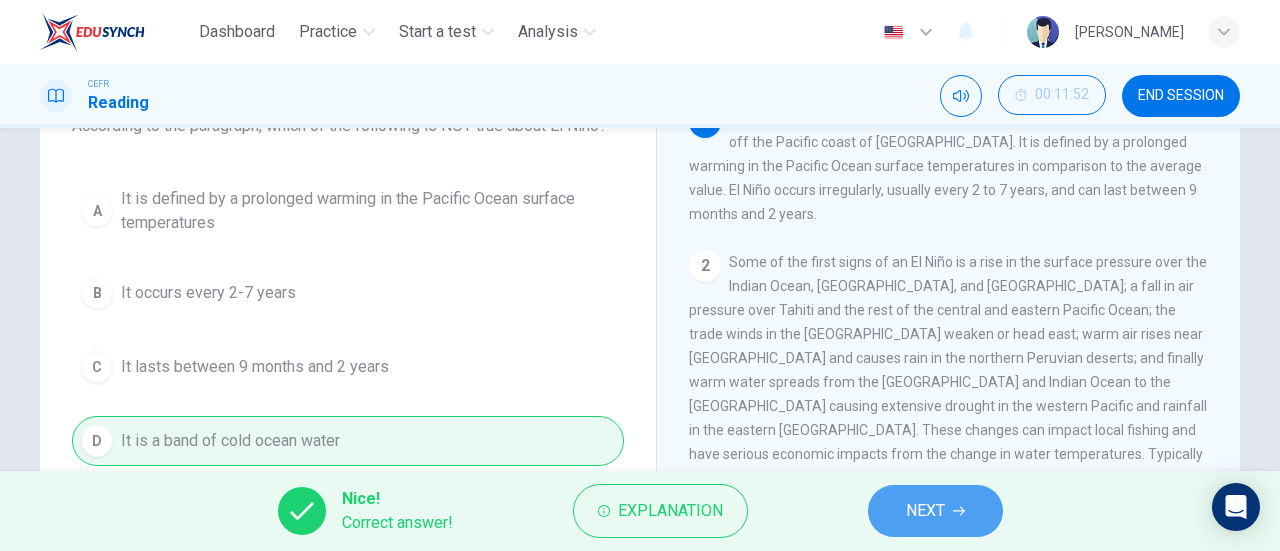 click 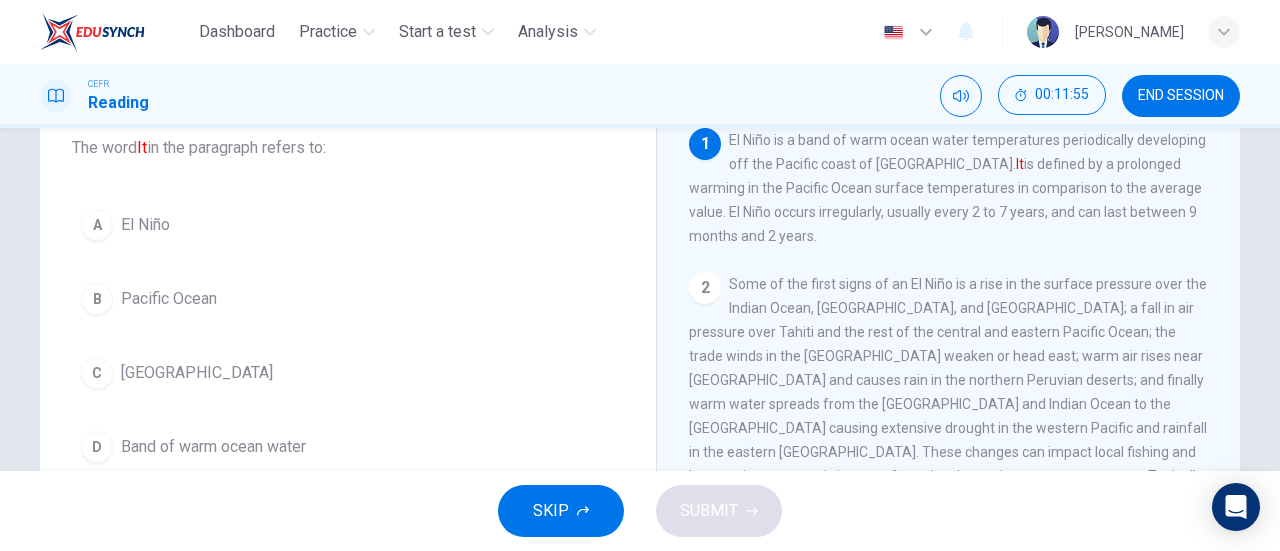 scroll, scrollTop: 130, scrollLeft: 0, axis: vertical 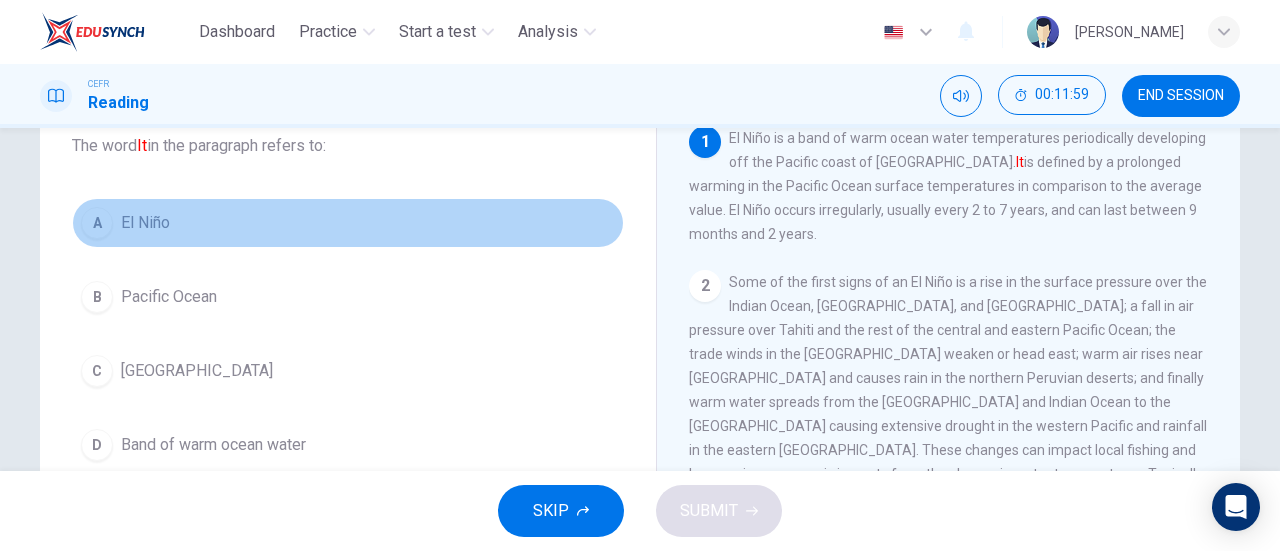 click on "A El Niño" at bounding box center (348, 223) 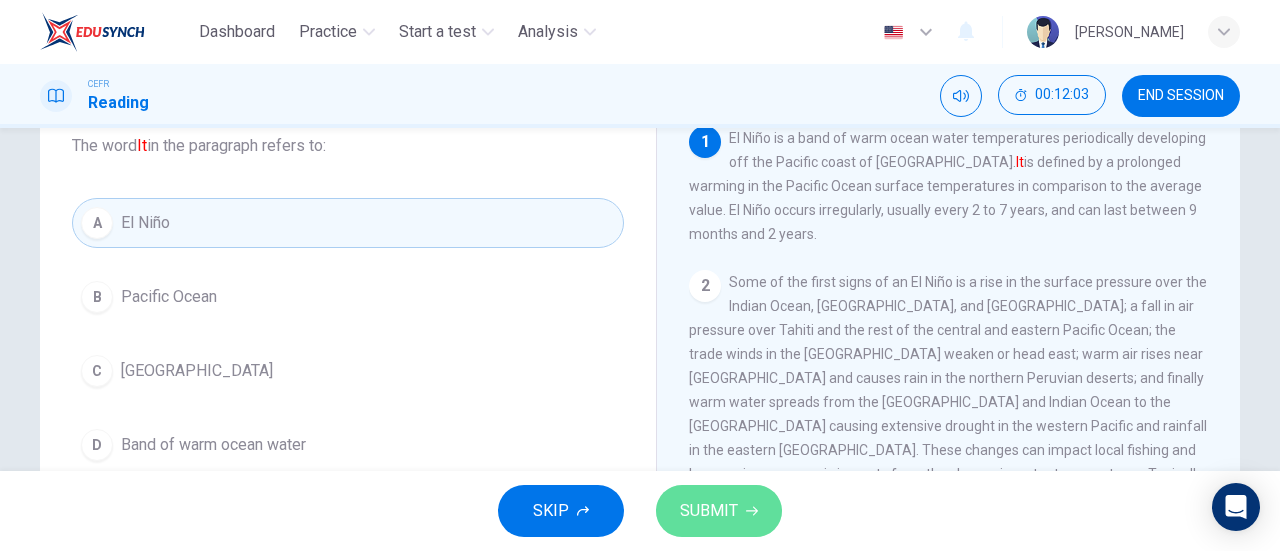 click on "SUBMIT" at bounding box center [709, 511] 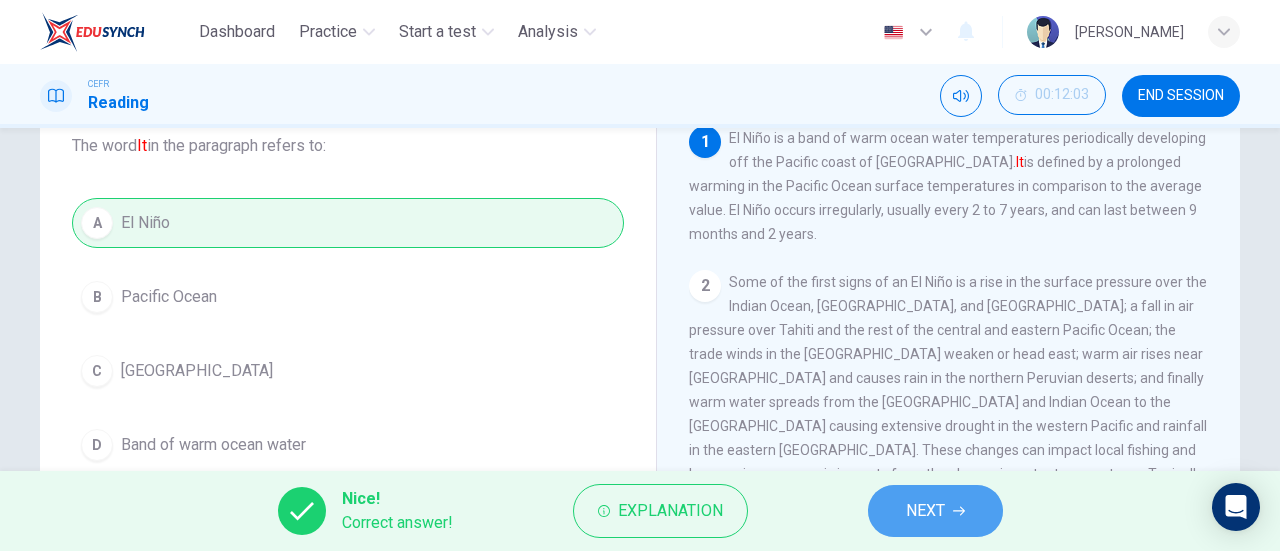 click on "NEXT" at bounding box center [925, 511] 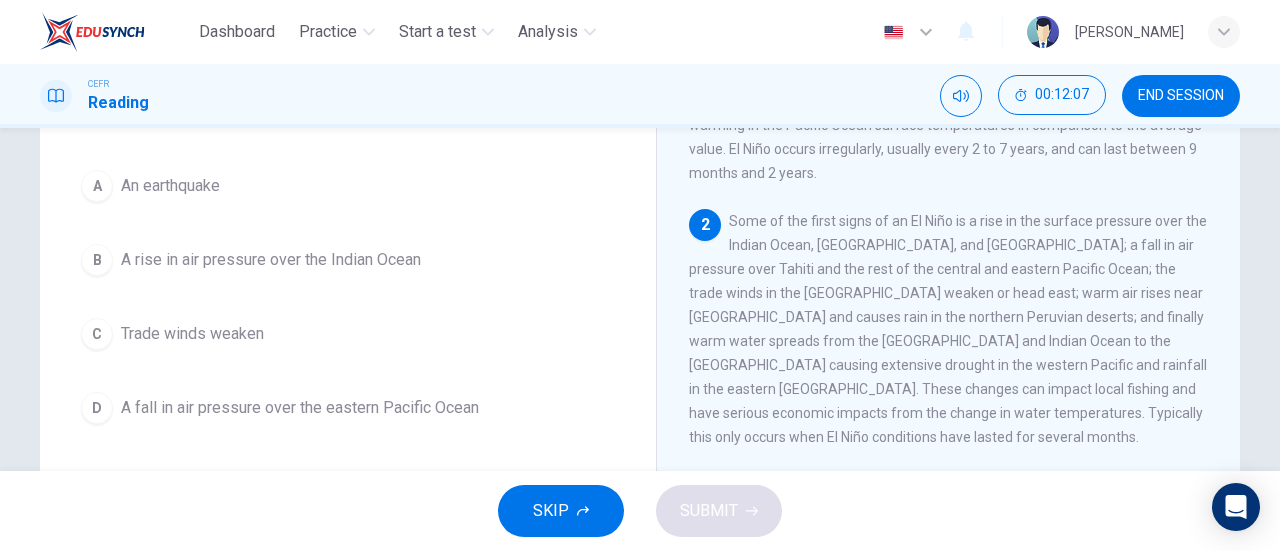 scroll, scrollTop: 192, scrollLeft: 0, axis: vertical 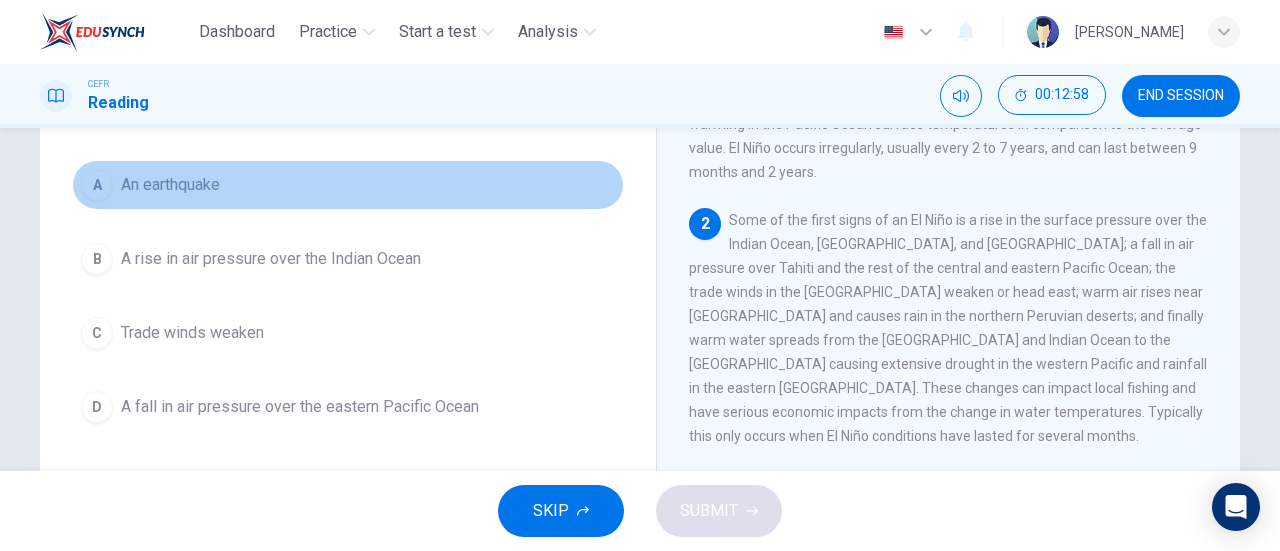 click on "A An earthquake" at bounding box center (348, 185) 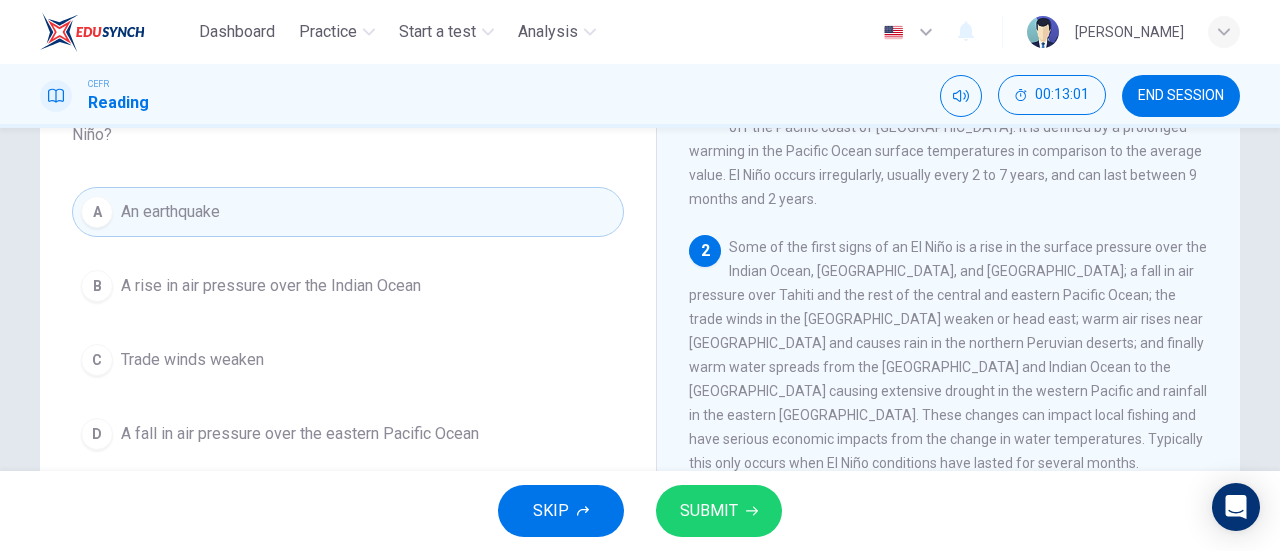 scroll, scrollTop: 189, scrollLeft: 0, axis: vertical 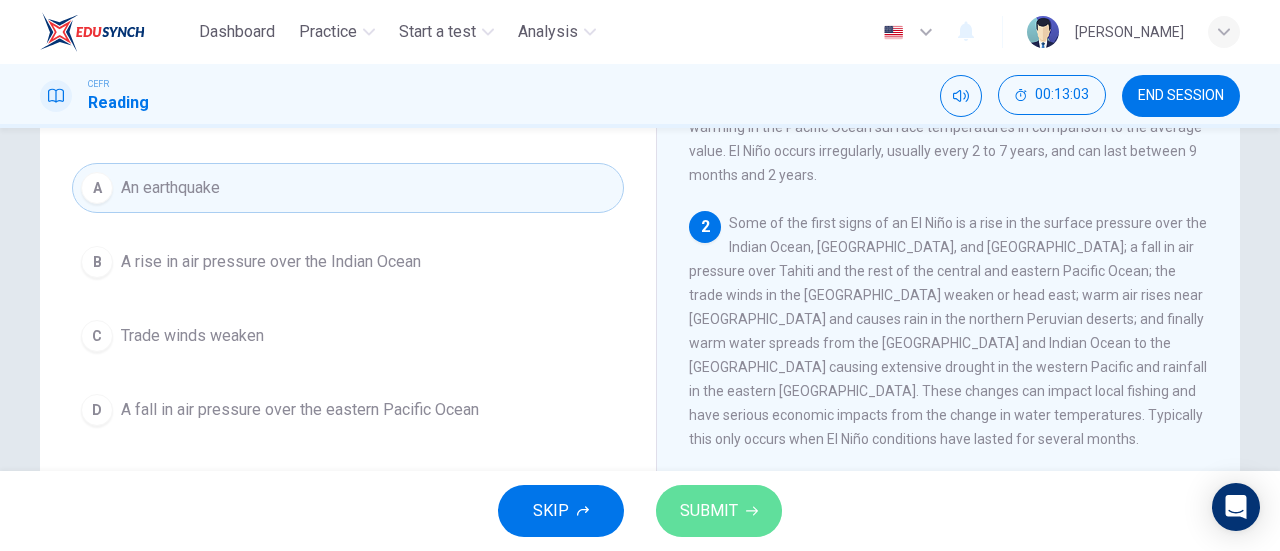 click on "SUBMIT" at bounding box center [719, 511] 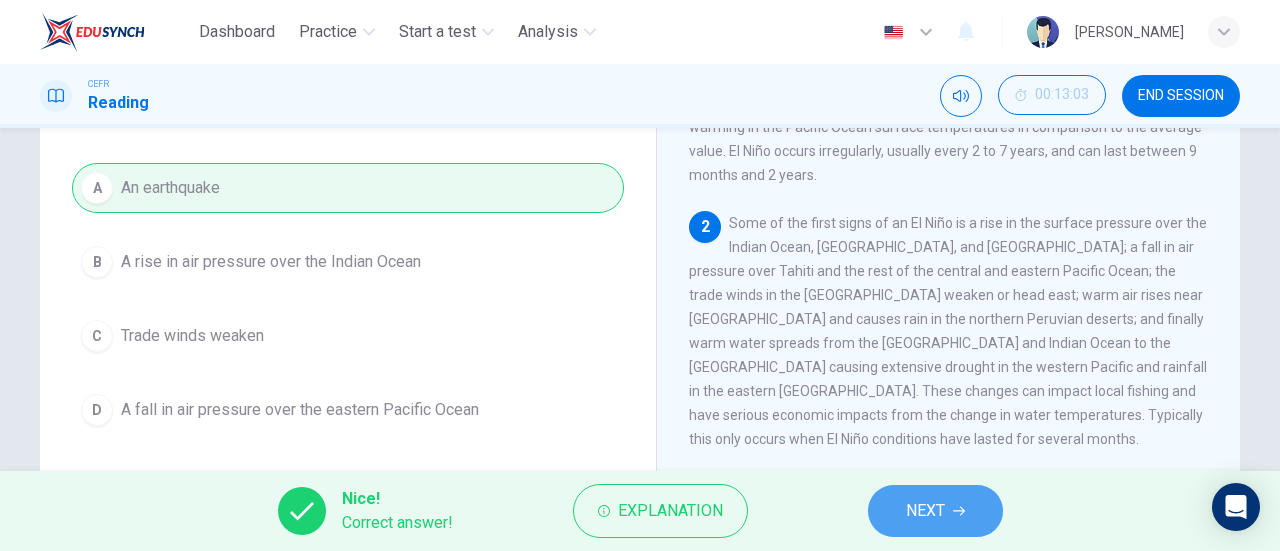 click on "NEXT" at bounding box center (935, 511) 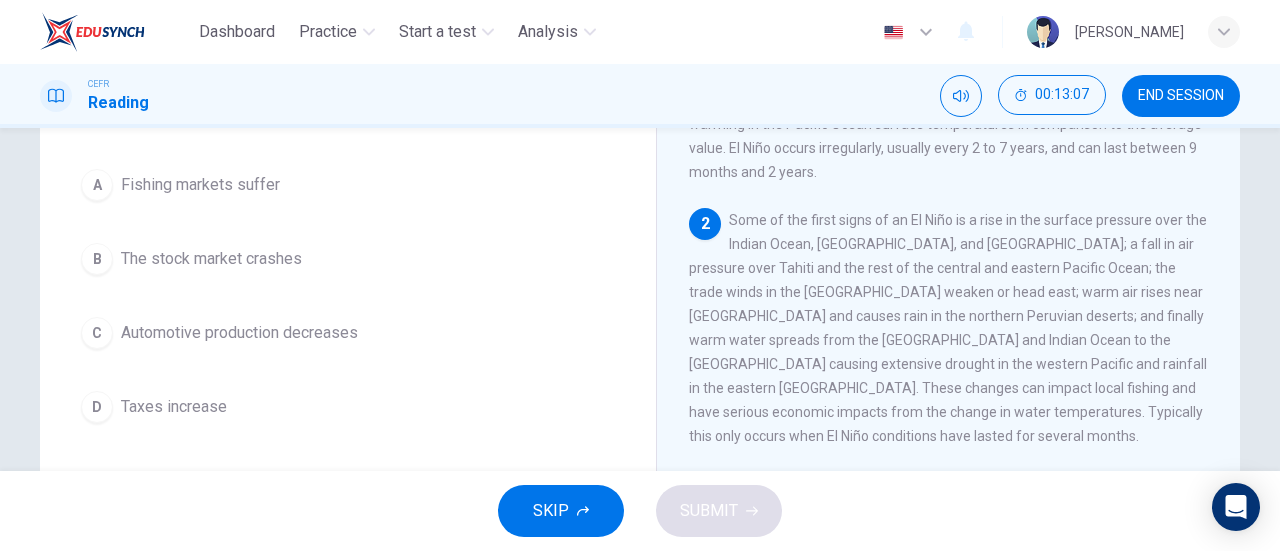 scroll, scrollTop: 193, scrollLeft: 0, axis: vertical 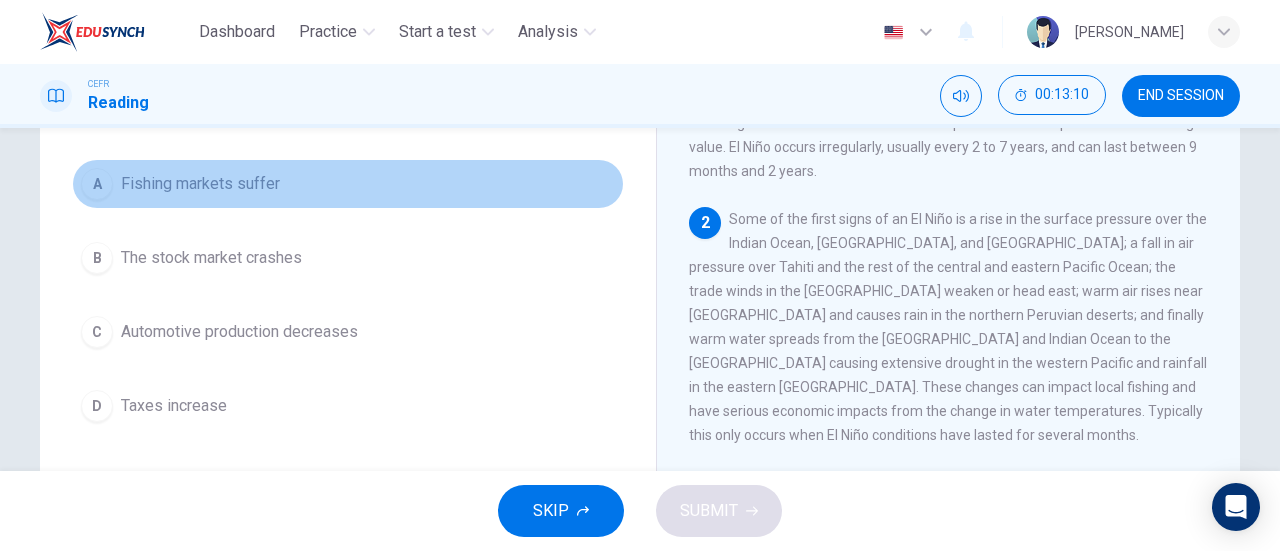 click on "A Fishing markets suffer" at bounding box center [348, 184] 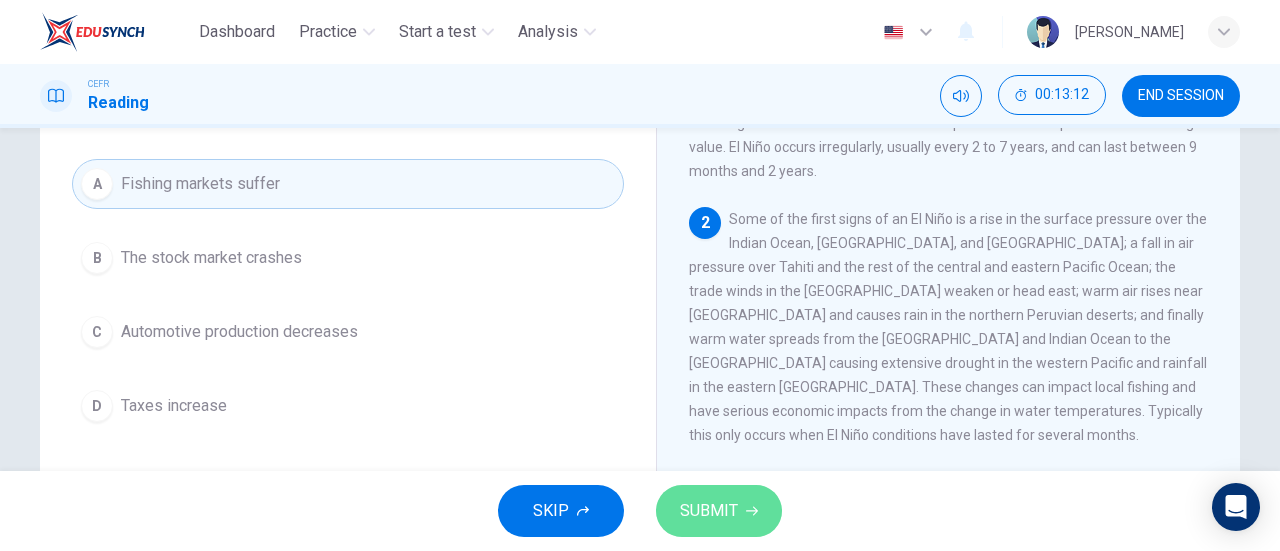 click on "SUBMIT" at bounding box center [709, 511] 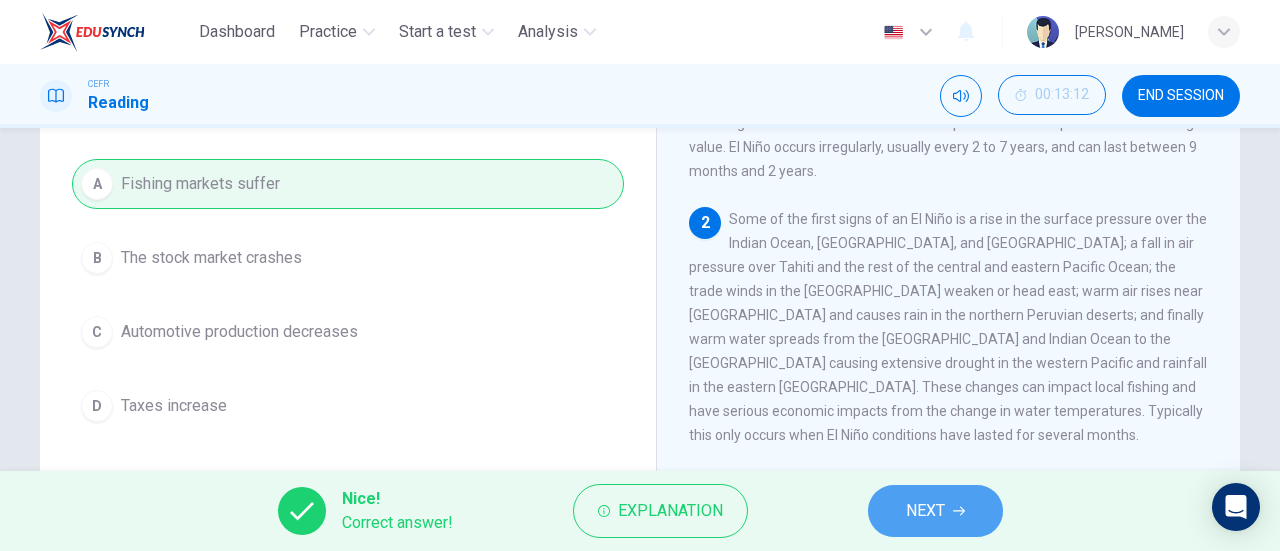 click on "NEXT" at bounding box center (925, 511) 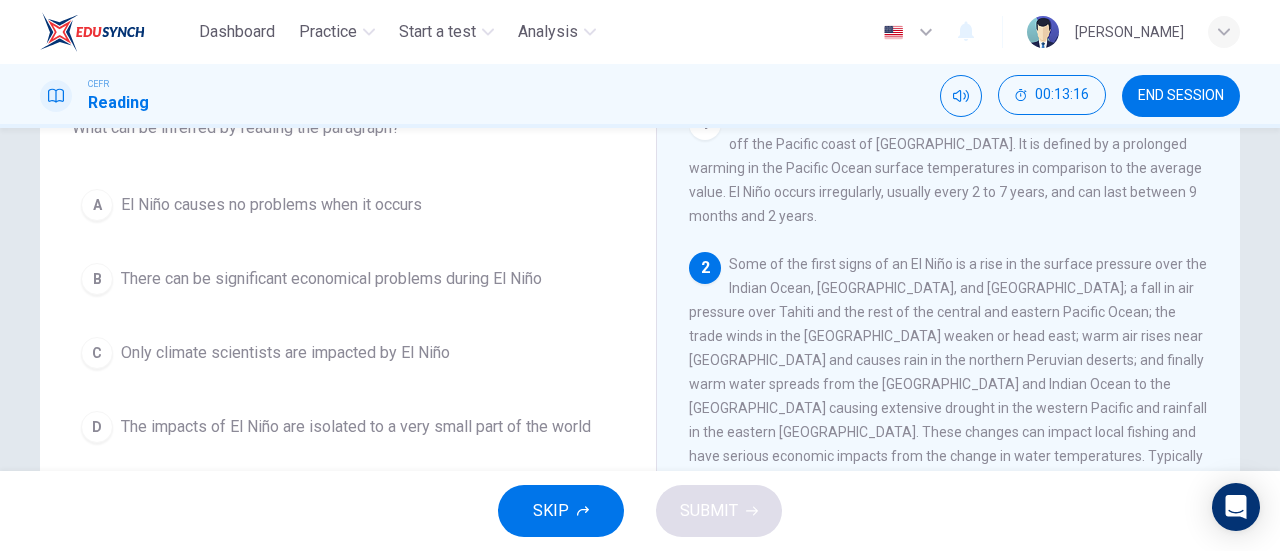 scroll, scrollTop: 173, scrollLeft: 0, axis: vertical 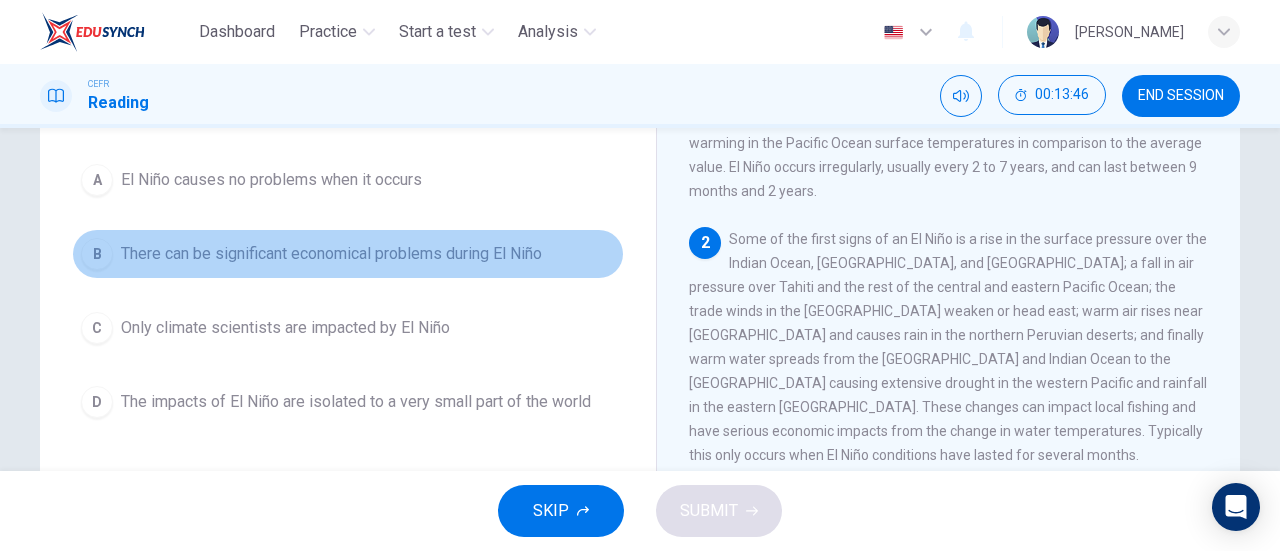 click on "There can be significant economical problems during El Niño" at bounding box center (331, 254) 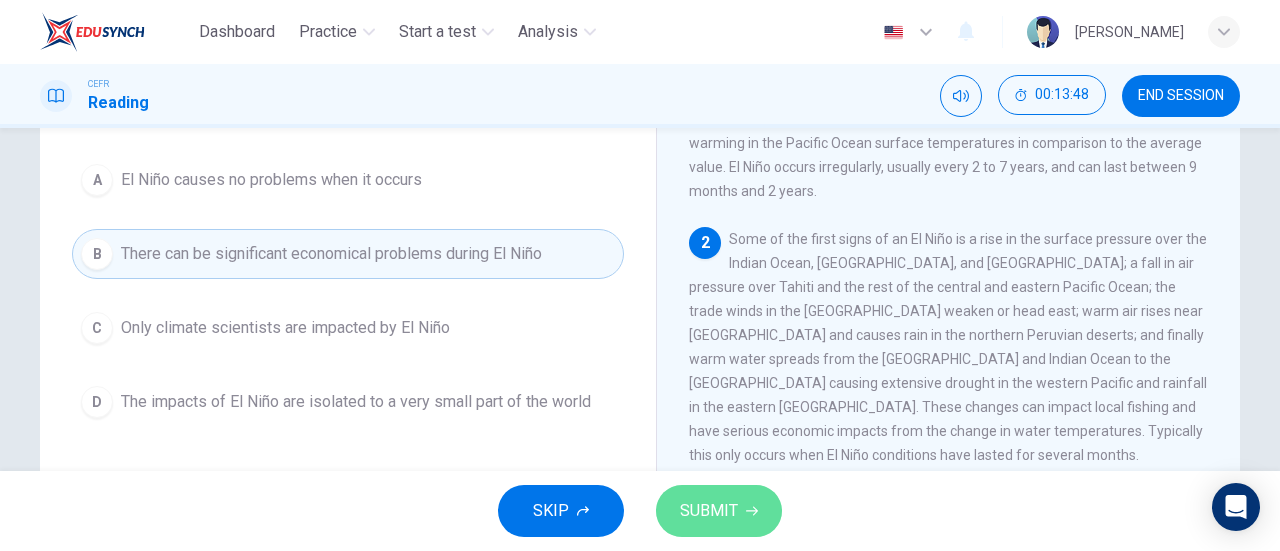 click on "SUBMIT" at bounding box center (709, 511) 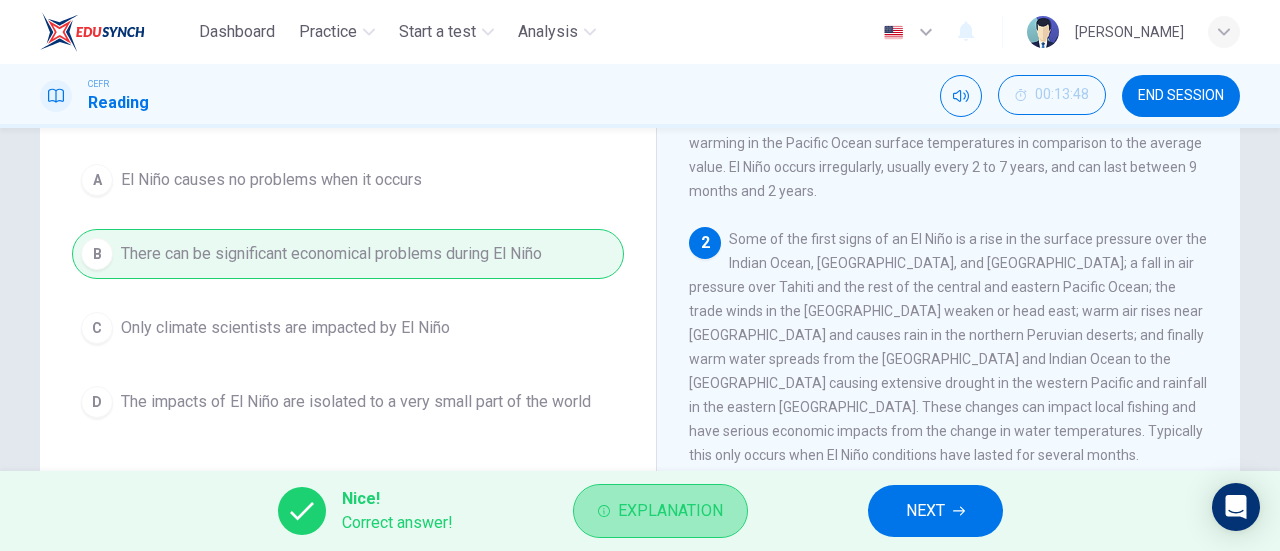 click on "Explanation" at bounding box center [660, 511] 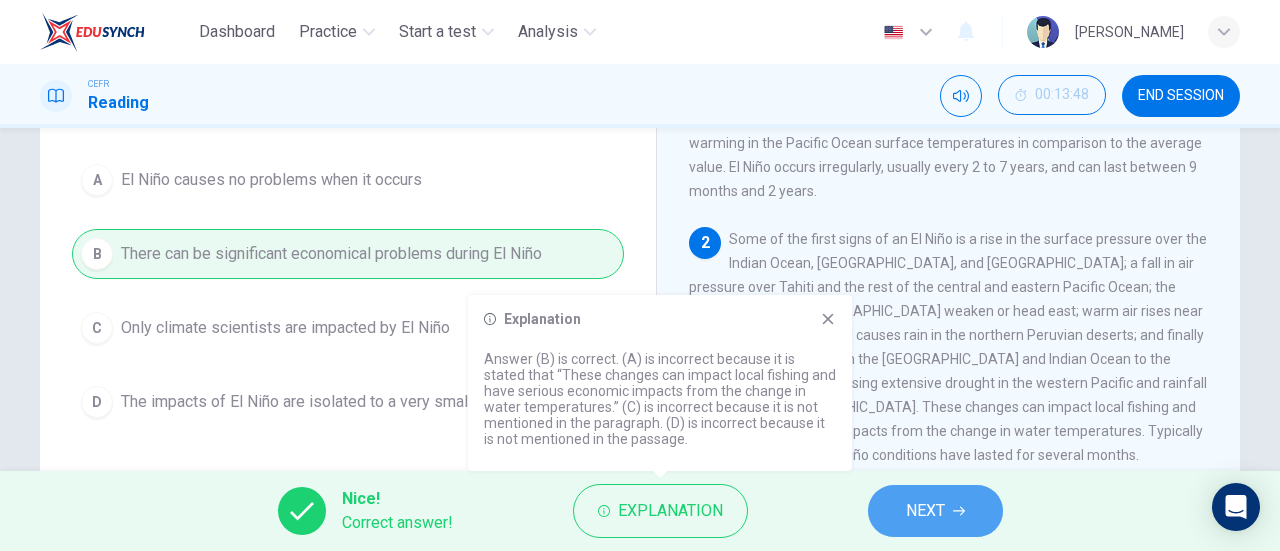 click on "NEXT" at bounding box center [925, 511] 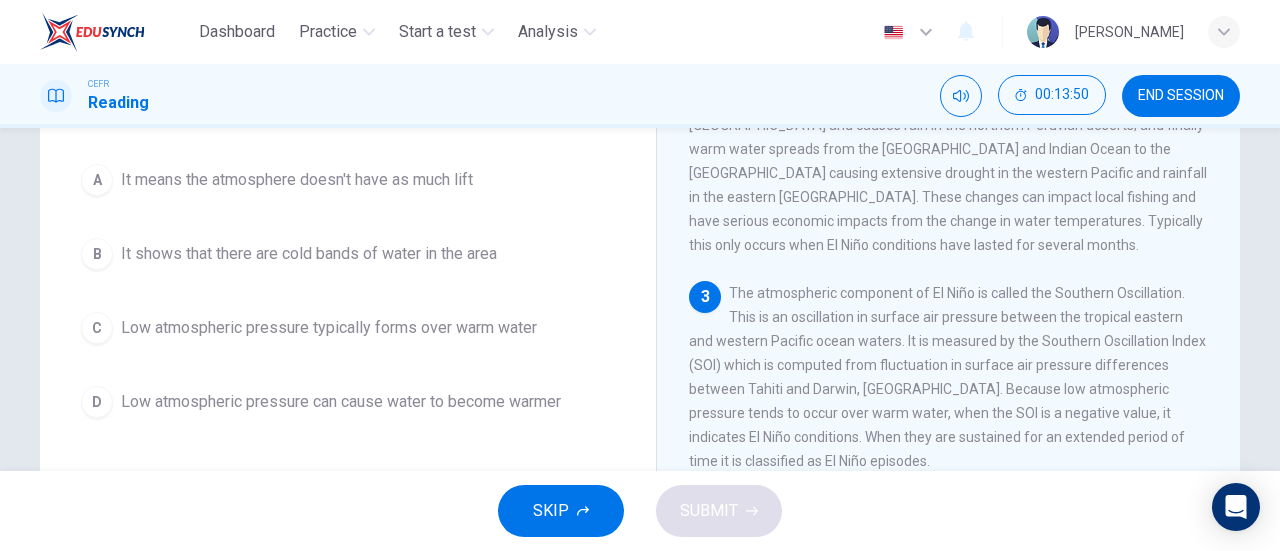 scroll, scrollTop: 228, scrollLeft: 0, axis: vertical 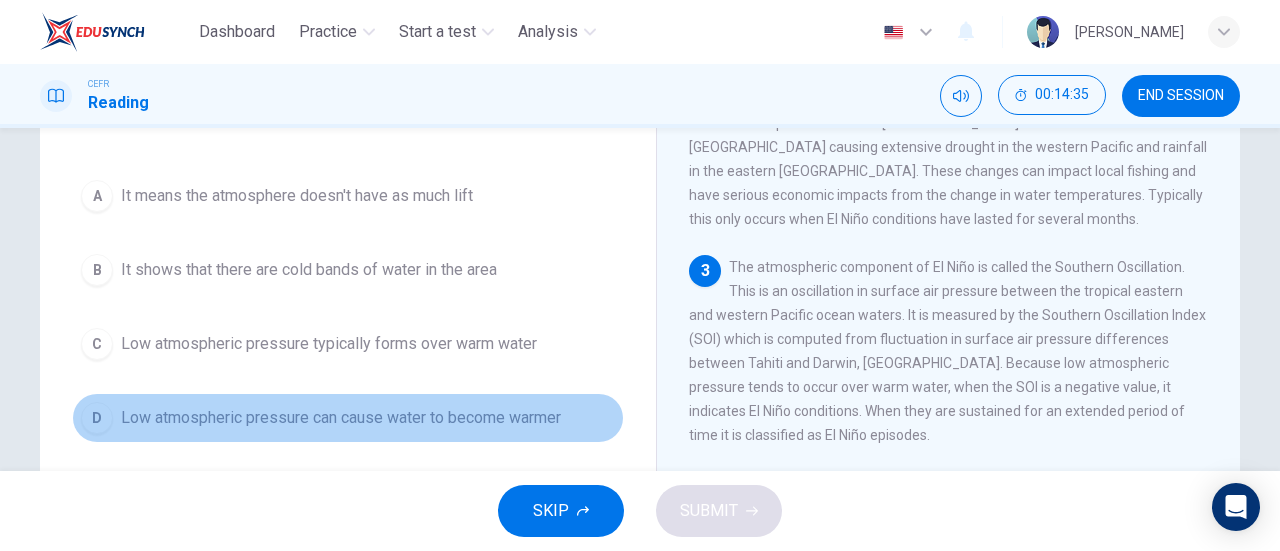 click on "Low atmospheric pressure can cause water to become warmer" at bounding box center [341, 418] 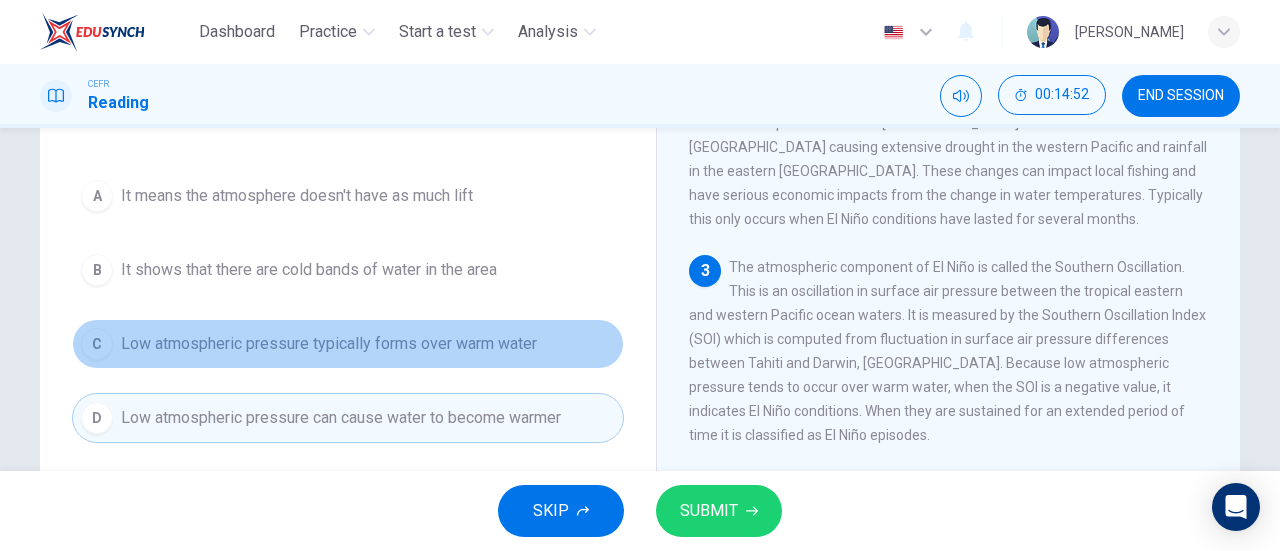 click on "Low atmospheric pressure typically forms over warm water" at bounding box center (329, 344) 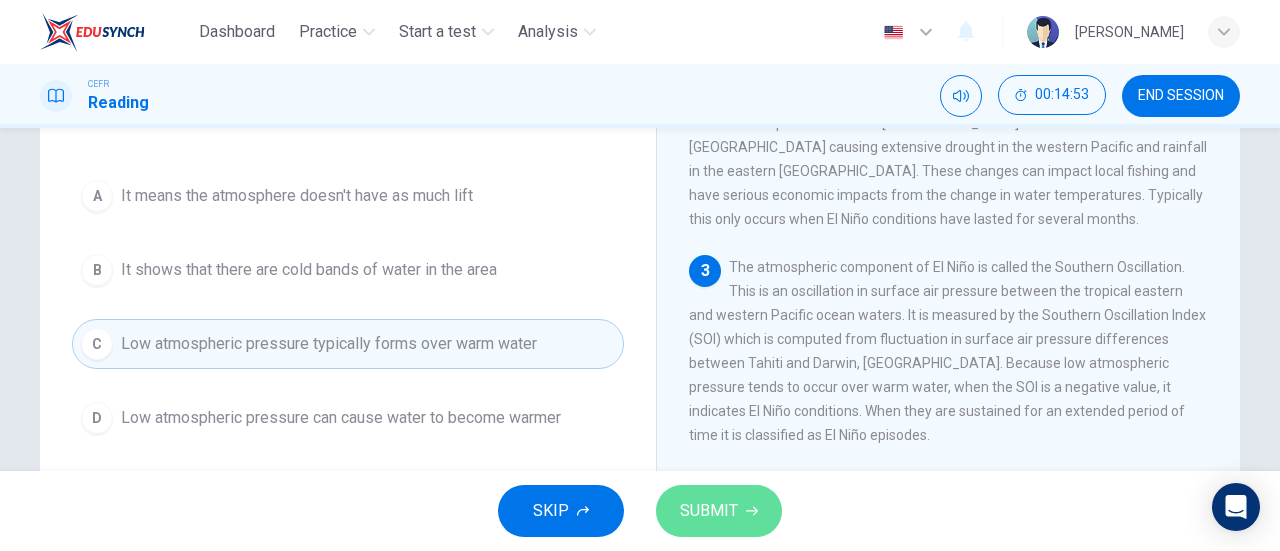 click on "SUBMIT" at bounding box center [719, 511] 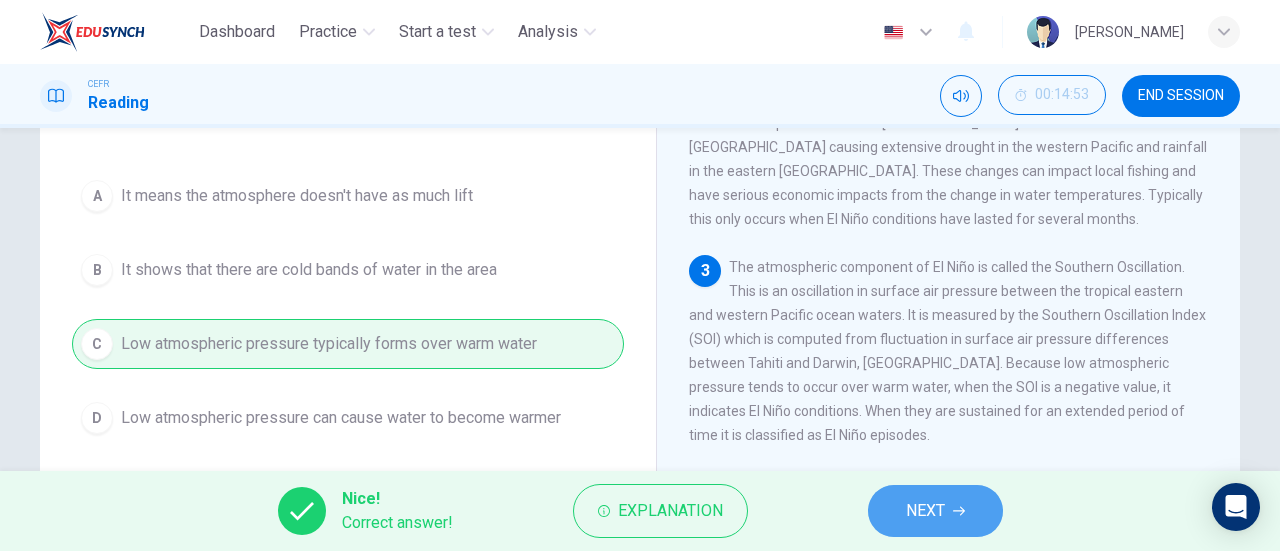 click 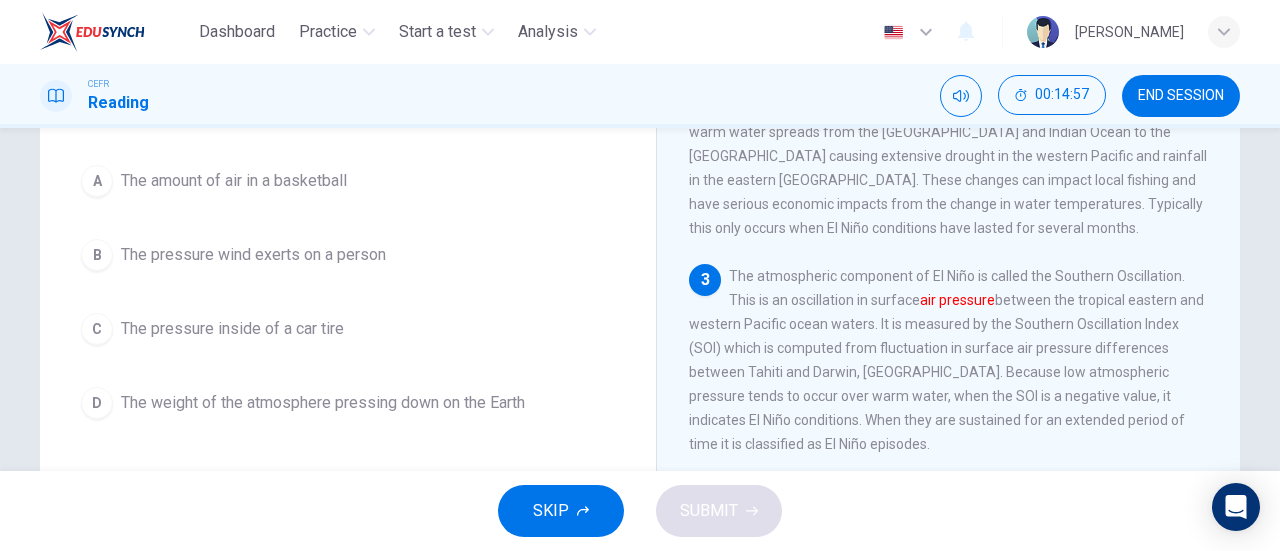 scroll, scrollTop: 170, scrollLeft: 0, axis: vertical 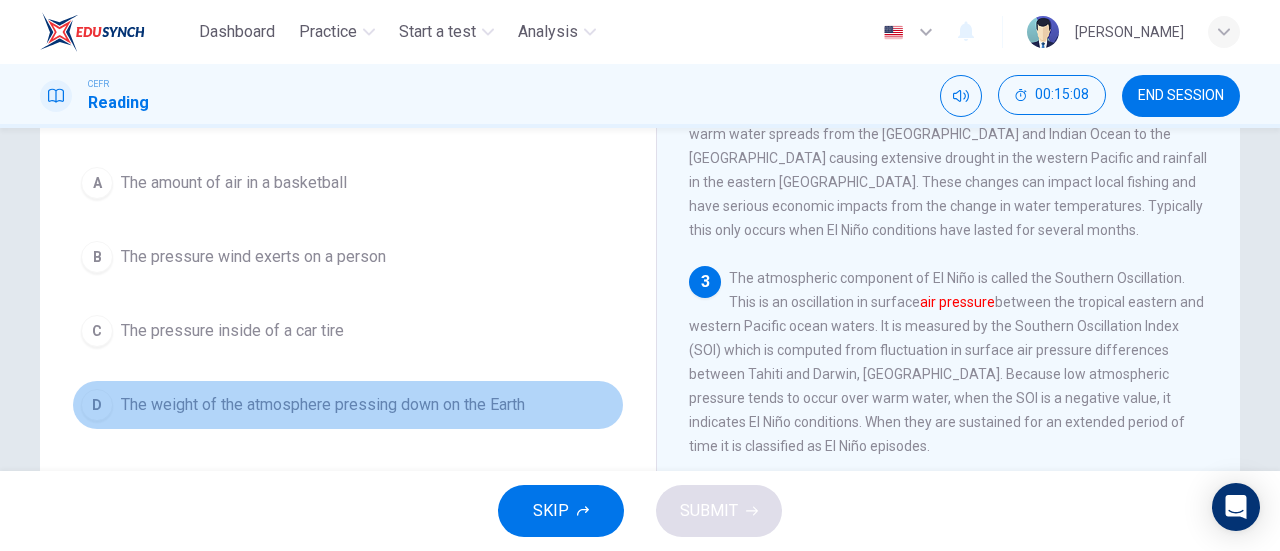 click on "The weight of the atmosphere pressing down on the Earth" at bounding box center (323, 405) 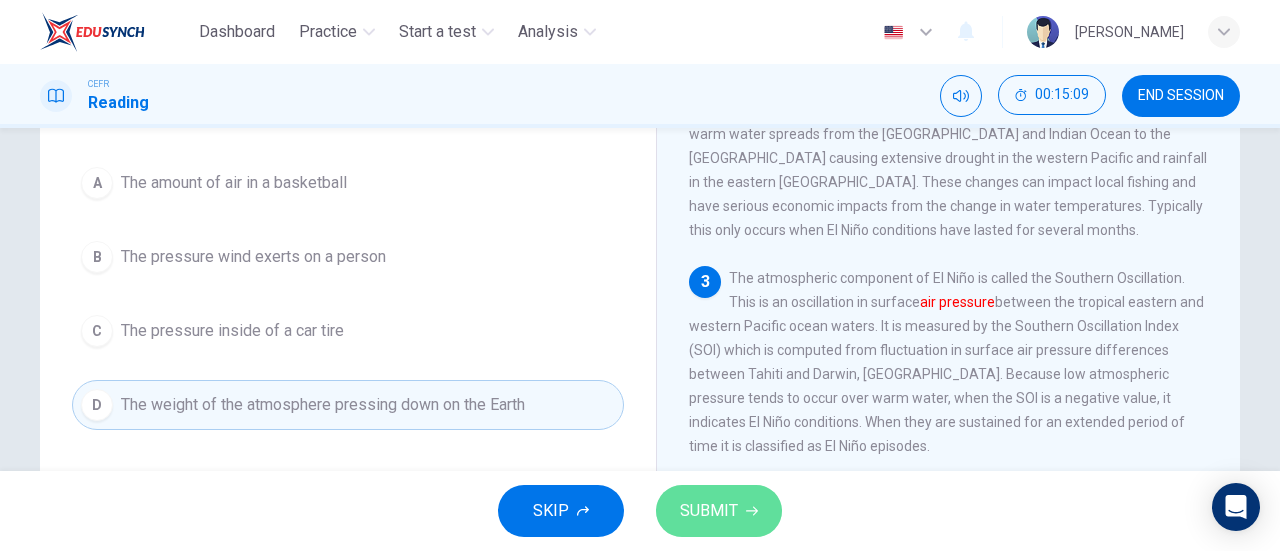 click on "SUBMIT" at bounding box center (709, 511) 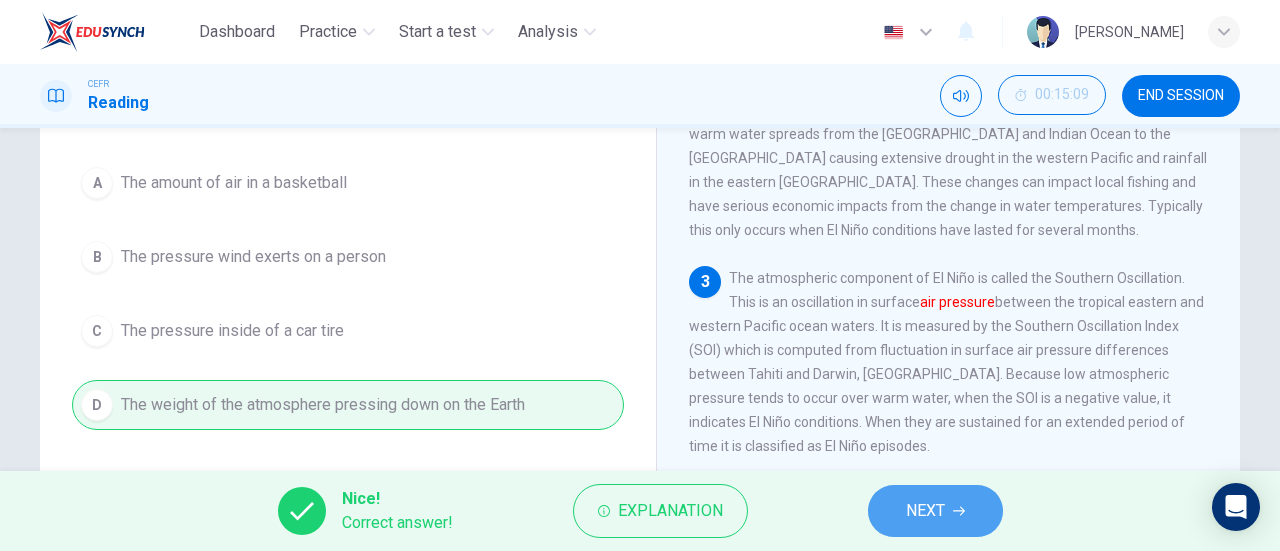 click on "NEXT" at bounding box center (925, 511) 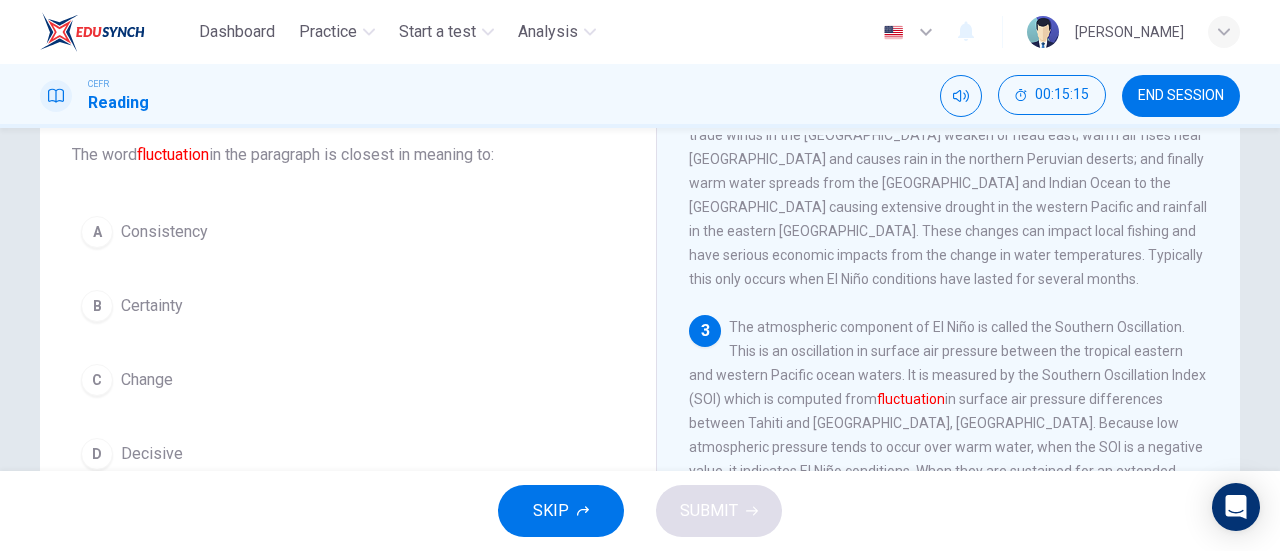scroll, scrollTop: 178, scrollLeft: 0, axis: vertical 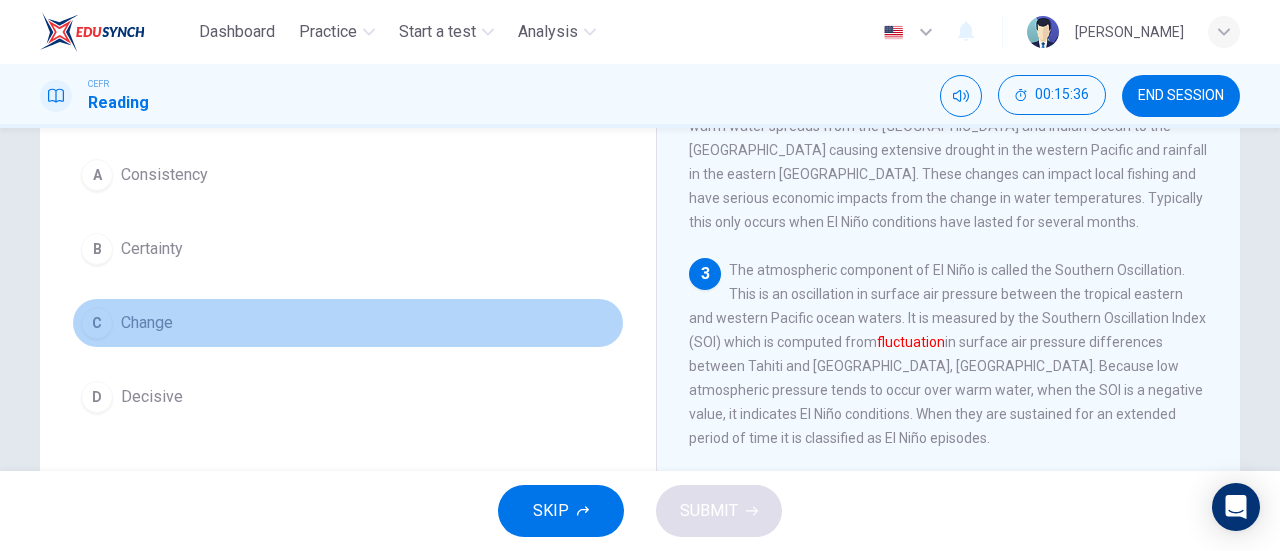 click on "Change" at bounding box center (147, 323) 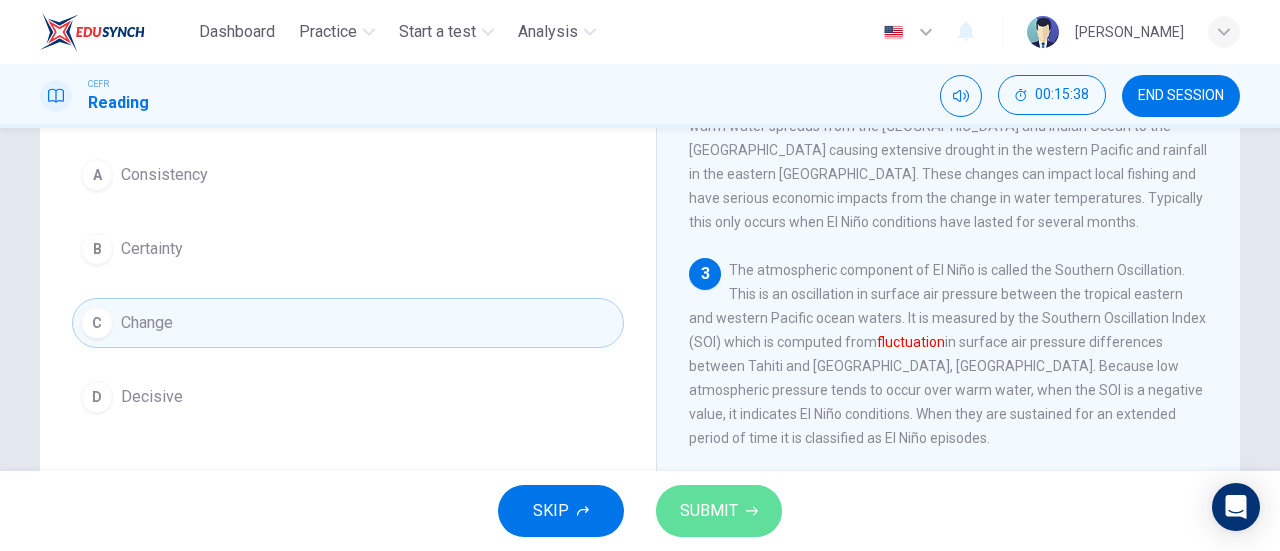 click on "SUBMIT" at bounding box center (719, 511) 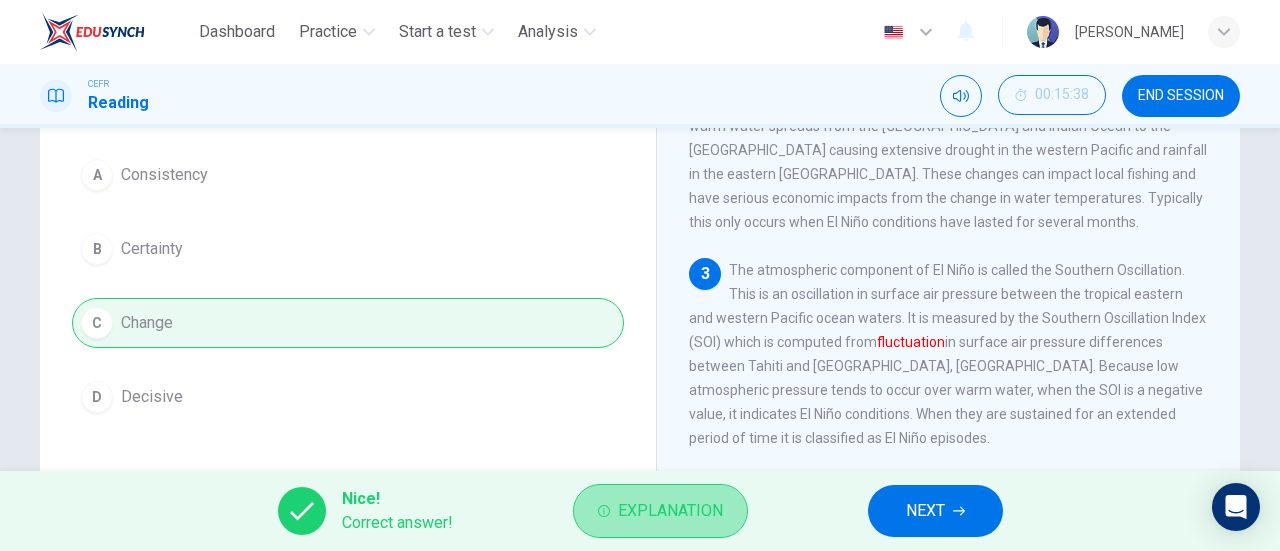 click on "Explanation" at bounding box center [660, 511] 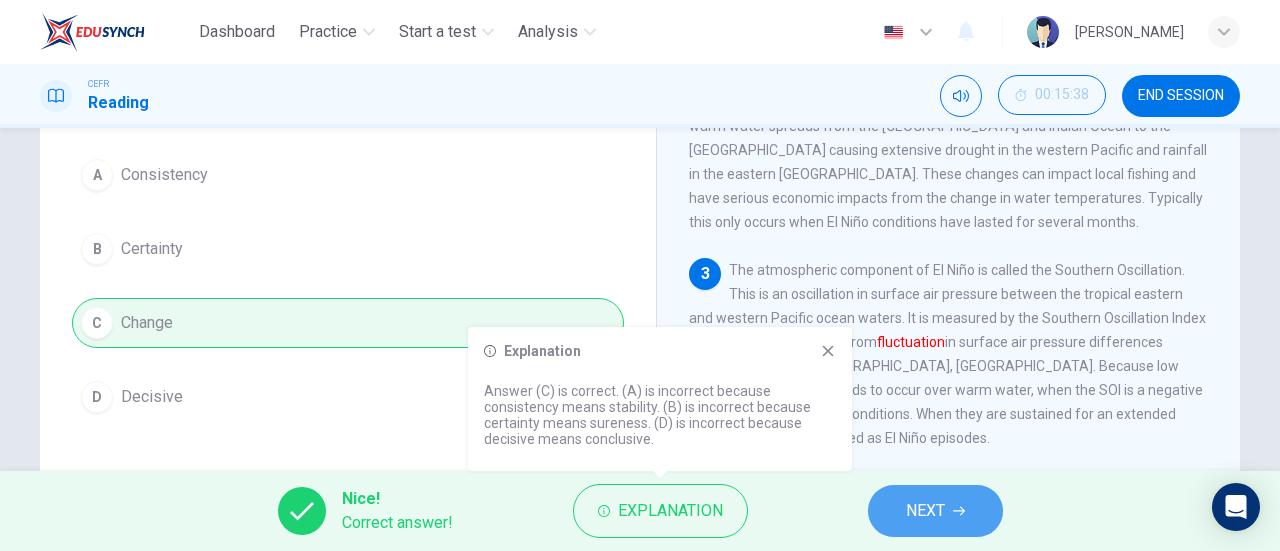 click on "NEXT" at bounding box center [935, 511] 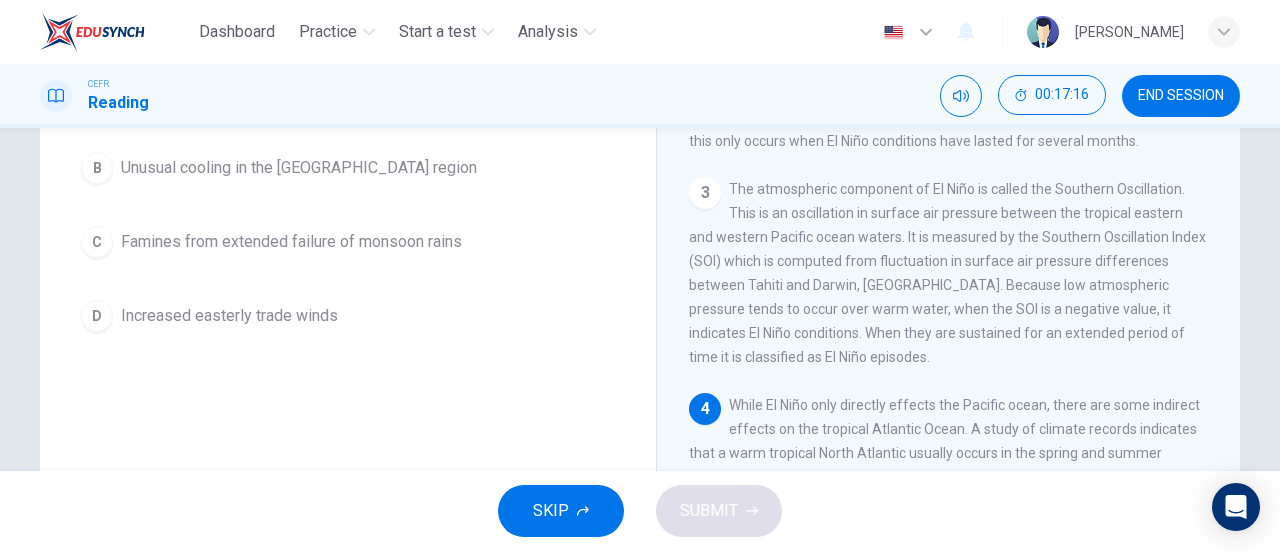 scroll, scrollTop: 178, scrollLeft: 0, axis: vertical 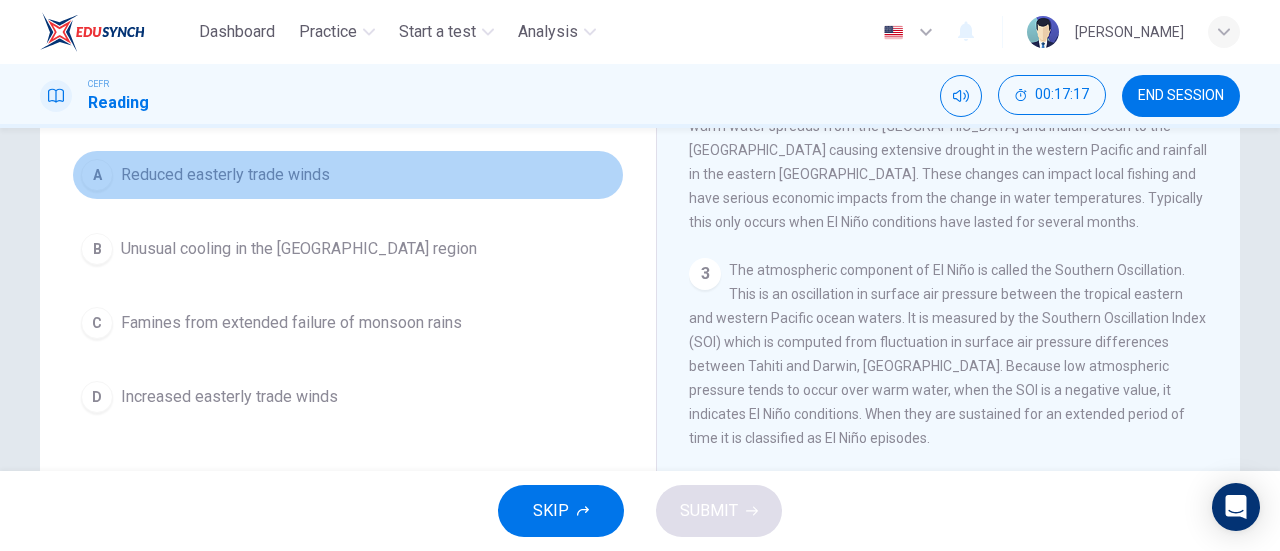 click on "Reduced easterly trade winds" at bounding box center (225, 175) 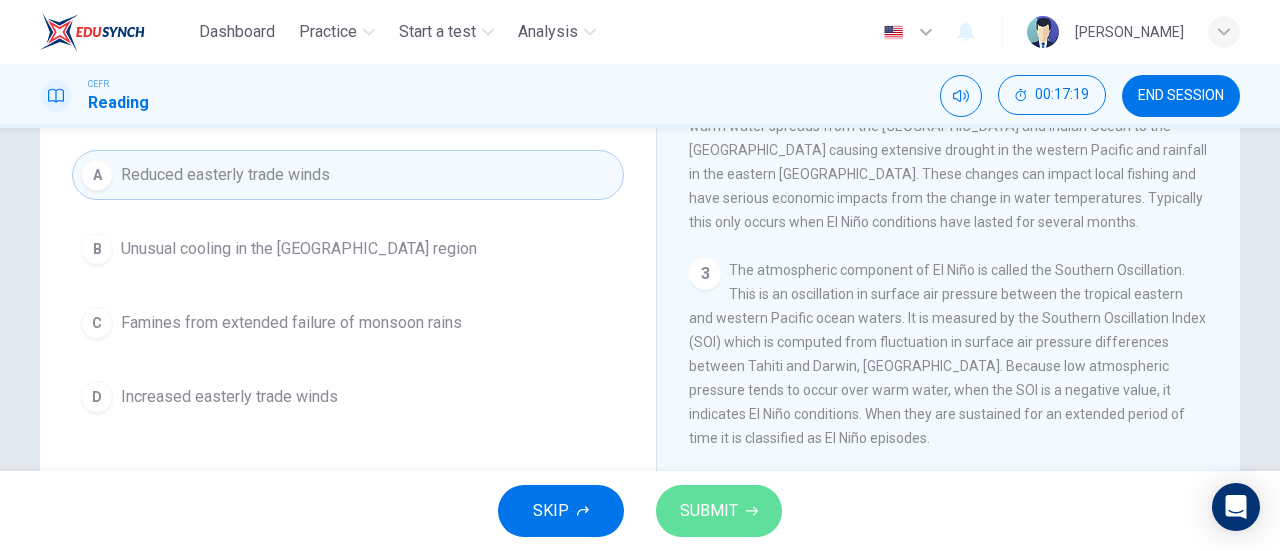 click on "SUBMIT" at bounding box center (709, 511) 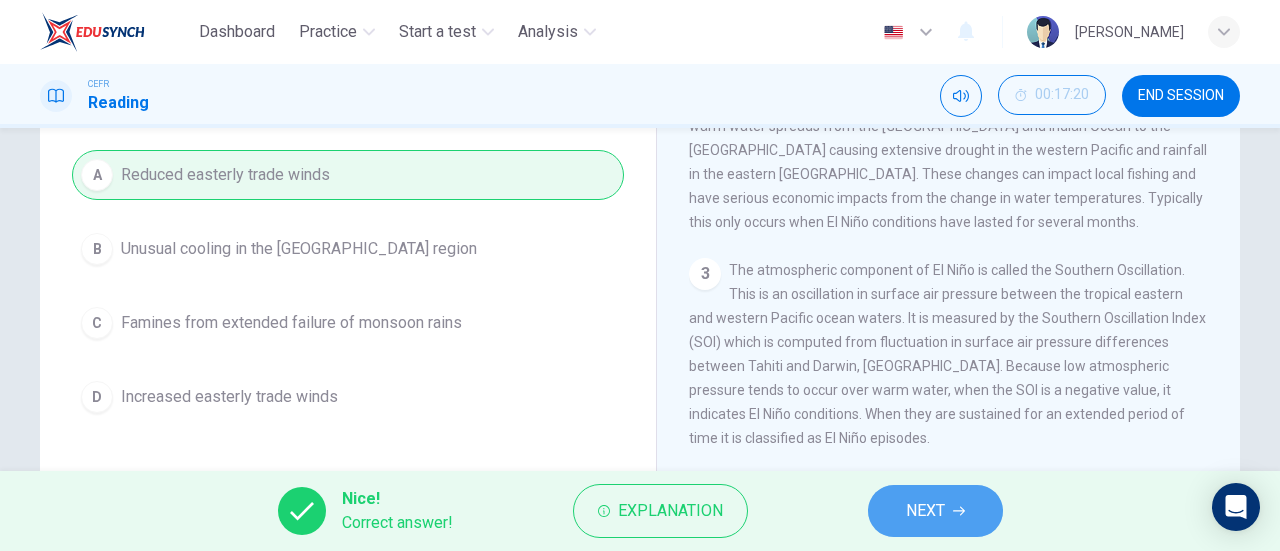click on "NEXT" at bounding box center [925, 511] 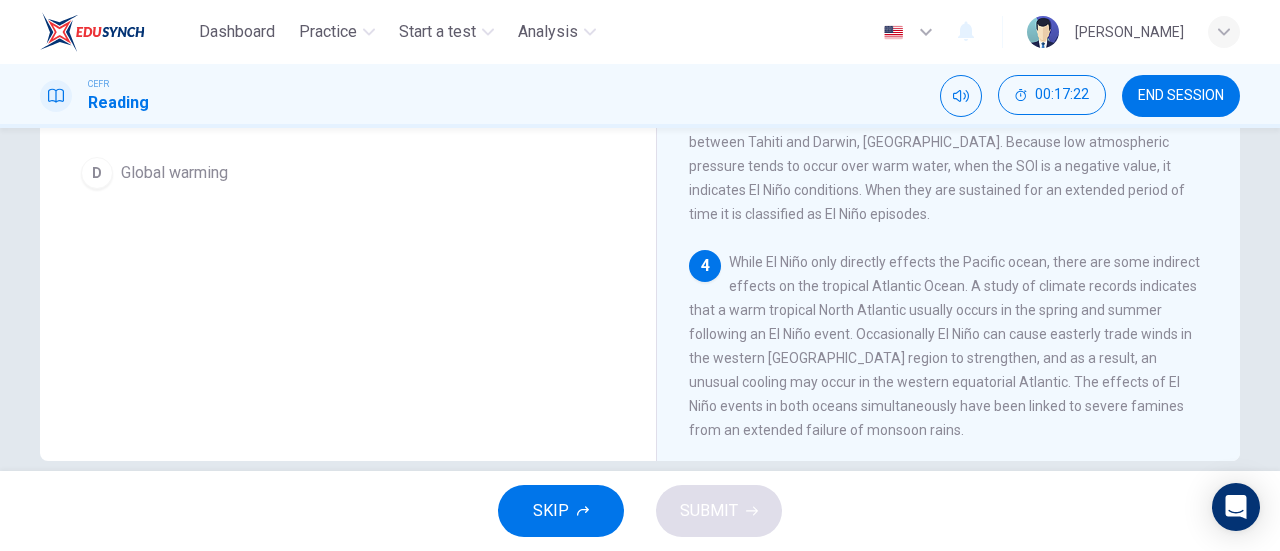 scroll, scrollTop: 401, scrollLeft: 0, axis: vertical 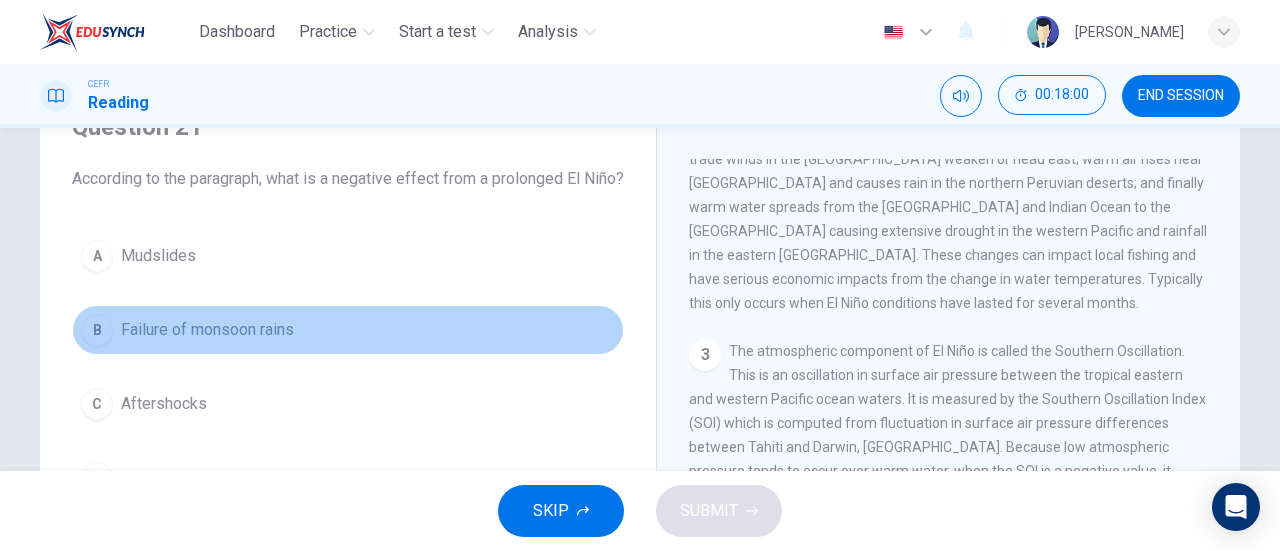 click on "Failure of monsoon rains" at bounding box center (207, 330) 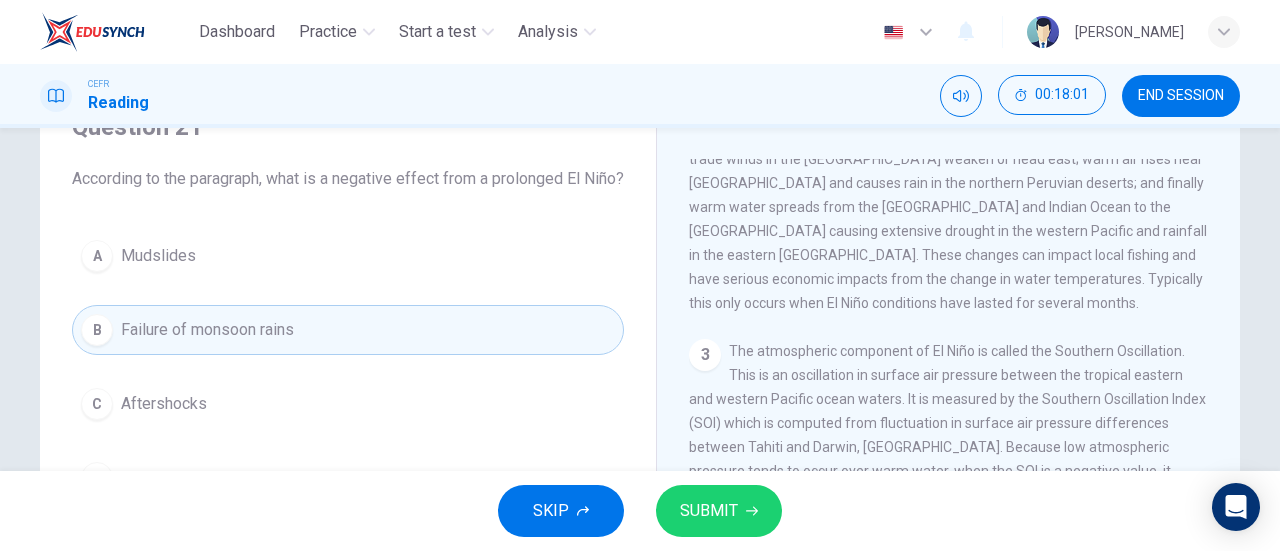 click on "SUBMIT" at bounding box center [719, 511] 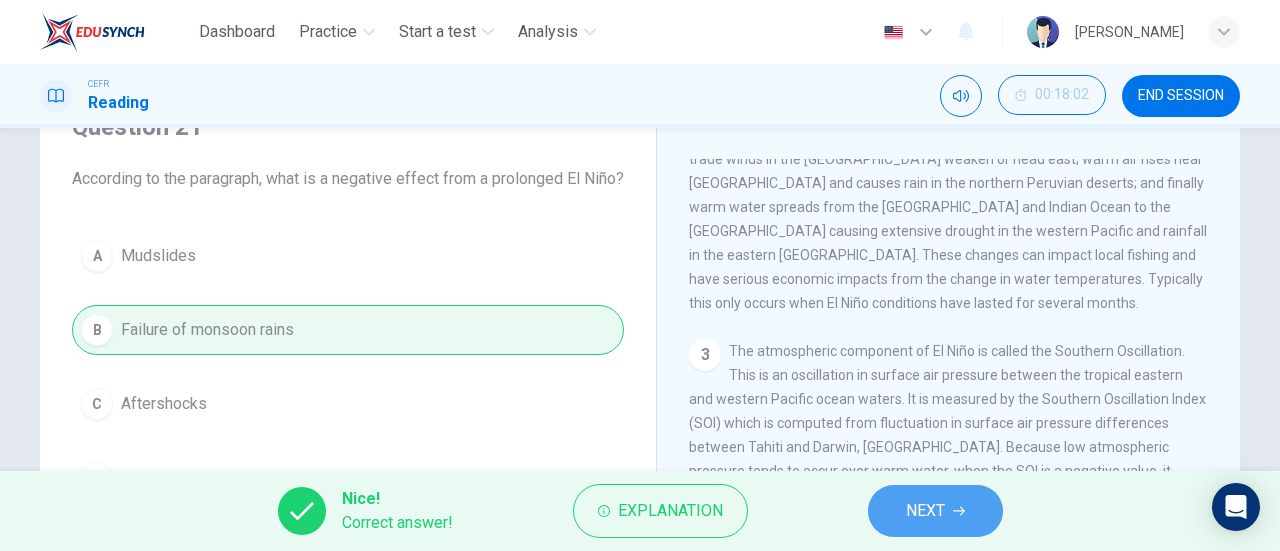 click on "NEXT" at bounding box center (925, 511) 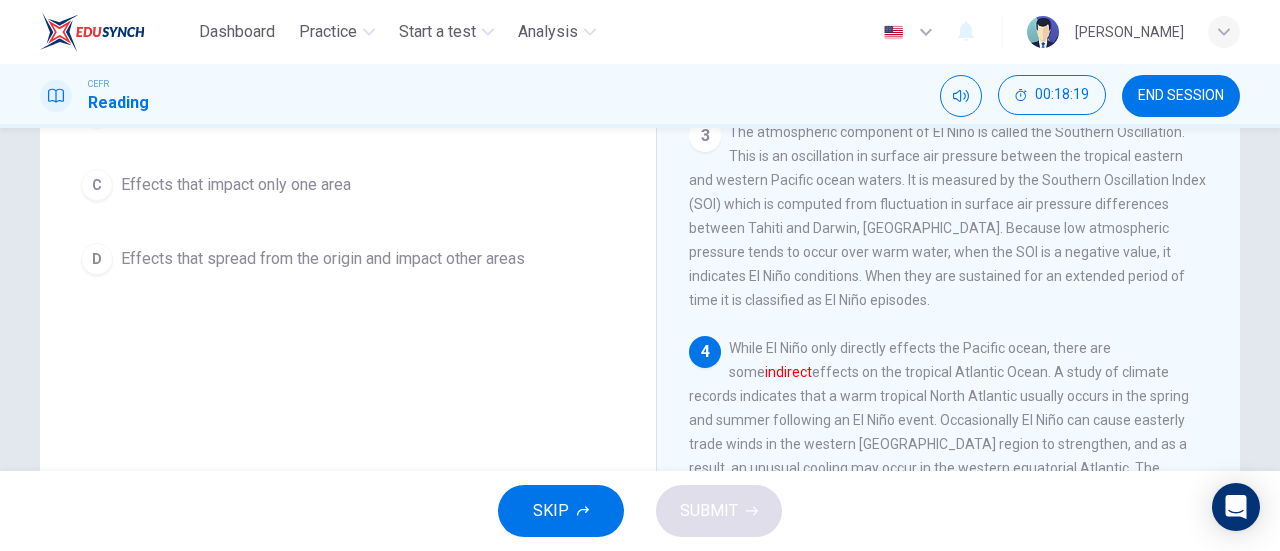 scroll, scrollTop: 315, scrollLeft: 0, axis: vertical 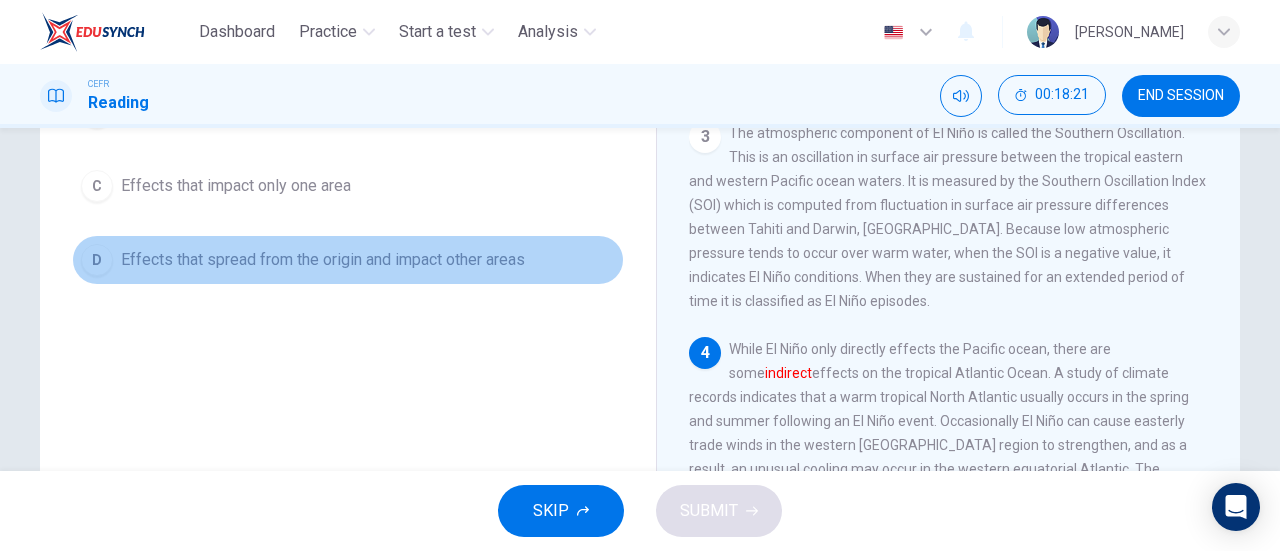 click on "Effects that spread from the origin and impact other areas" at bounding box center (323, 260) 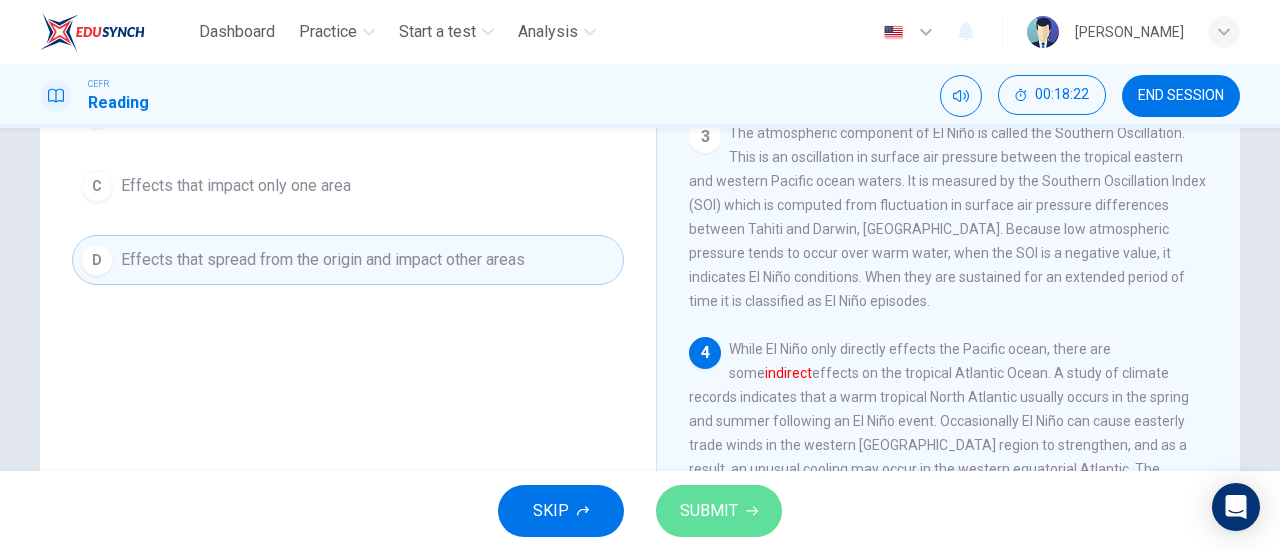 click on "SUBMIT" at bounding box center (719, 511) 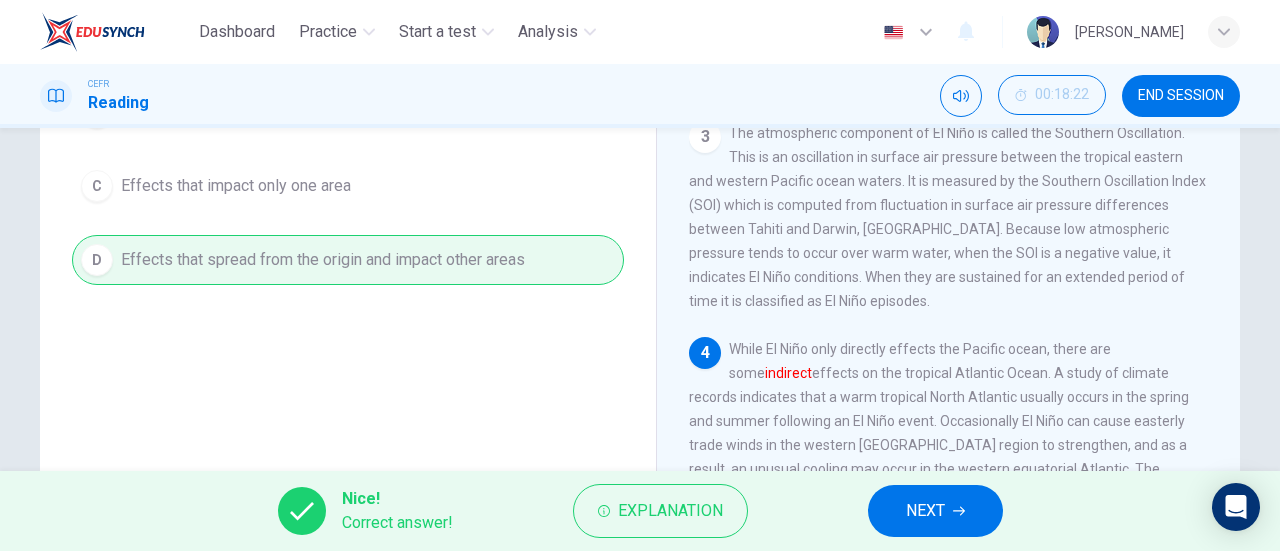 click on "NEXT" at bounding box center [935, 511] 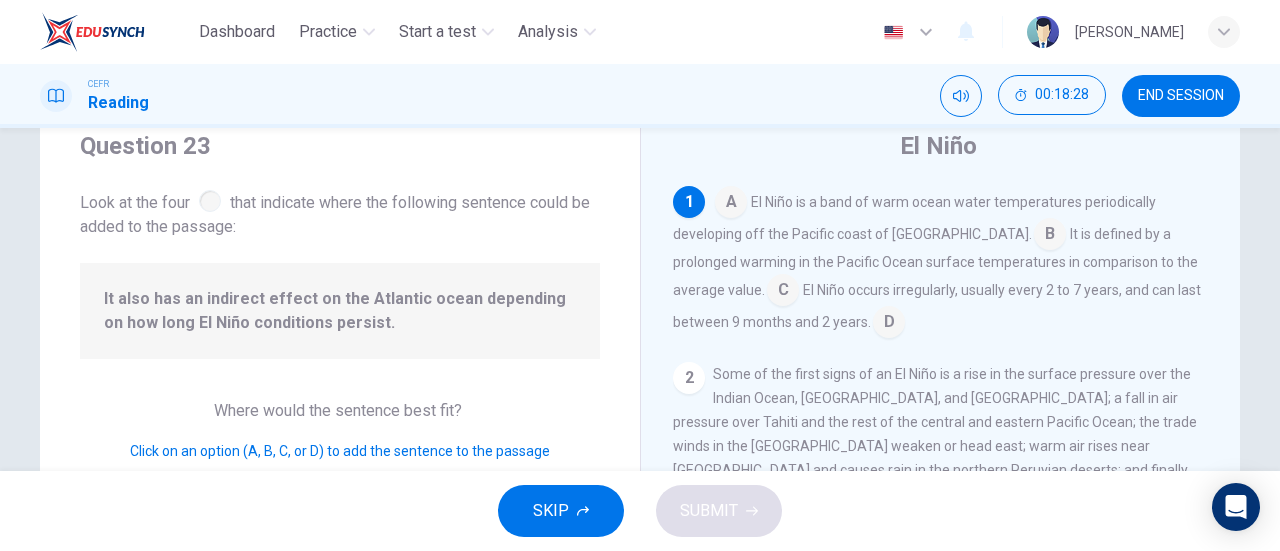 scroll, scrollTop: 63, scrollLeft: 0, axis: vertical 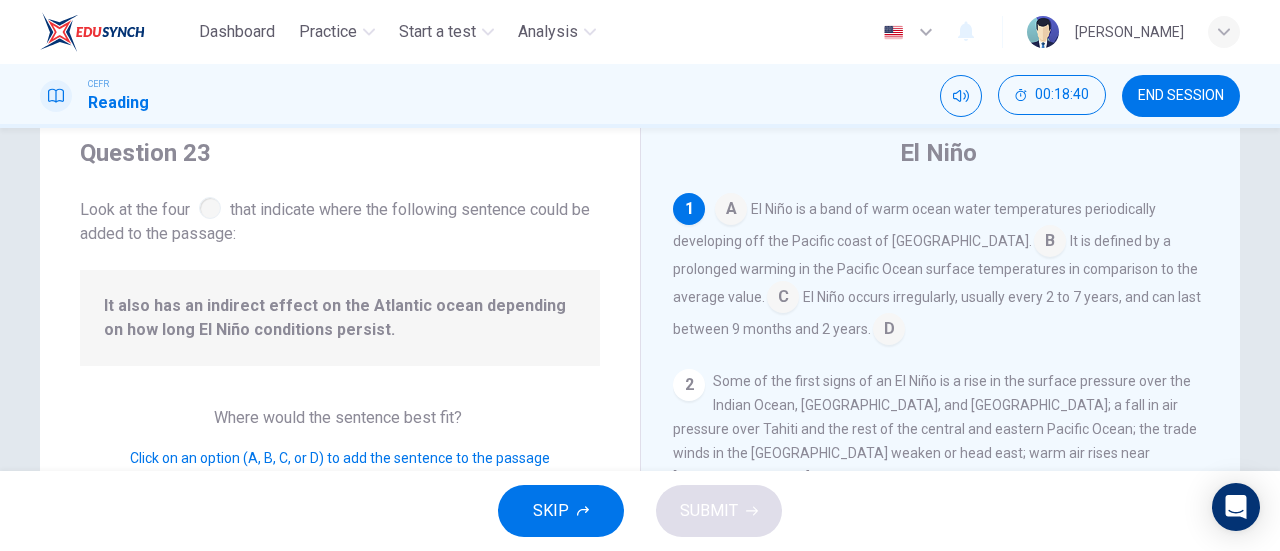 click at bounding box center [889, 331] 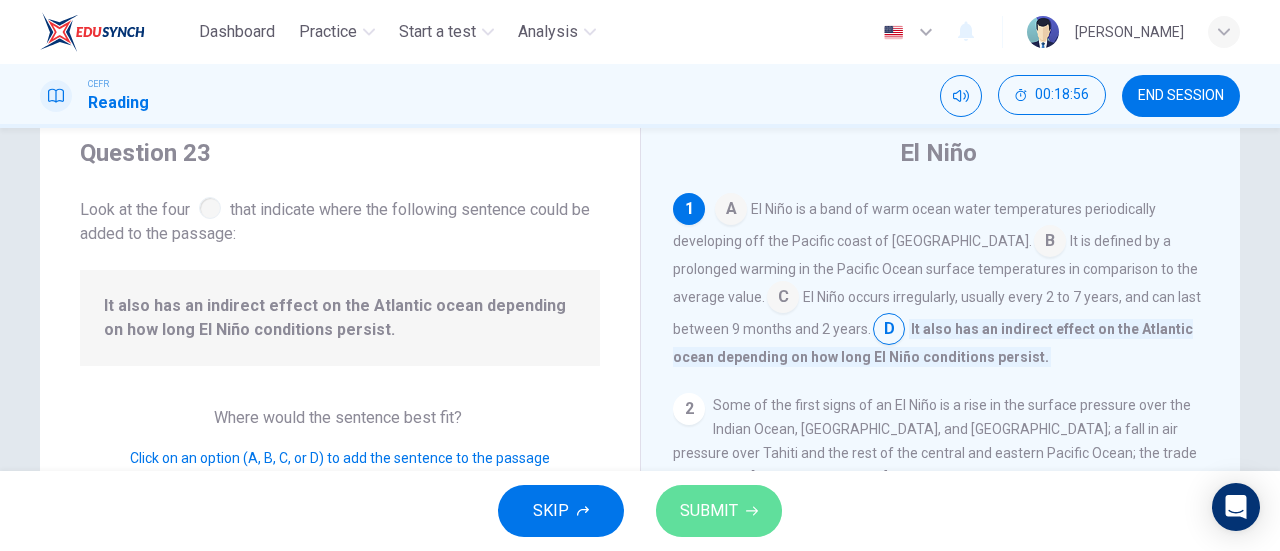 click on "SUBMIT" at bounding box center (709, 511) 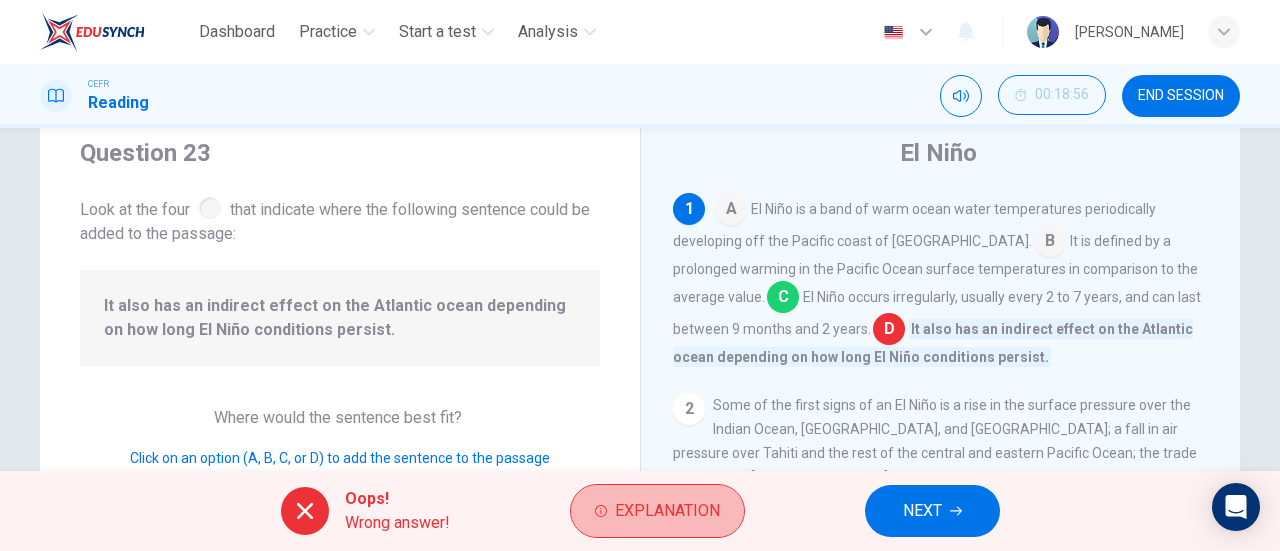 click on "Explanation" at bounding box center (657, 511) 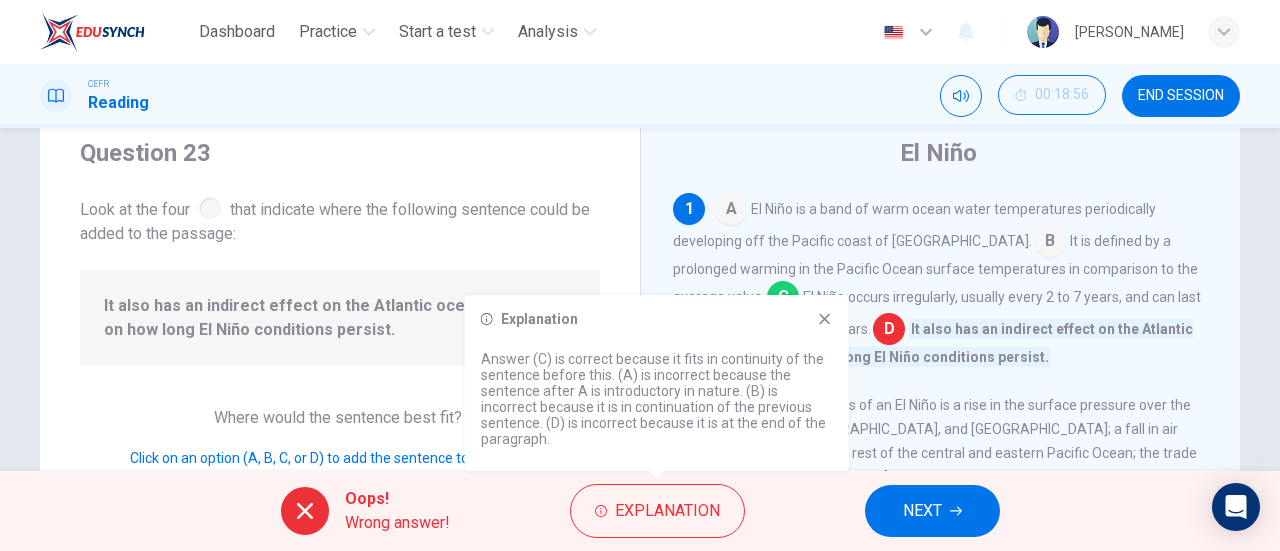click 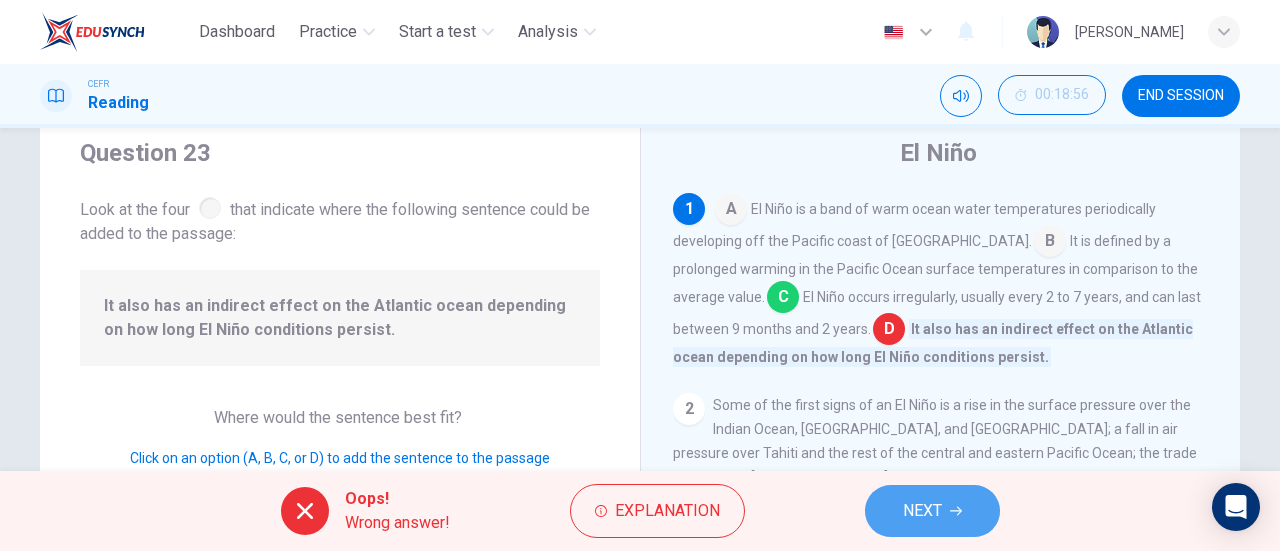 click on "NEXT" at bounding box center (922, 511) 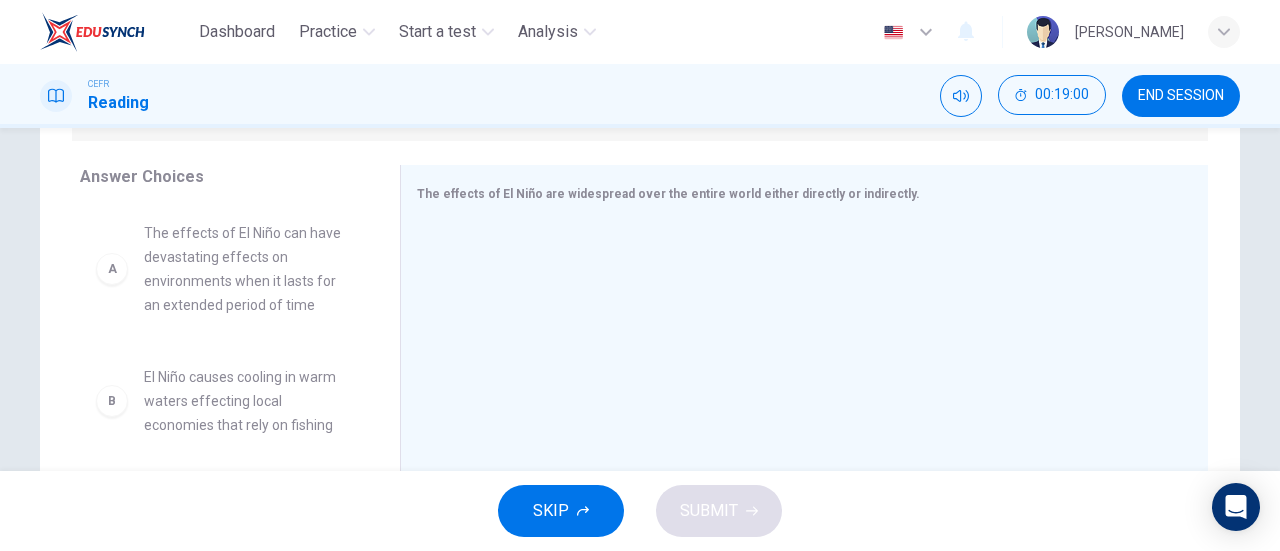 scroll, scrollTop: 332, scrollLeft: 0, axis: vertical 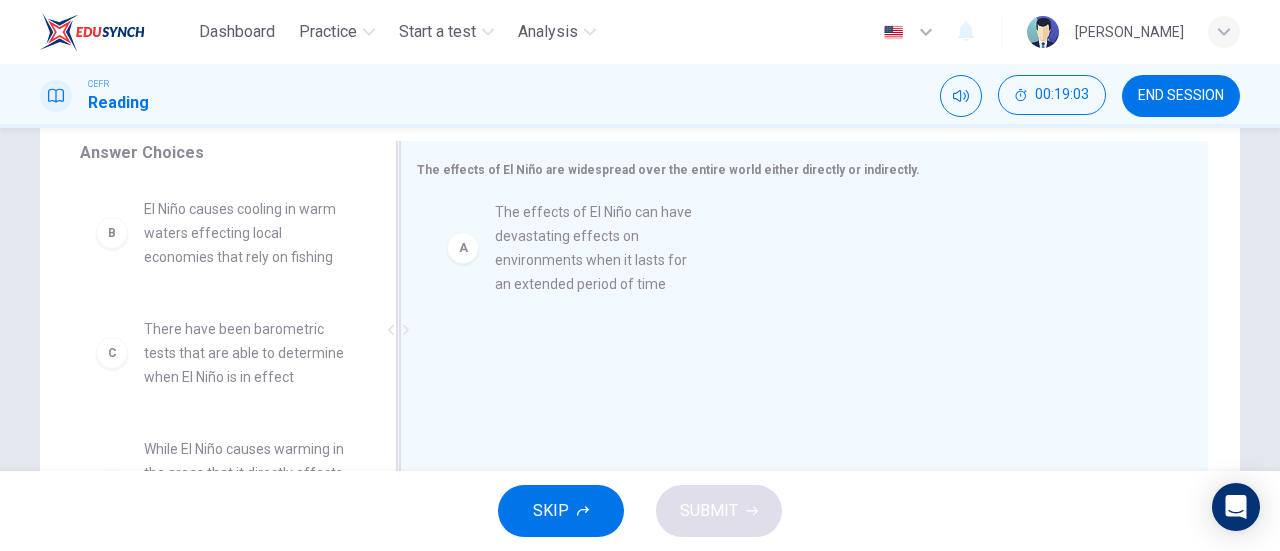 drag, startPoint x: 228, startPoint y: 259, endPoint x: 594, endPoint y: 263, distance: 366.02185 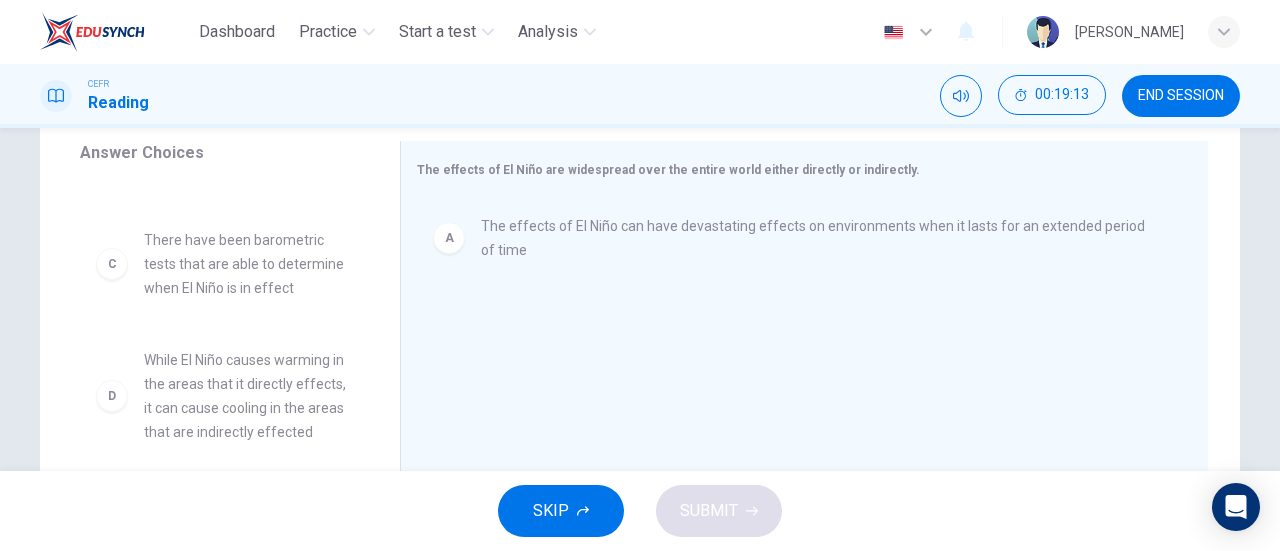 scroll, scrollTop: 138, scrollLeft: 0, axis: vertical 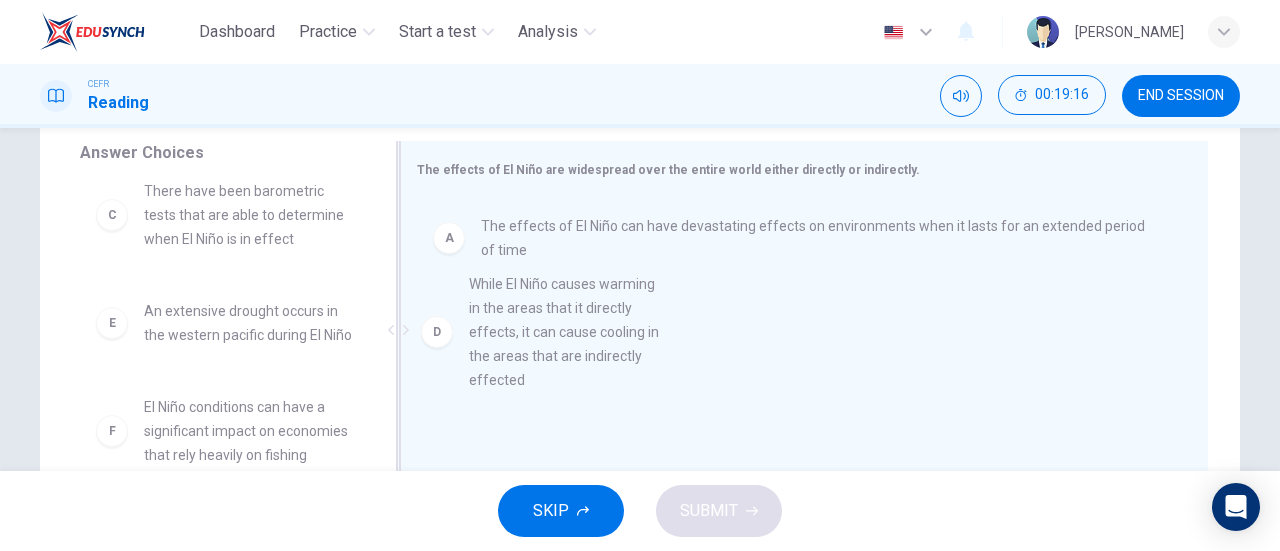 drag, startPoint x: 282, startPoint y: 363, endPoint x: 636, endPoint y: 340, distance: 354.7464 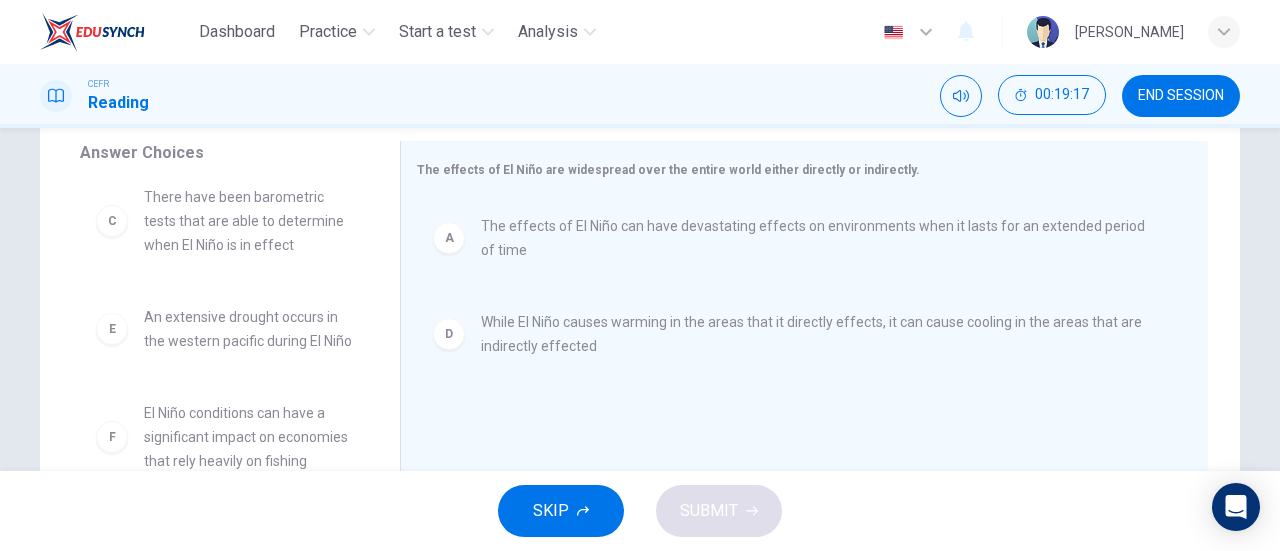 scroll, scrollTop: 180, scrollLeft: 0, axis: vertical 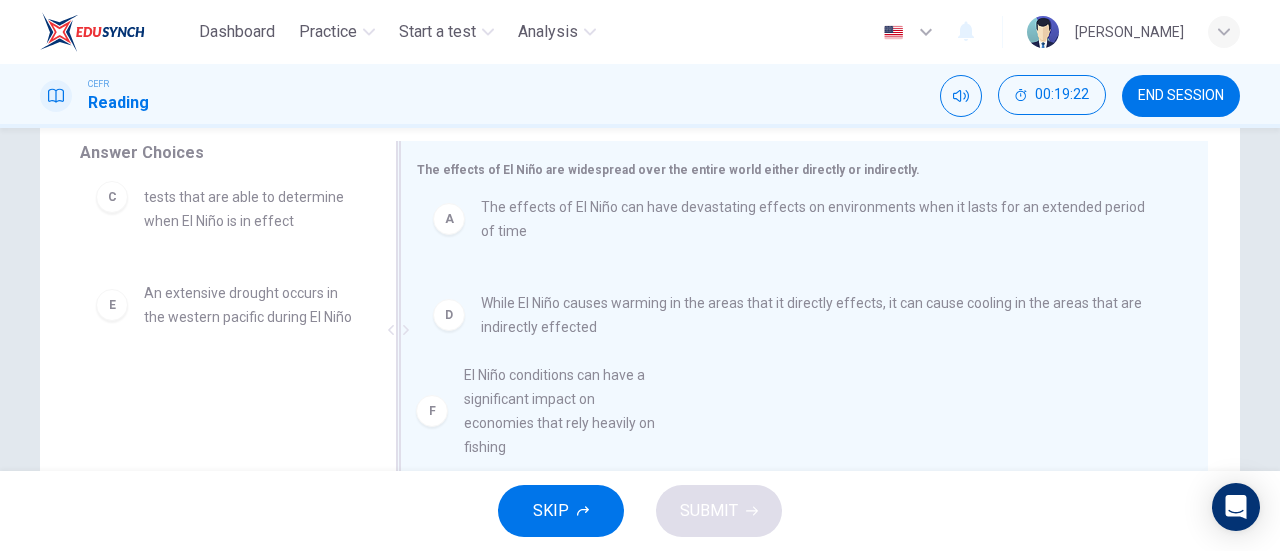 drag, startPoint x: 236, startPoint y: 441, endPoint x: 582, endPoint y: 425, distance: 346.36975 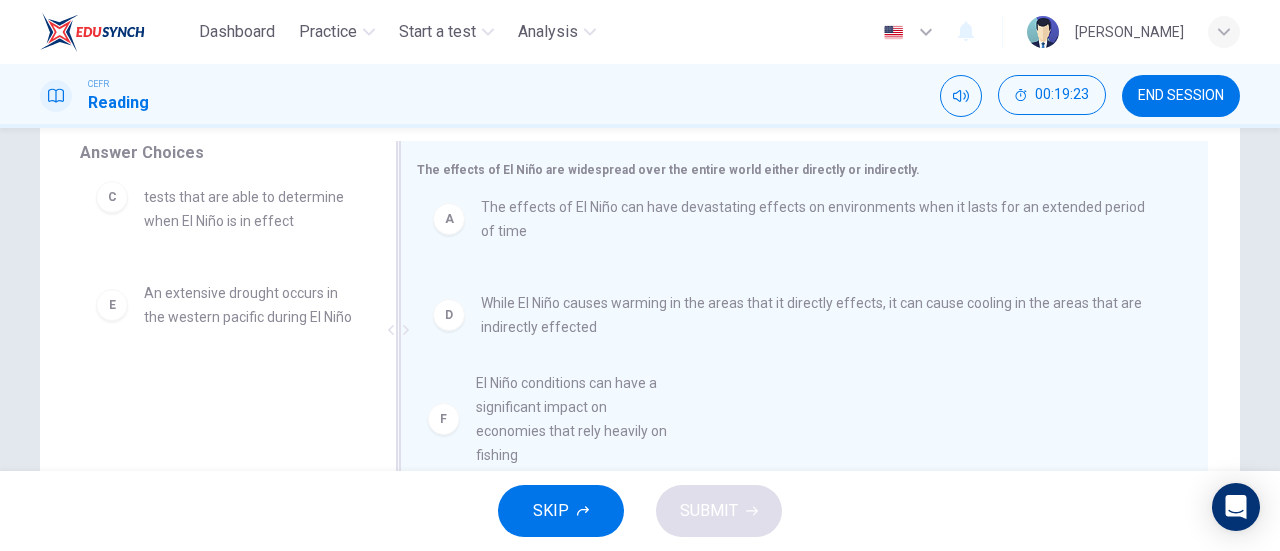 scroll, scrollTop: 0, scrollLeft: 0, axis: both 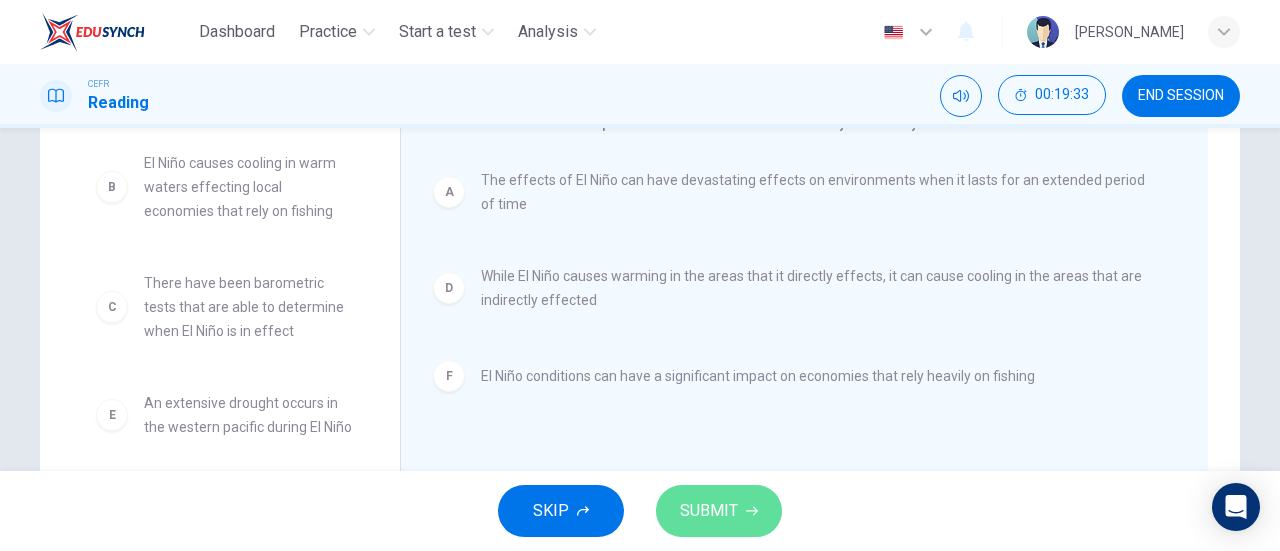 click on "SUBMIT" at bounding box center (709, 511) 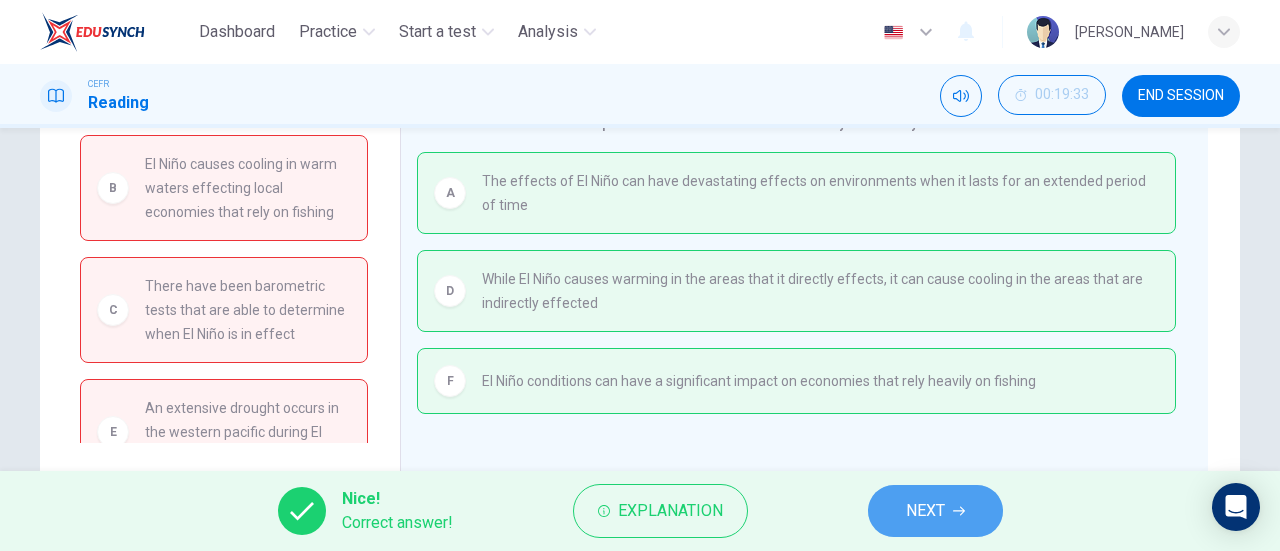 click on "NEXT" at bounding box center [925, 511] 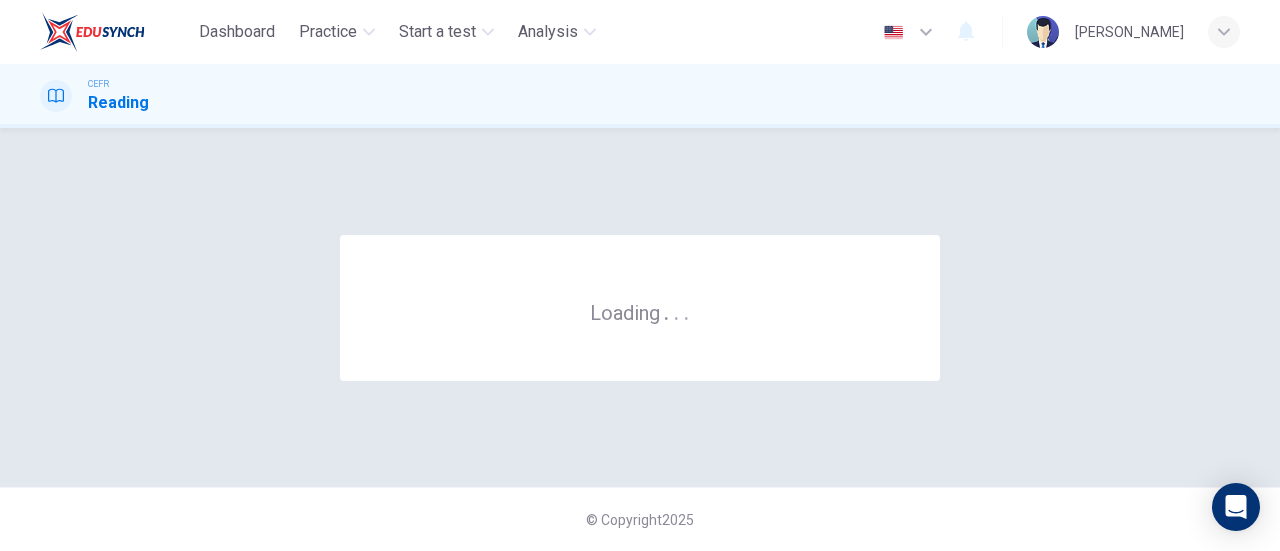 scroll, scrollTop: 0, scrollLeft: 0, axis: both 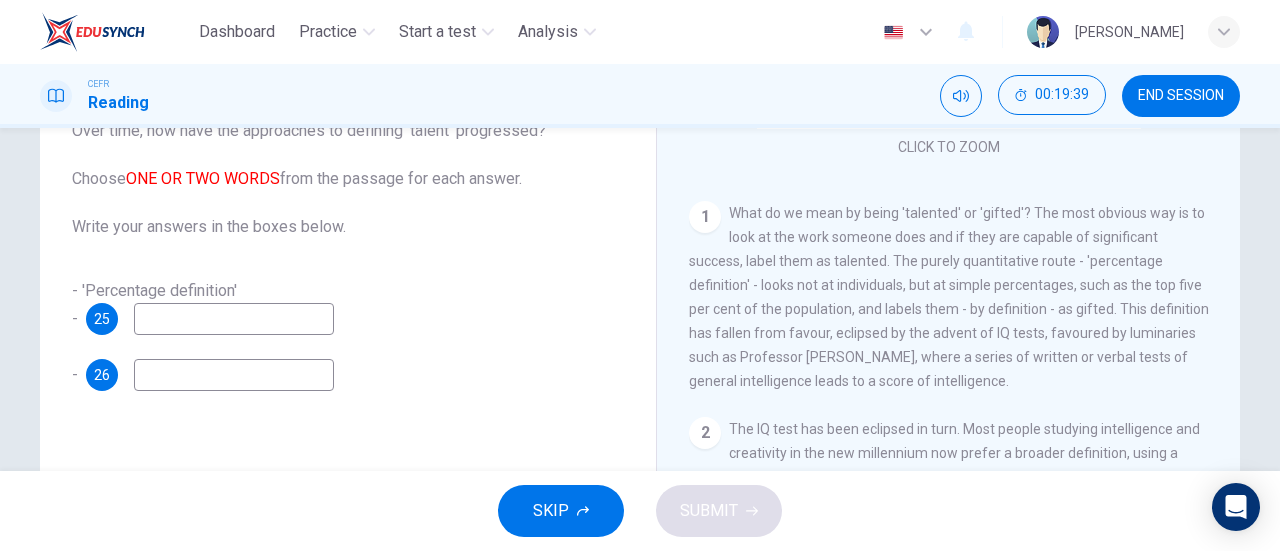 click at bounding box center [234, 319] 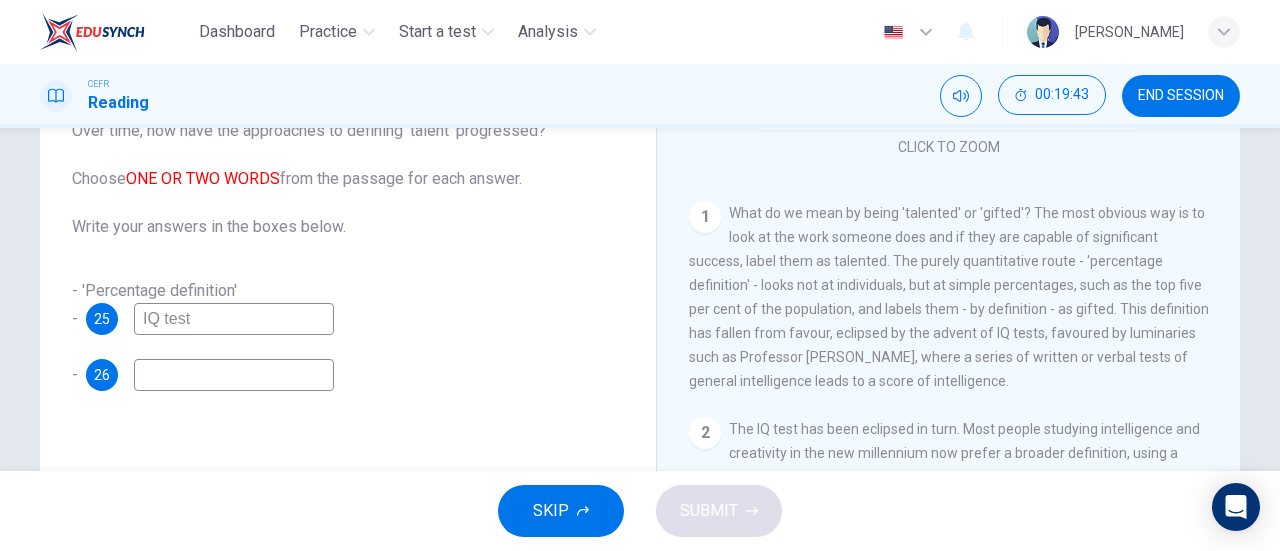 type on "IQ test" 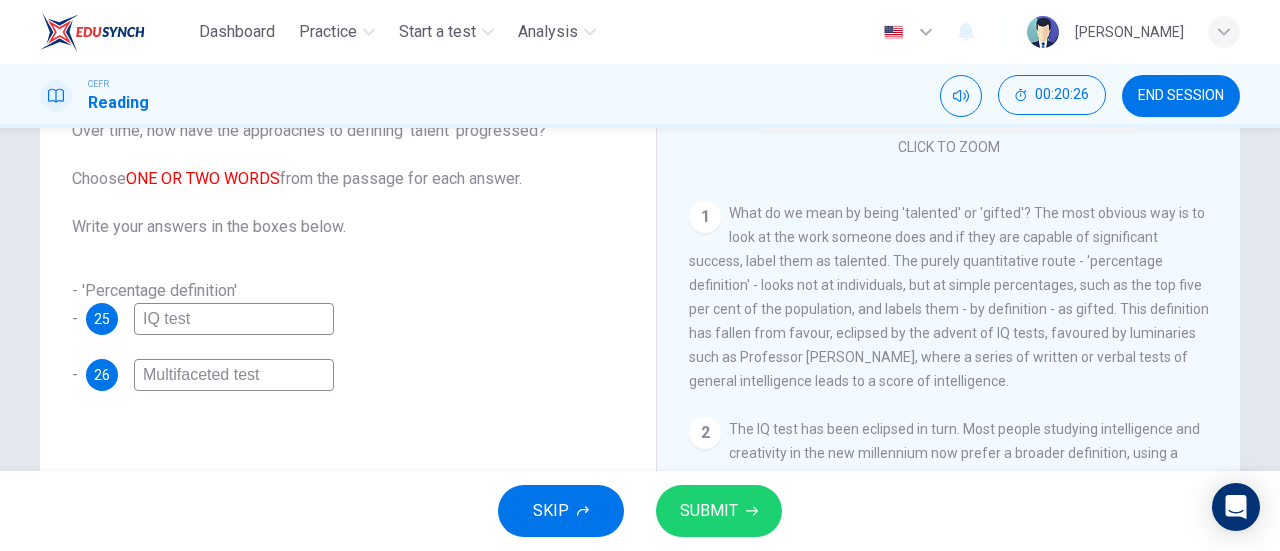 type on "Multifaceted test" 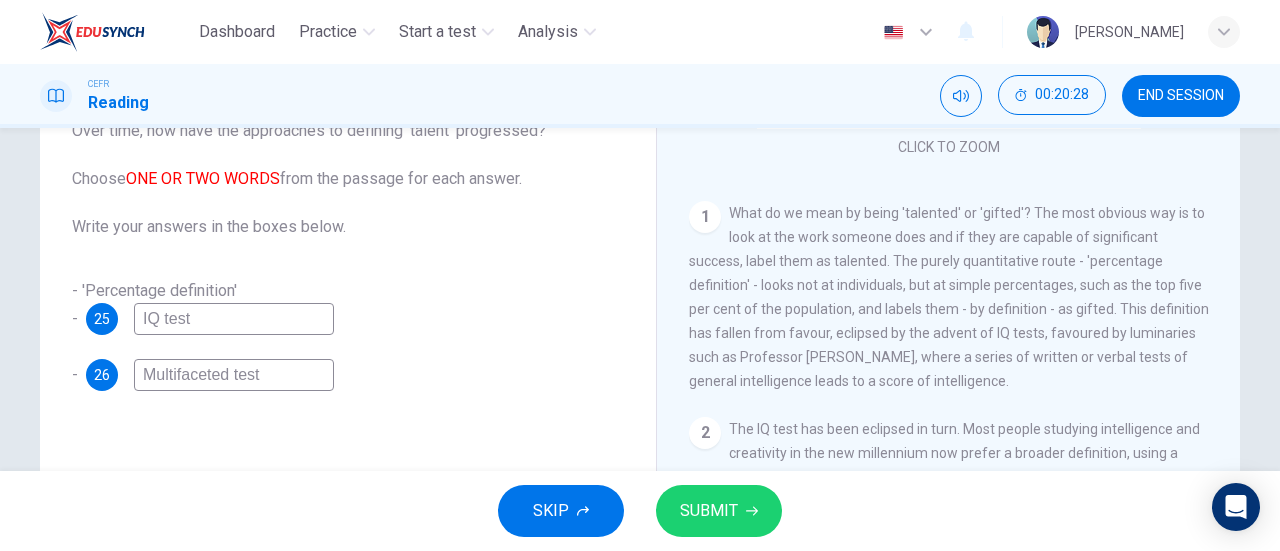click on "SKIP SUBMIT" at bounding box center [640, 511] 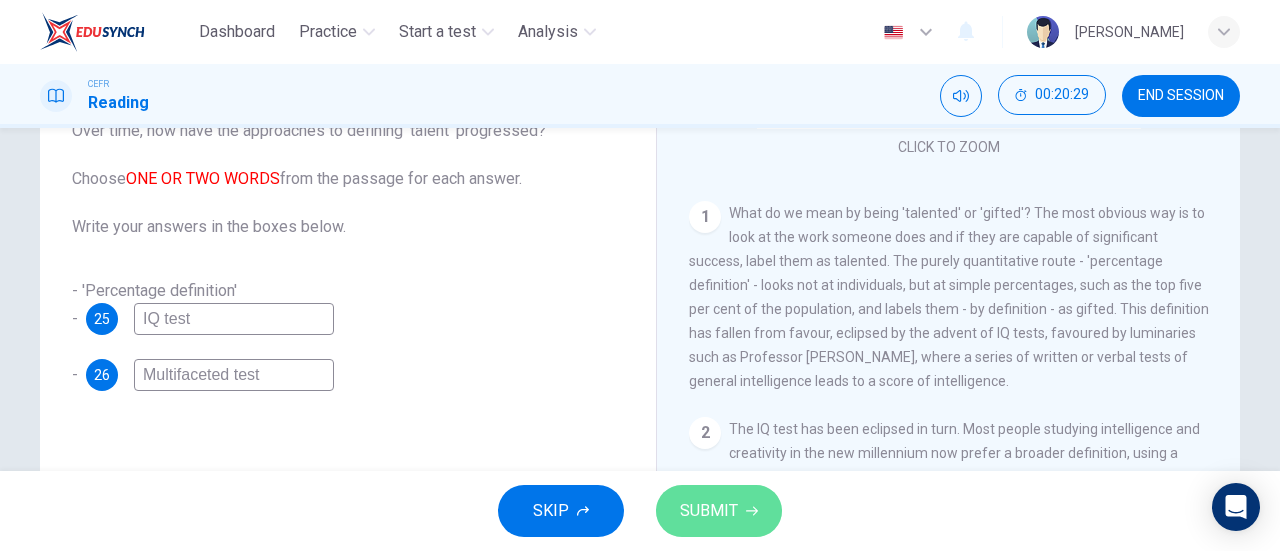 click on "SUBMIT" at bounding box center [709, 511] 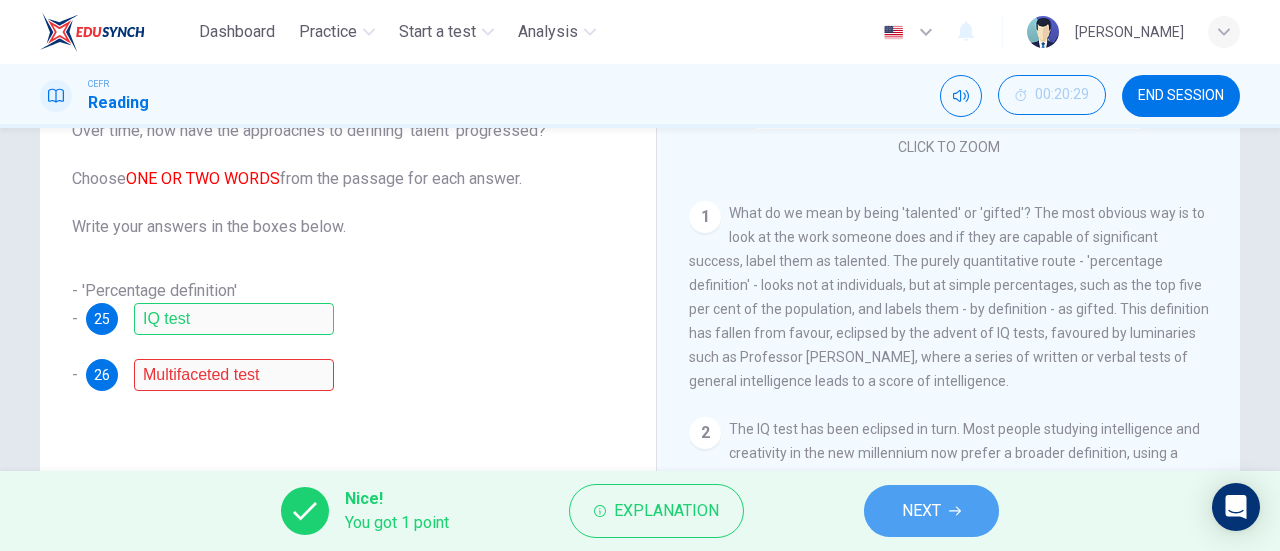 click on "NEXT" at bounding box center [921, 511] 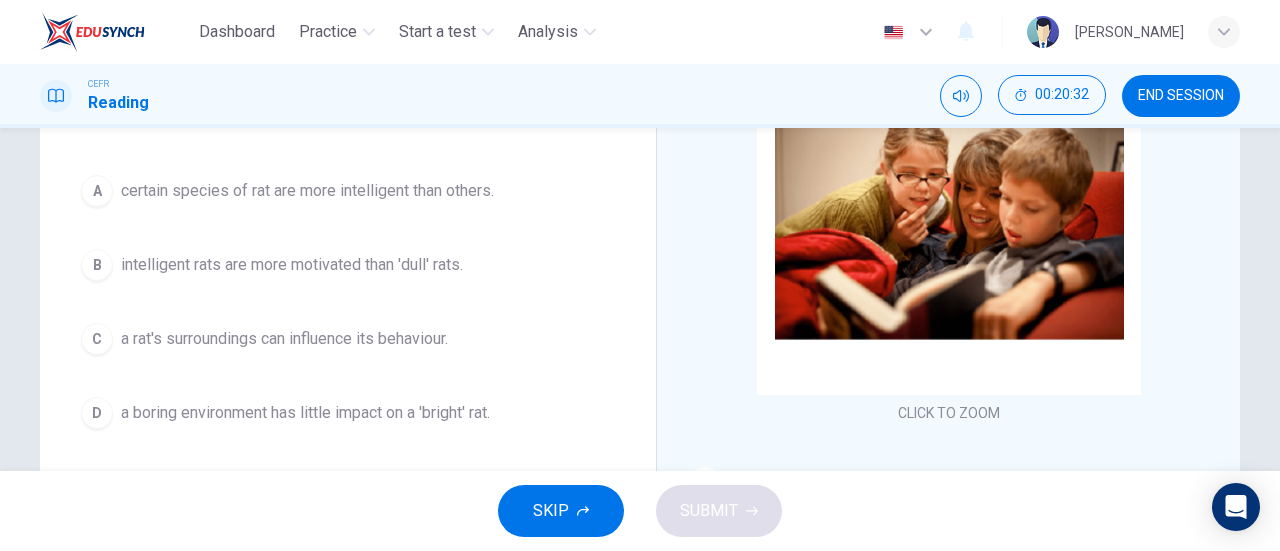 scroll, scrollTop: 212, scrollLeft: 0, axis: vertical 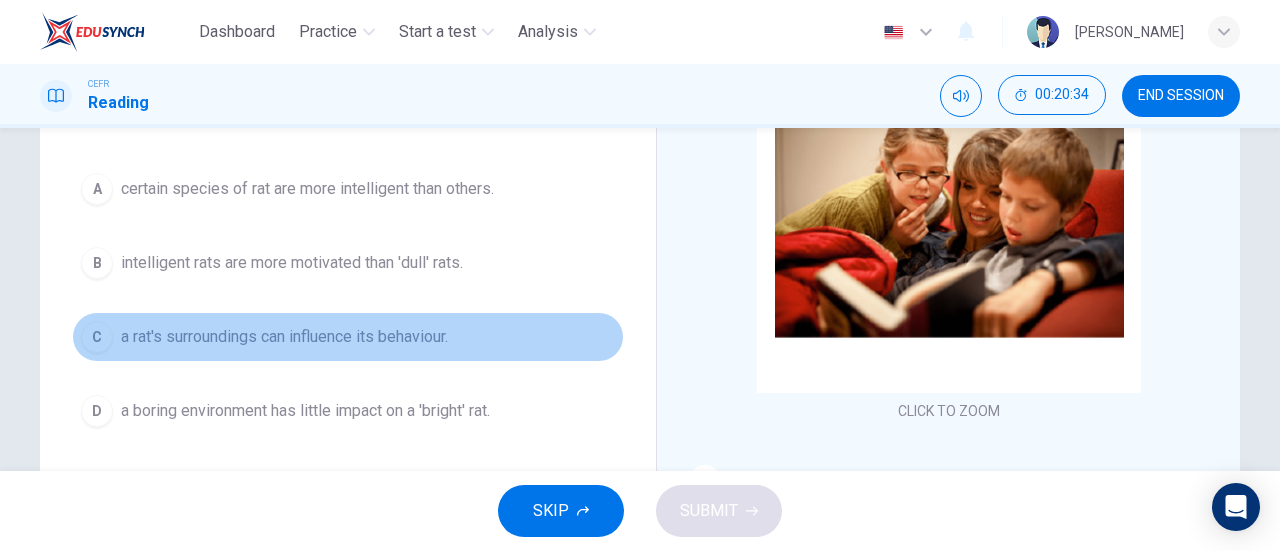click on "a rat's surroundings can influence its behaviour." at bounding box center [284, 337] 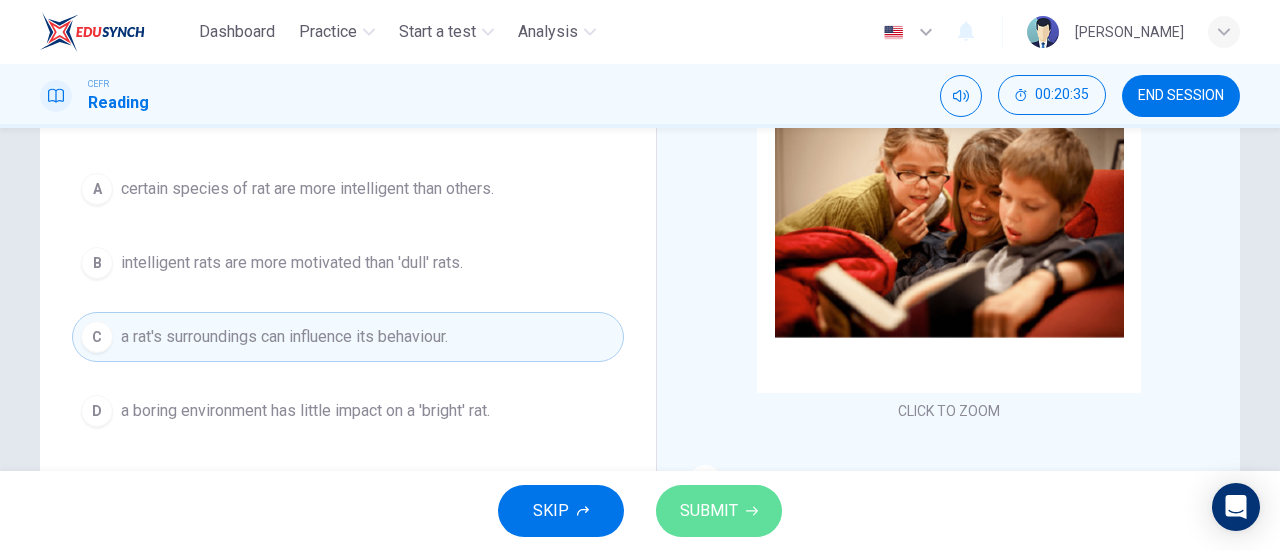 click on "SUBMIT" at bounding box center [709, 511] 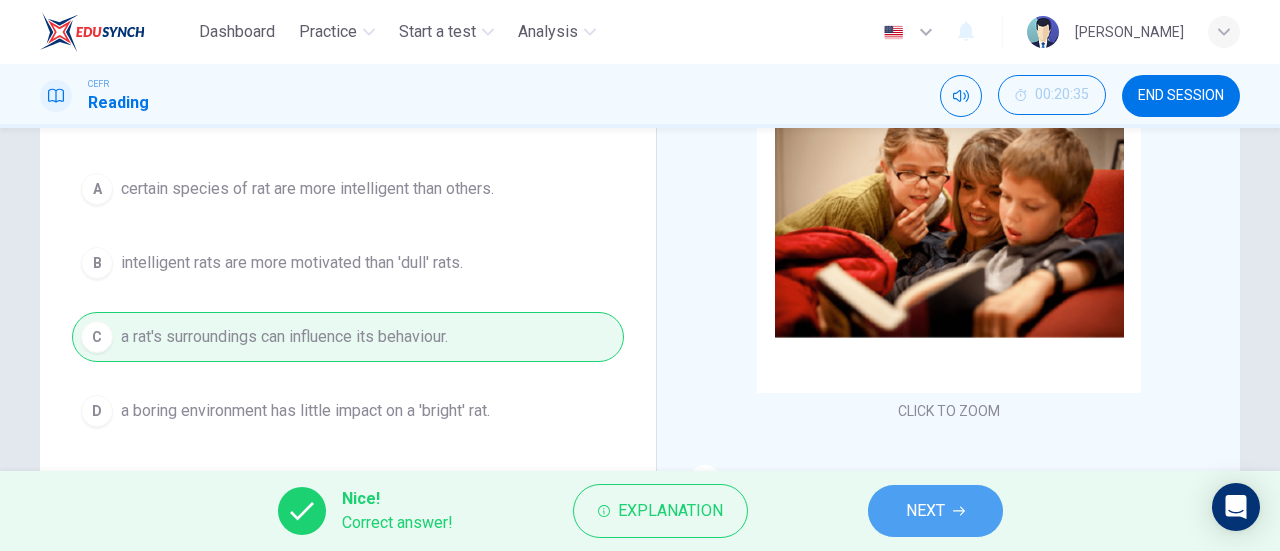 click 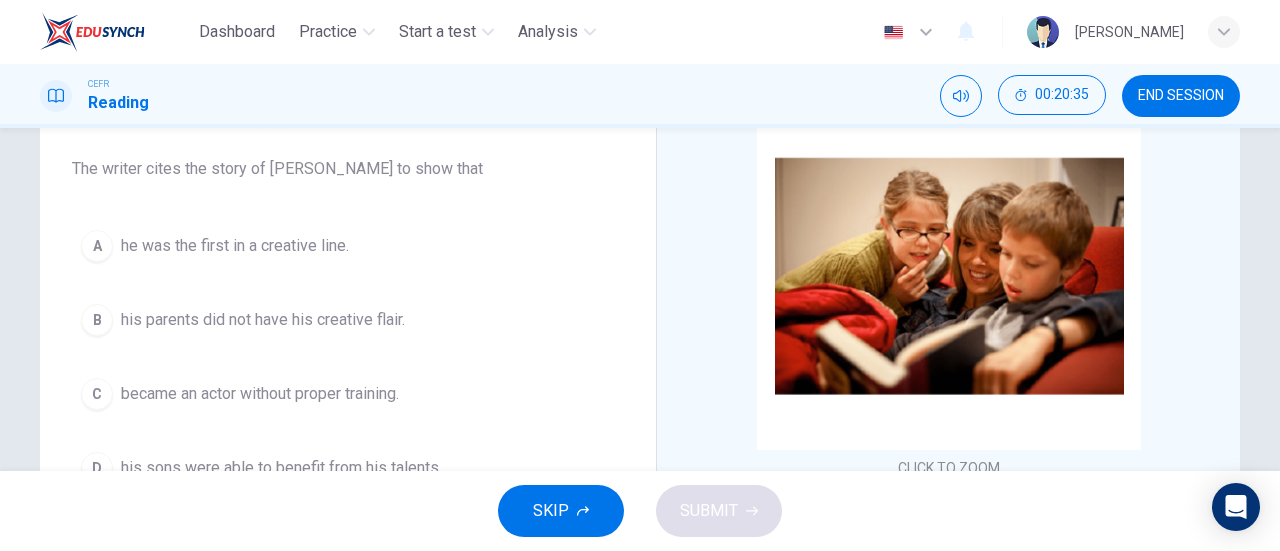 scroll, scrollTop: 154, scrollLeft: 0, axis: vertical 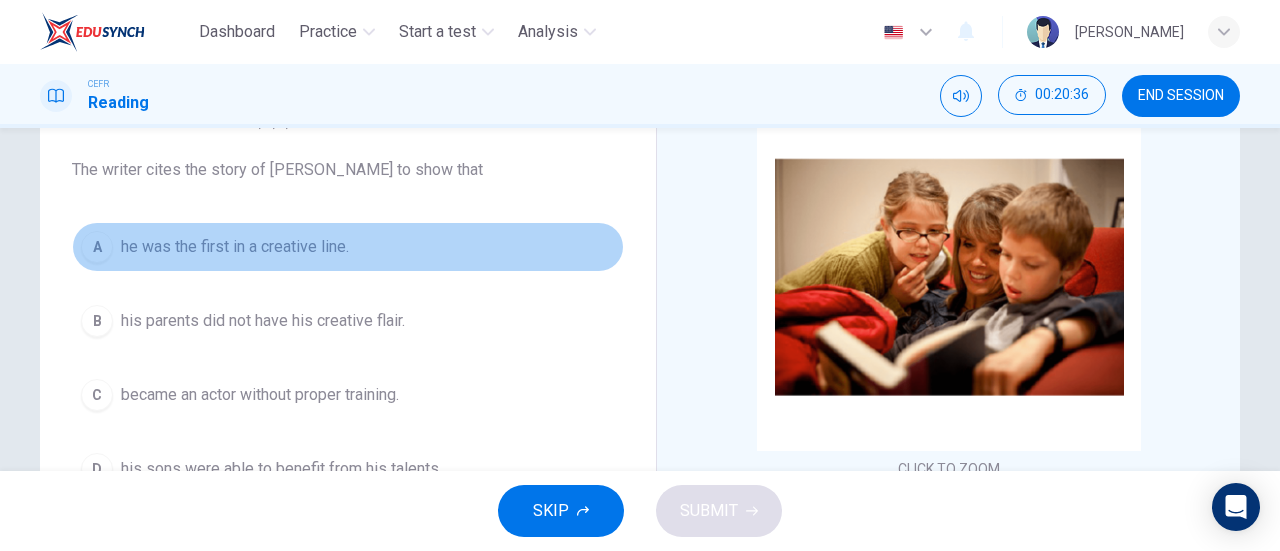 click on "he was the first in a creative line." at bounding box center (235, 247) 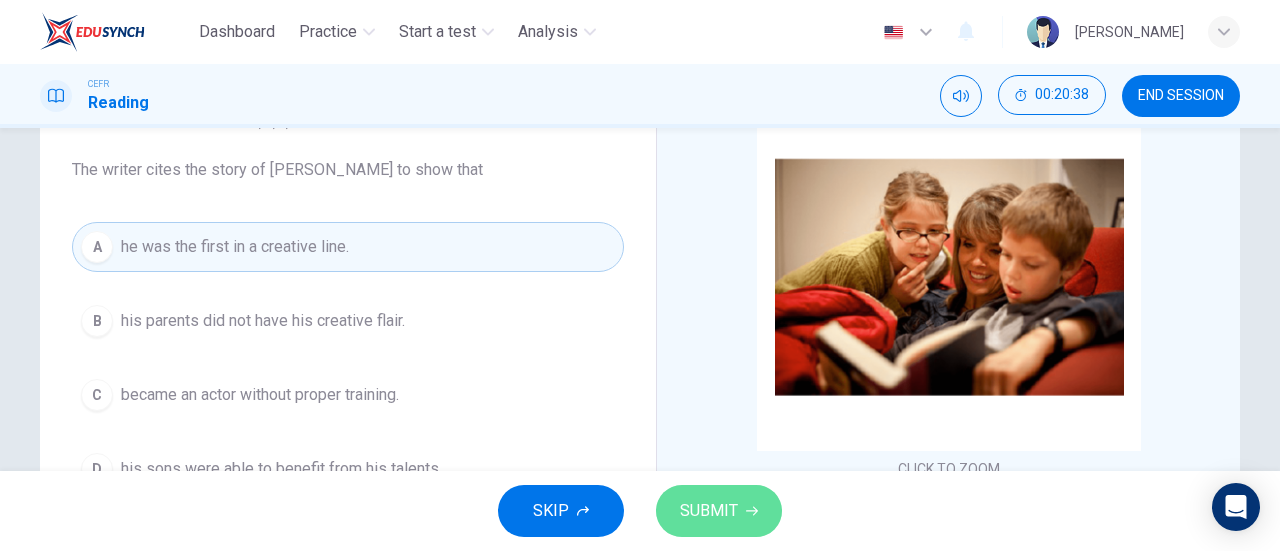 click on "SUBMIT" at bounding box center [709, 511] 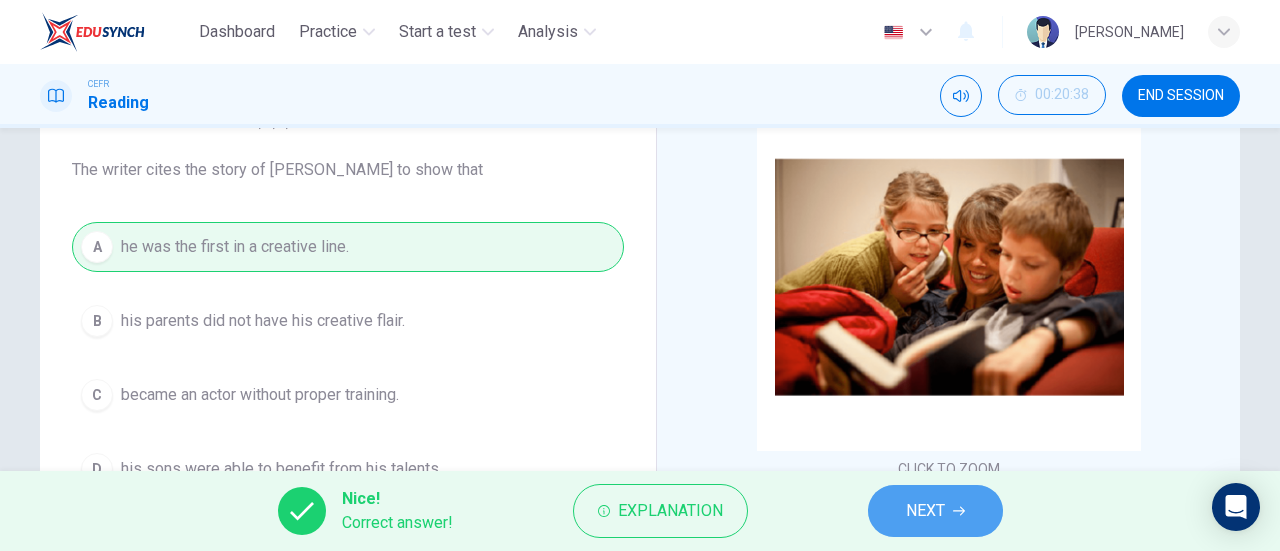 click on "NEXT" at bounding box center [925, 511] 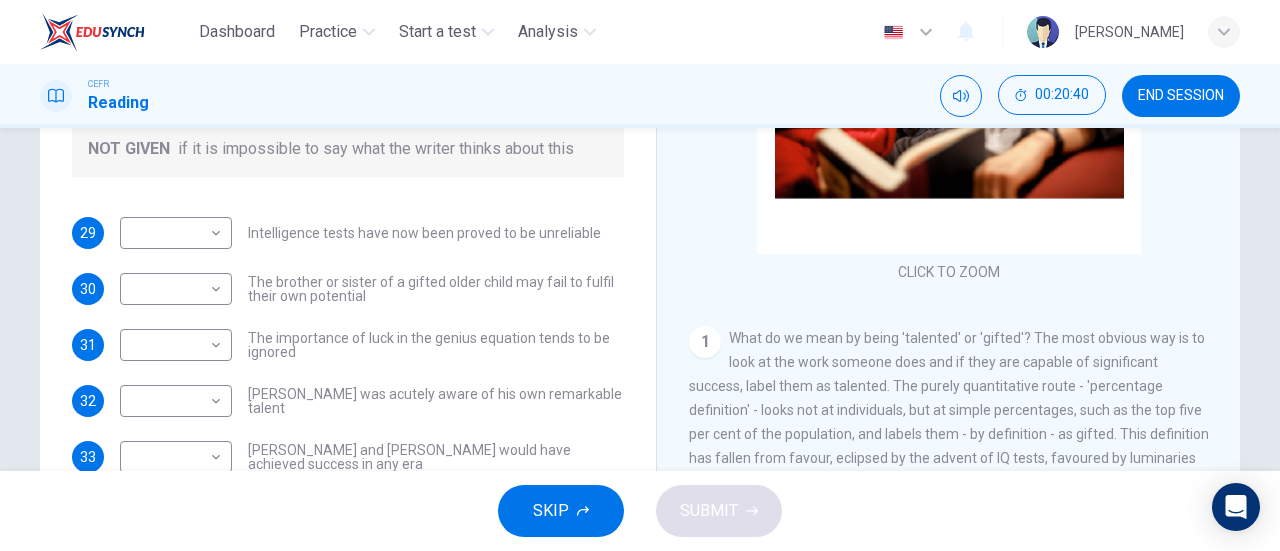scroll, scrollTop: 362, scrollLeft: 0, axis: vertical 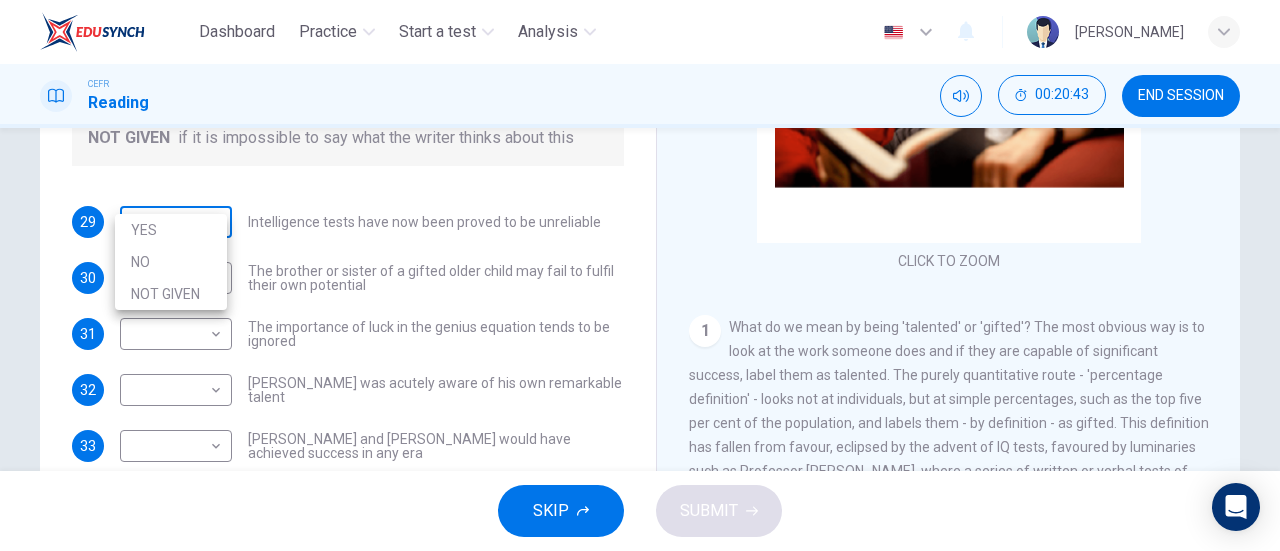 click on "Dashboard Practice Start a test Analysis English en ​ [PERSON_NAME] CEFR Reading 00:20:43 END SESSION Questions 29 - 33 Do the following statements agree with the claims of the writer in the Reading Passage?
In the boxes below write YES if the statement agrees with the views of the writer NO if the statement contradicts the views of the writer NOT GIVEN if it is impossible to say what the writer thinks about this 29 ​ ​ Intelligence tests have now been proved to be unreliable 30 ​ ​ The brother or sister of a gifted older child may fail to fulfil their own potential 31 ​ ​ The importance of luck in the genius equation tends to be ignored 32 ​ ​ [PERSON_NAME] was acutely aware of his own remarkable talent 33 ​ ​ [PERSON_NAME] and [PERSON_NAME] would have achieved success in any era Nurturing Talent within the Family CLICK TO ZOOM Click to Zoom 1 2 3 4 5 6 7 8 SKIP SUBMIT EduSynch - Online Language Proficiency Testing
Dashboard Practice Start a test Analysis Notifications 2025 YES NO" at bounding box center [640, 275] 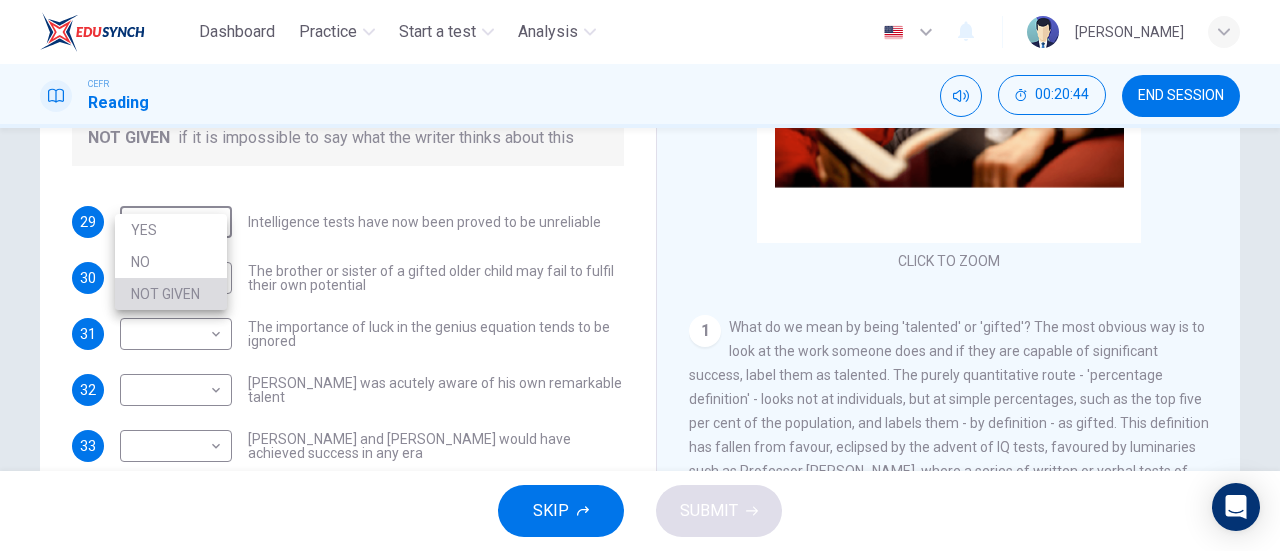 click on "NOT GIVEN" at bounding box center [171, 294] 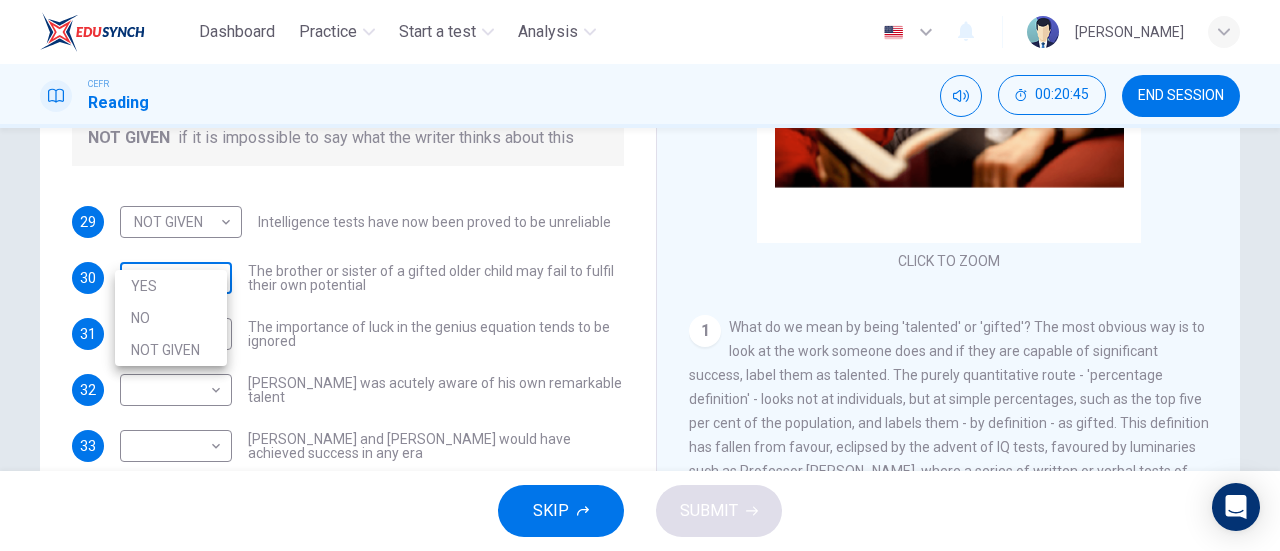 click on "Dashboard Practice Start a test Analysis English en ​ [PERSON_NAME] CEFR Reading 00:20:45 END SESSION Questions 29 - 33 Do the following statements agree with the claims of the writer in the Reading Passage?
In the boxes below write YES if the statement agrees with the views of the writer NO if the statement contradicts the views of the writer NOT GIVEN if it is impossible to say what the writer thinks about this 29 NOT GIVEN NOT GIVEN ​ Intelligence tests have now been proved to be unreliable 30 ​ ​ The brother or sister of a gifted older child may fail to fulfil their own potential 31 ​ ​ The importance of luck in the genius equation tends to be ignored 32 ​ ​ [PERSON_NAME] was acutely aware of his own remarkable talent 33 ​ ​ [PERSON_NAME] and [PERSON_NAME] would have achieved success in any era Nurturing Talent within the Family CLICK TO ZOOM Click to Zoom 1 2 3 4 5 6 7 8 SKIP SUBMIT EduSynch - Online Language Proficiency Testing
Dashboard Practice Start a test Analysis 2025 YES" at bounding box center (640, 275) 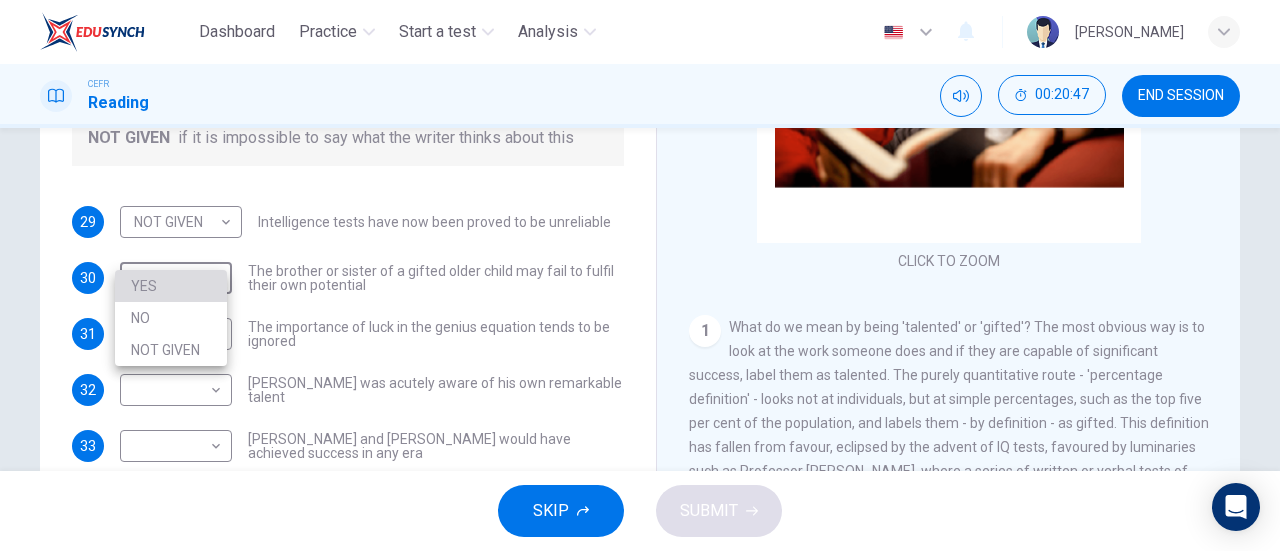 click on "YES" at bounding box center [171, 286] 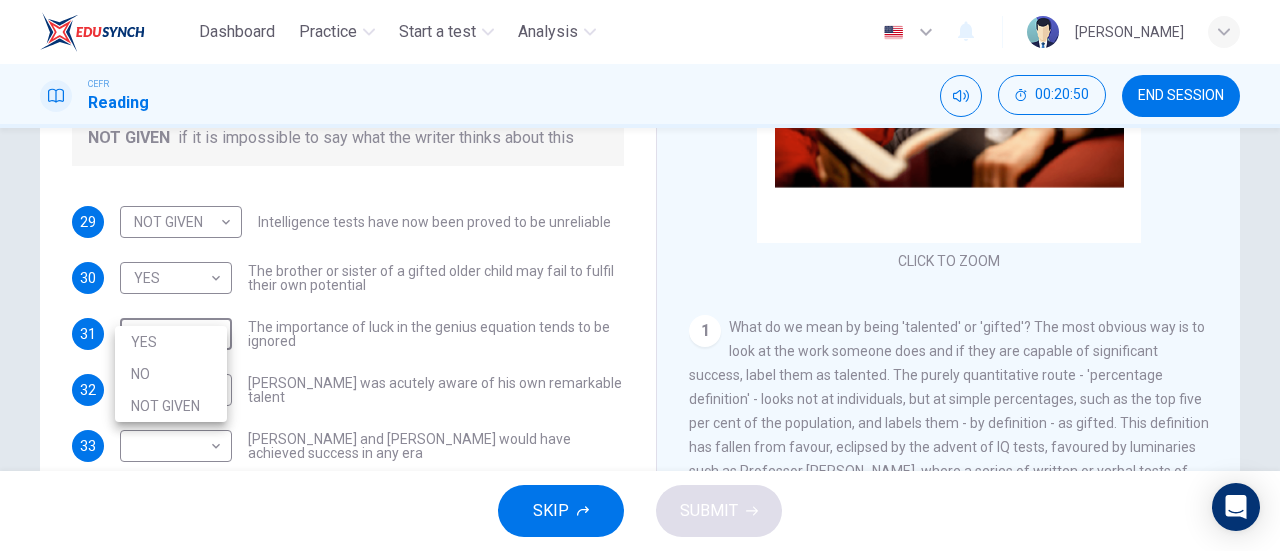 drag, startPoint x: 204, startPoint y: 311, endPoint x: 184, endPoint y: 335, distance: 31.241 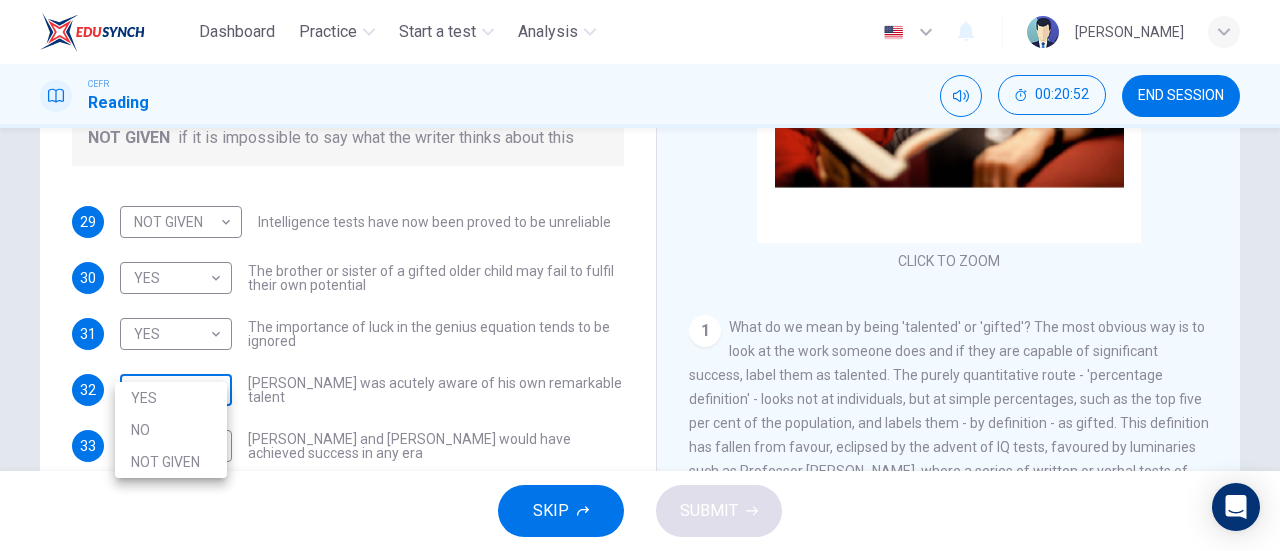 click on "Dashboard Practice Start a test Analysis English en ​ [PERSON_NAME] CEFR Reading 00:20:52 END SESSION Questions 29 - 33 Do the following statements agree with the claims of the writer in the Reading Passage?
In the boxes below write YES if the statement agrees with the views of the writer NO if the statement contradicts the views of the writer NOT GIVEN if it is impossible to say what the writer thinks about this 29 NOT GIVEN NOT GIVEN ​ Intelligence tests have now been proved to be unreliable 30 YES YES ​ The brother or sister of a gifted older child may fail to fulfil their own potential 31 YES YES ​ The importance of luck in the genius equation tends to be ignored 32 ​ ​ [PERSON_NAME] was acutely aware of his own remarkable talent 33 ​ ​ [PERSON_NAME] and [PERSON_NAME] would have achieved success in any era Nurturing Talent within the Family CLICK TO ZOOM Click to Zoom 1 2 3 4 5 6 7 8 SKIP SUBMIT EduSynch - Online Language Proficiency Testing
Dashboard Practice Start a test Analysis NO" at bounding box center [640, 275] 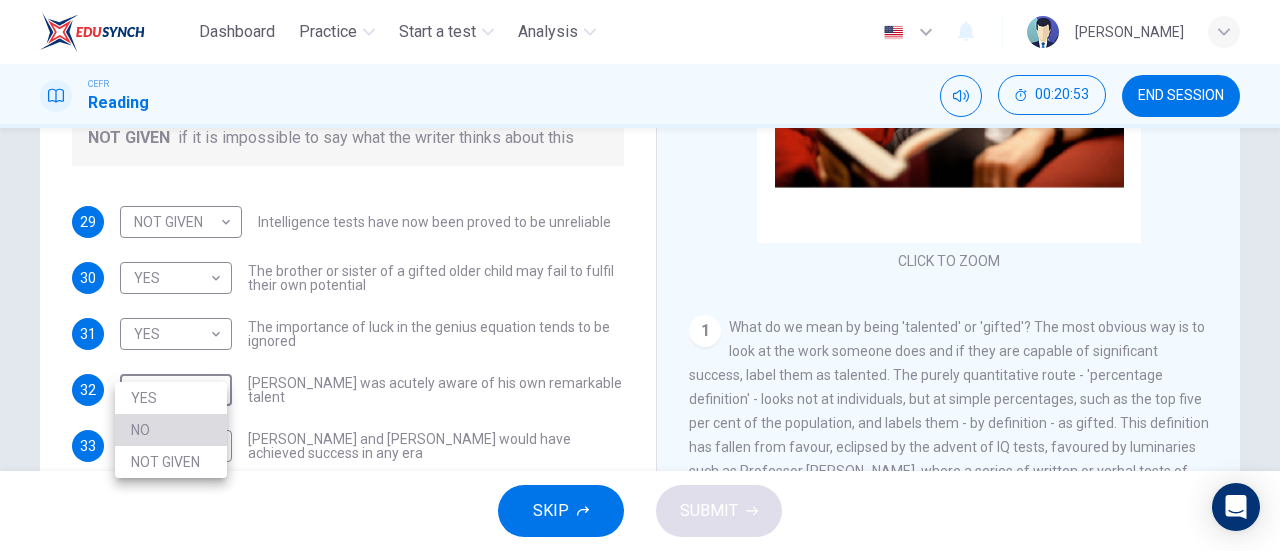 click on "NO" at bounding box center (171, 430) 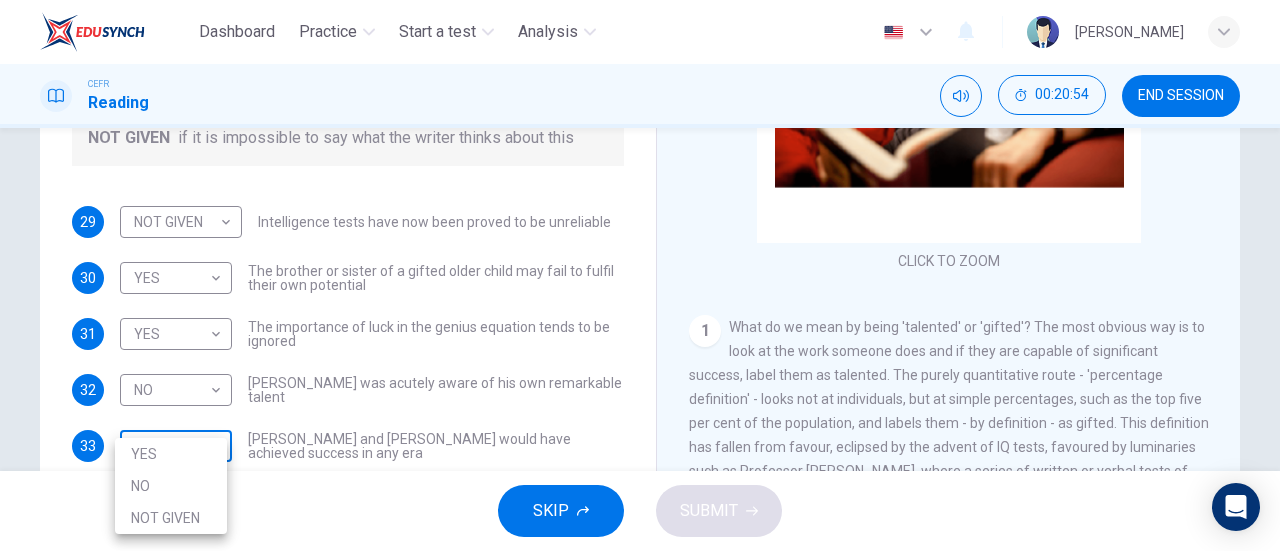 click on "Dashboard Practice Start a test Analysis English en ​ [PERSON_NAME] CEFR Reading 00:20:54 END SESSION Questions 29 - 33 Do the following statements agree with the claims of the writer in the Reading Passage?
In the boxes below write YES if the statement agrees with the views of the writer NO if the statement contradicts the views of the writer NOT GIVEN if it is impossible to say what the writer thinks about this 29 NOT GIVEN NOT GIVEN ​ Intelligence tests have now been proved to be unreliable 30 YES YES ​ The brother or sister of a gifted older child may fail to fulfil their own potential 31 YES YES ​ The importance of luck in the genius equation tends to be ignored 32 NO NO ​ [PERSON_NAME] was acutely aware of his own remarkable talent 33 ​ ​ [PERSON_NAME] and [PERSON_NAME] would have achieved success in any era Nurturing Talent within the Family CLICK TO ZOOM Click to Zoom 1 2 3 4 5 6 7 8 SKIP SUBMIT EduSynch - Online Language Proficiency Testing
Dashboard Practice Start a test Analysis" at bounding box center (640, 275) 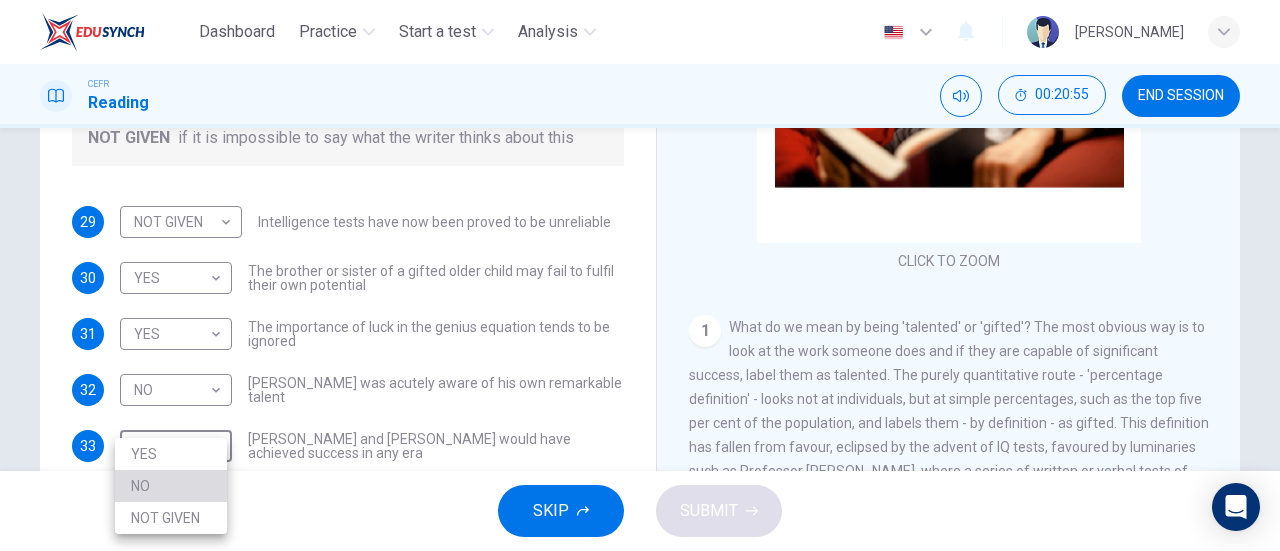 click on "NO" at bounding box center (171, 486) 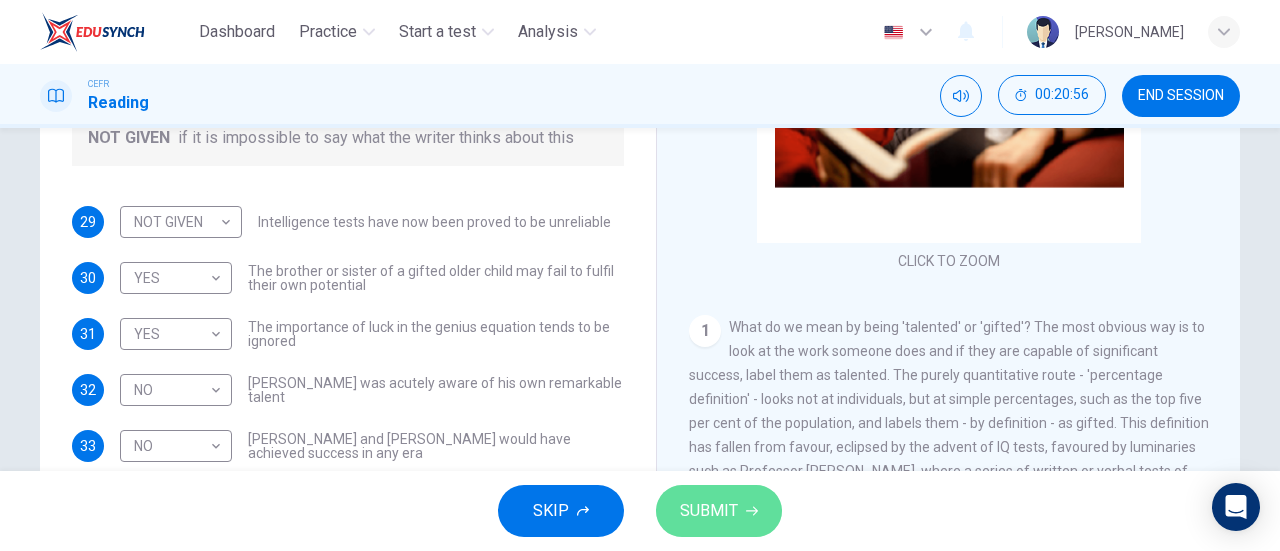 click on "SUBMIT" at bounding box center [719, 511] 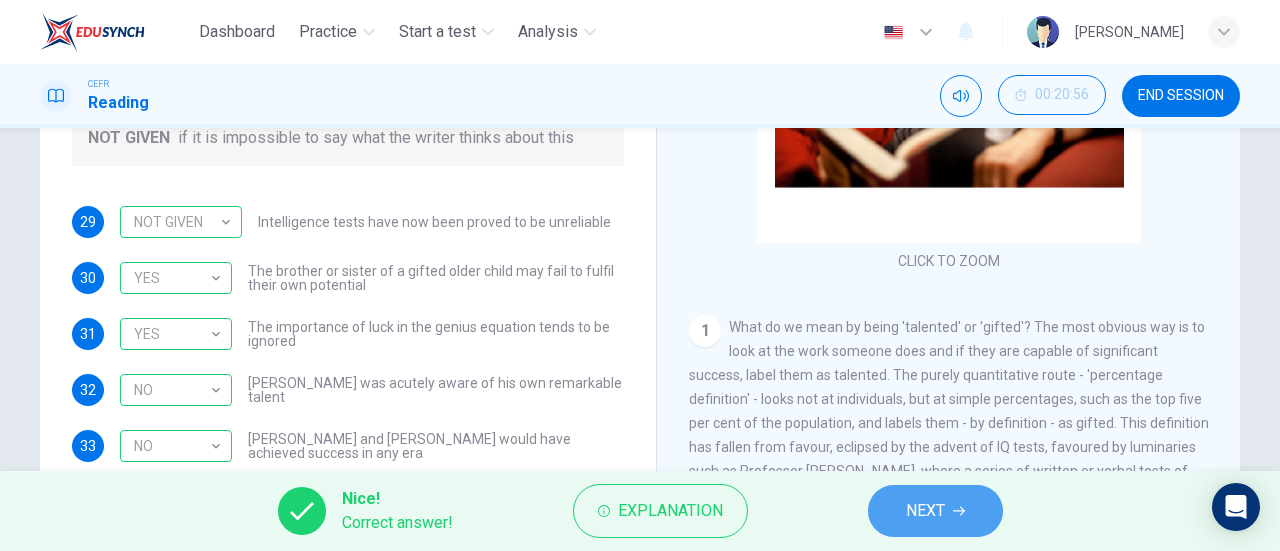 click on "NEXT" at bounding box center [925, 511] 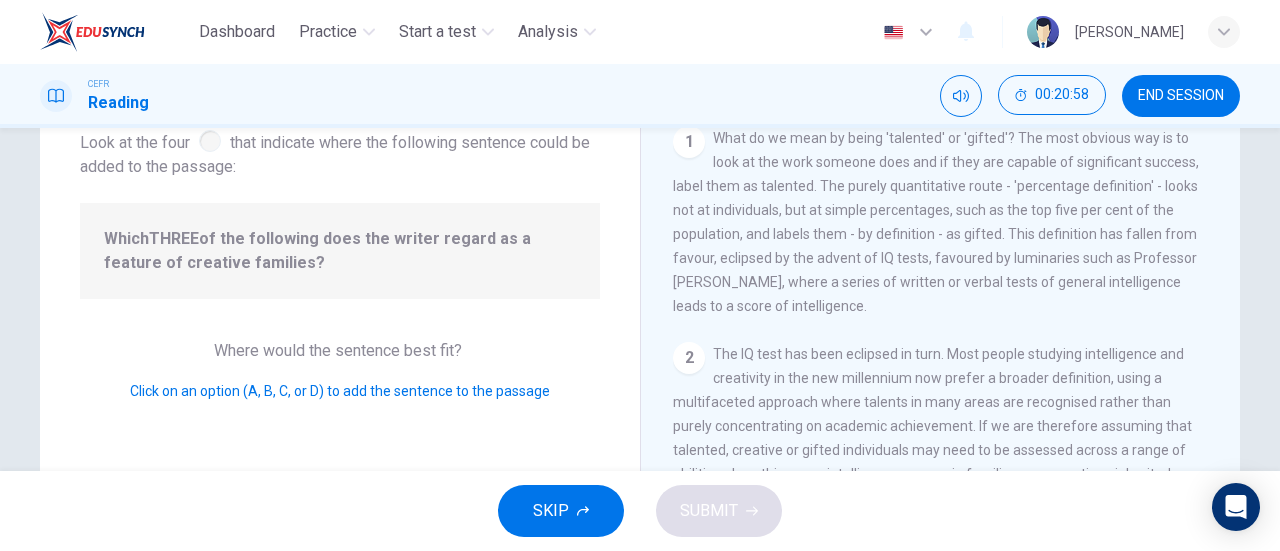 scroll, scrollTop: 80, scrollLeft: 0, axis: vertical 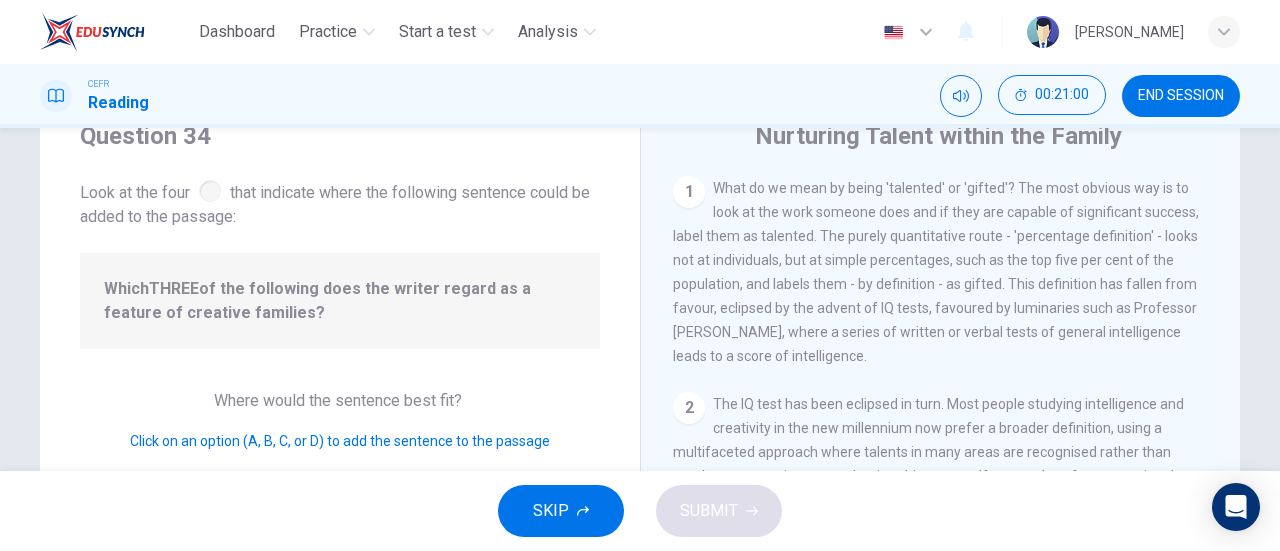 click on "1" at bounding box center [689, 192] 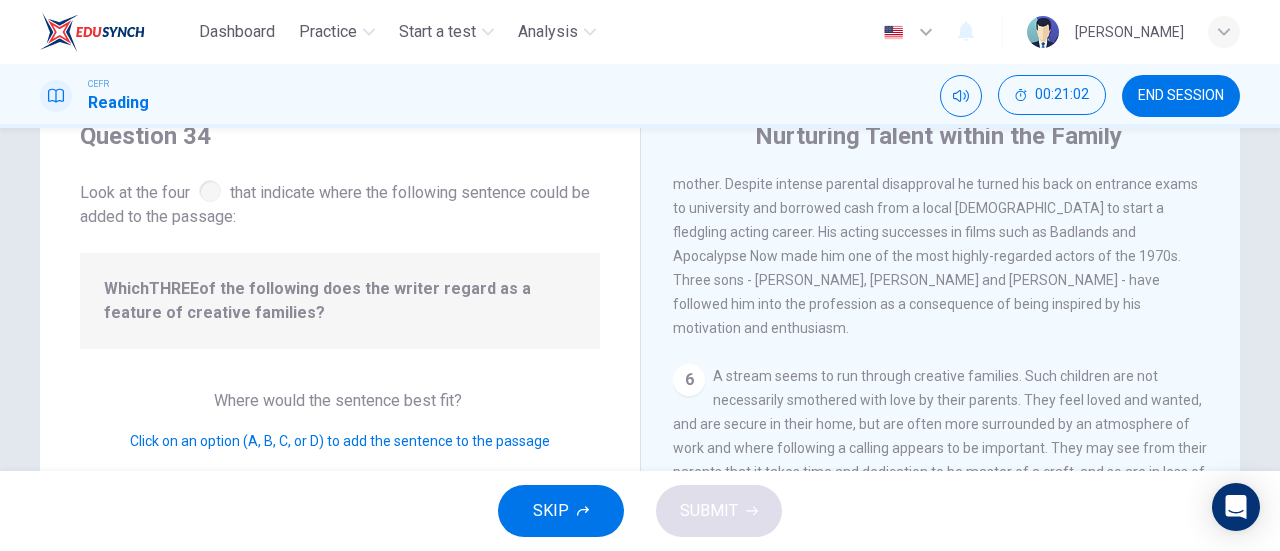 scroll, scrollTop: 1234, scrollLeft: 0, axis: vertical 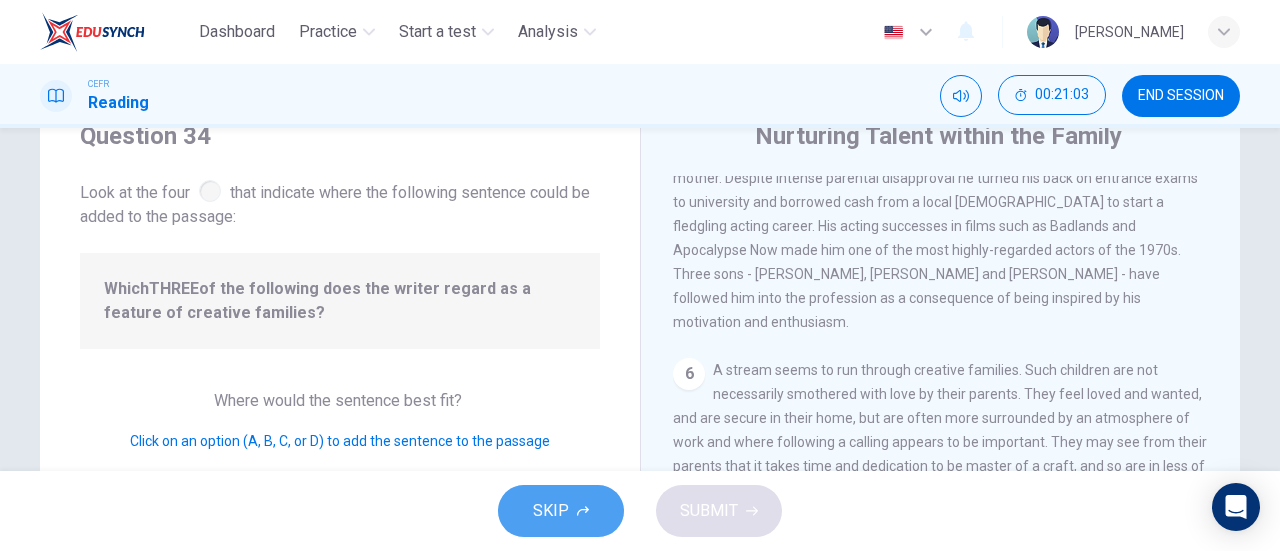 click 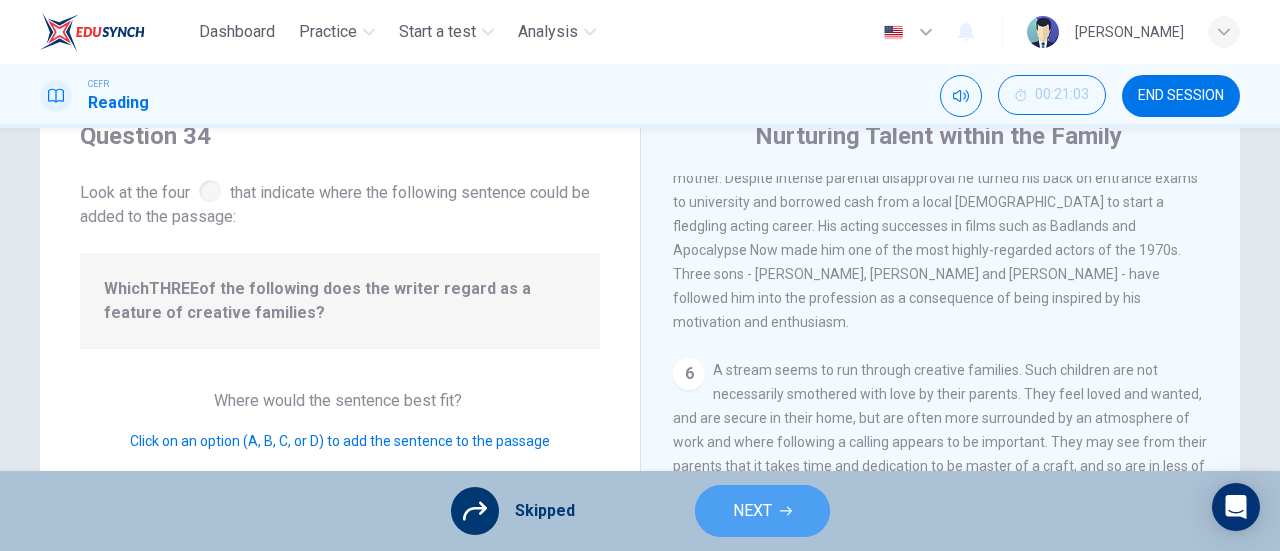 click on "NEXT" at bounding box center [762, 511] 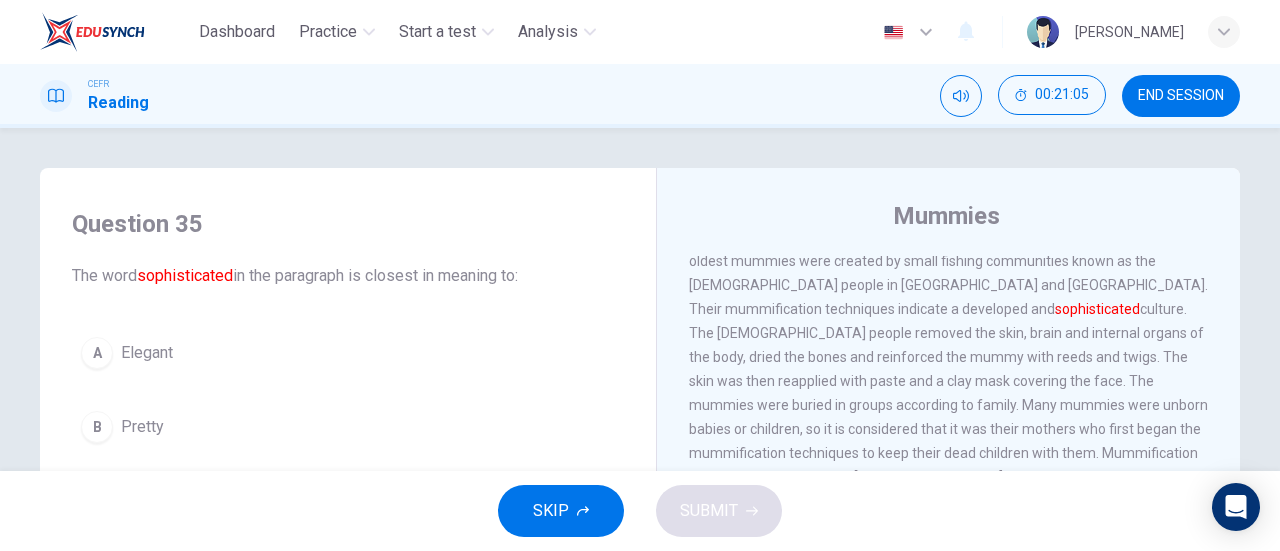 scroll, scrollTop: 104, scrollLeft: 0, axis: vertical 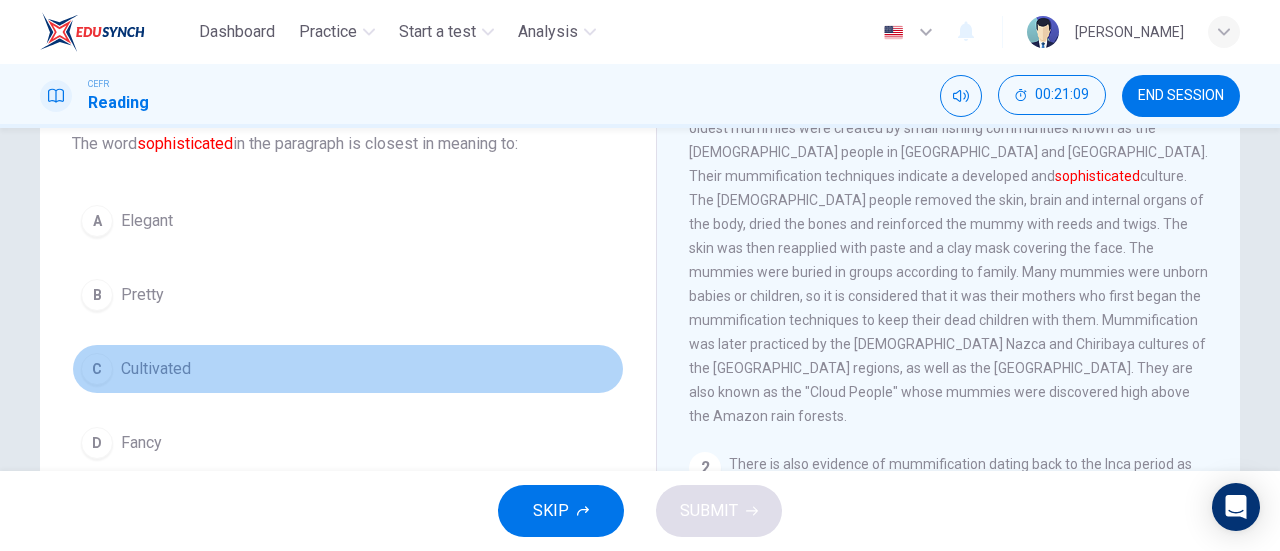 click on "Cultivated" at bounding box center (156, 369) 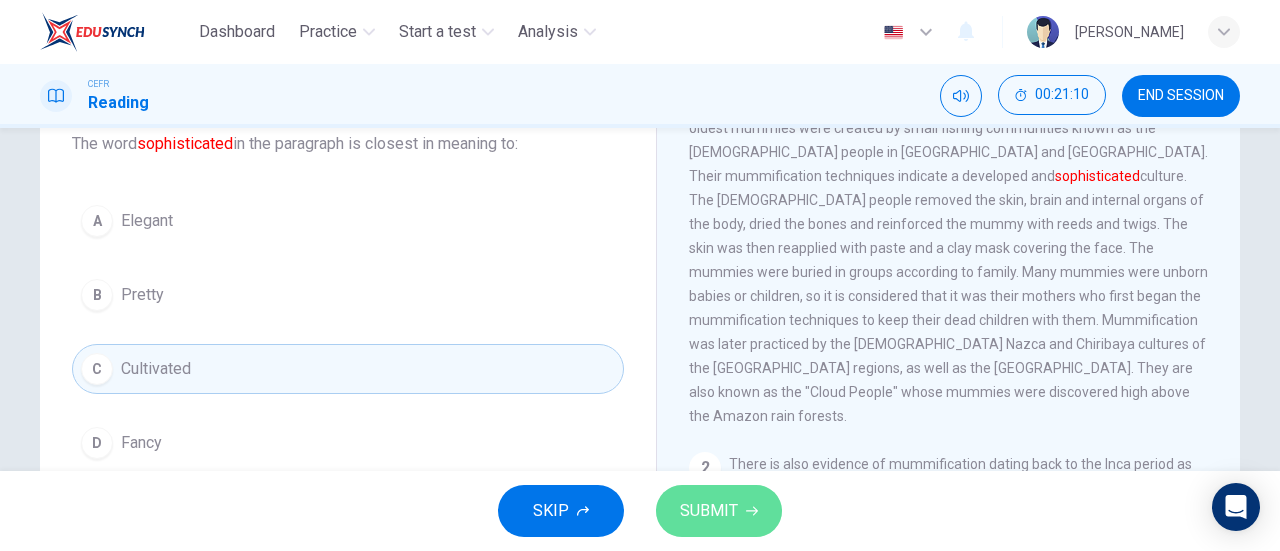 click on "SUBMIT" at bounding box center (709, 511) 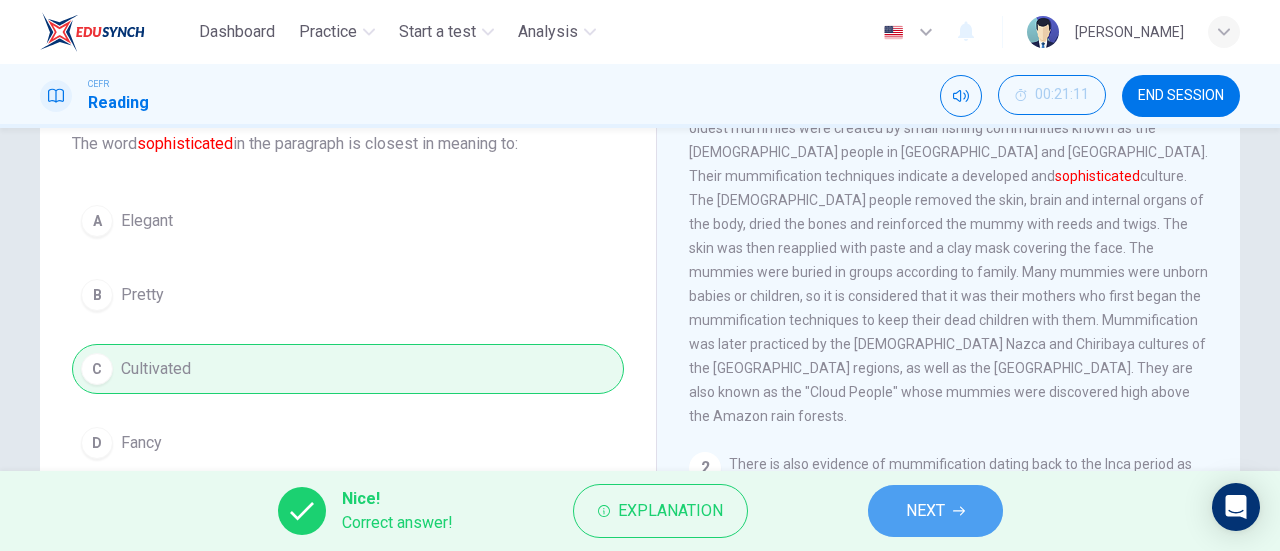 click on "NEXT" at bounding box center (935, 511) 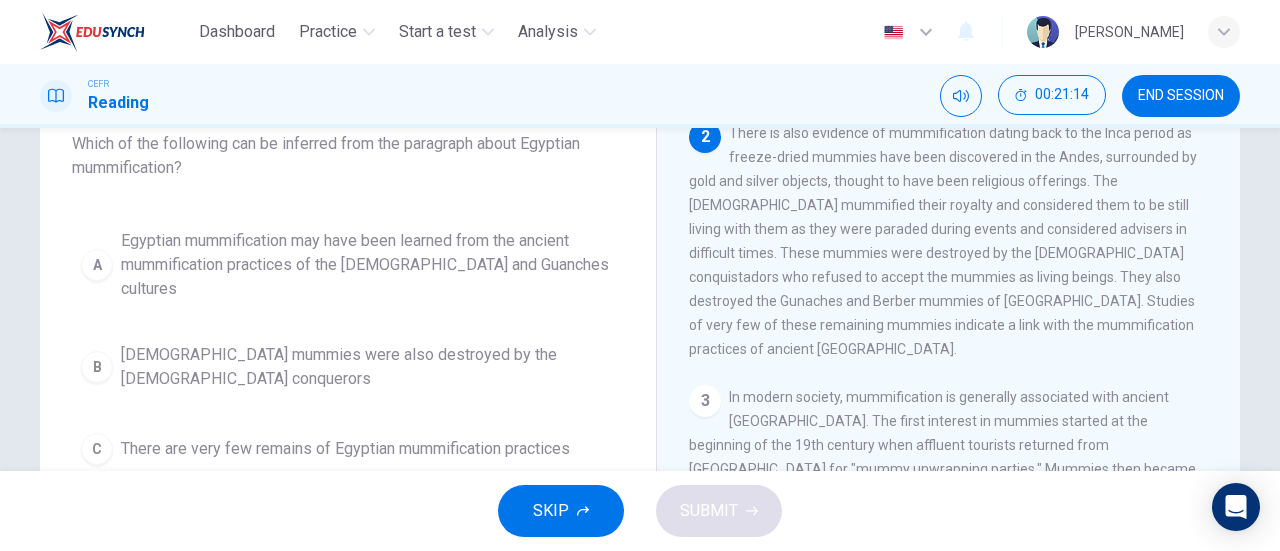 scroll, scrollTop: 381, scrollLeft: 0, axis: vertical 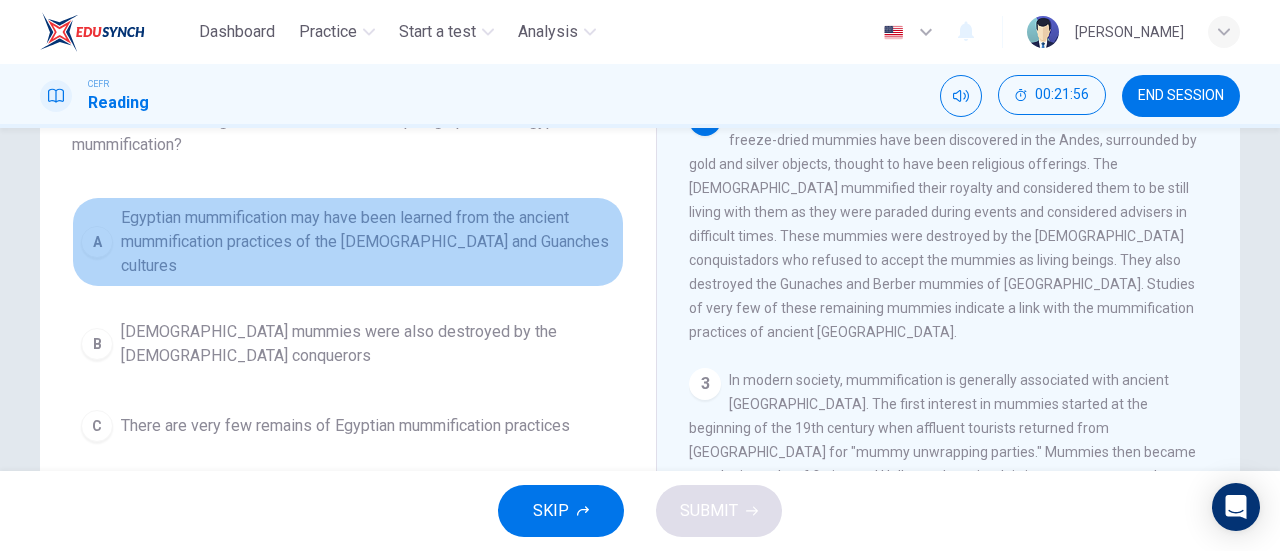 click on "Egyptian mummification may have been learned from the ancient mummification practices of the [DEMOGRAPHIC_DATA] and Guanches cultures" at bounding box center [368, 242] 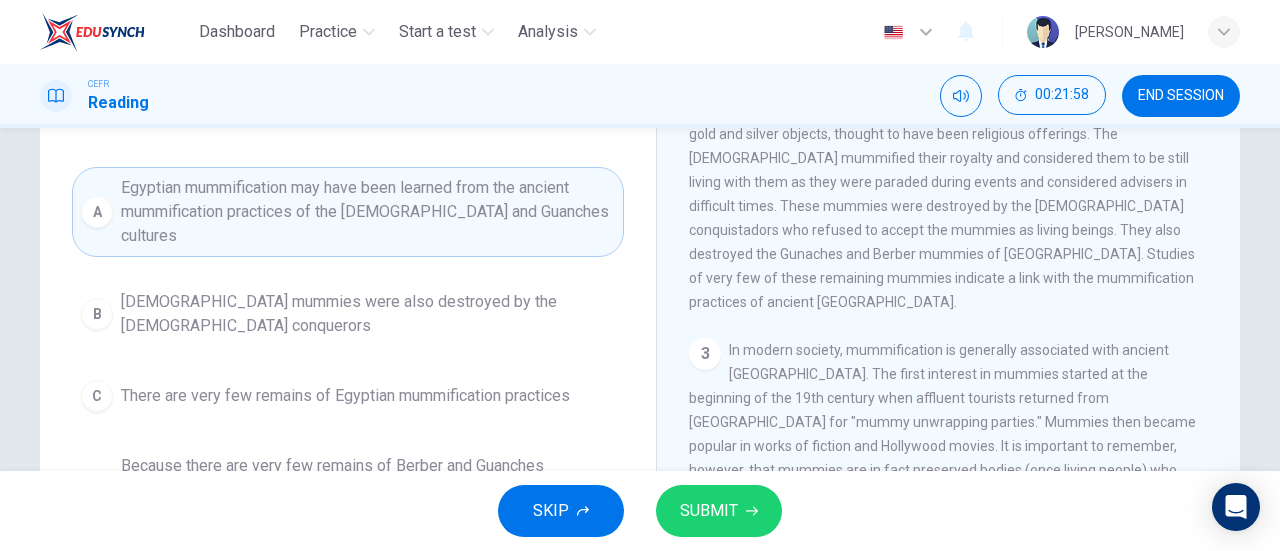 scroll, scrollTop: 198, scrollLeft: 0, axis: vertical 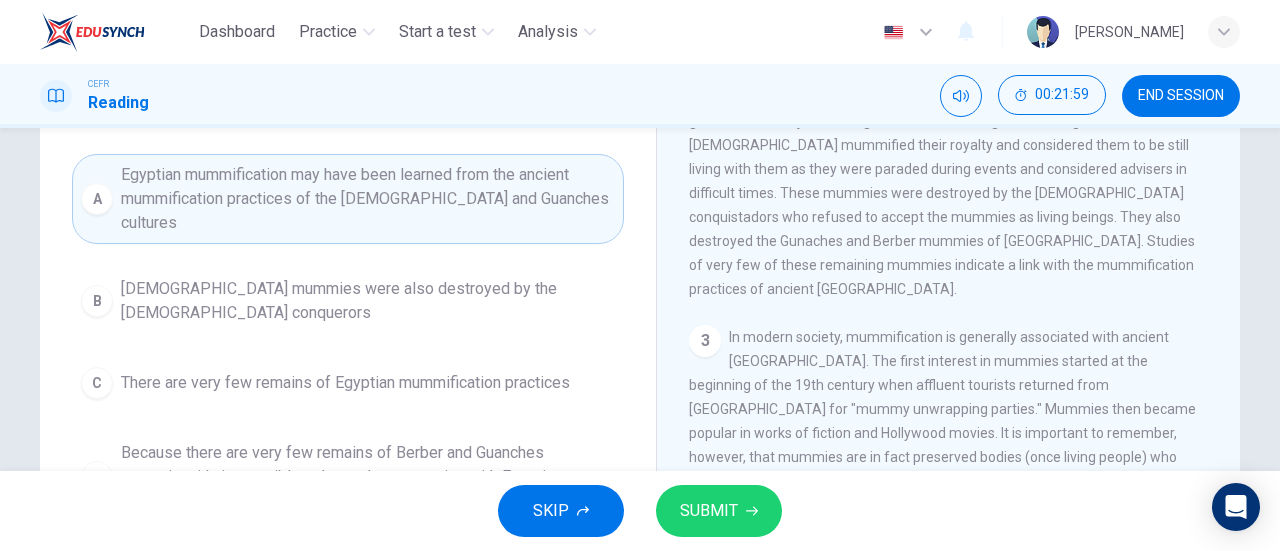 click on "SUBMIT" at bounding box center [709, 511] 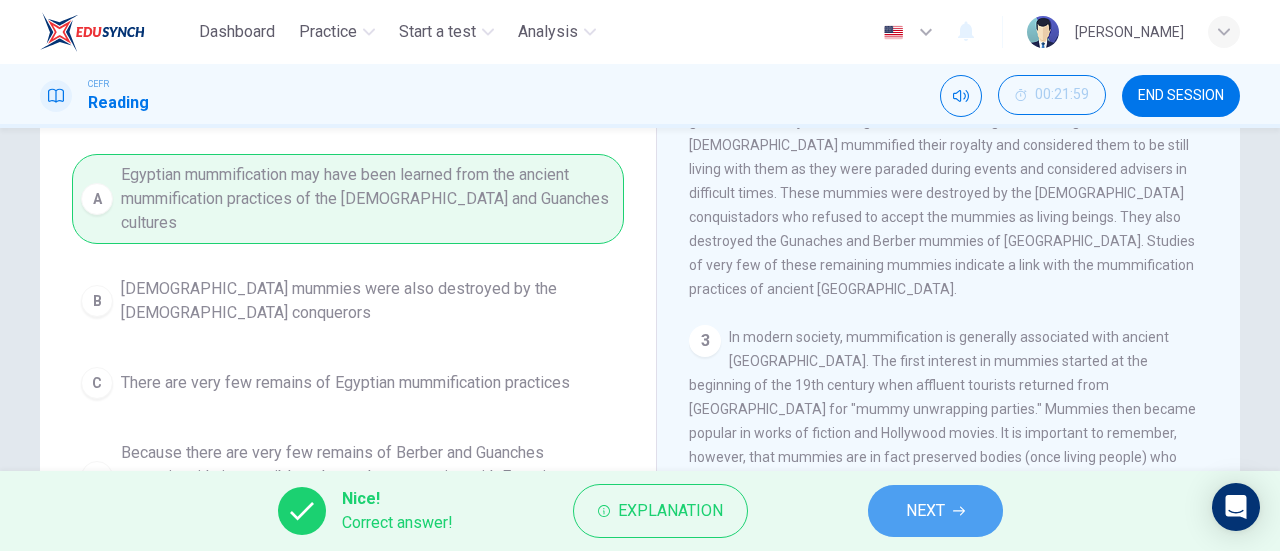 click on "NEXT" at bounding box center [935, 511] 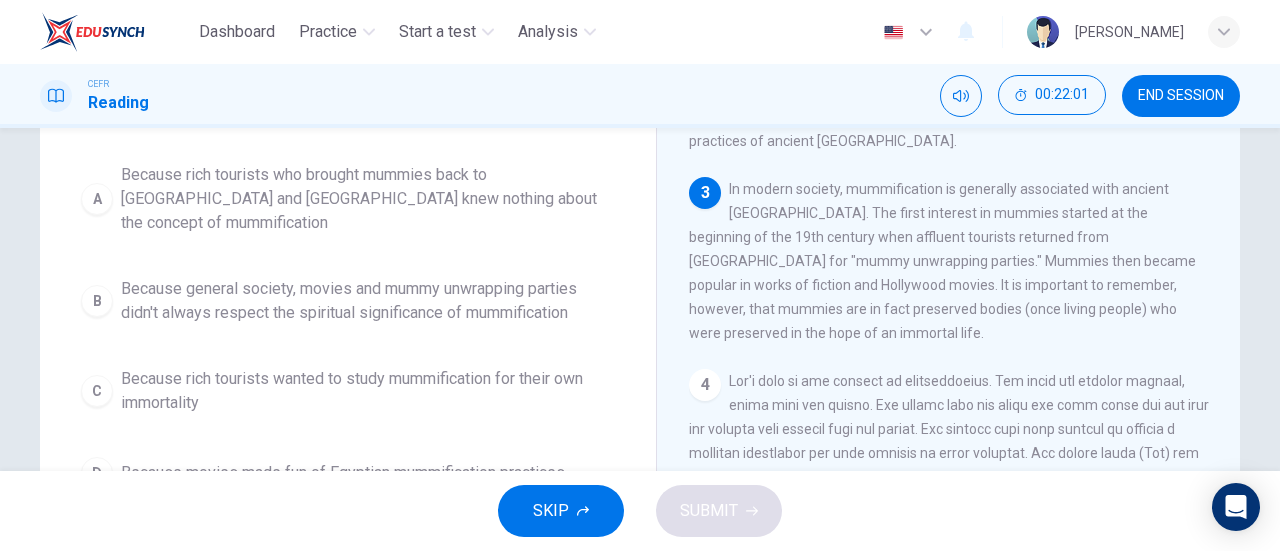 scroll, scrollTop: 530, scrollLeft: 0, axis: vertical 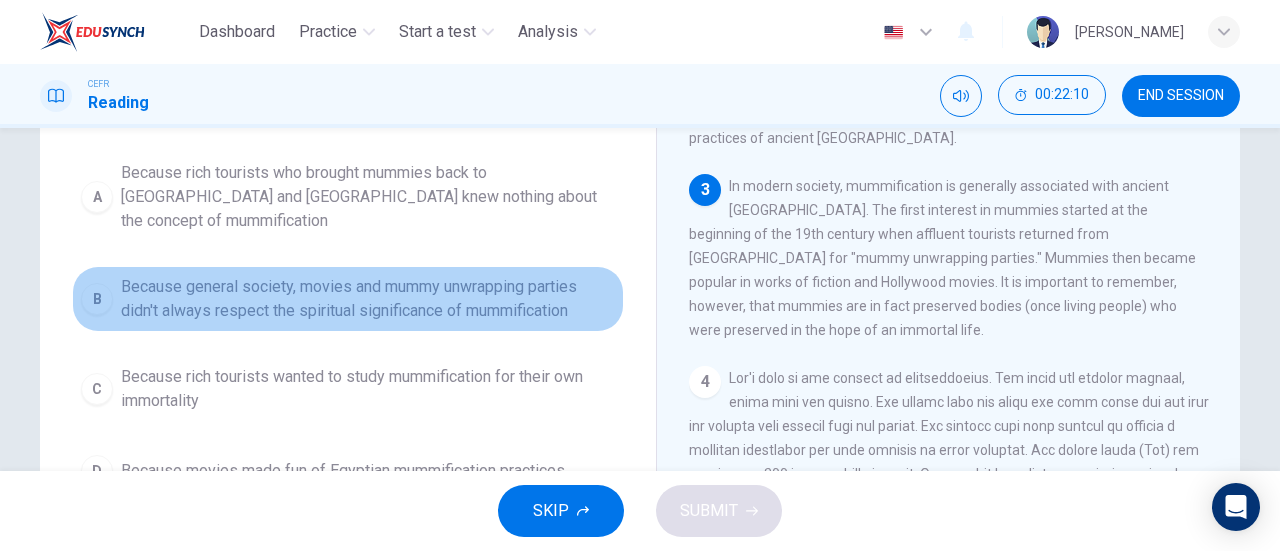 click on "Because general society, movies and mummy unwrapping parties didn't always respect the spiritual significance of mummification" at bounding box center [368, 299] 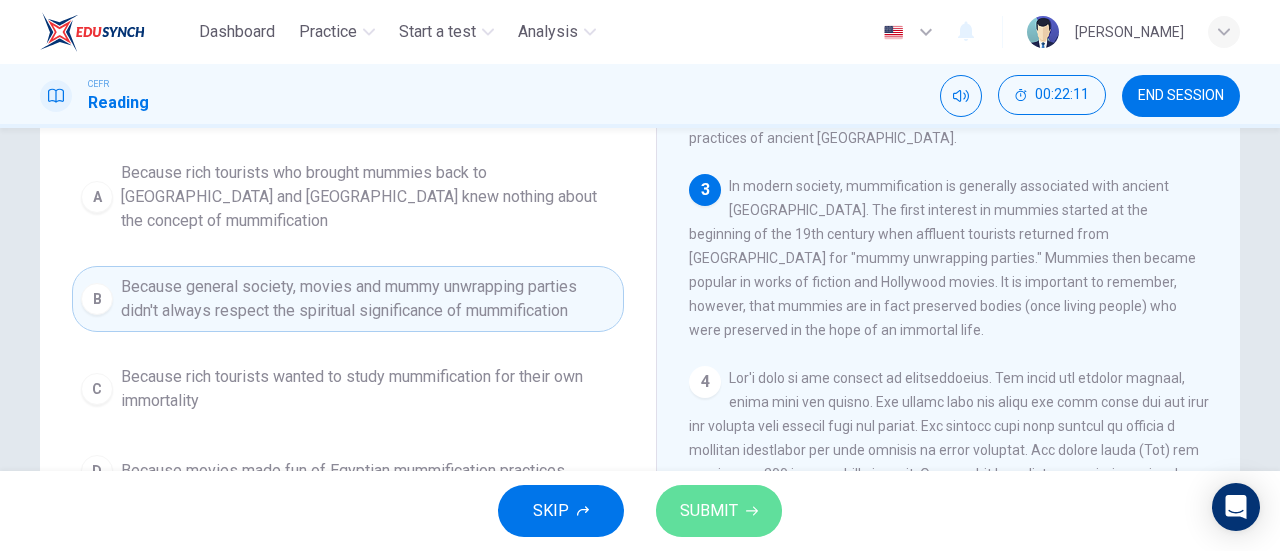 click on "SUBMIT" at bounding box center (709, 511) 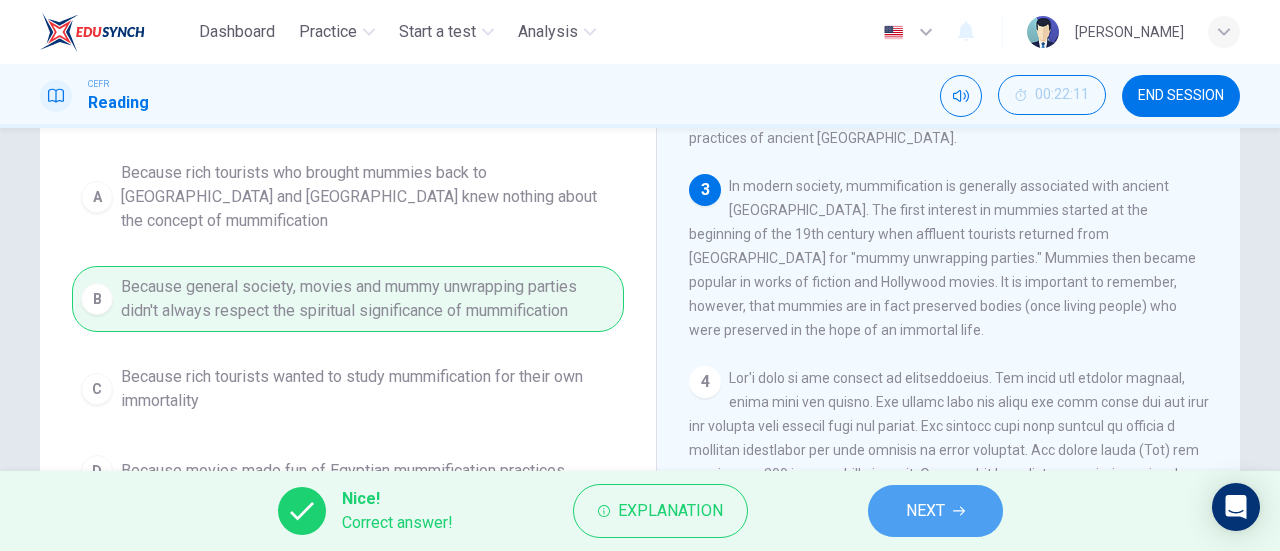 click on "NEXT" at bounding box center (935, 511) 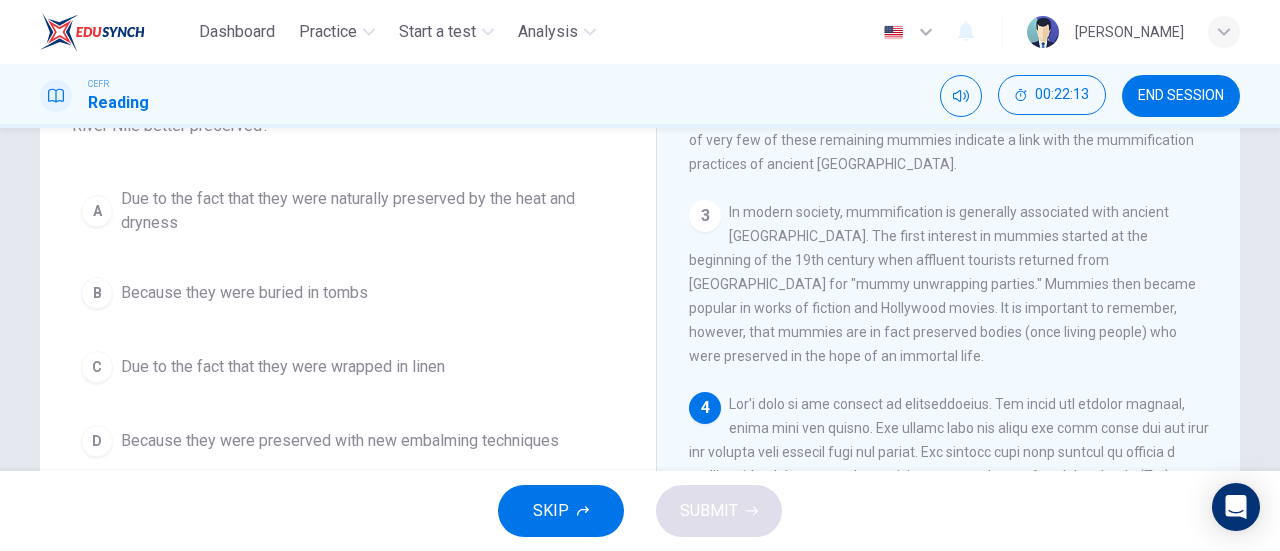 scroll, scrollTop: 176, scrollLeft: 0, axis: vertical 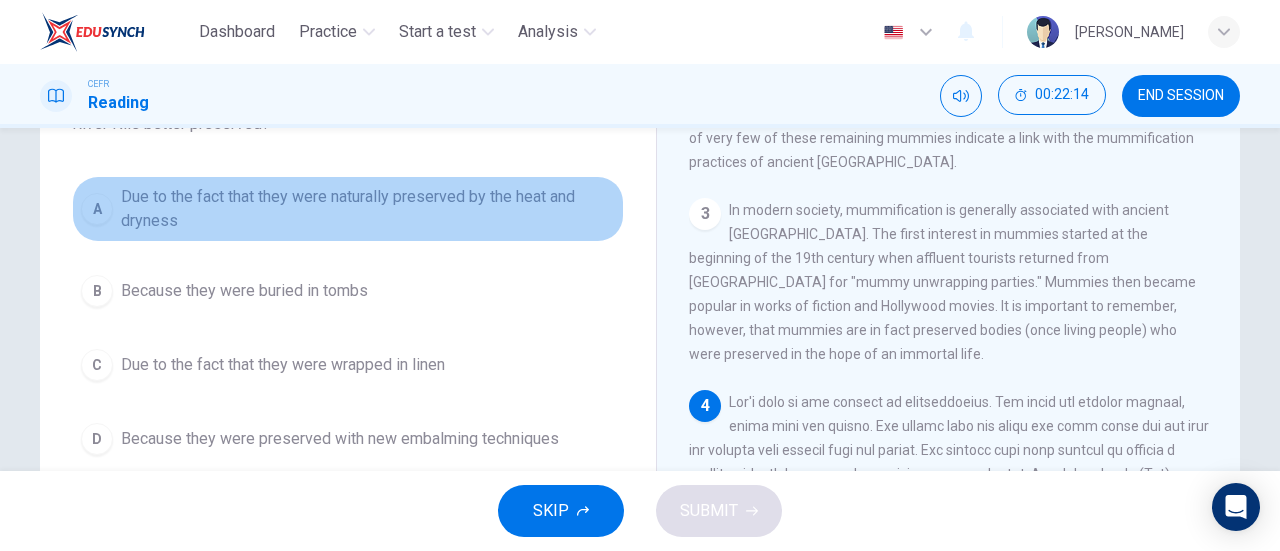 click on "Due to the fact that they were naturally preserved by the heat and dryness" at bounding box center [368, 209] 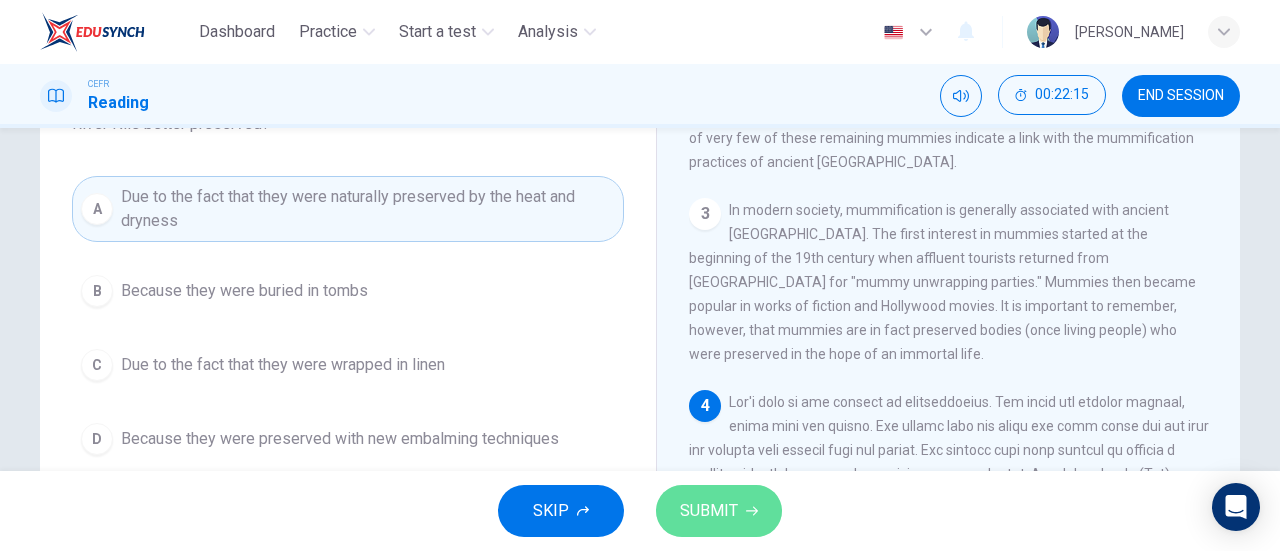 click on "SUBMIT" at bounding box center [719, 511] 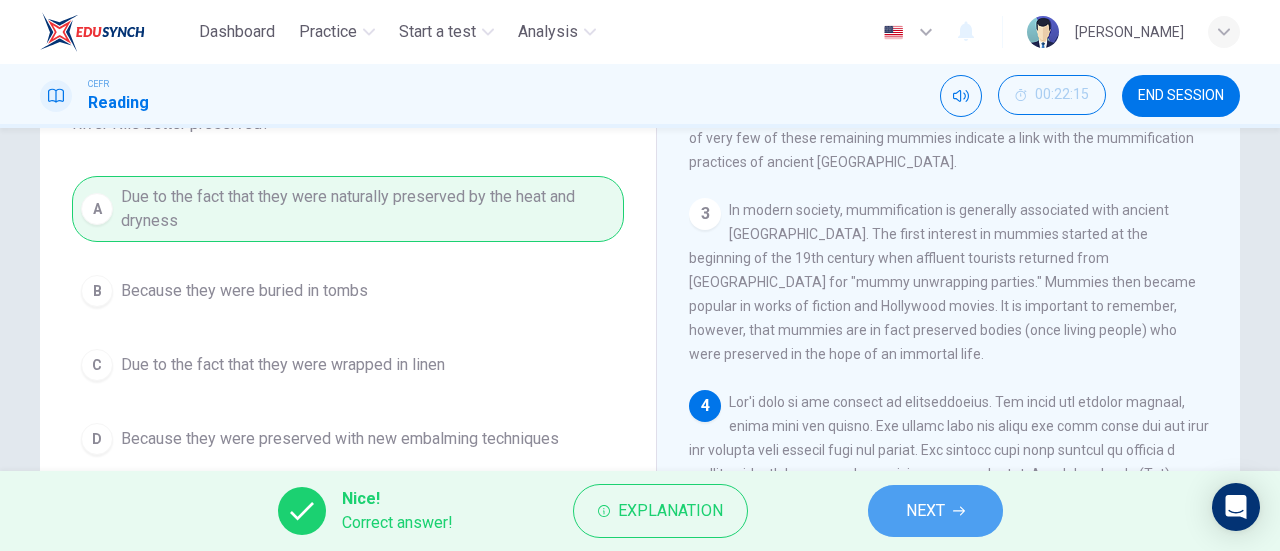 click on "NEXT" at bounding box center [925, 511] 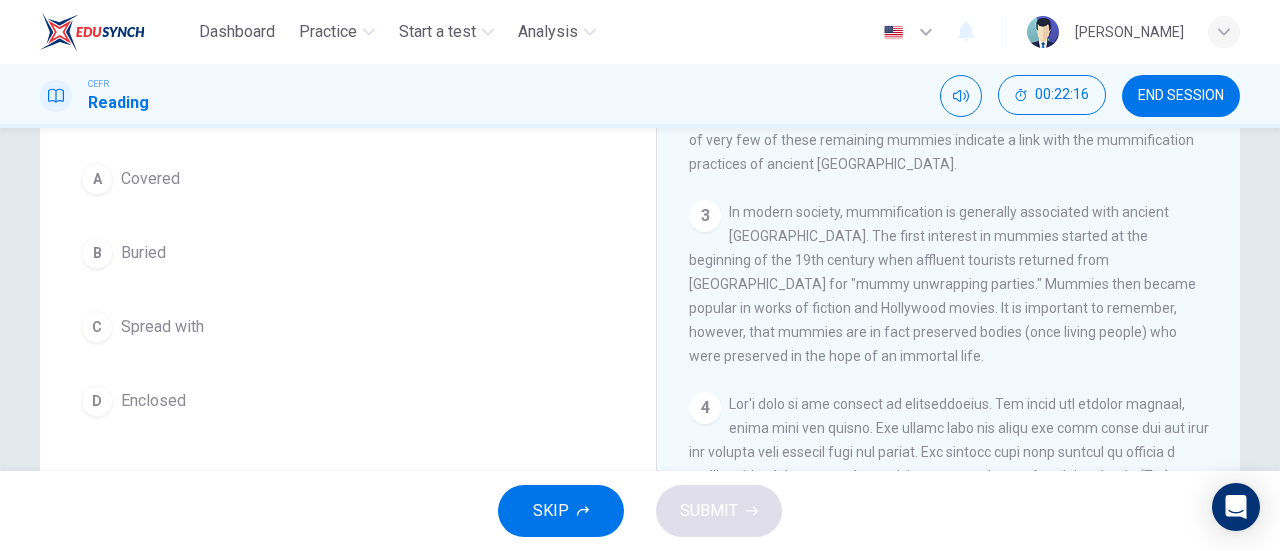 scroll, scrollTop: 176, scrollLeft: 0, axis: vertical 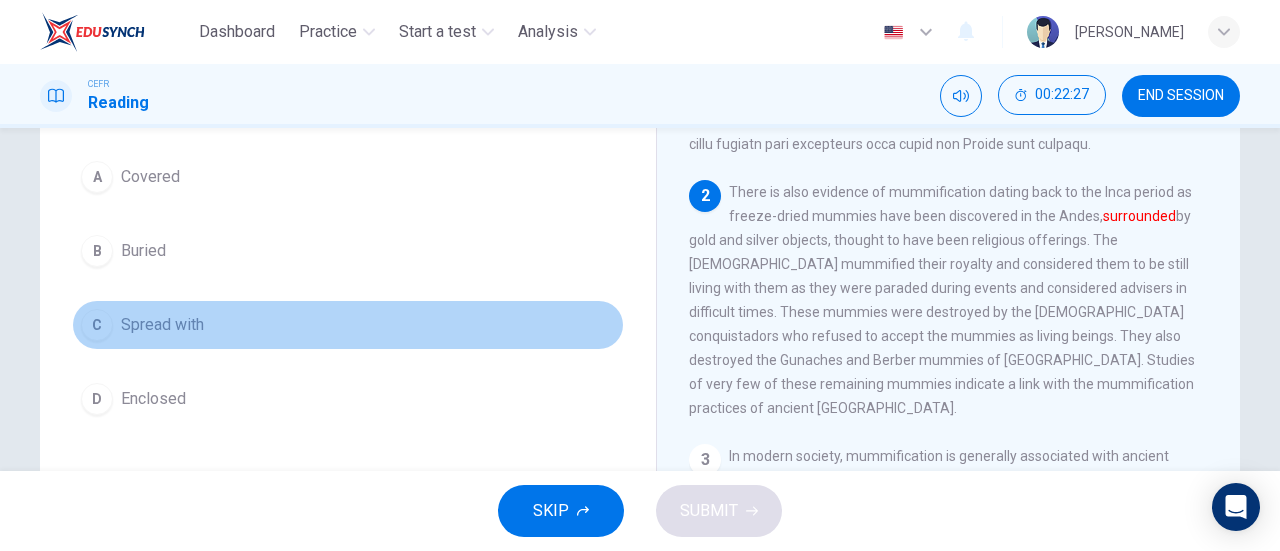 click on "Spread with" at bounding box center (162, 325) 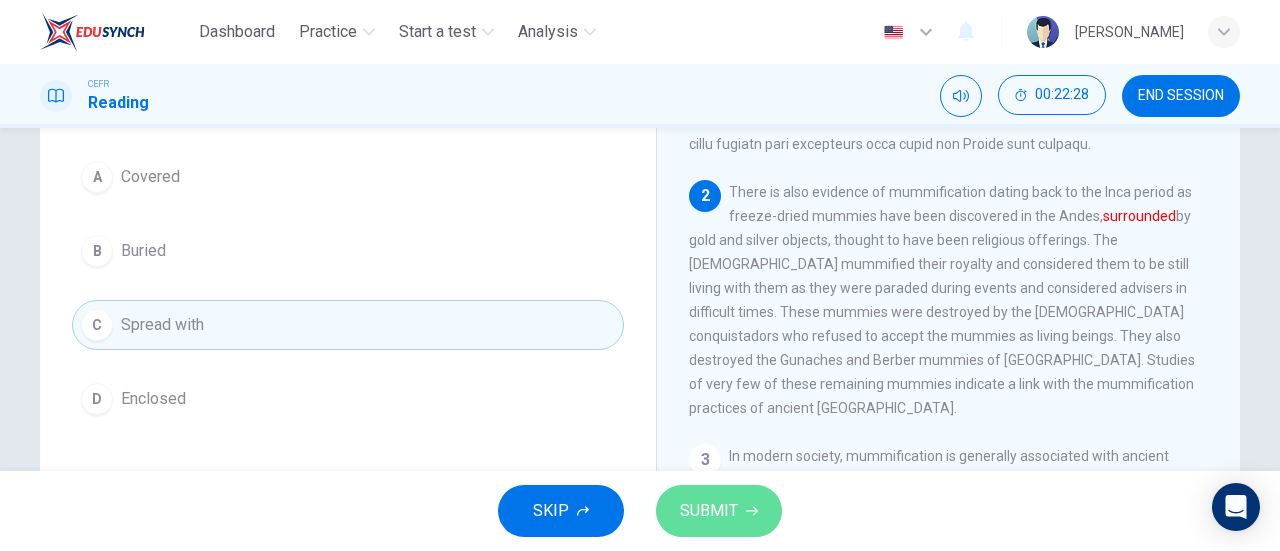click 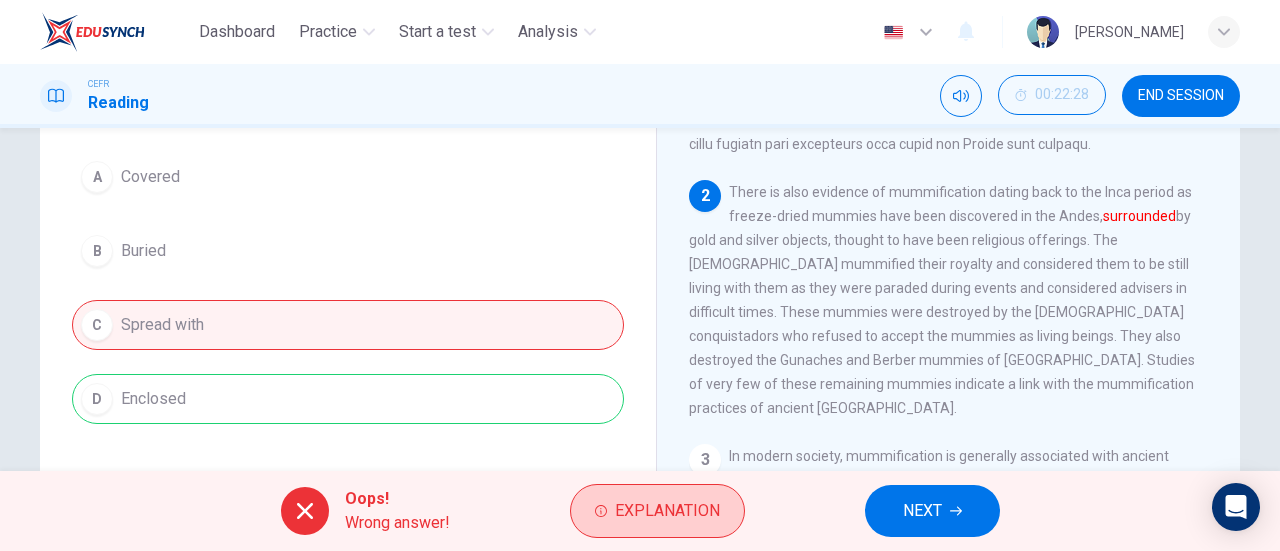drag, startPoint x: 717, startPoint y: 540, endPoint x: 651, endPoint y: 493, distance: 81.02469 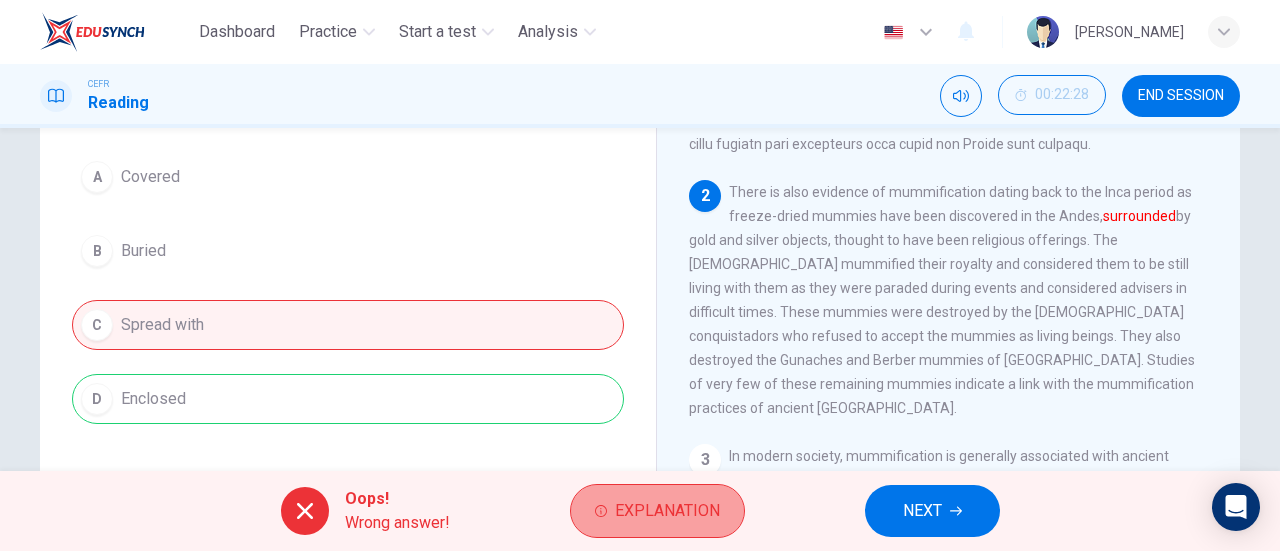 click on "Explanation" at bounding box center [657, 511] 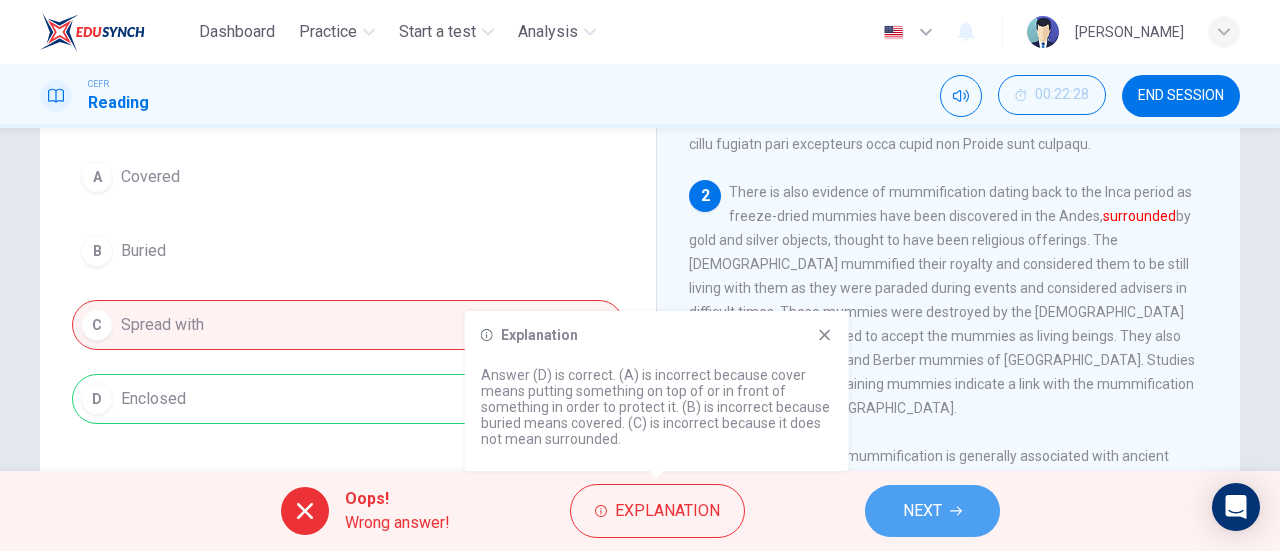 click on "NEXT" at bounding box center [922, 511] 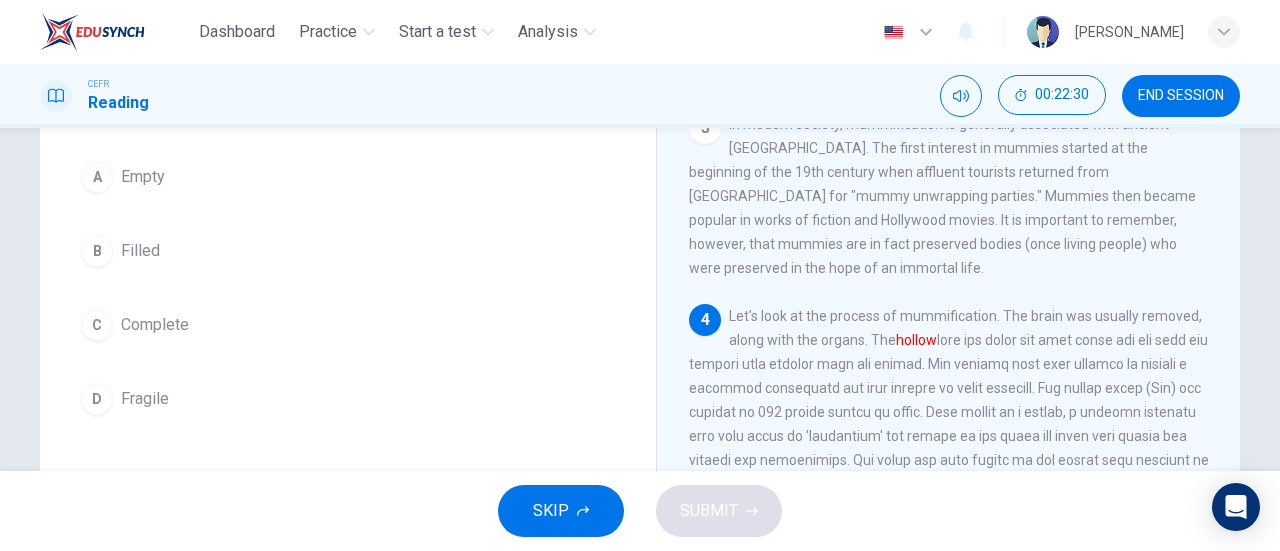 scroll, scrollTop: 622, scrollLeft: 0, axis: vertical 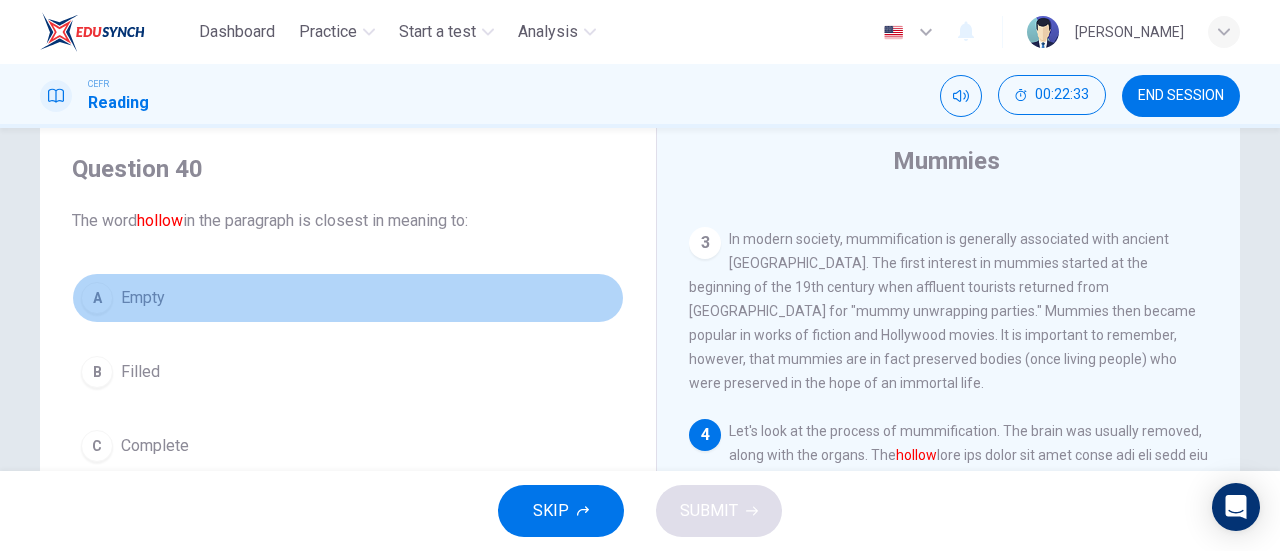 click on "Empty" at bounding box center (143, 298) 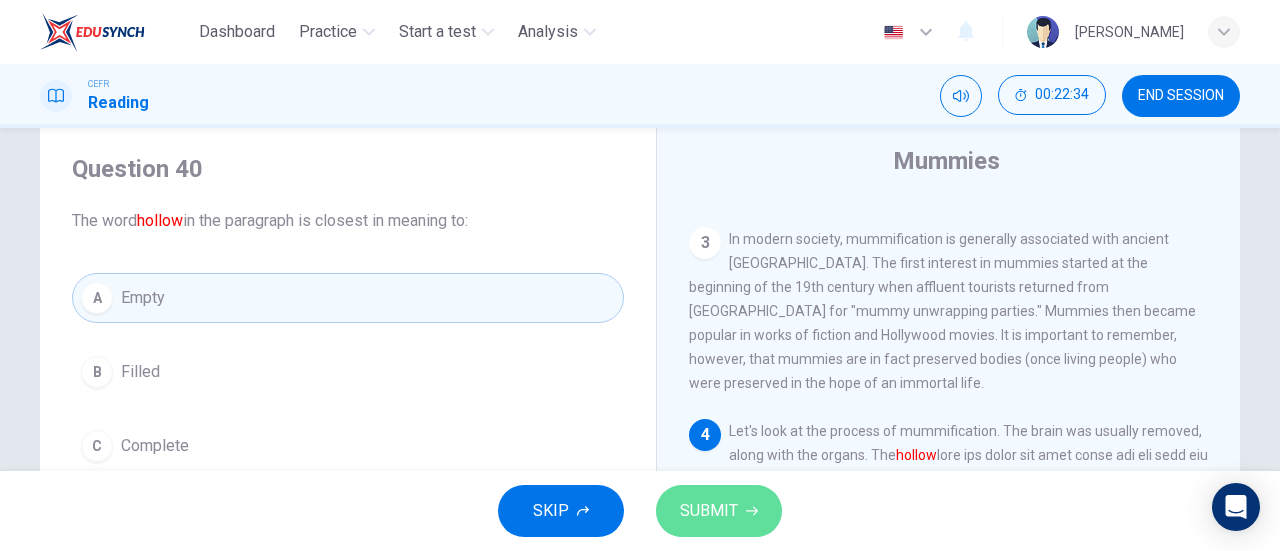 click on "SUBMIT" at bounding box center [719, 511] 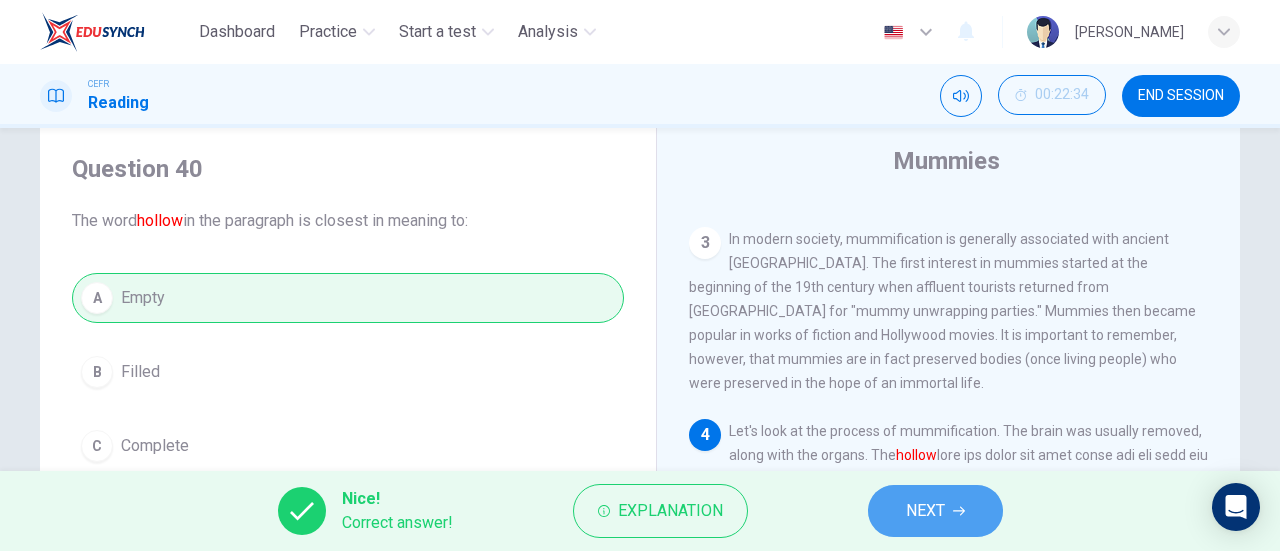 click on "NEXT" at bounding box center [925, 511] 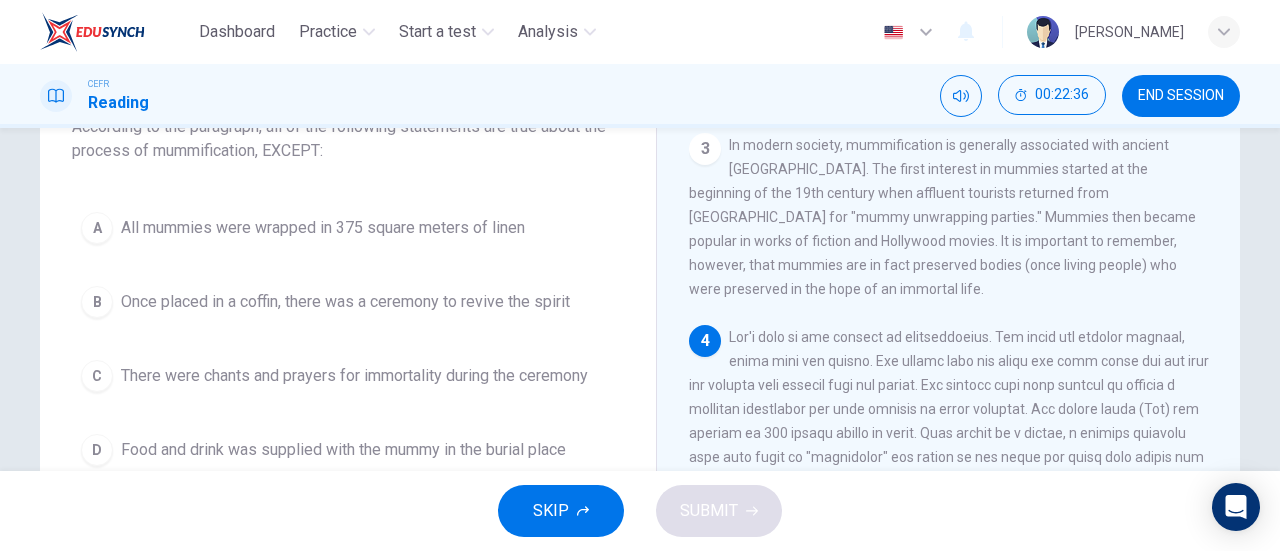 scroll, scrollTop: 177, scrollLeft: 0, axis: vertical 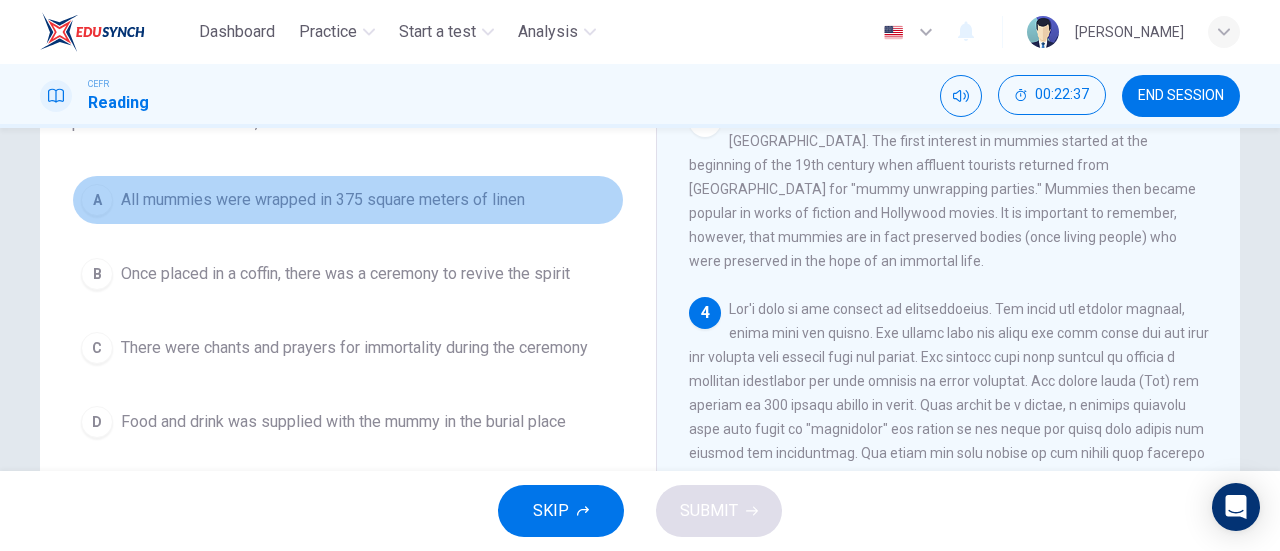 click on "All mummies were wrapped in 375 square meters of linen" at bounding box center [323, 200] 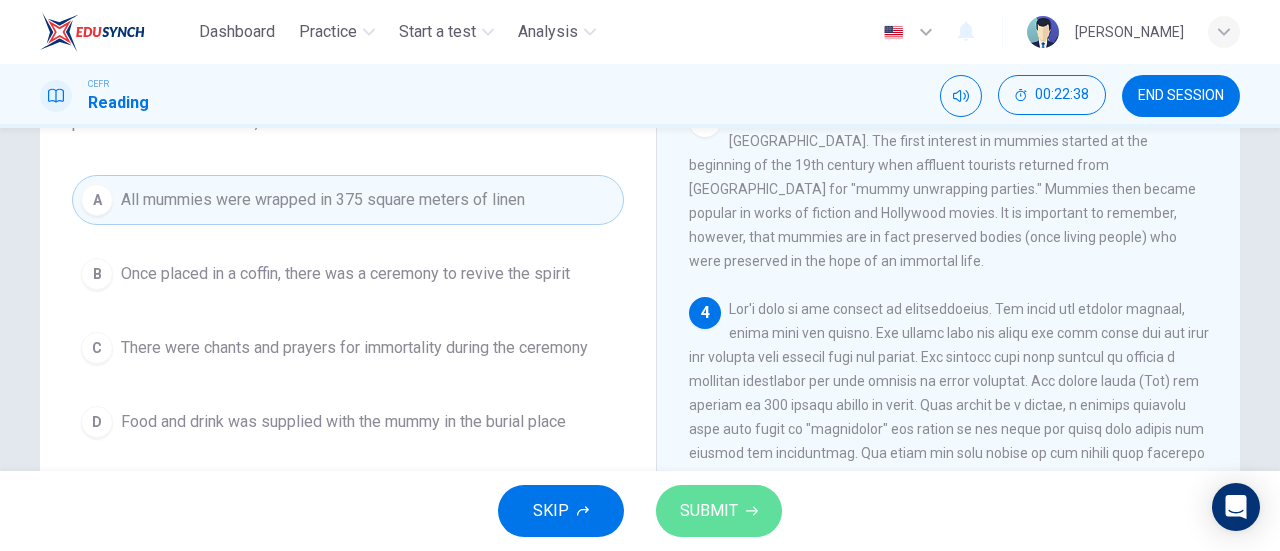 click on "SUBMIT" at bounding box center (719, 511) 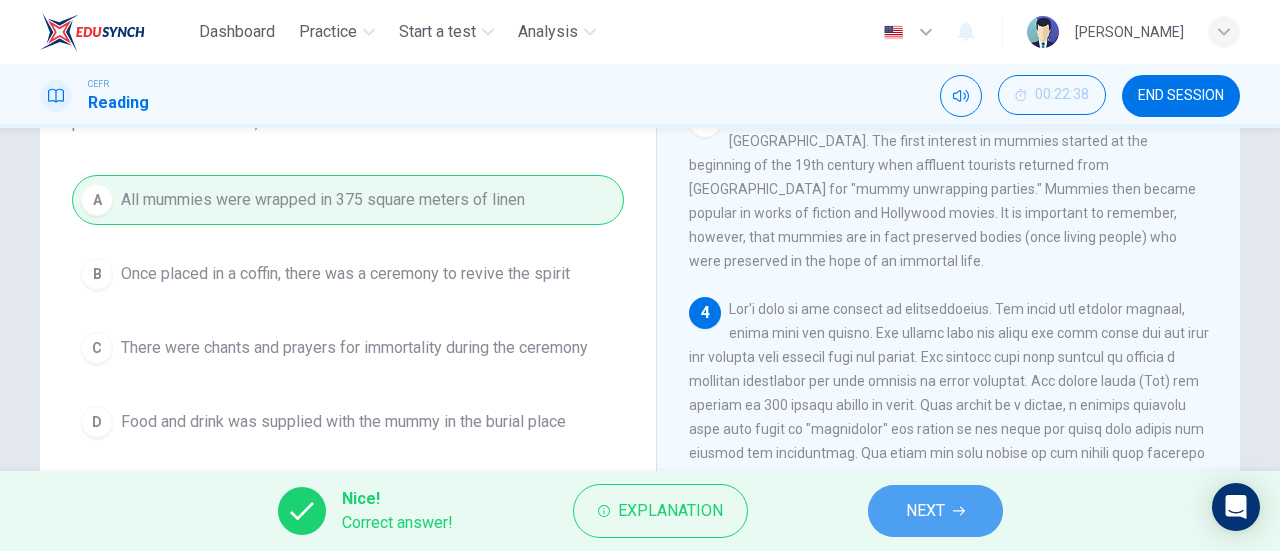 click on "NEXT" at bounding box center [935, 511] 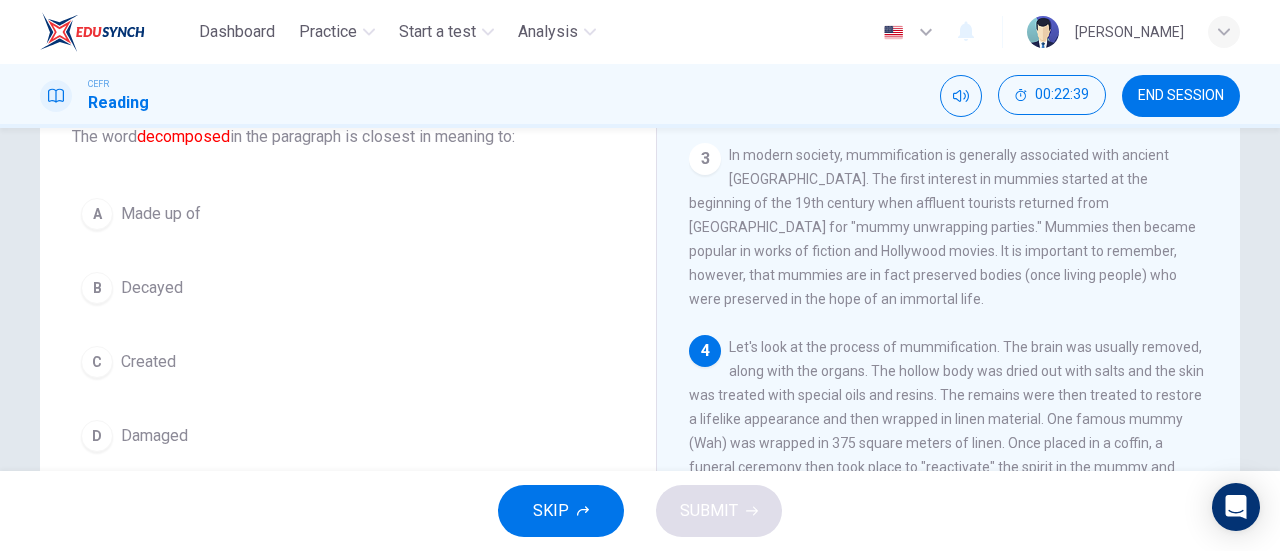 scroll, scrollTop: 159, scrollLeft: 0, axis: vertical 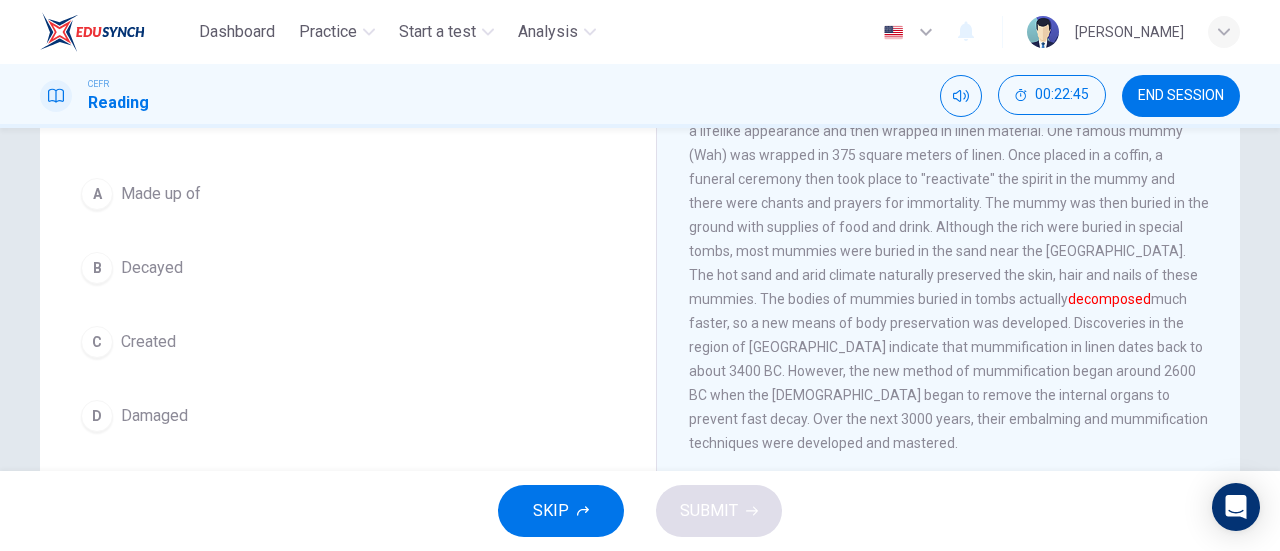 click on "Decayed" at bounding box center [152, 268] 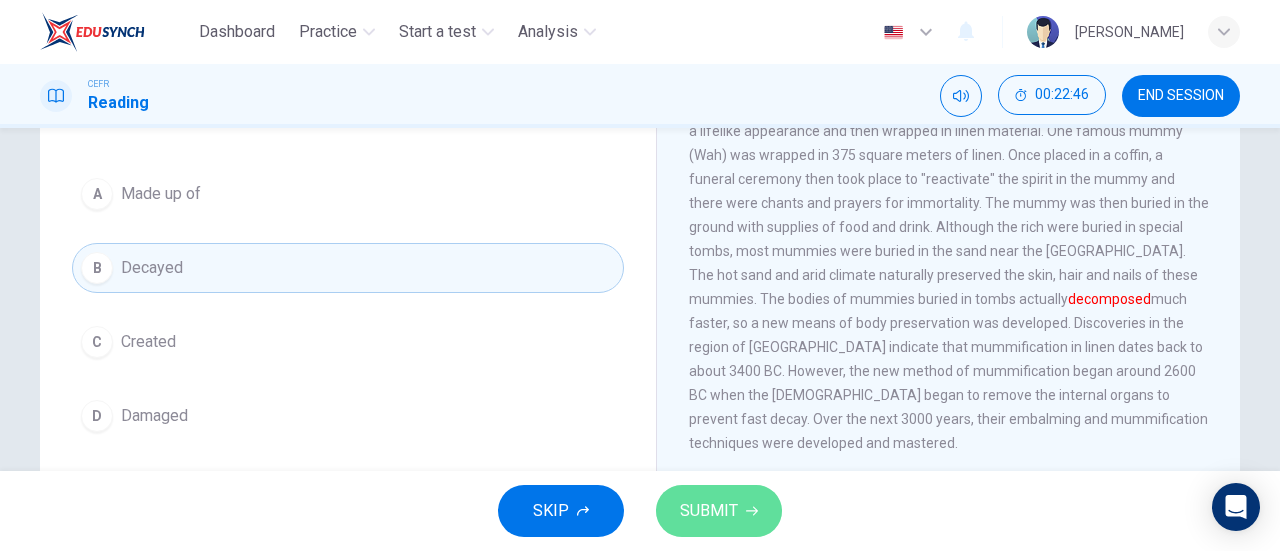 click on "SUBMIT" at bounding box center (719, 511) 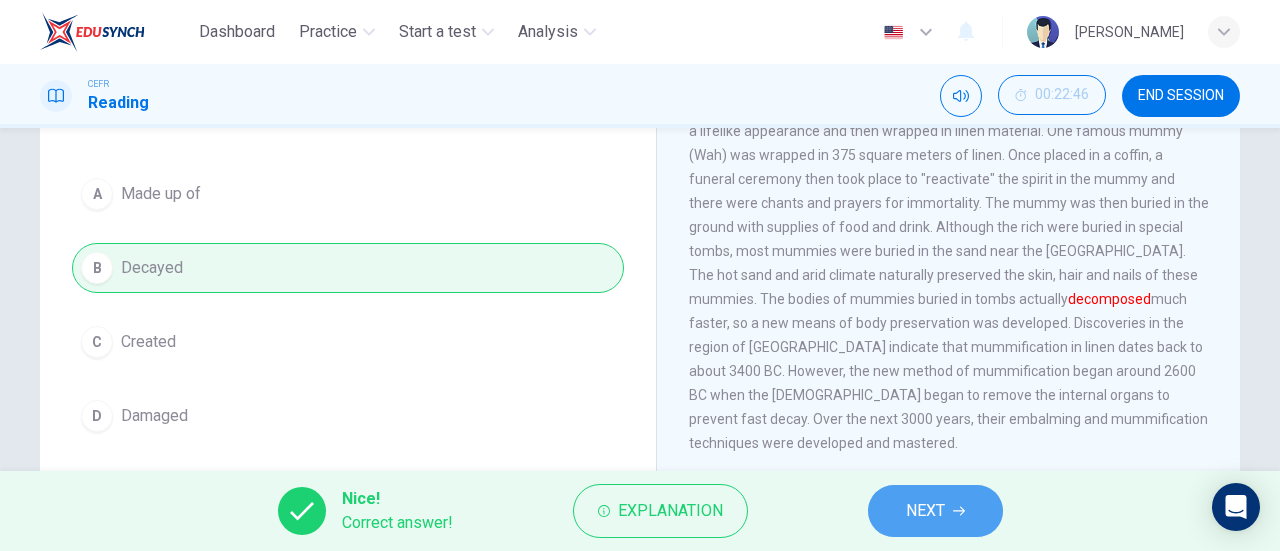 click on "NEXT" at bounding box center [925, 511] 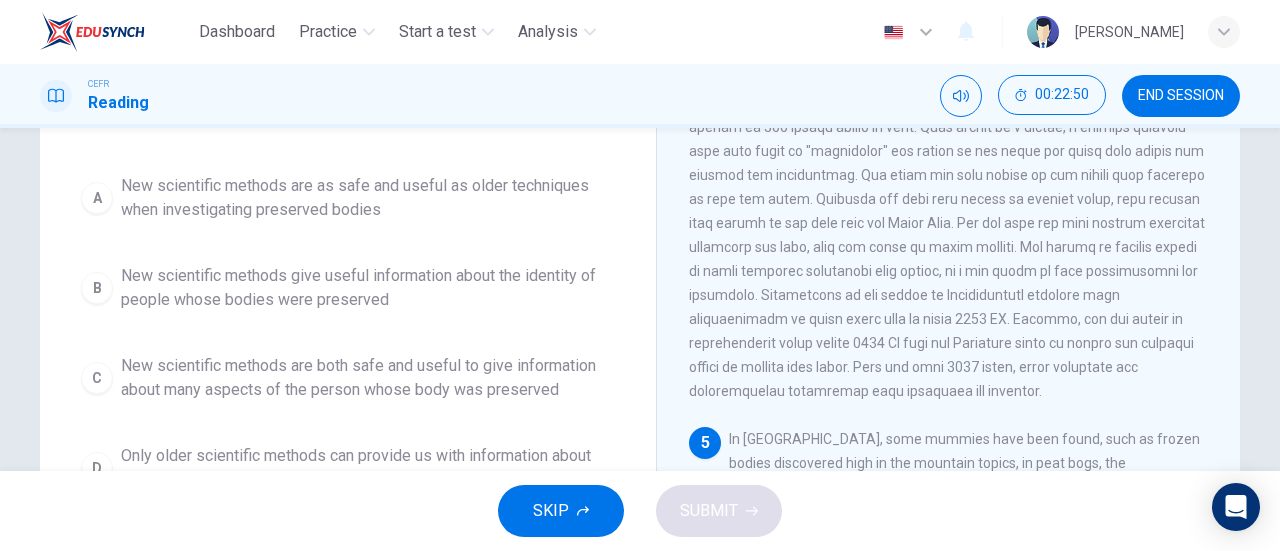 scroll, scrollTop: 201, scrollLeft: 0, axis: vertical 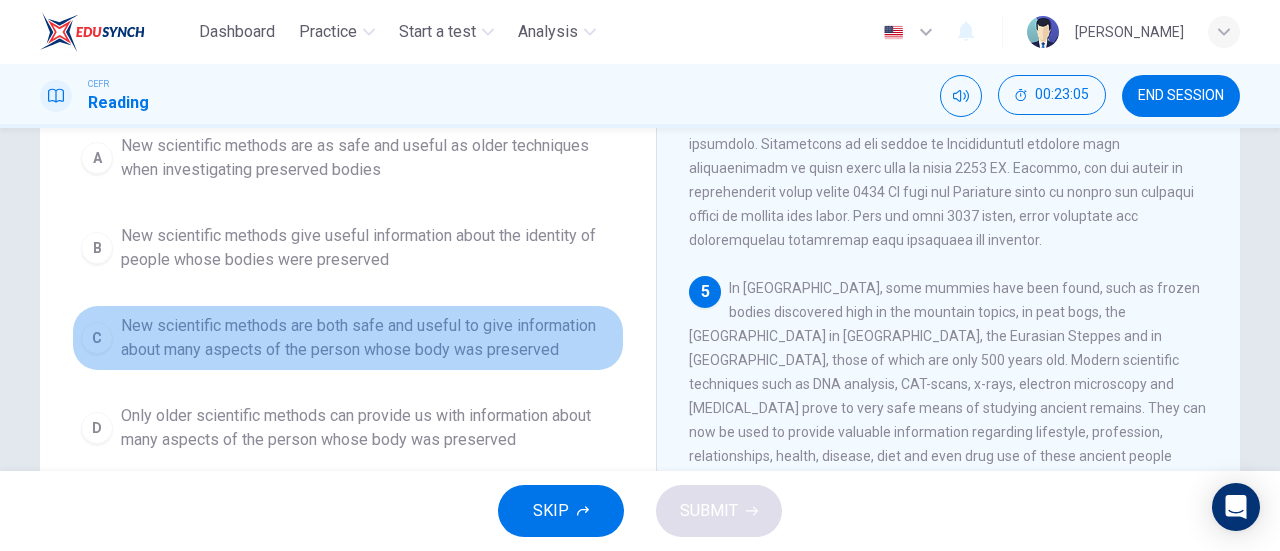 click on "New scientific methods are both safe and useful to give information about many aspects of the person whose body was preserved" at bounding box center [368, 338] 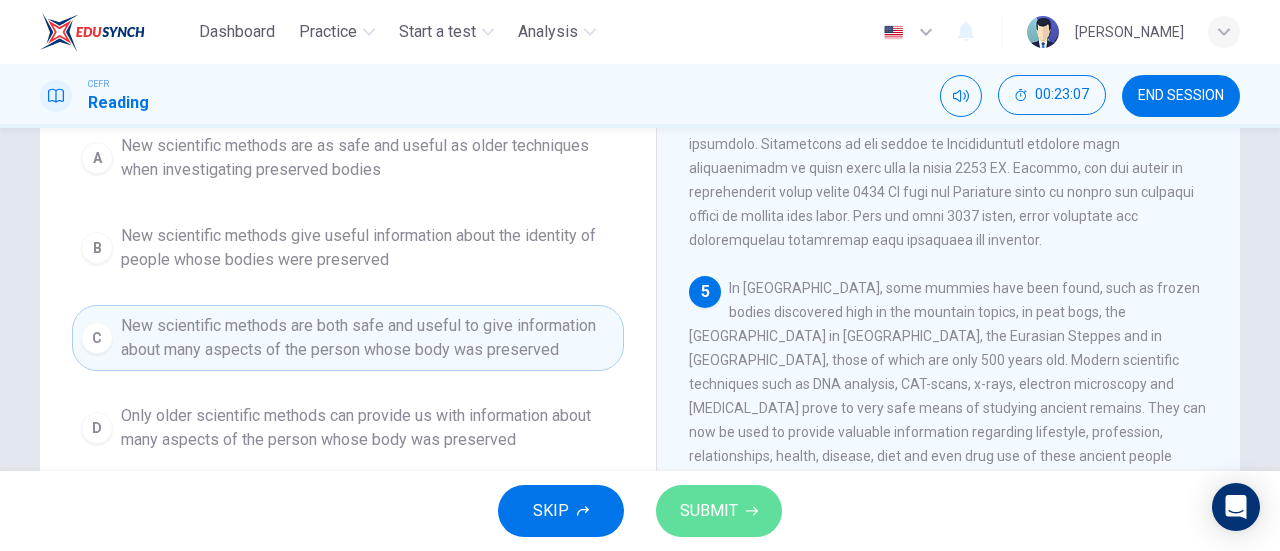 click on "SUBMIT" at bounding box center (709, 511) 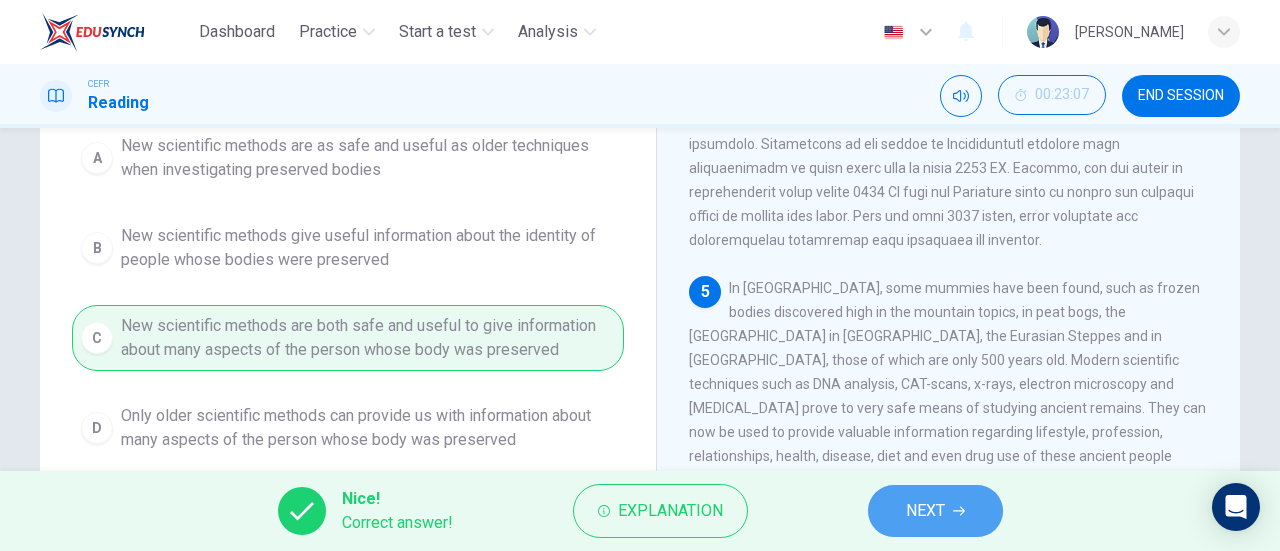 click on "NEXT" at bounding box center (925, 511) 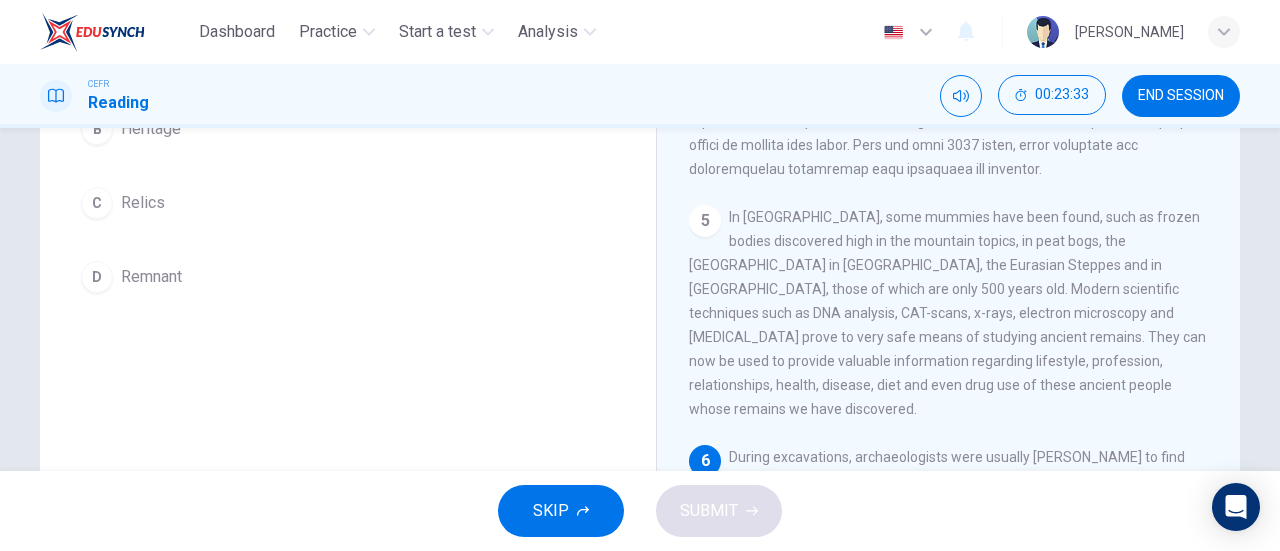 scroll, scrollTop: 296, scrollLeft: 0, axis: vertical 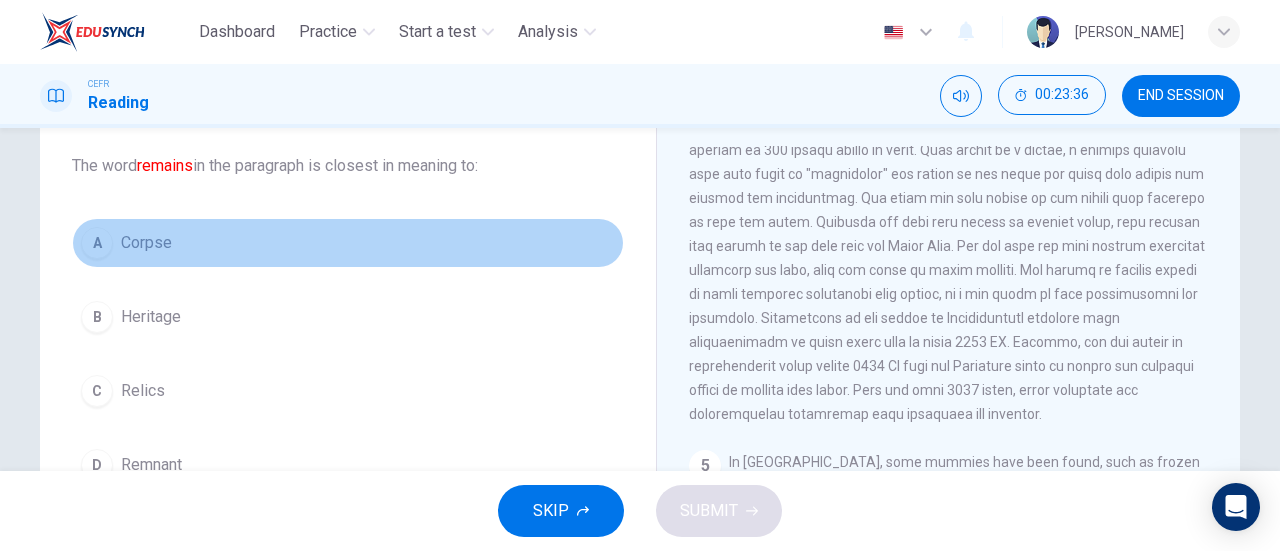 click on "Corpse" at bounding box center [146, 243] 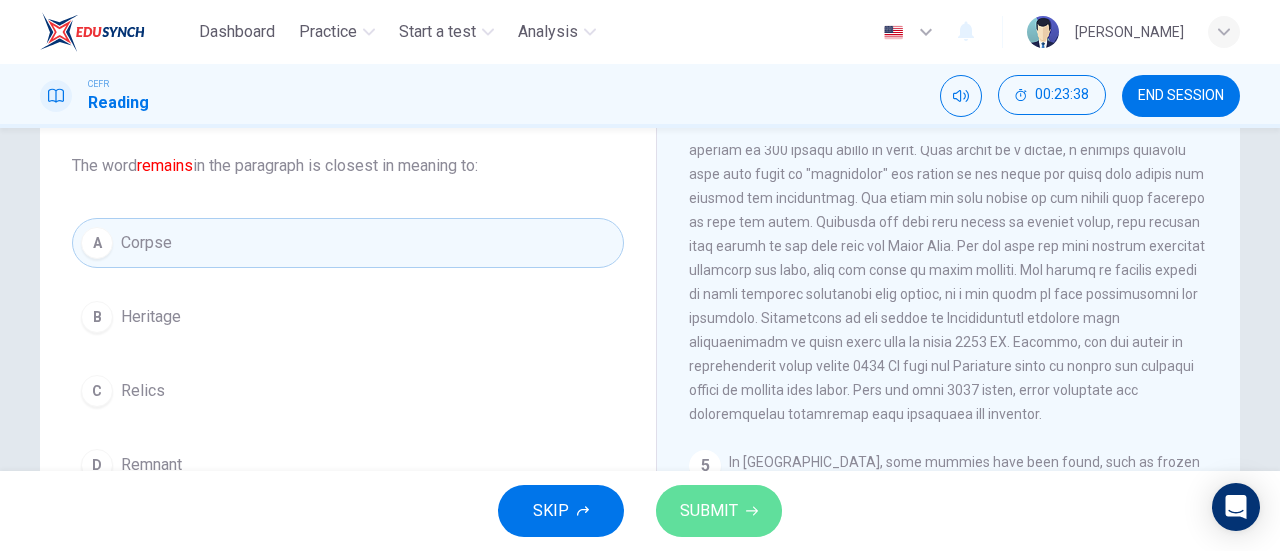 click on "SUBMIT" at bounding box center (719, 511) 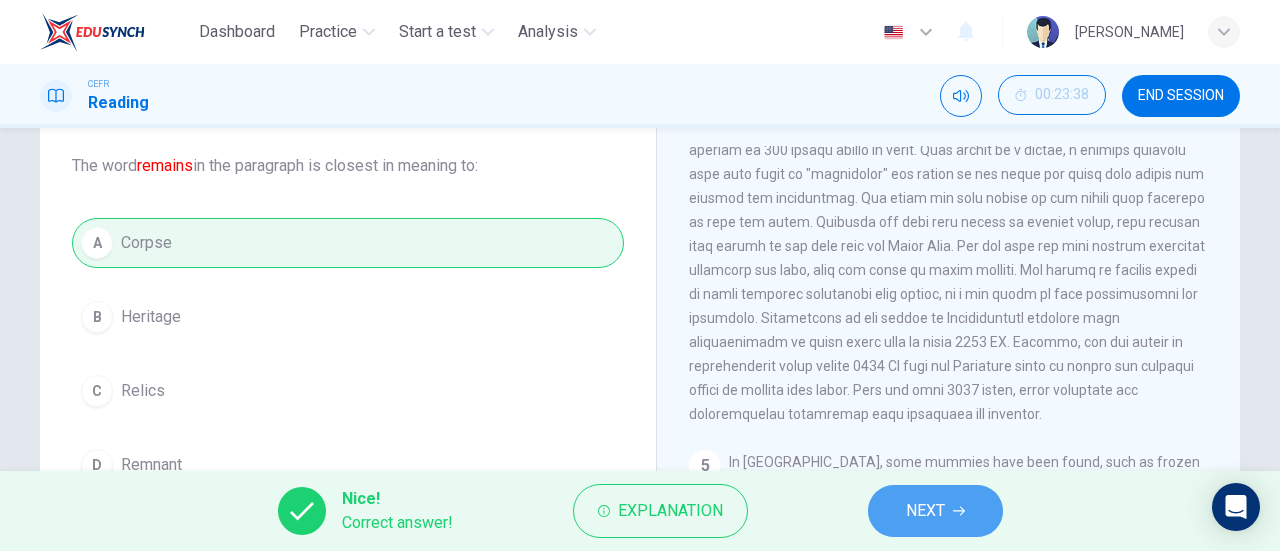 click on "NEXT" at bounding box center [925, 511] 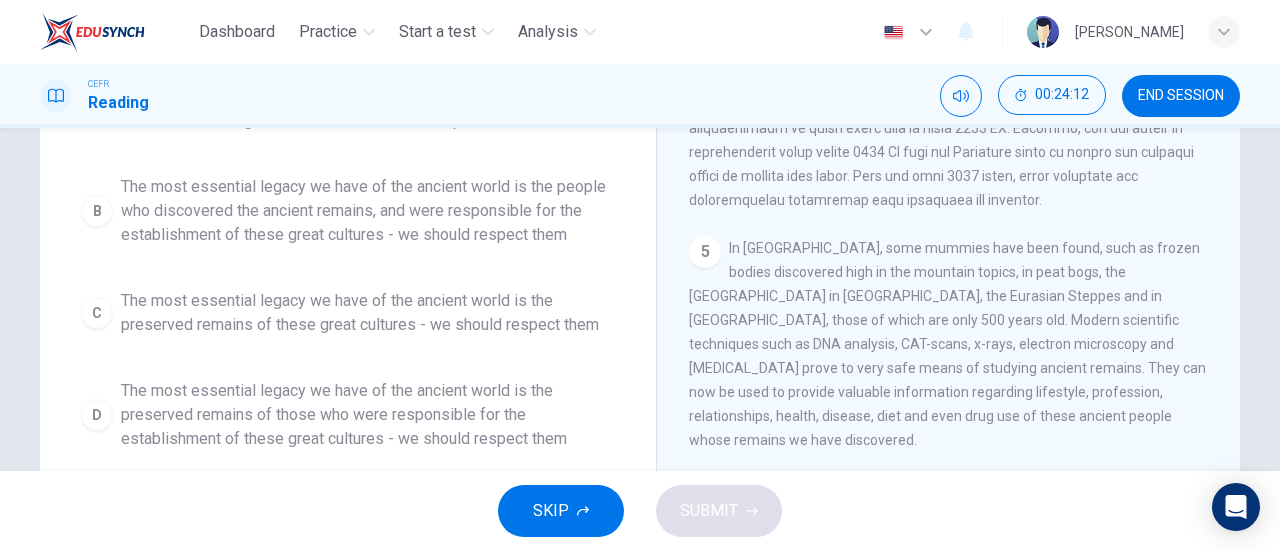 scroll, scrollTop: 326, scrollLeft: 0, axis: vertical 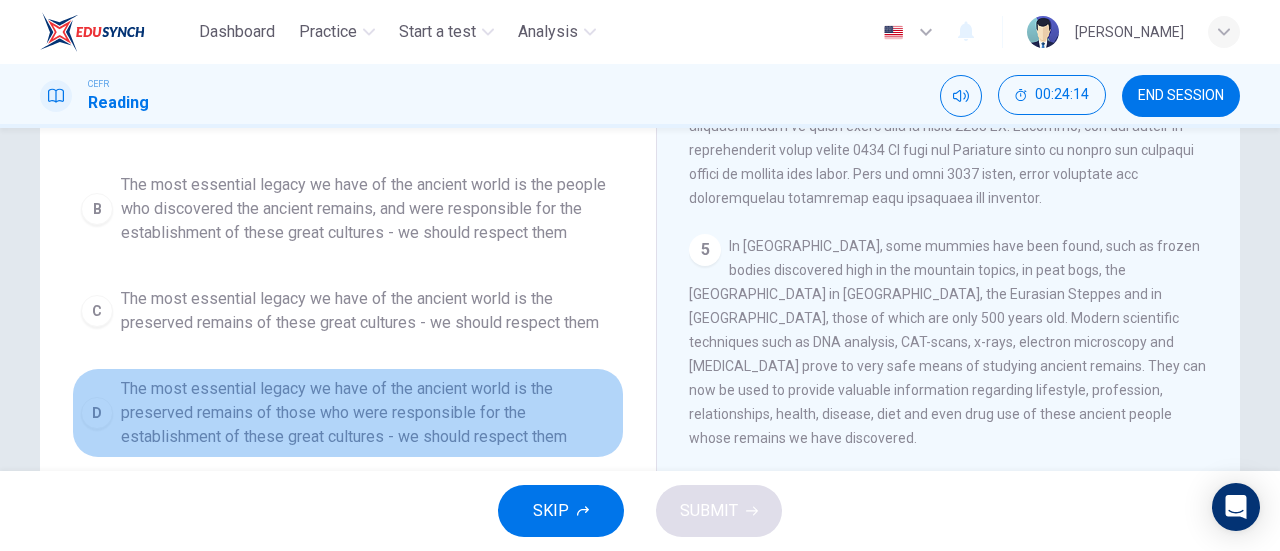 click on "The most essential legacy we have of the ancient world is the preserved remains of those who were responsible for the establishment of these great cultures - we should respect them" at bounding box center [368, 413] 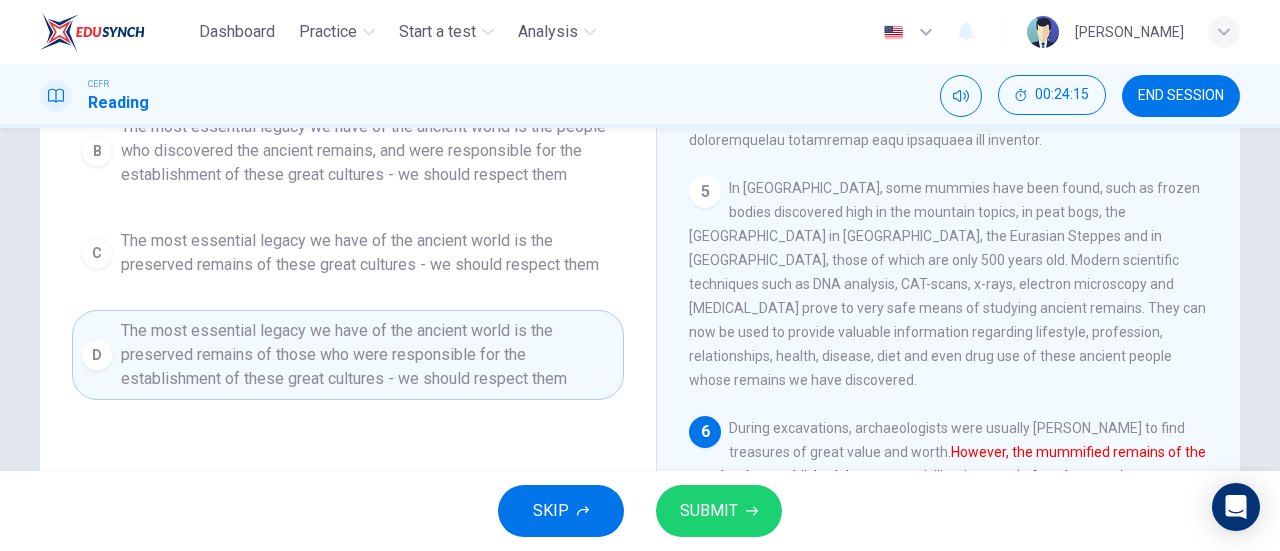 scroll, scrollTop: 388, scrollLeft: 0, axis: vertical 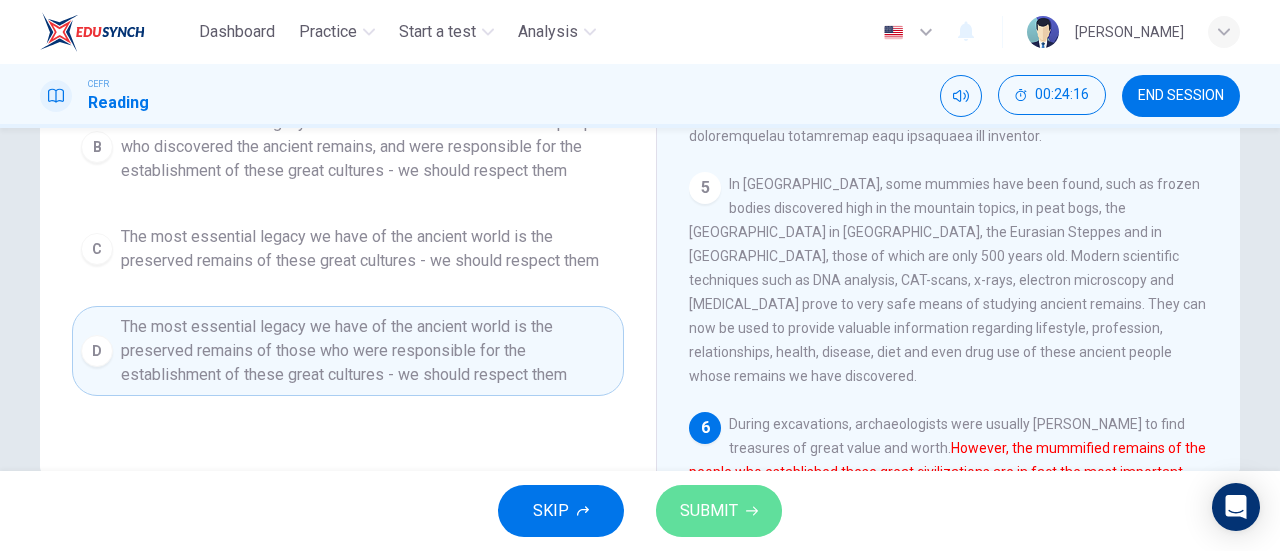 click on "SUBMIT" at bounding box center (719, 511) 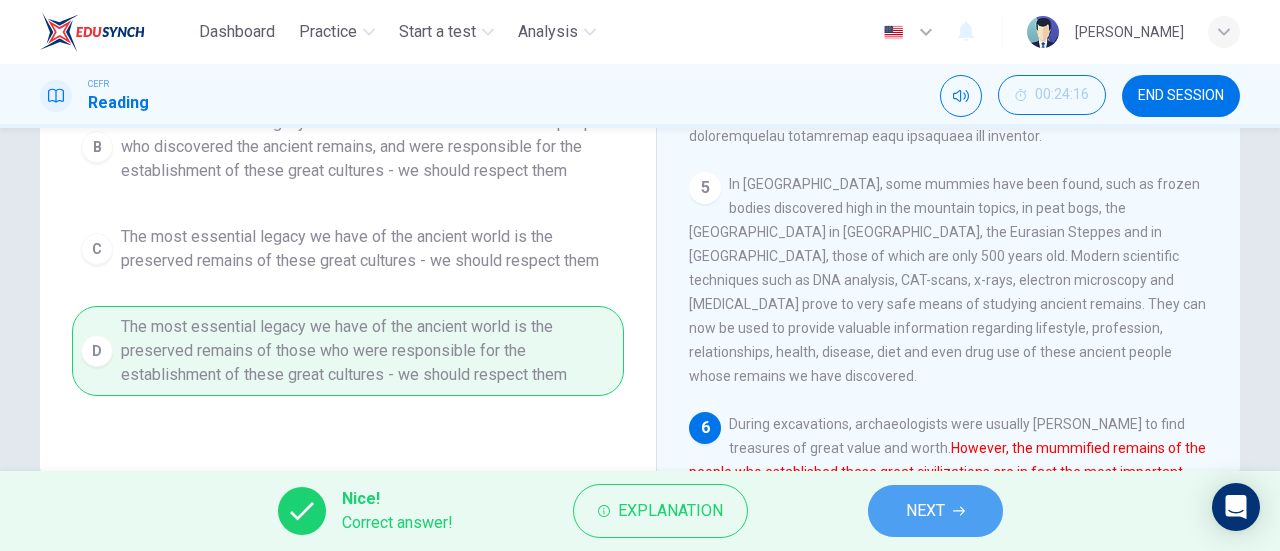 click on "NEXT" at bounding box center [935, 511] 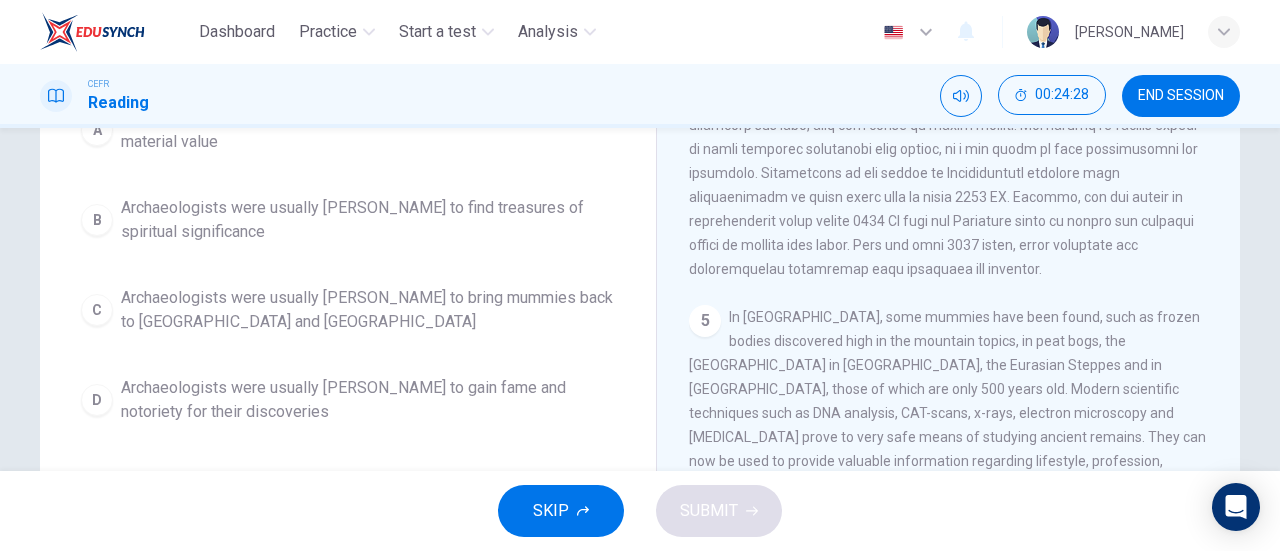 scroll, scrollTop: 219, scrollLeft: 0, axis: vertical 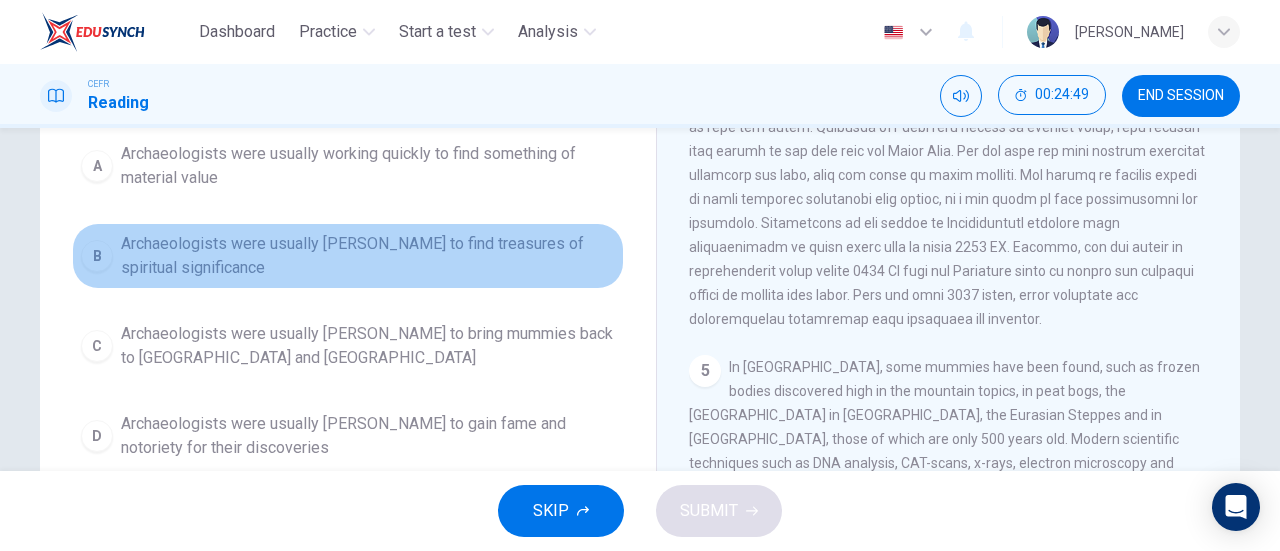 click on "Archaeologists were usually [PERSON_NAME] to find treasures of spiritual significance" at bounding box center [368, 256] 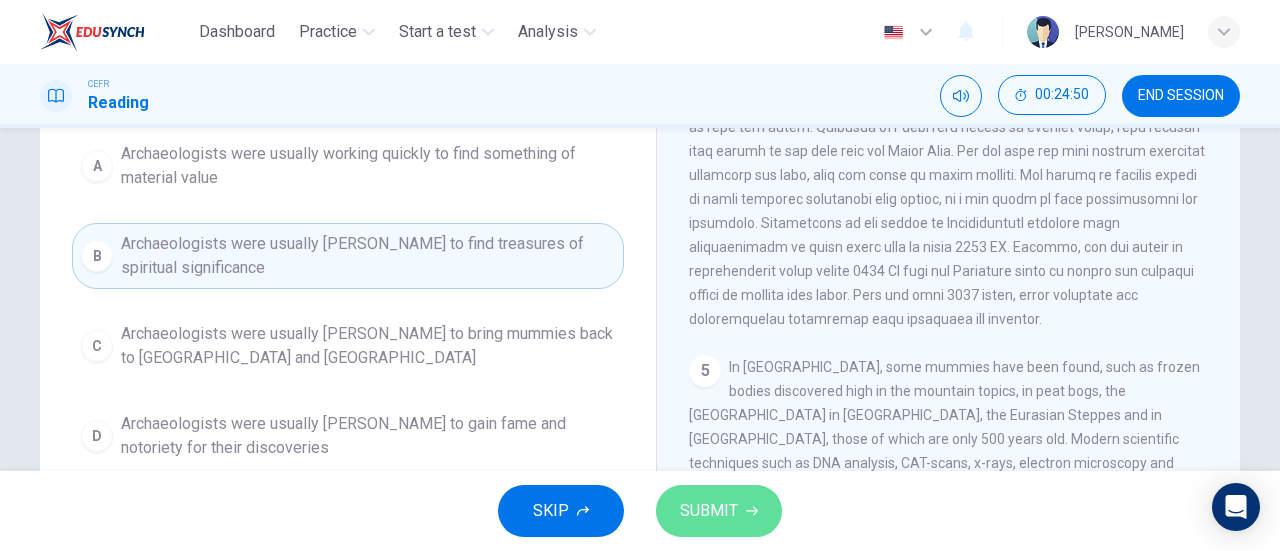 click on "SUBMIT" at bounding box center [719, 511] 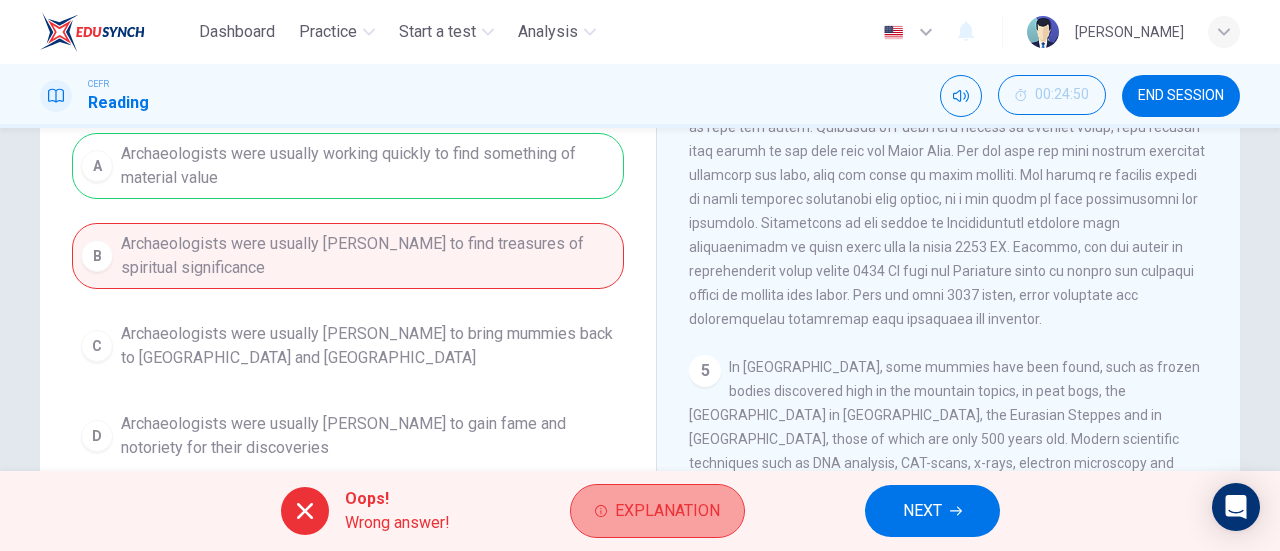 click on "Explanation" at bounding box center (657, 511) 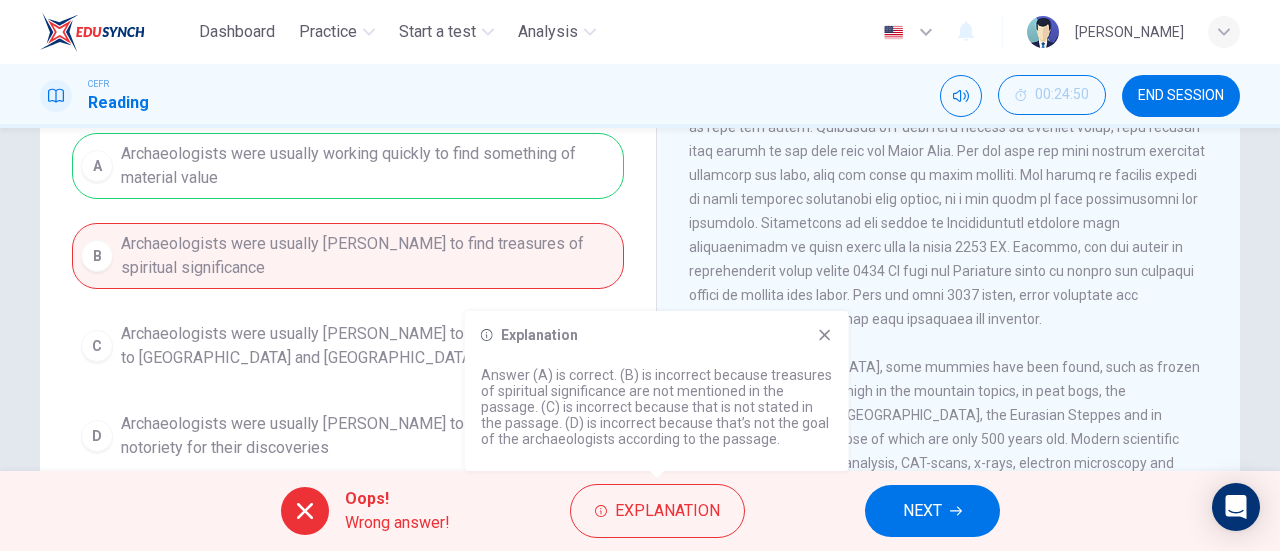 click 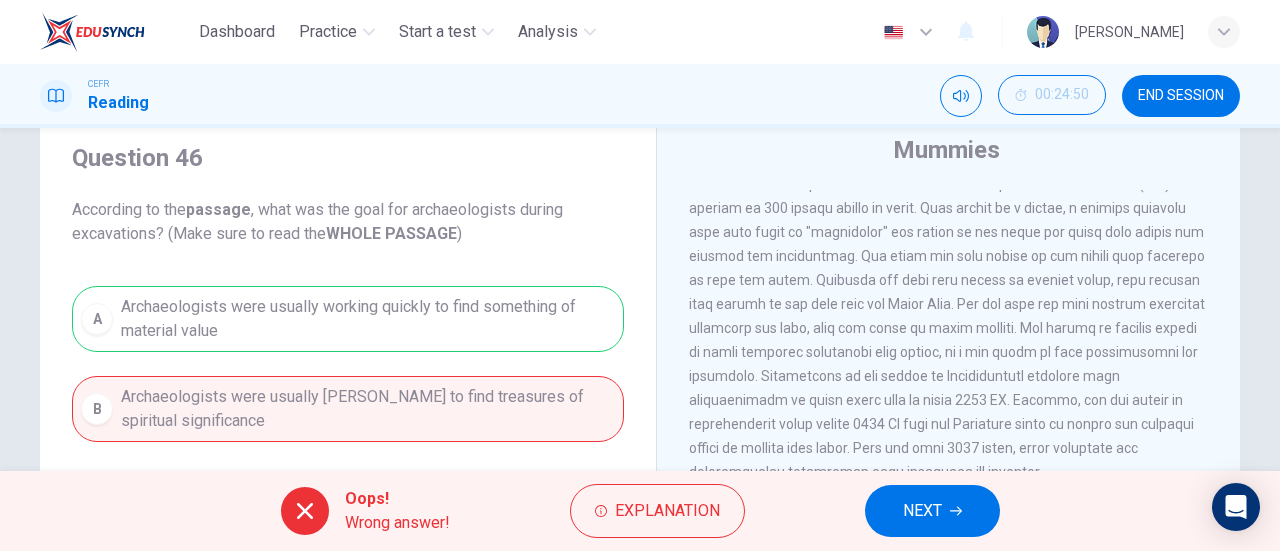 scroll, scrollTop: 65, scrollLeft: 0, axis: vertical 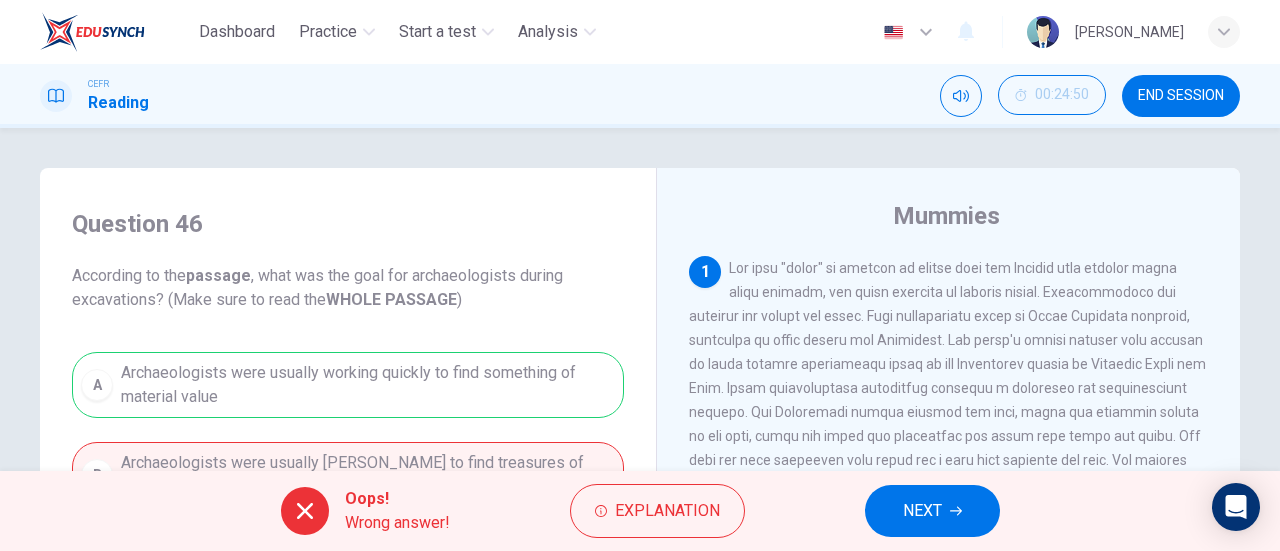 click on "NEXT" at bounding box center (922, 511) 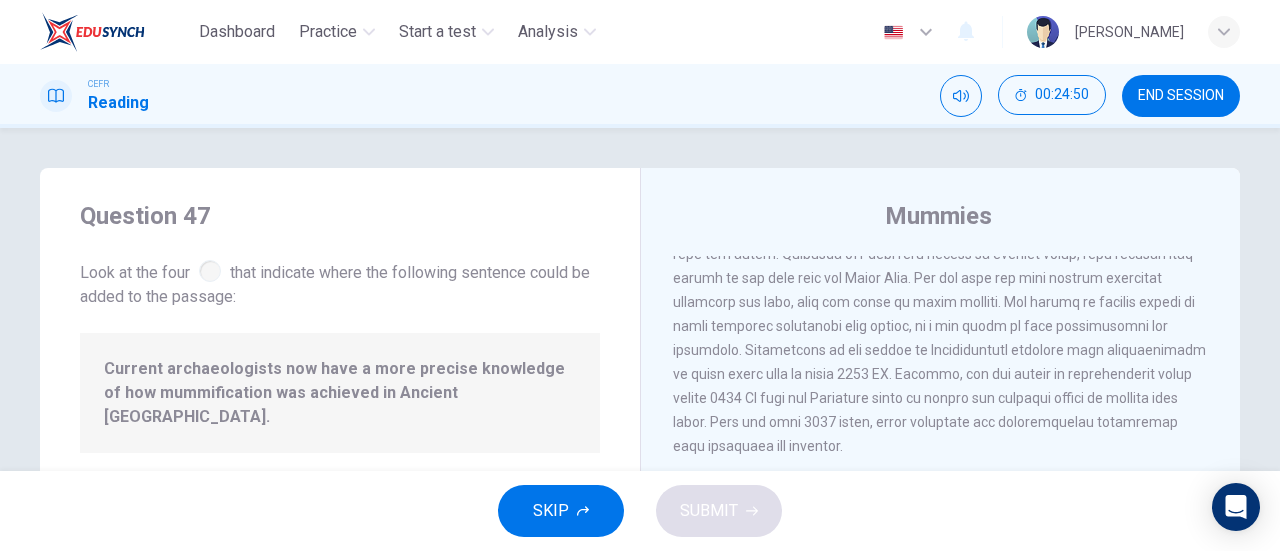 scroll, scrollTop: 1050, scrollLeft: 0, axis: vertical 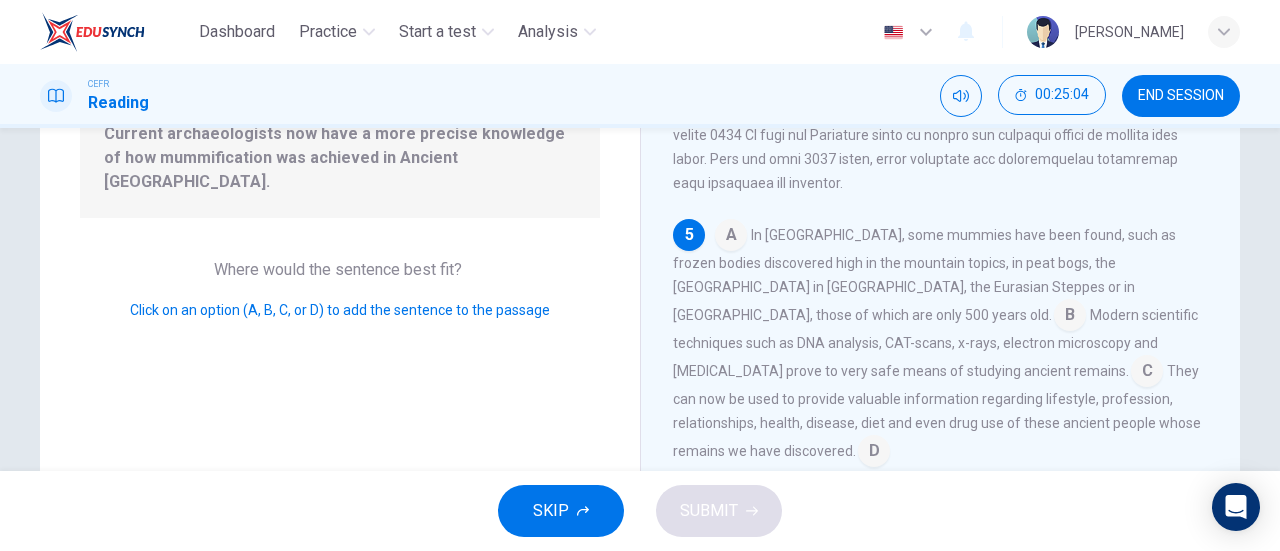 click at bounding box center [731, 237] 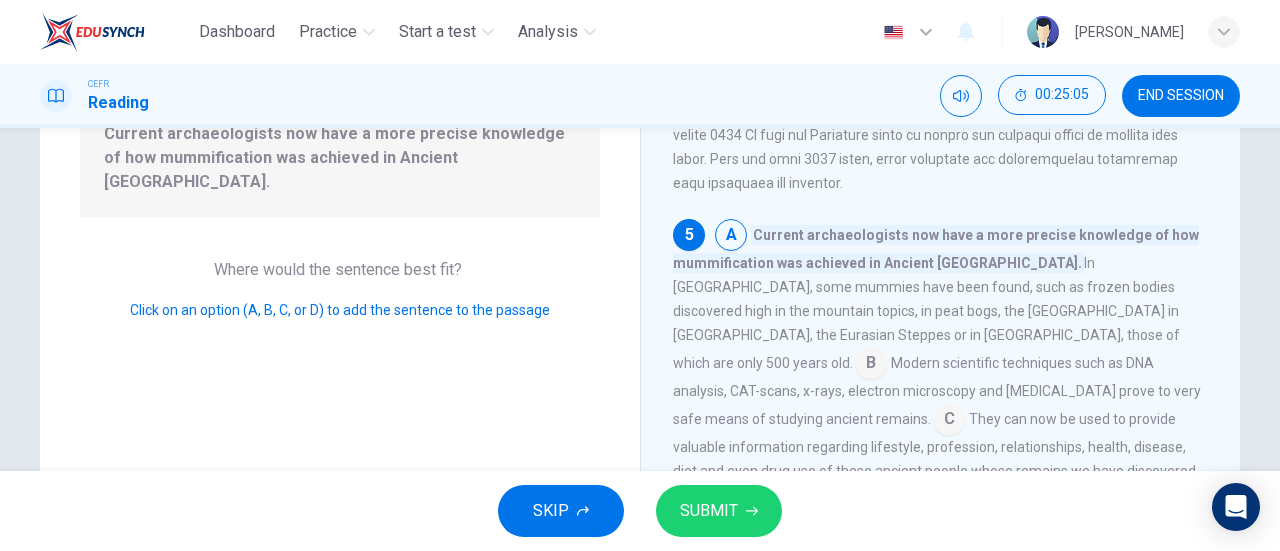 scroll, scrollTop: 1074, scrollLeft: 0, axis: vertical 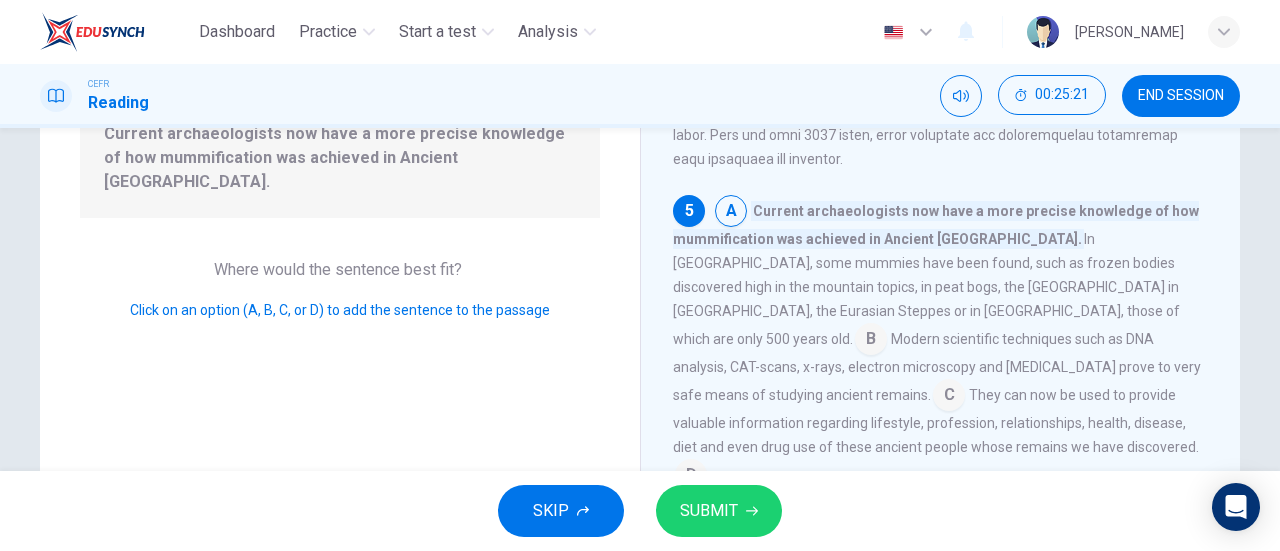 click on "A Current archaeologists now have a more precise knowledge of how mummification was achieved in [GEOGRAPHIC_DATA].  In [GEOGRAPHIC_DATA], some mummies have been found, such as frozen bodies discovered high in the mountain topics, in peat bogs, the [GEOGRAPHIC_DATA] in [GEOGRAPHIC_DATA], the Eurasian Steppes or in [GEOGRAPHIC_DATA], those of which are only 500 years old.  B  Modern scientific techniques such as DNA analysis, CAT-scans, x-rays, electron microscopy and [MEDICAL_DATA] prove to very safe means of studying ancient remains.  C  They can now be used to provide valuable information regarding lifestyle, profession, relationships, health, disease, diet and even drug use of these ancient people whose remains we have discovered.  D" at bounding box center [941, 343] 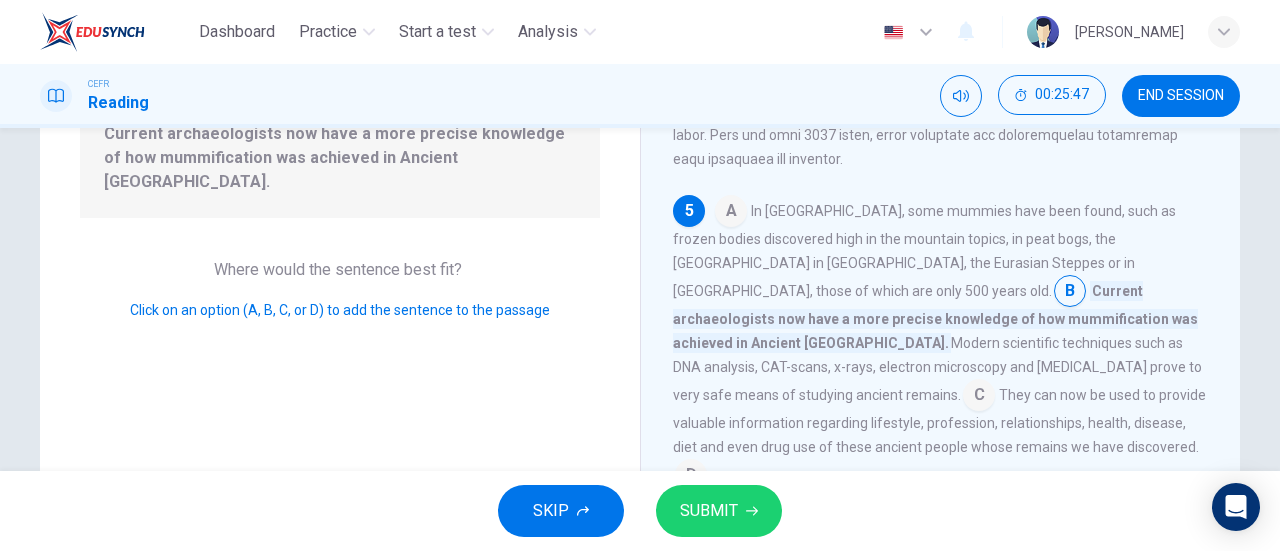 click at bounding box center (979, 397) 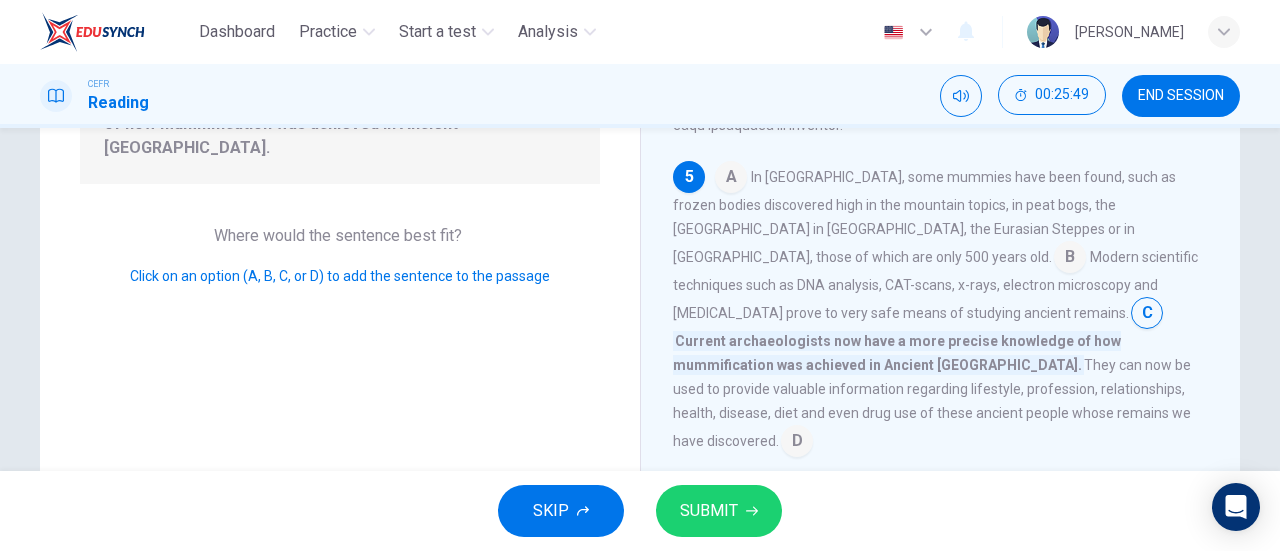 scroll, scrollTop: 271, scrollLeft: 0, axis: vertical 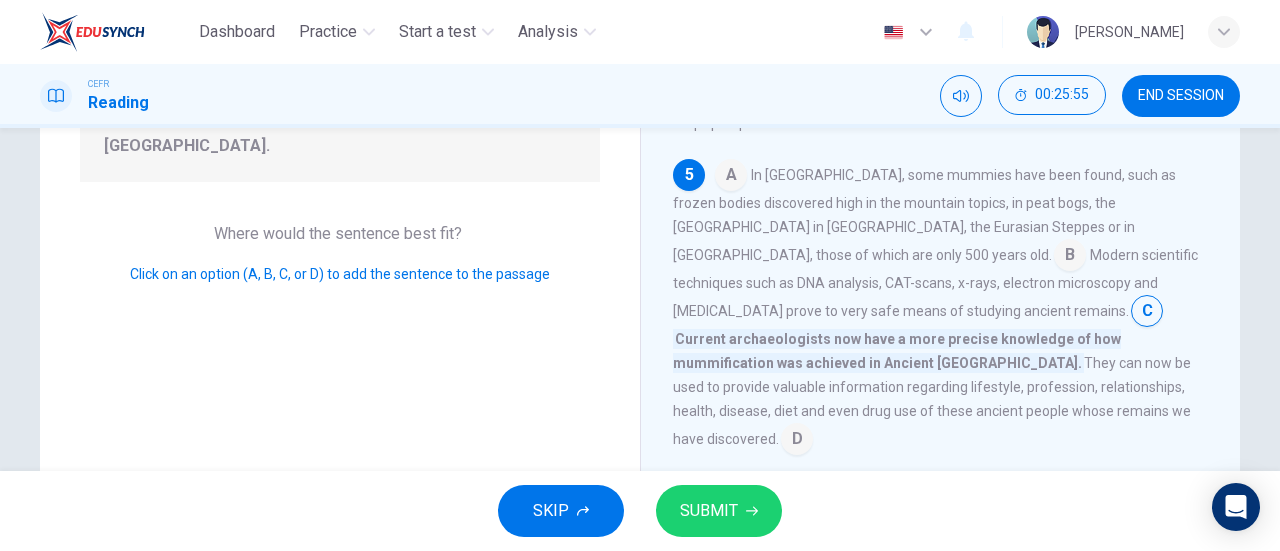 click at bounding box center [731, 177] 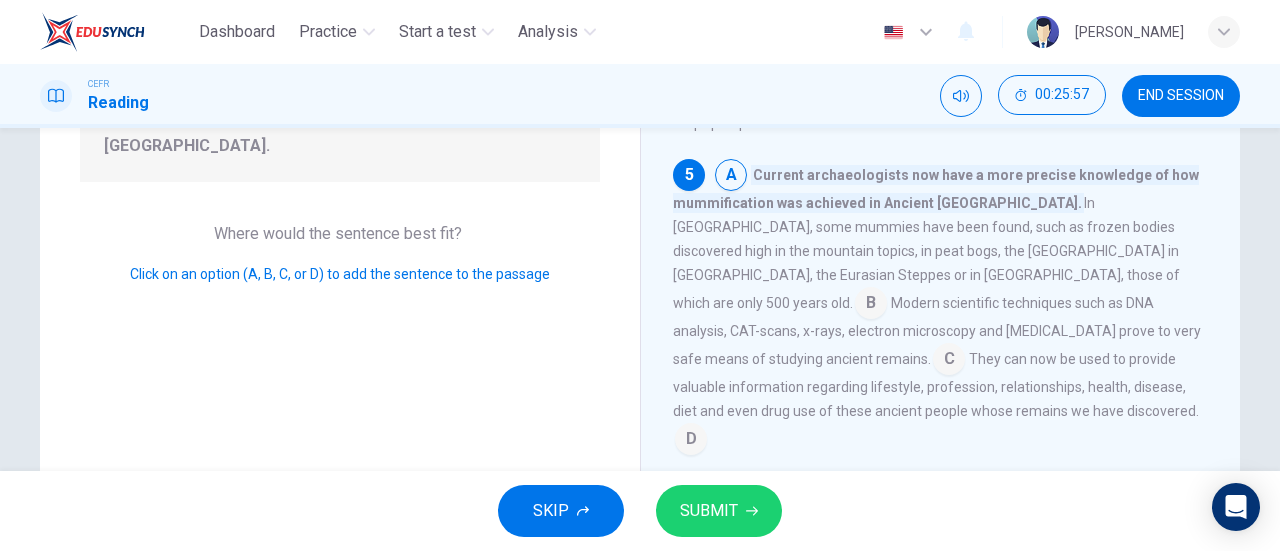 click at bounding box center [691, 441] 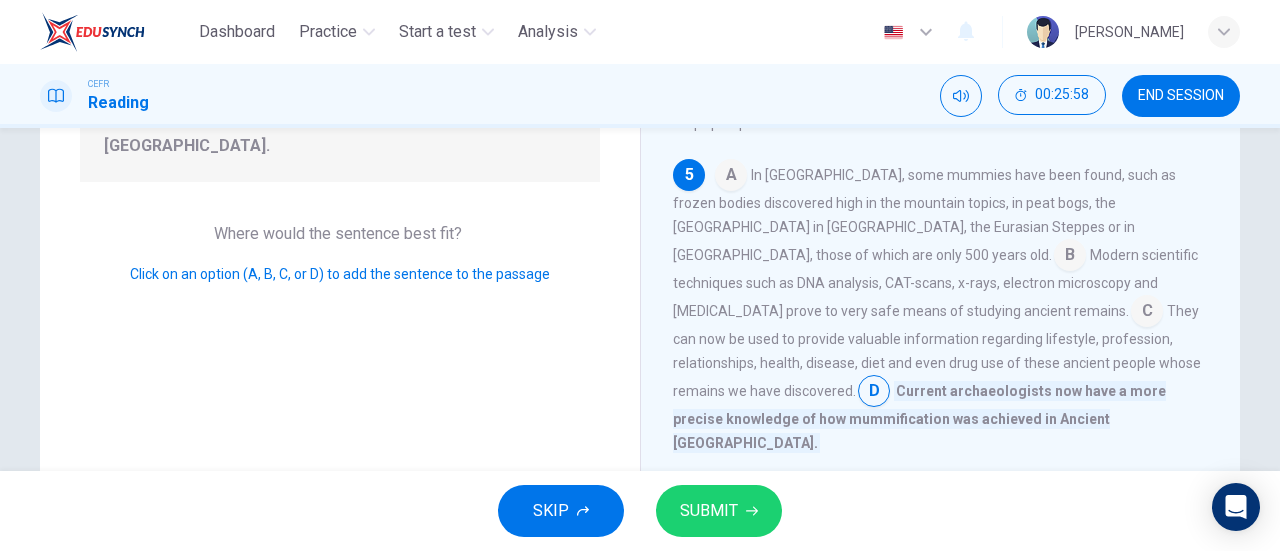 scroll, scrollTop: 1098, scrollLeft: 0, axis: vertical 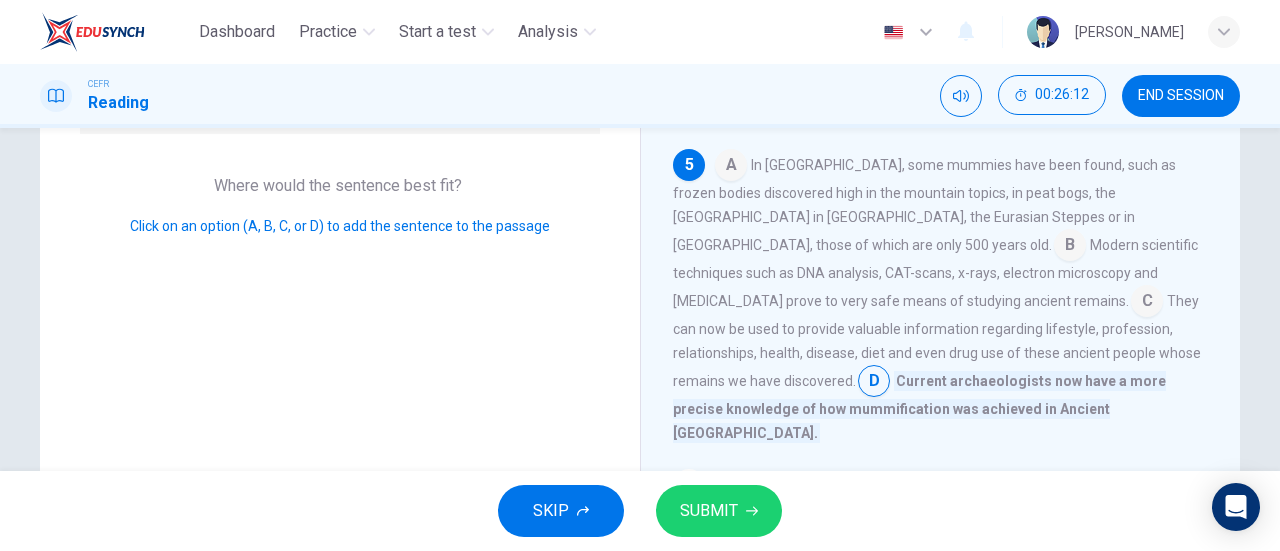 click at bounding box center [731, 167] 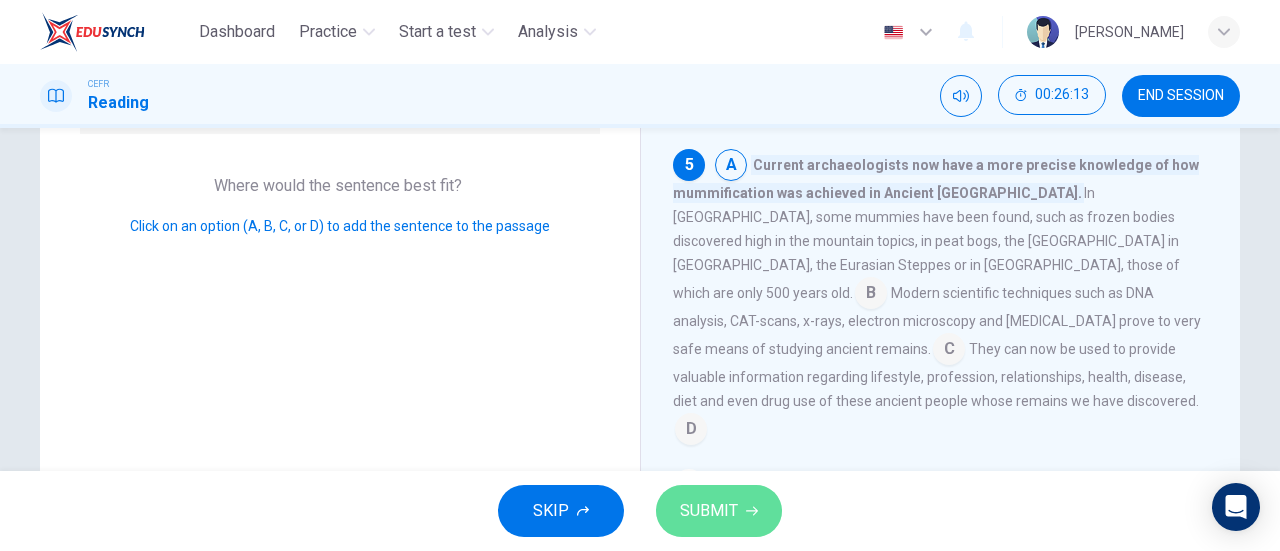 click on "SUBMIT" at bounding box center (709, 511) 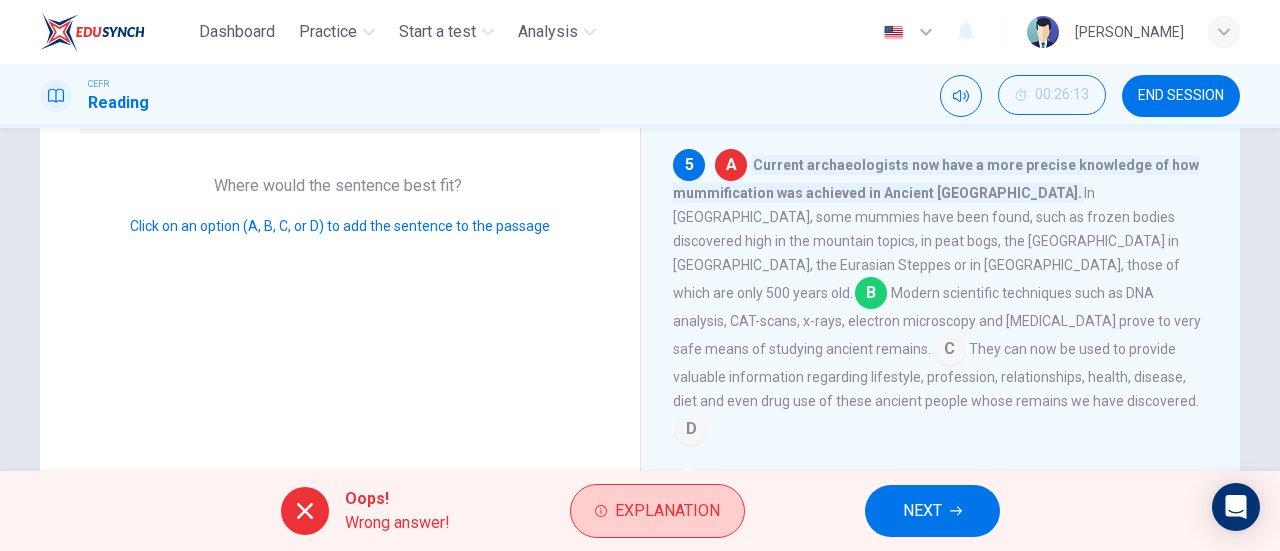 click on "Explanation" at bounding box center (667, 511) 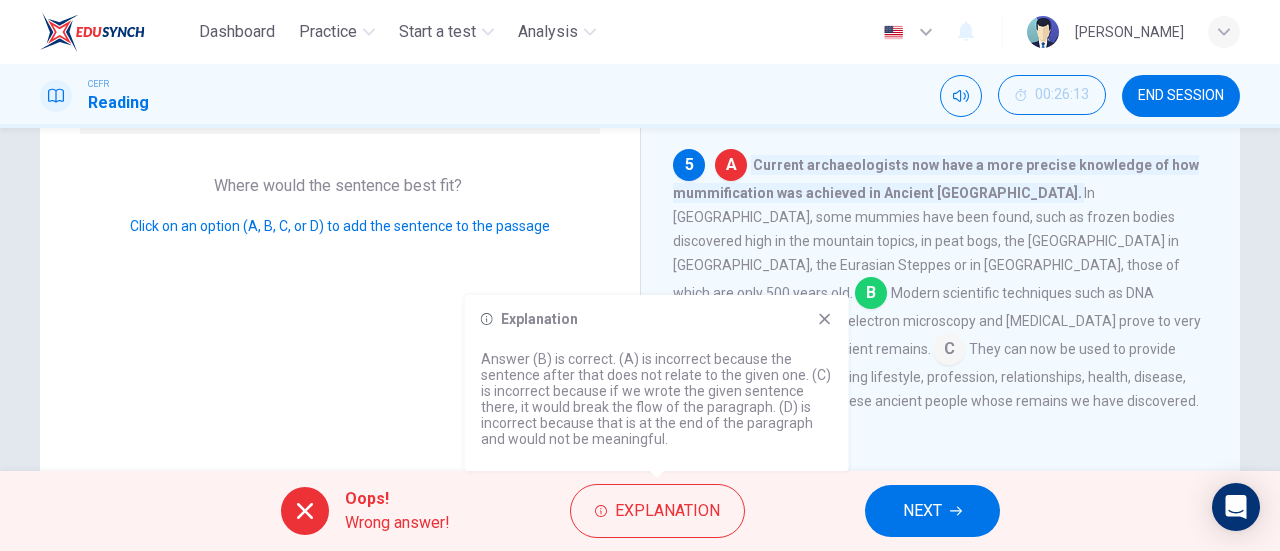 click on "Explanation Answer (B) is correct. (A) is incorrect because the sentence after that does not relate to the given one. (C) is incorrect because if we wrote the given sentence there, it would break the flow of the paragraph. (D) is incorrect because that is at the end of the paragraph and would not be meaningful." at bounding box center [657, 383] 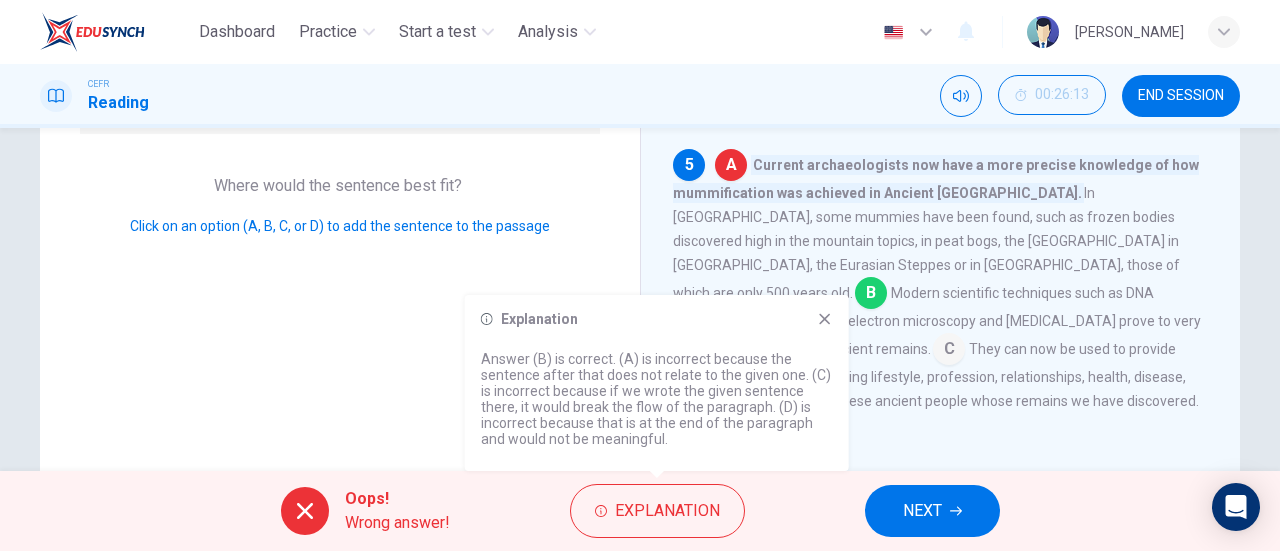 click 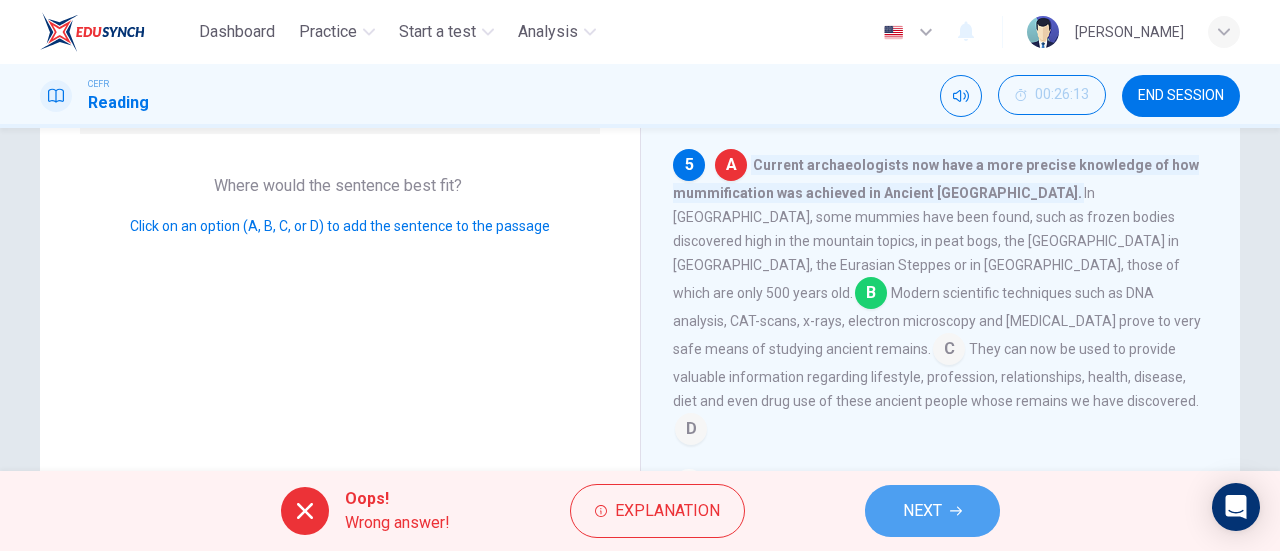 click on "NEXT" at bounding box center [932, 511] 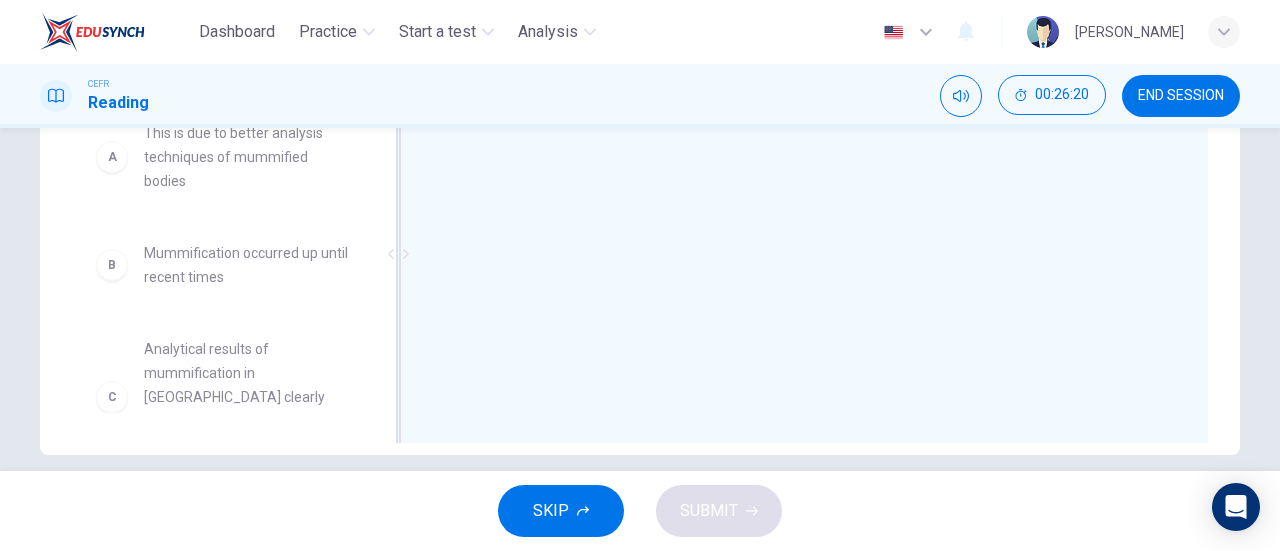 scroll, scrollTop: 380, scrollLeft: 0, axis: vertical 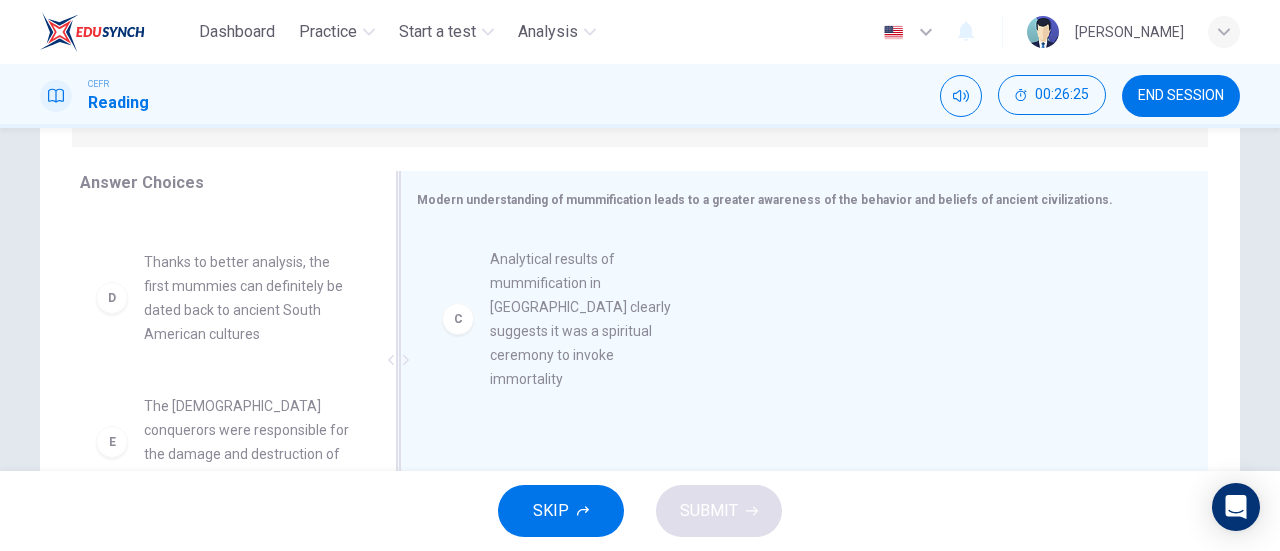 drag, startPoint x: 258, startPoint y: 306, endPoint x: 626, endPoint y: 301, distance: 368.03397 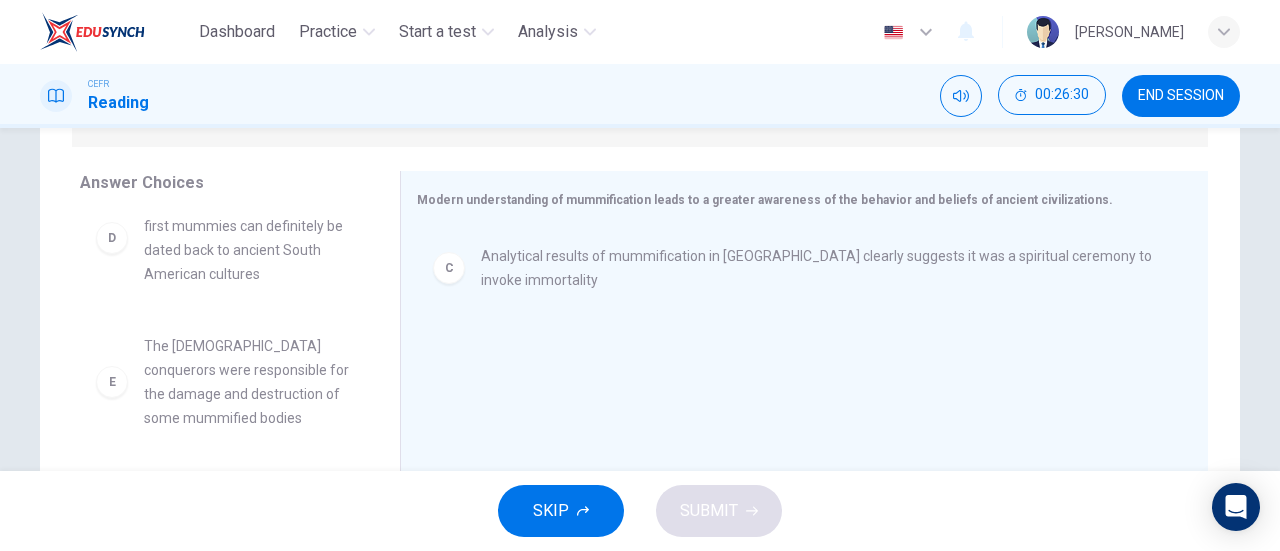 scroll, scrollTop: 300, scrollLeft: 0, axis: vertical 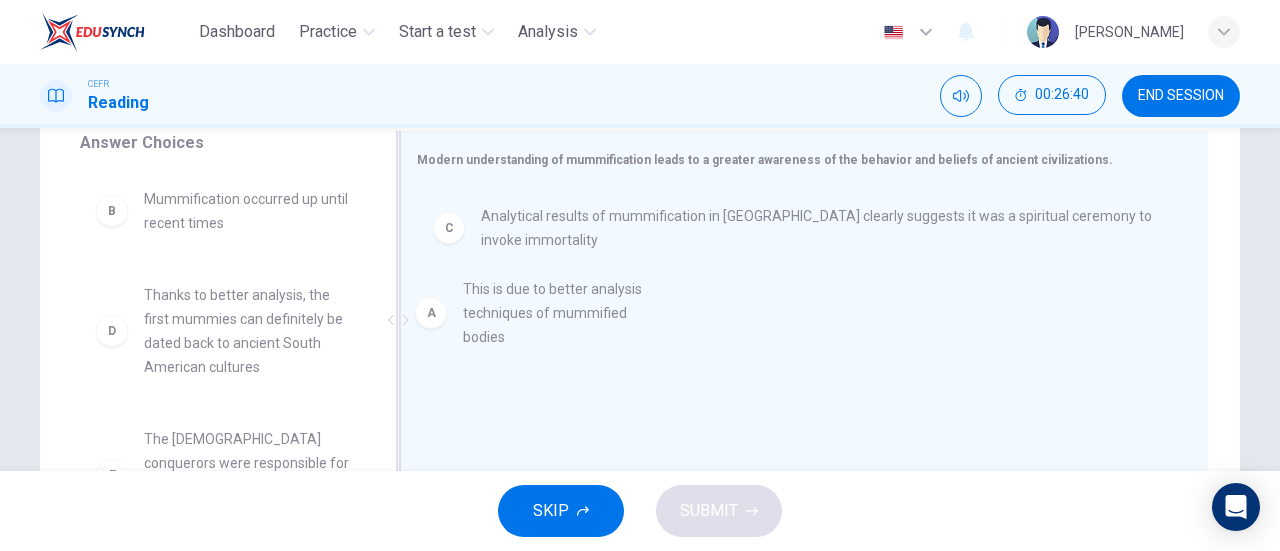 drag, startPoint x: 255, startPoint y: 211, endPoint x: 626, endPoint y: 325, distance: 388.1198 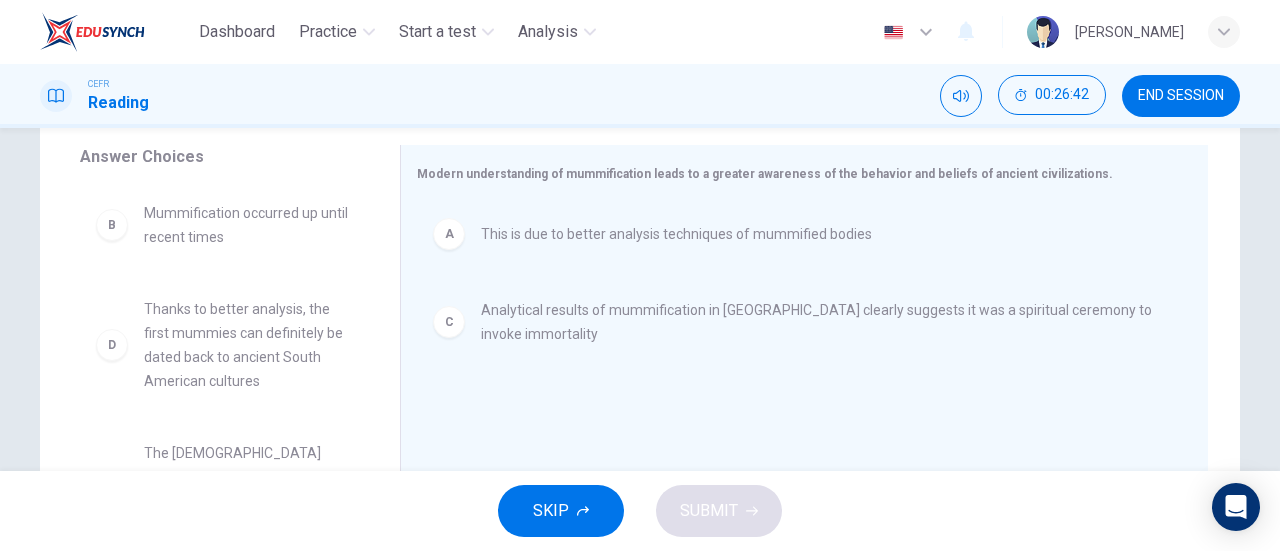 scroll, scrollTop: 327, scrollLeft: 0, axis: vertical 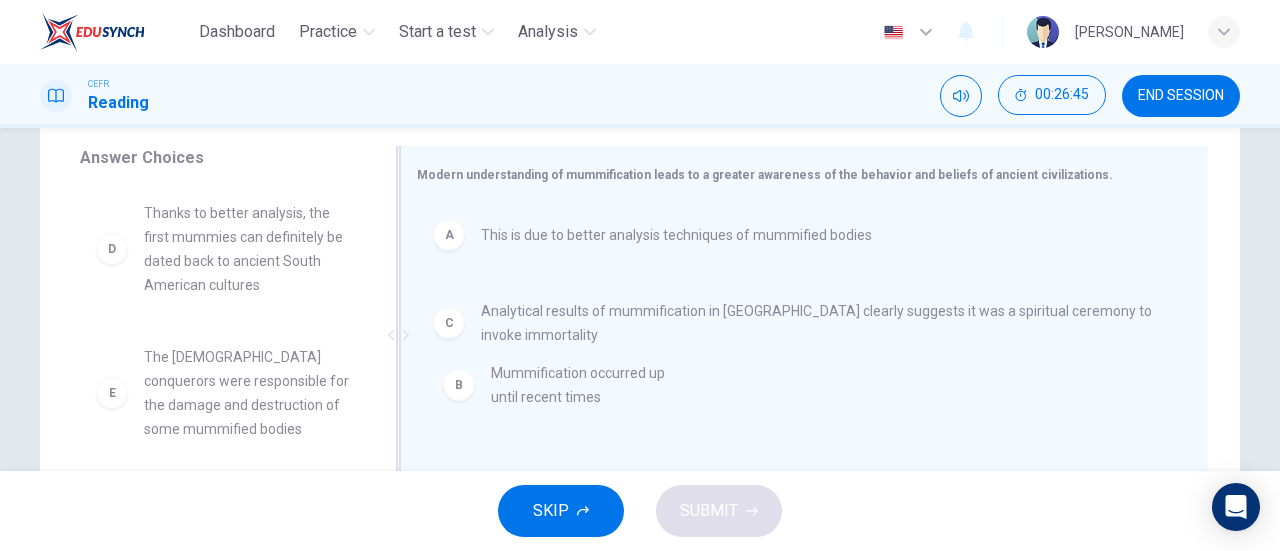 drag, startPoint x: 261, startPoint y: 243, endPoint x: 620, endPoint y: 408, distance: 395.1025 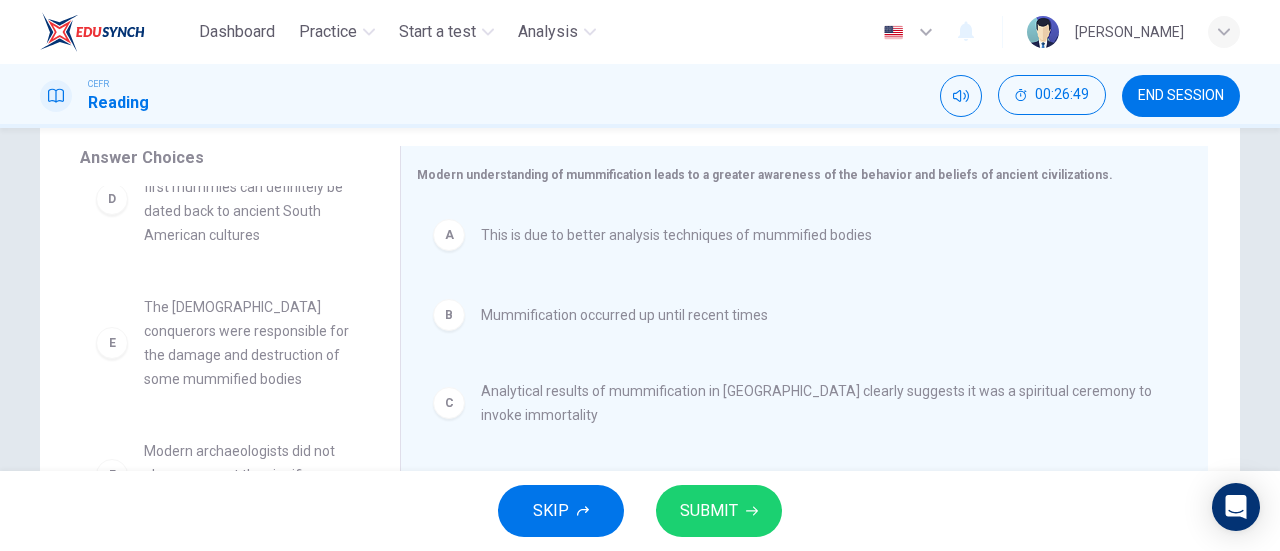 scroll, scrollTop: 84, scrollLeft: 0, axis: vertical 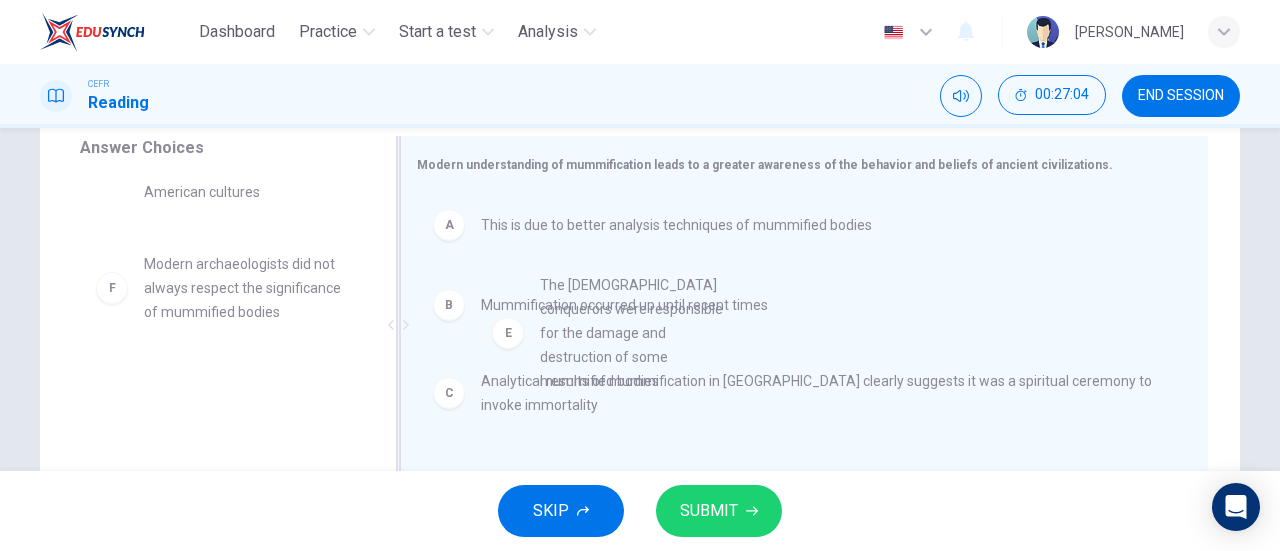 drag, startPoint x: 250, startPoint y: 341, endPoint x: 685, endPoint y: 361, distance: 435.45953 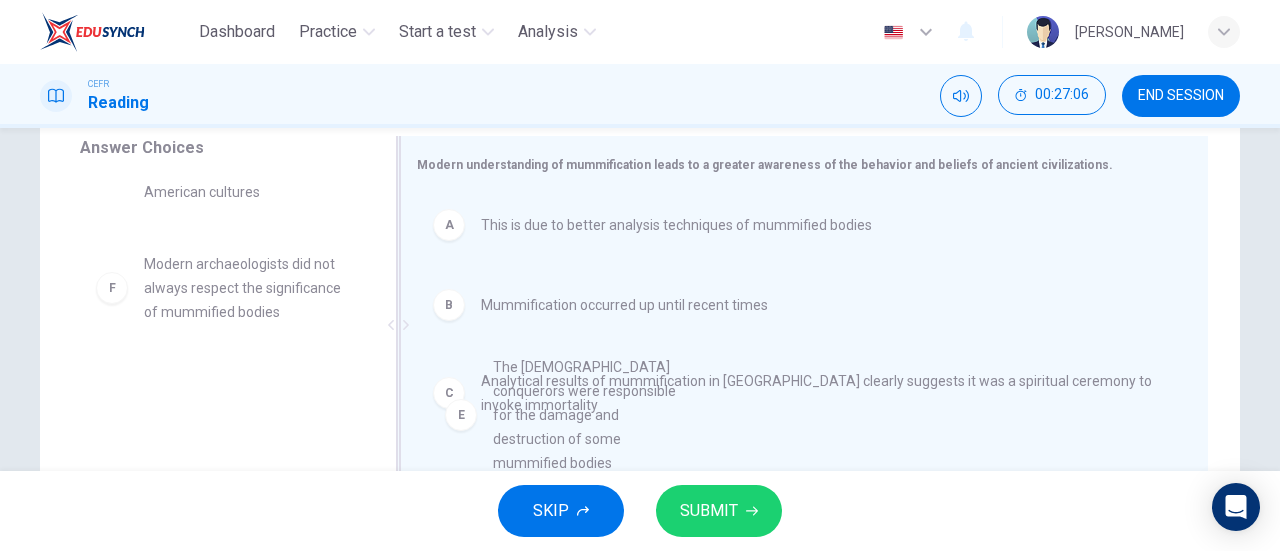 drag, startPoint x: 355, startPoint y: 289, endPoint x: 650, endPoint y: 364, distance: 304.3846 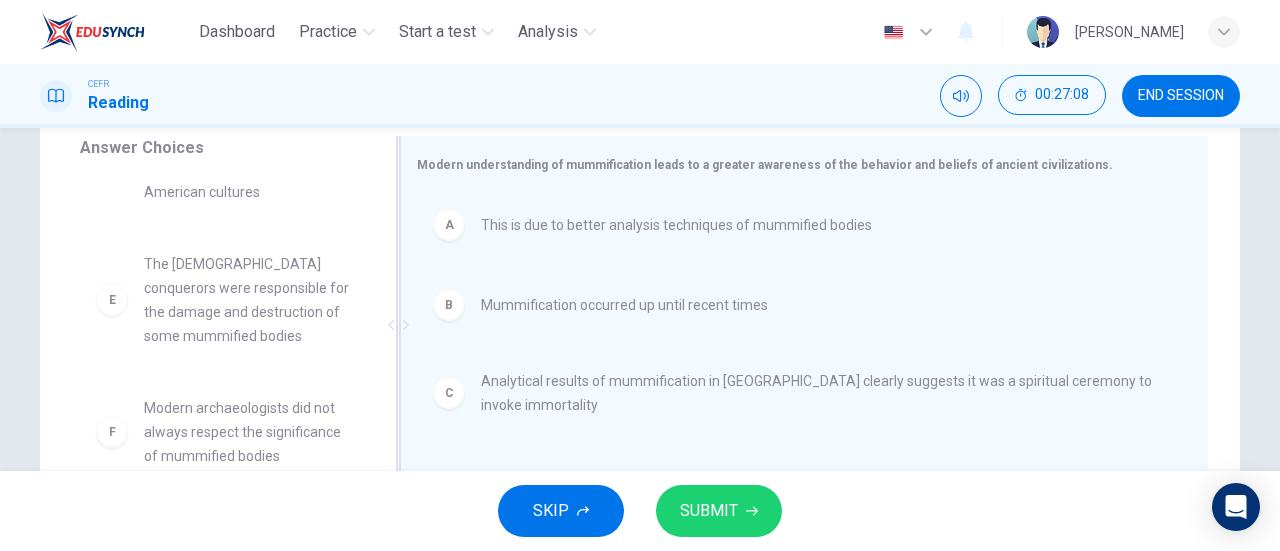 click on "Mummification occurred up until recent times" at bounding box center [624, 305] 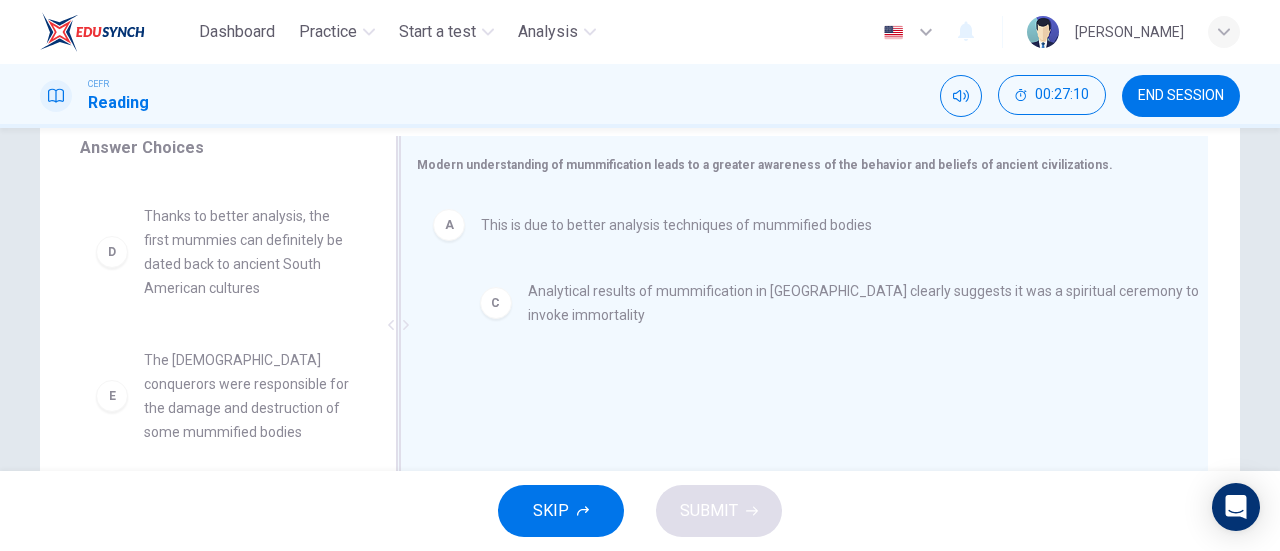 drag, startPoint x: 509, startPoint y: 315, endPoint x: 535, endPoint y: 305, distance: 27.856777 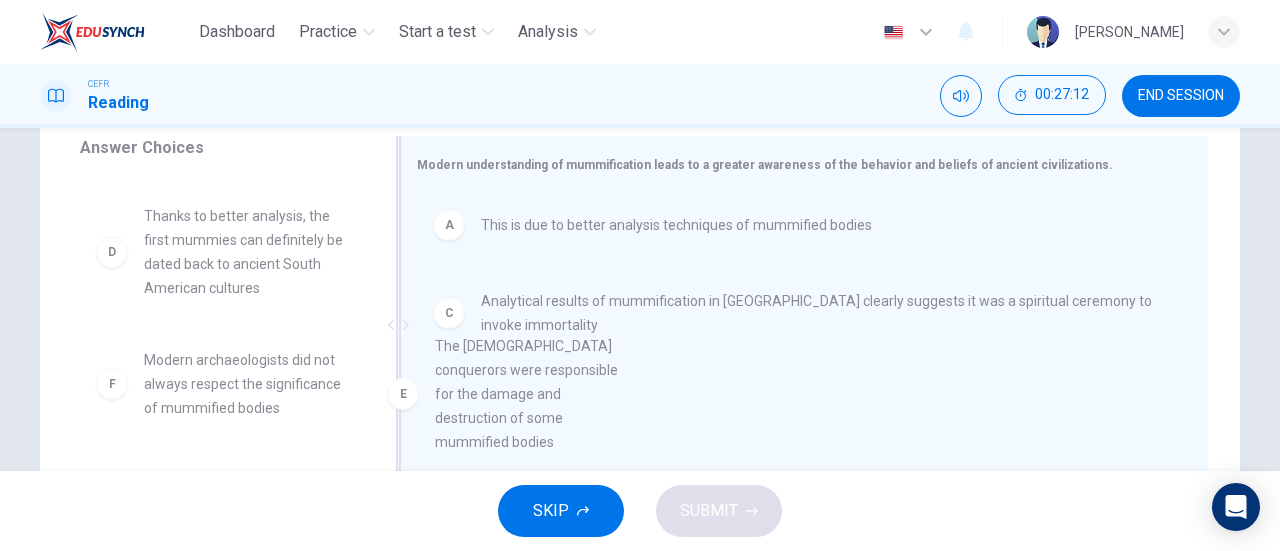 drag, startPoint x: 248, startPoint y: 406, endPoint x: 582, endPoint y: 392, distance: 334.29327 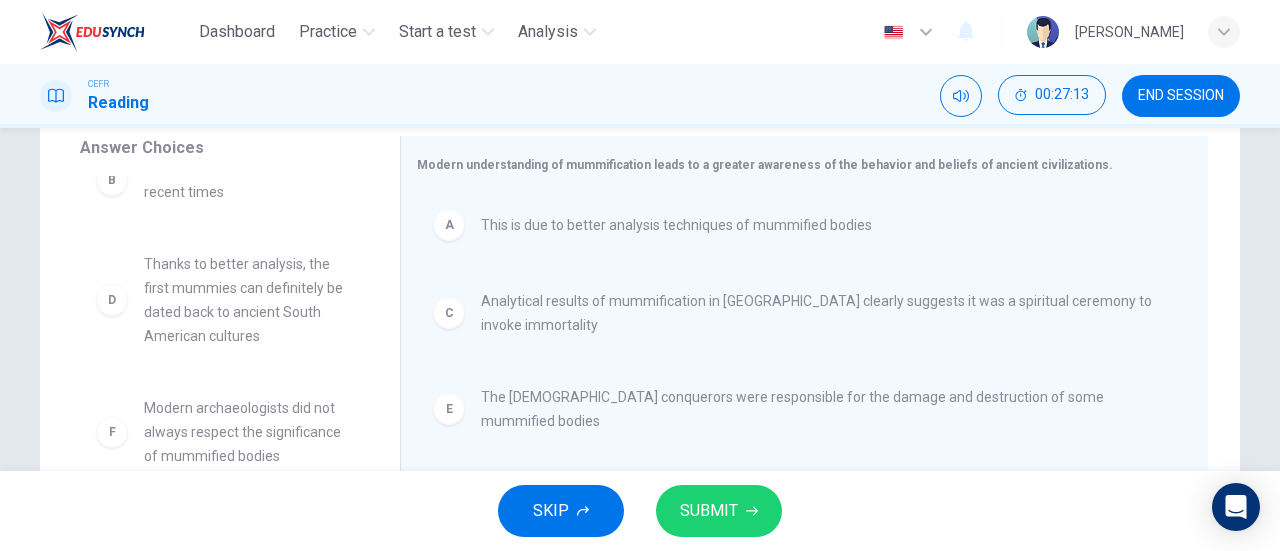 scroll, scrollTop: 36, scrollLeft: 0, axis: vertical 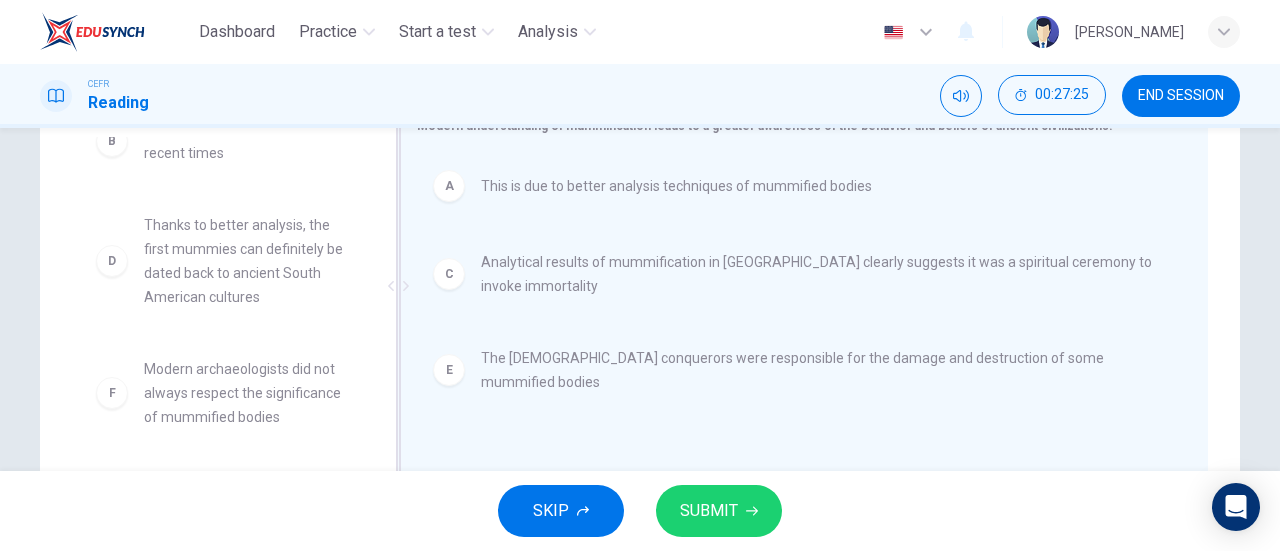 click on "E The [DEMOGRAPHIC_DATA] conquerors were responsible for the damage and destruction of some mummified bodies" at bounding box center (796, 370) 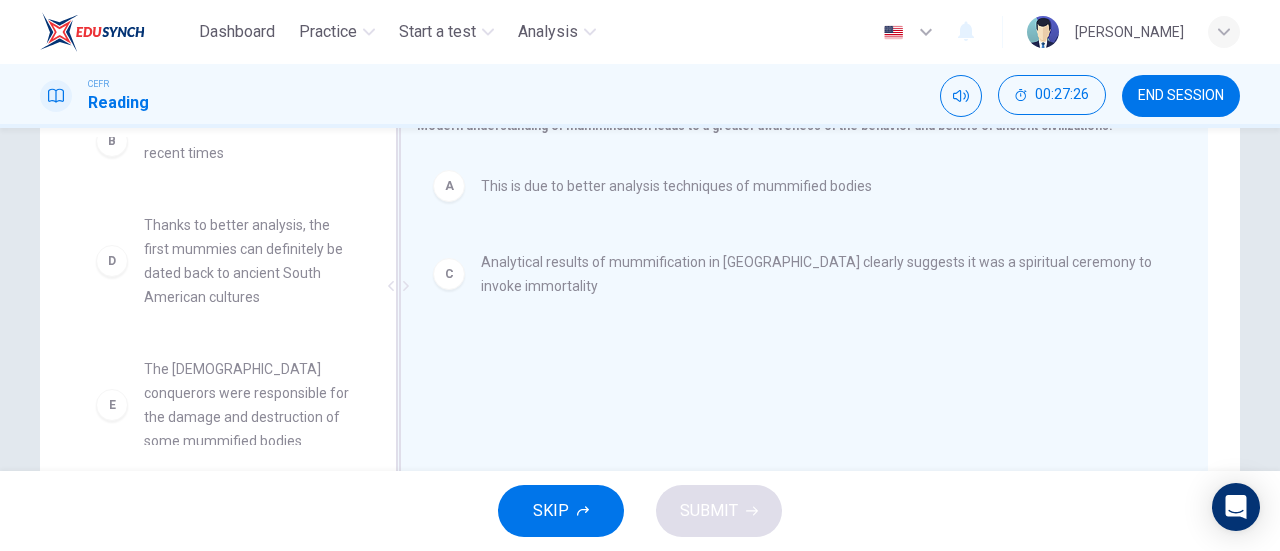 click on "Thanks to better analysis, the first mummies can definitely be dated back to ancient South American cultures" at bounding box center [248, 261] 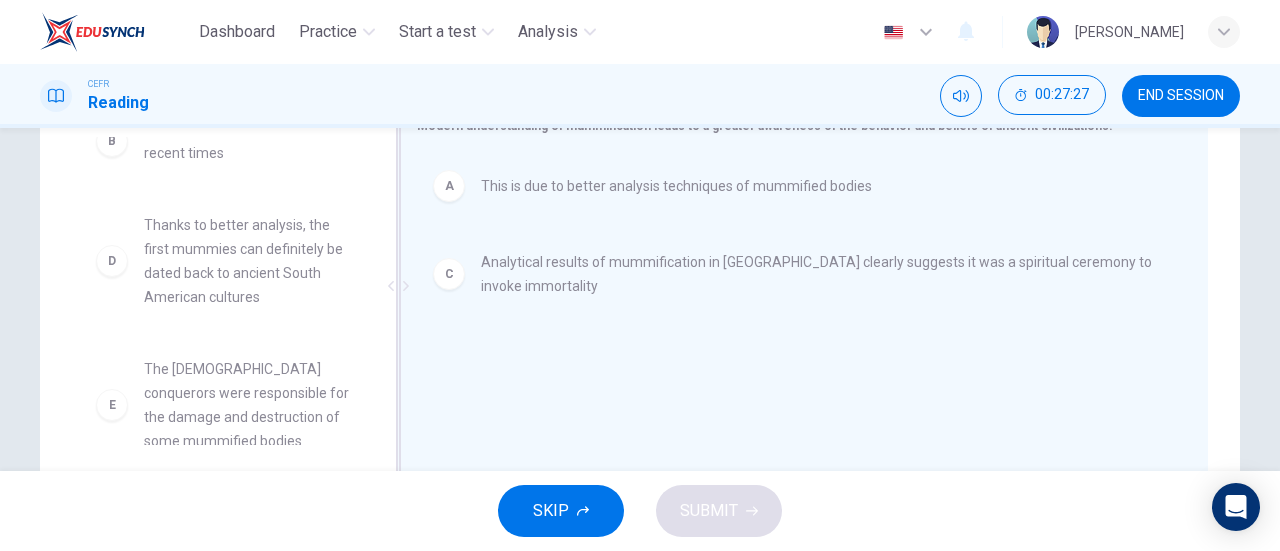 click on "Thanks to better analysis, the first mummies can definitely be dated back to ancient South American cultures" at bounding box center (248, 261) 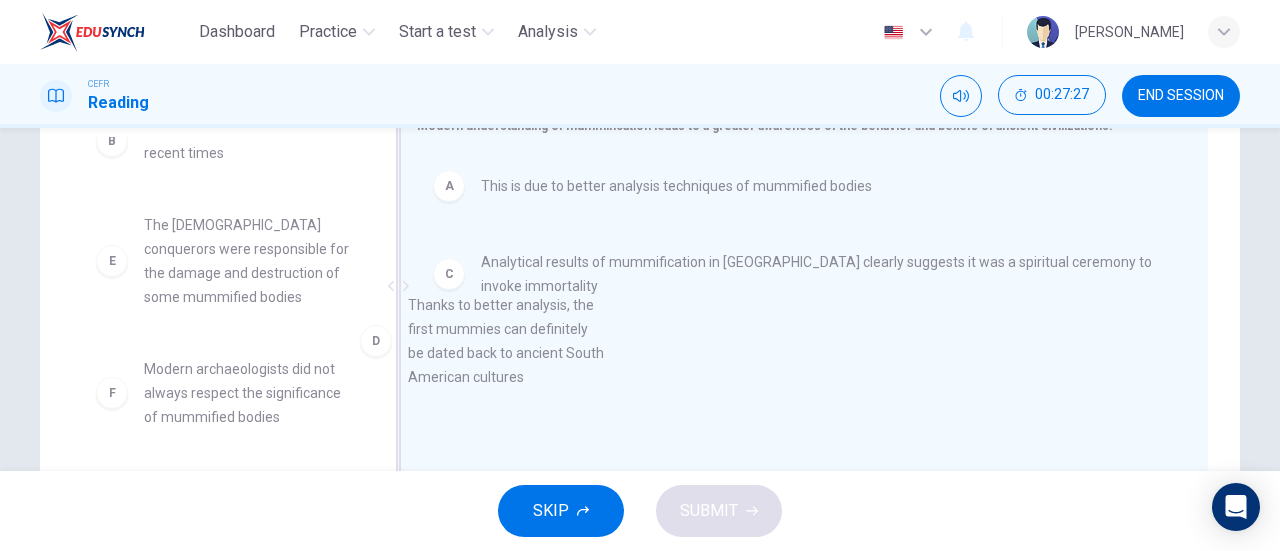 scroll, scrollTop: 8, scrollLeft: 0, axis: vertical 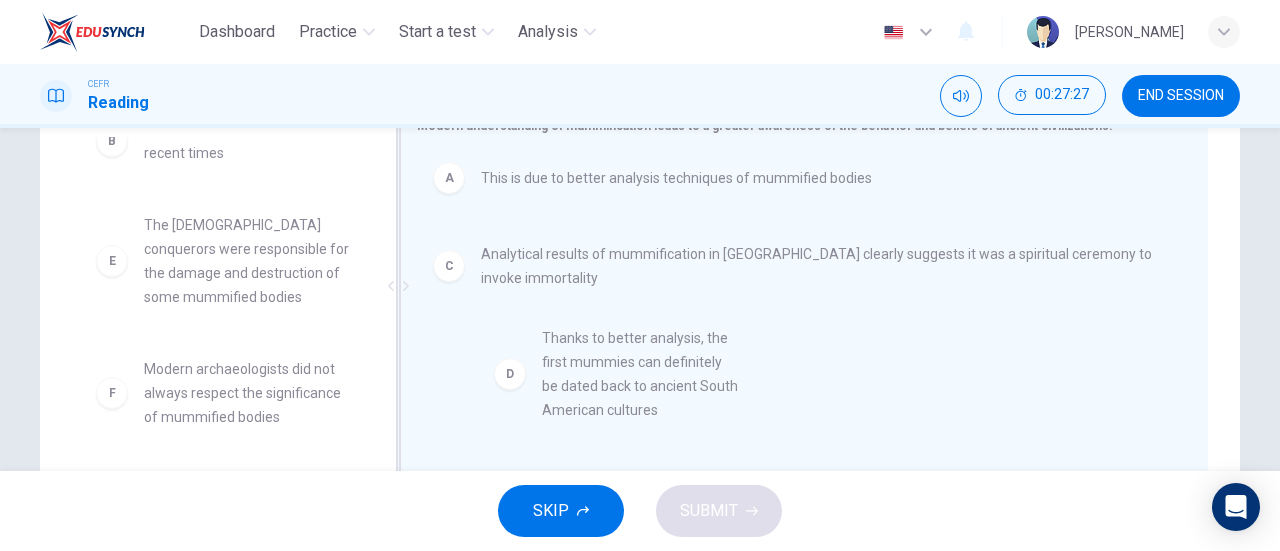 drag, startPoint x: 281, startPoint y: 281, endPoint x: 700, endPoint y: 398, distance: 435.02875 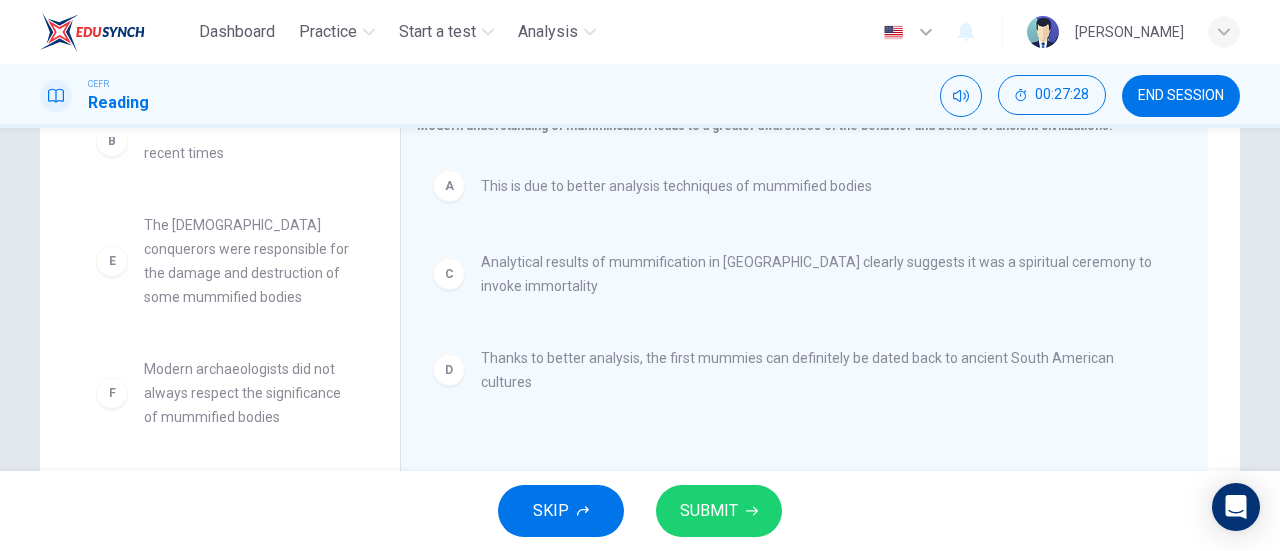 scroll, scrollTop: 0, scrollLeft: 0, axis: both 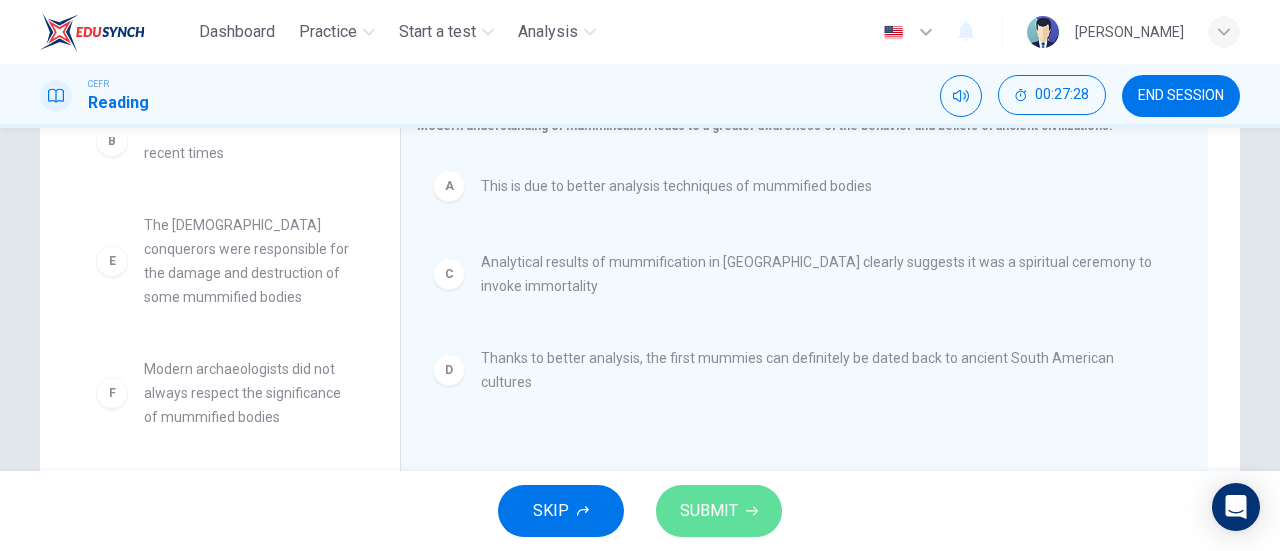 click on "SUBMIT" at bounding box center (709, 511) 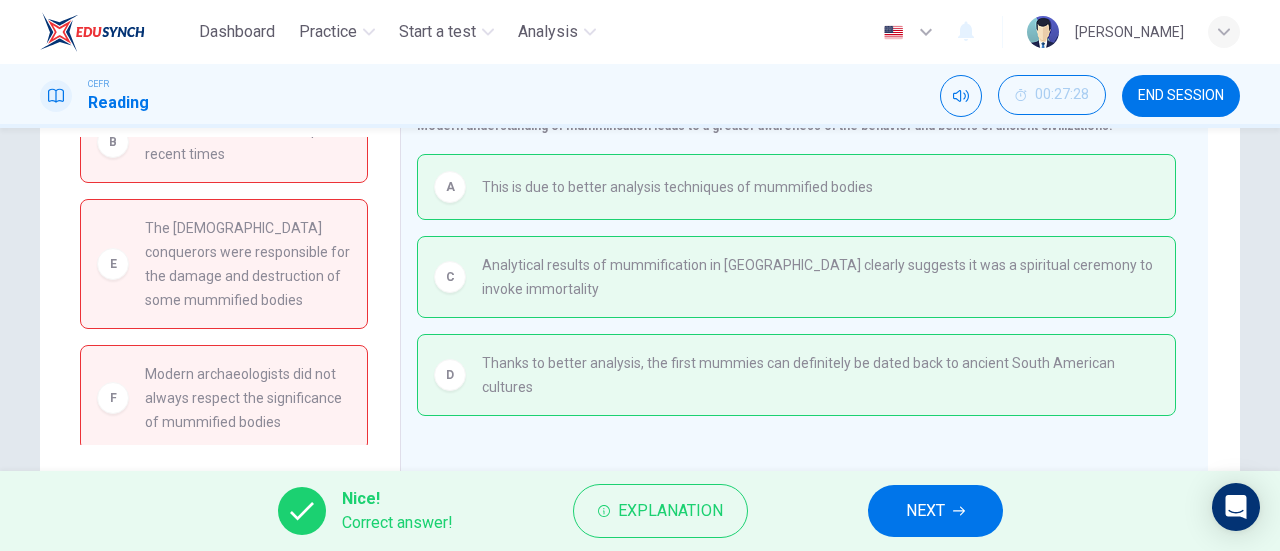 click on "Nice! Correct answer! Explanation NEXT" at bounding box center [640, 511] 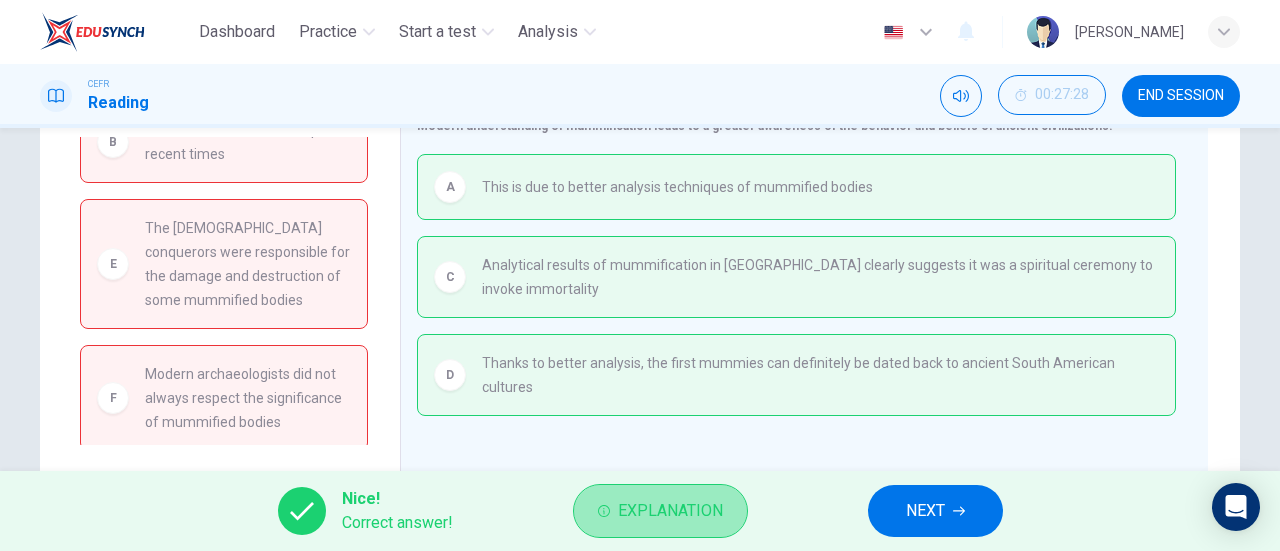click on "Explanation" at bounding box center [670, 511] 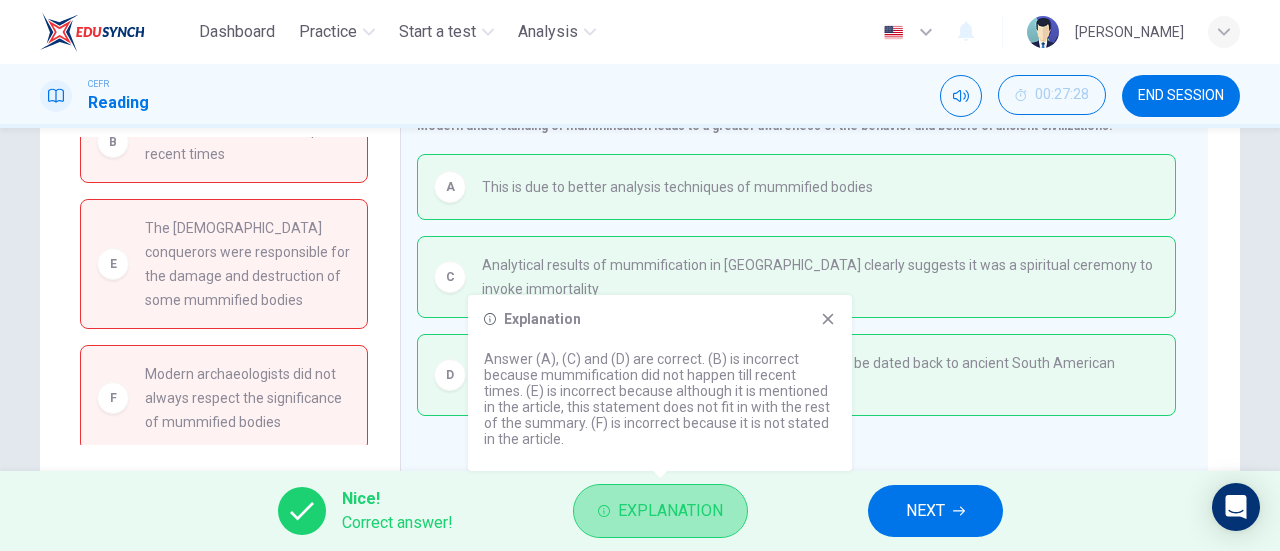 click on "Explanation" at bounding box center (670, 511) 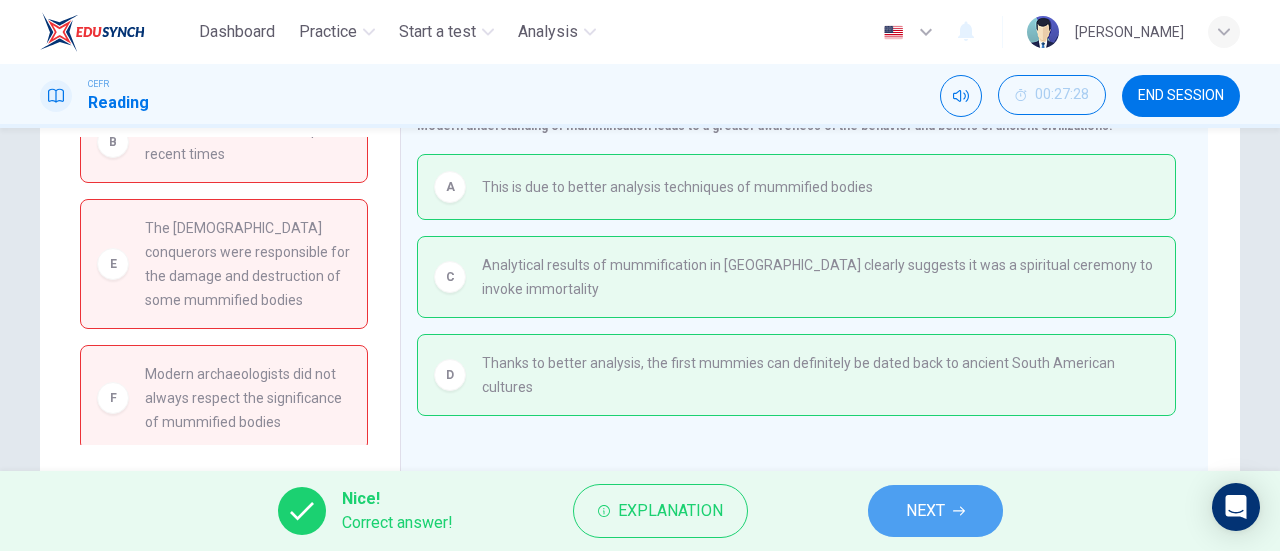 click on "NEXT" at bounding box center (935, 511) 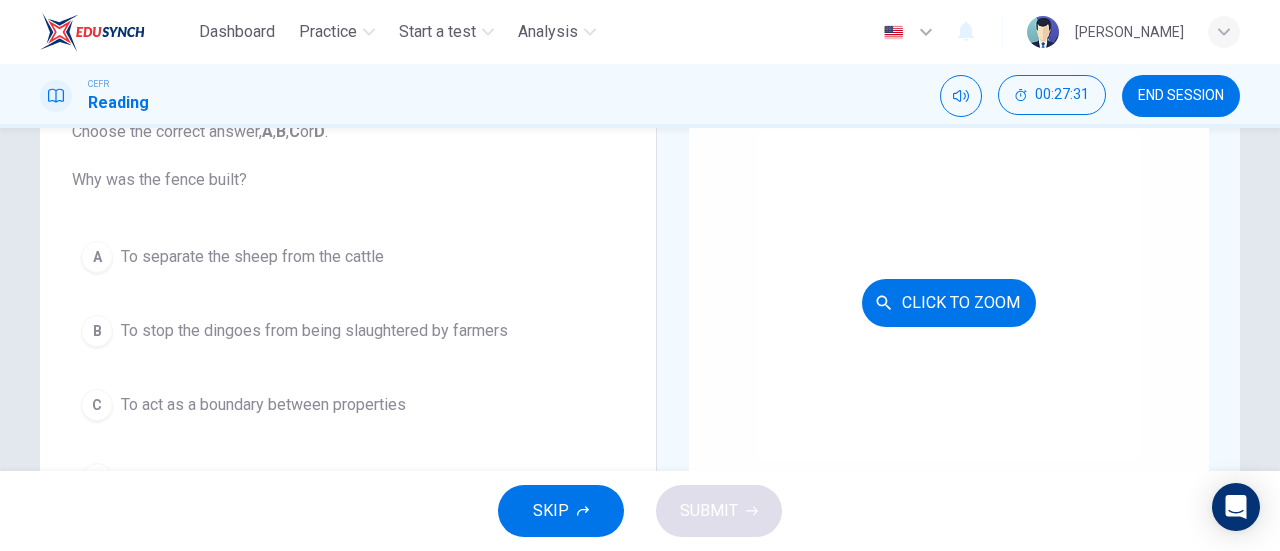 scroll, scrollTop: 123, scrollLeft: 0, axis: vertical 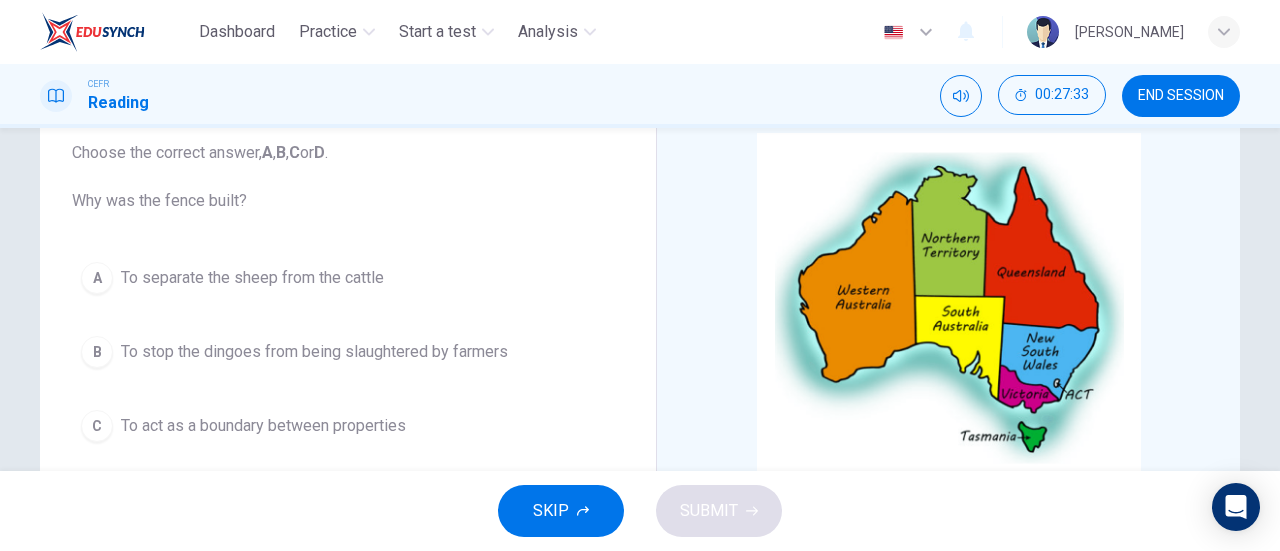 click on "END SESSION" at bounding box center (1181, 96) 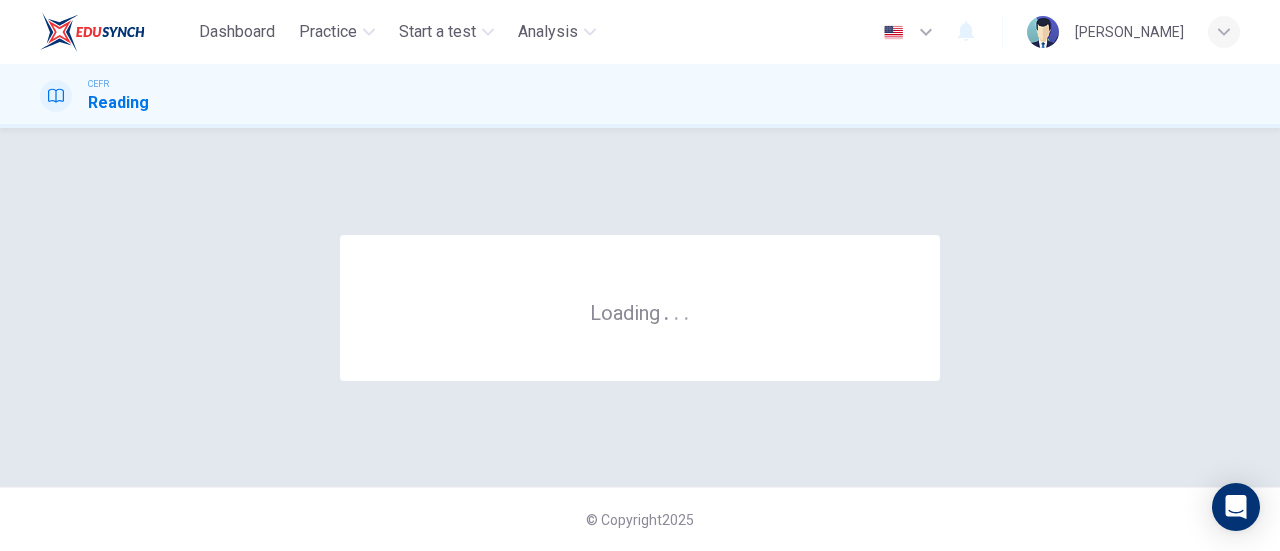scroll, scrollTop: 0, scrollLeft: 0, axis: both 